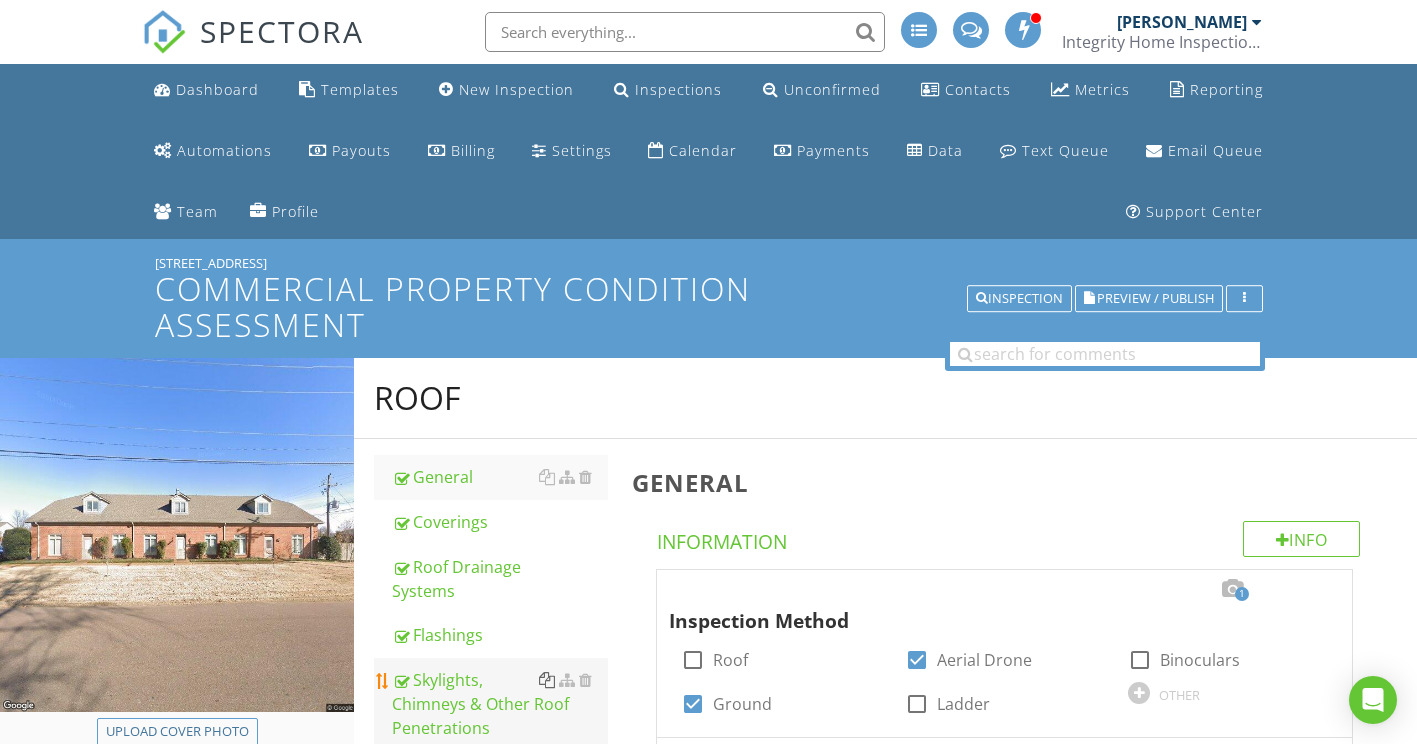 scroll, scrollTop: 500, scrollLeft: 0, axis: vertical 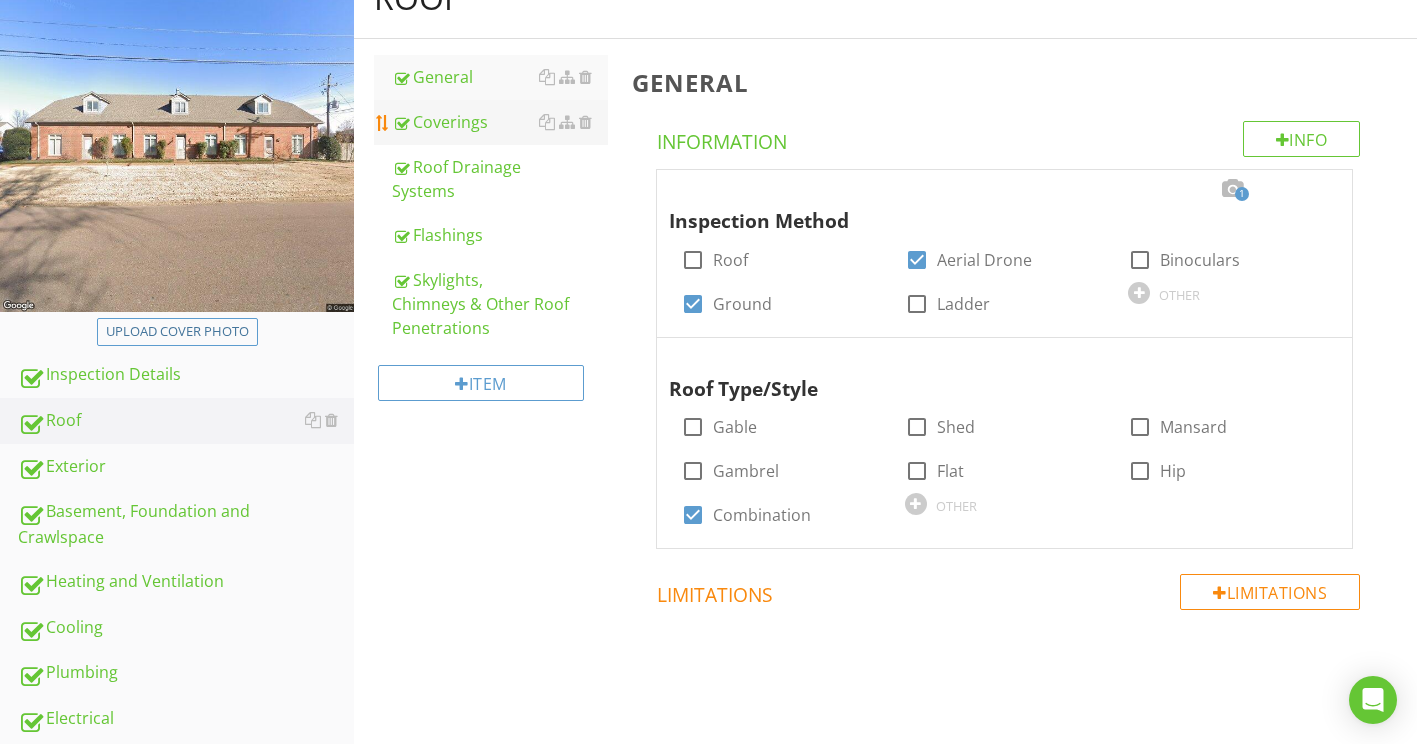 click on "Coverings" at bounding box center (500, 122) 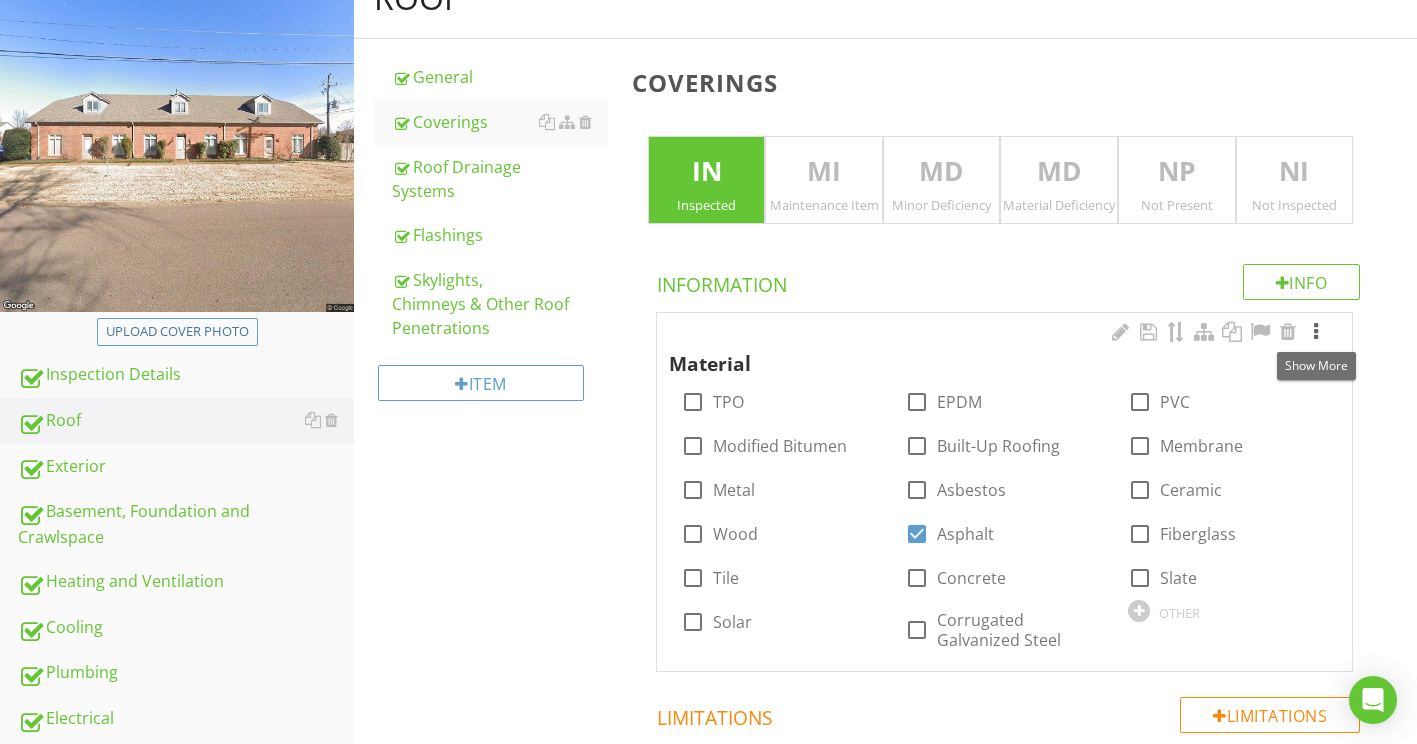 click at bounding box center (1316, 332) 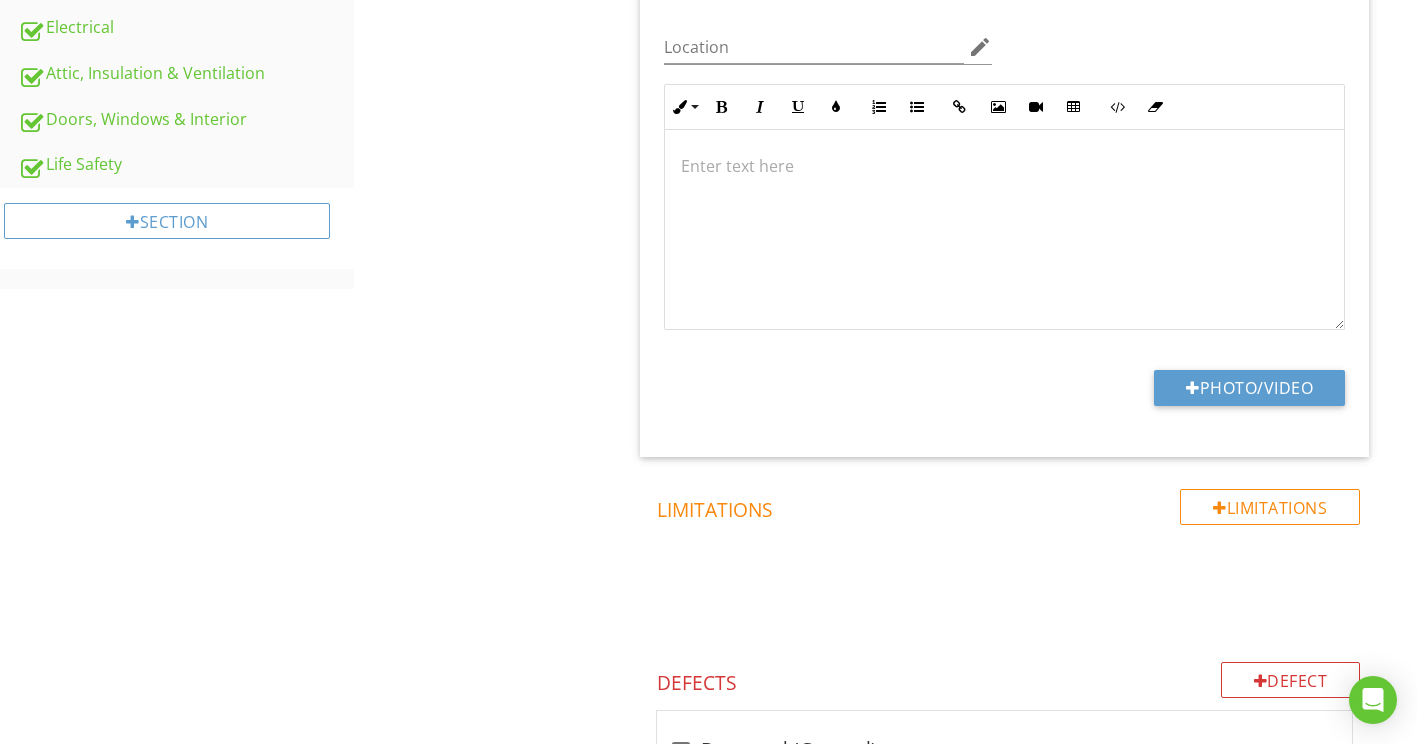 scroll, scrollTop: 1100, scrollLeft: 0, axis: vertical 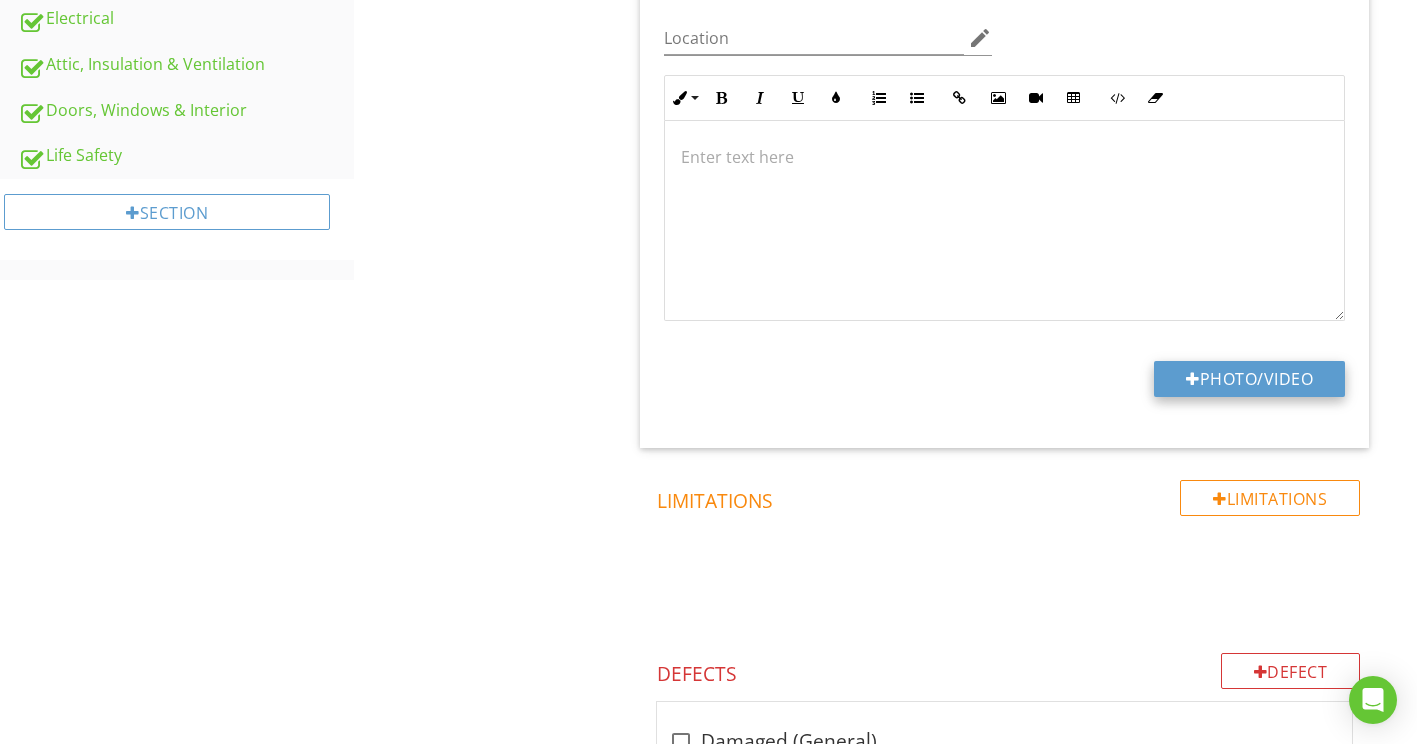 click on "Photo/Video" at bounding box center [1249, 379] 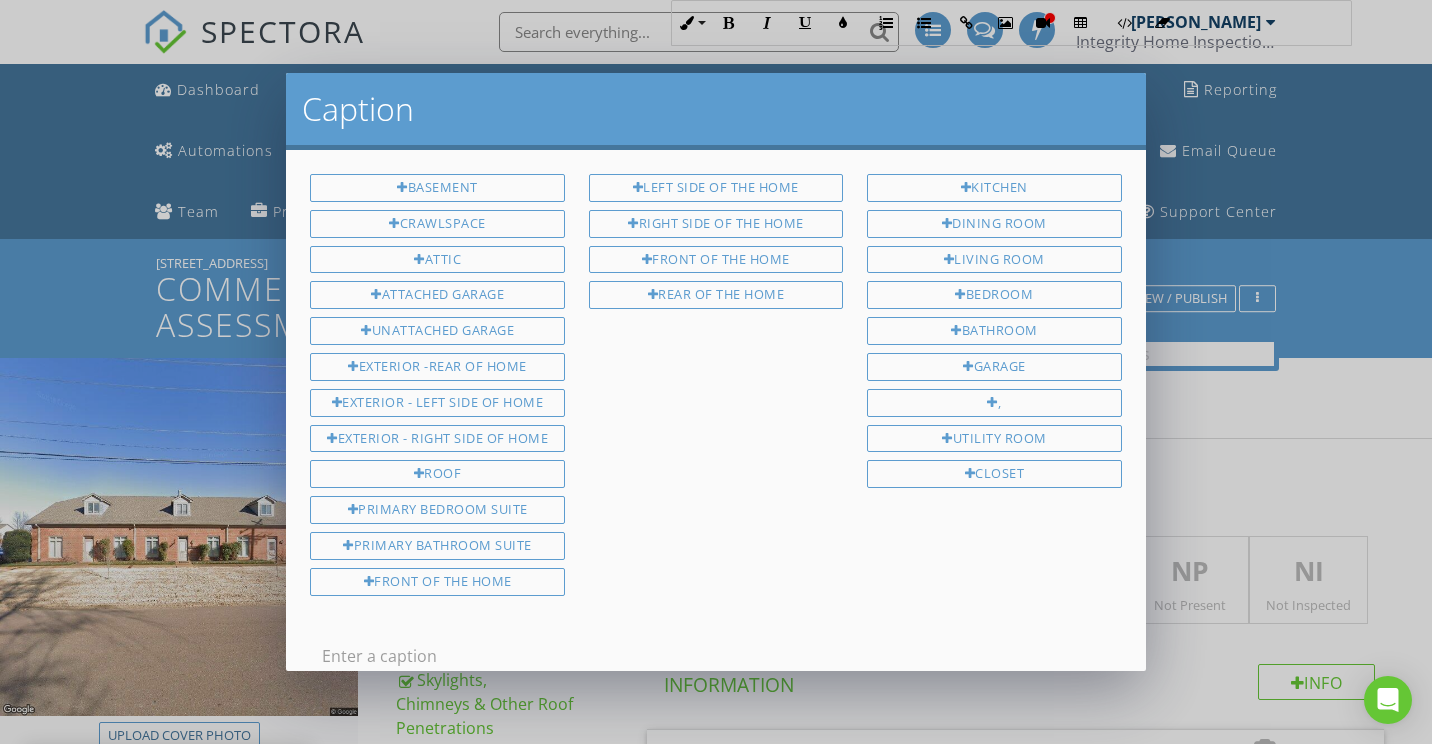 scroll, scrollTop: 1300, scrollLeft: 0, axis: vertical 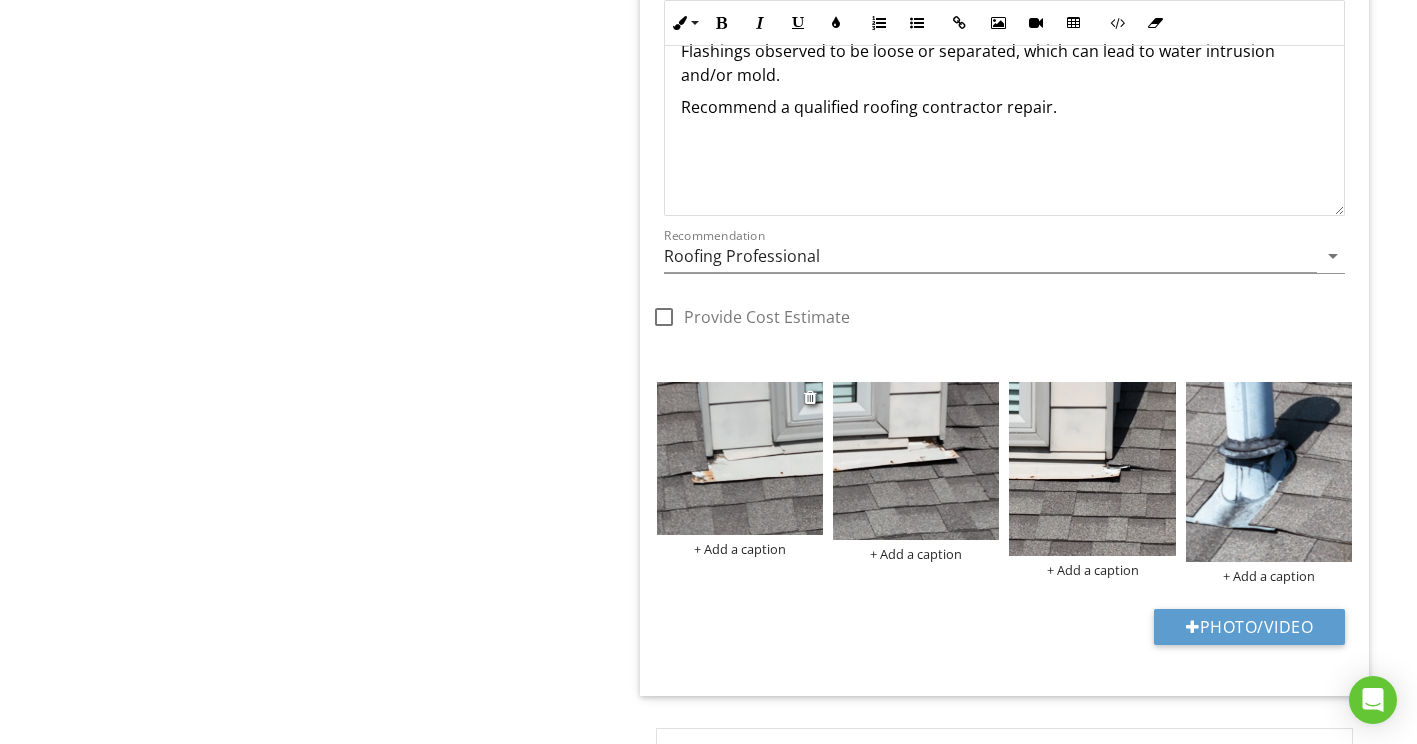 click on "+ Add a caption" at bounding box center [740, 549] 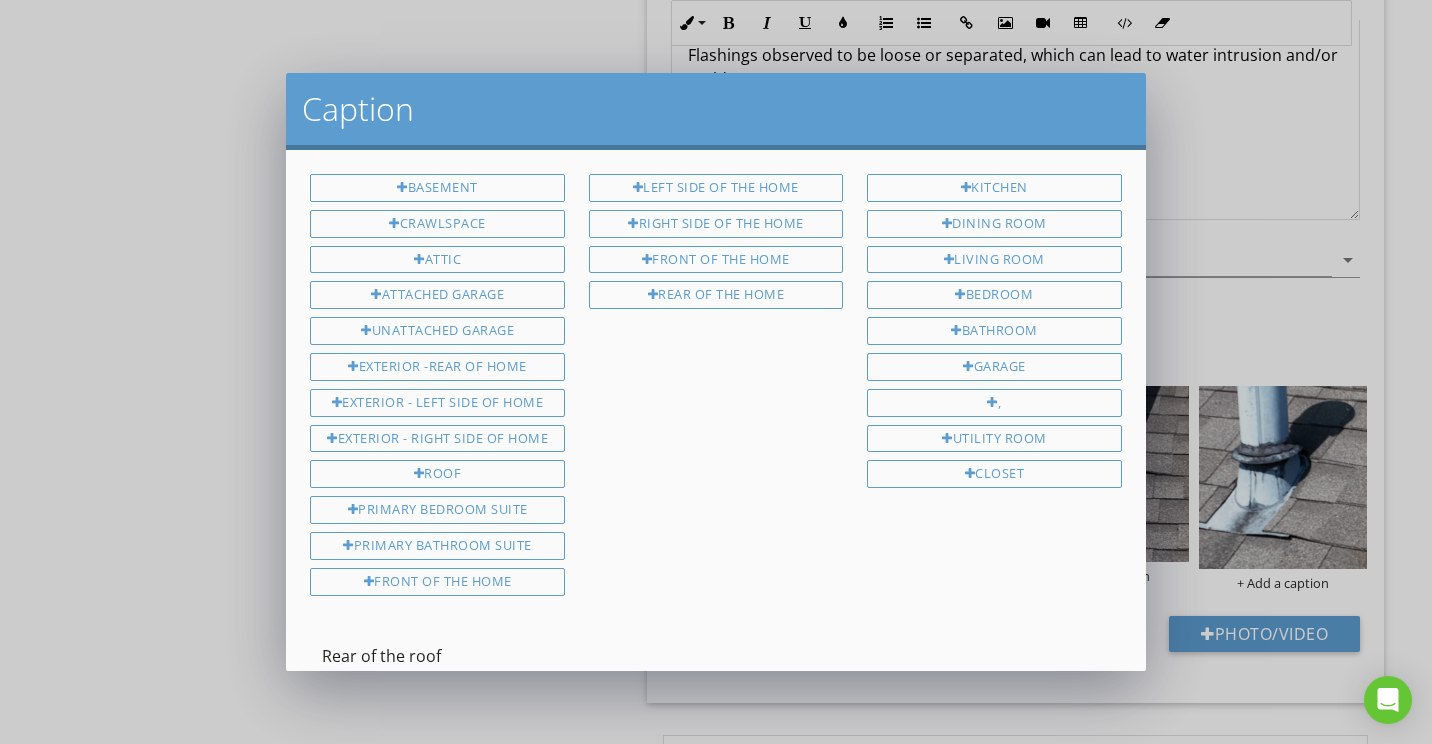 drag, startPoint x: 443, startPoint y: 653, endPoint x: 287, endPoint y: 658, distance: 156.08011 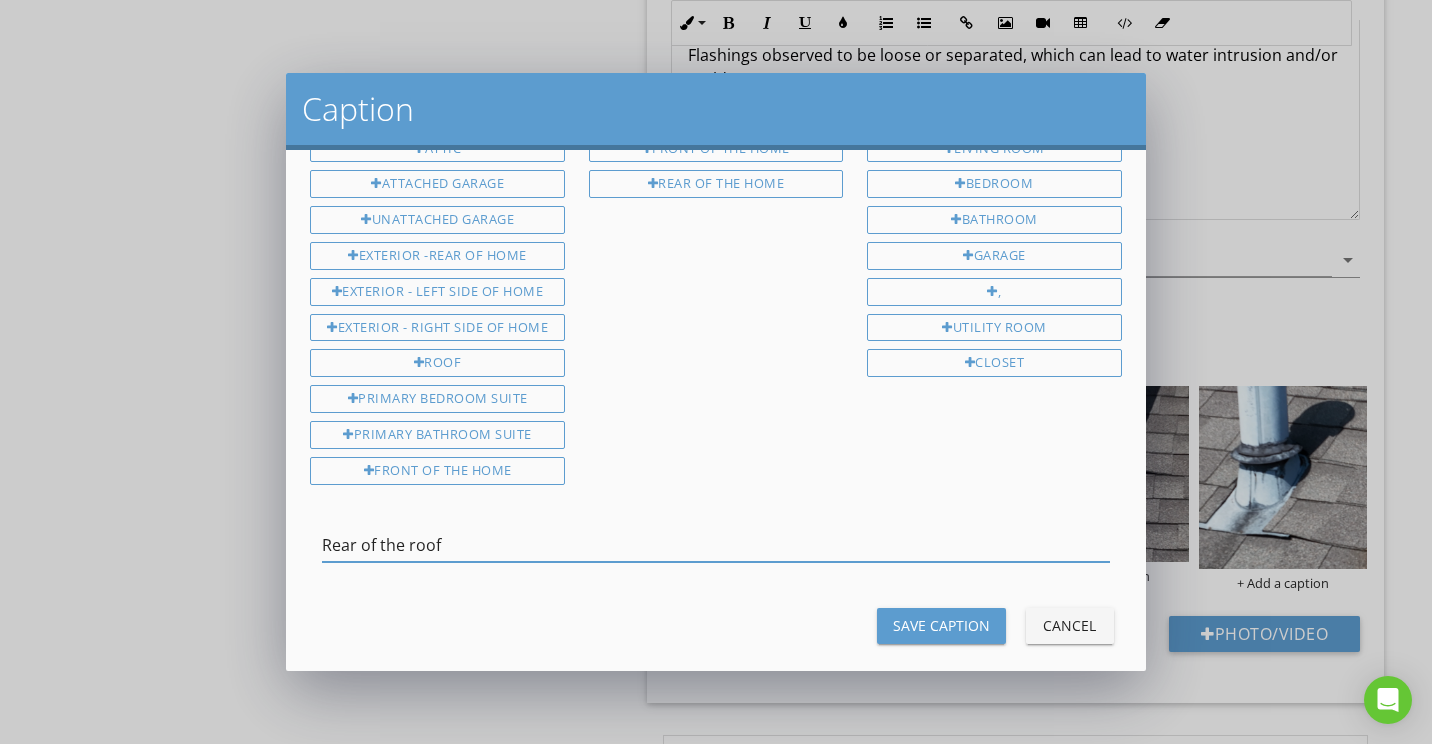 scroll, scrollTop: 127, scrollLeft: 0, axis: vertical 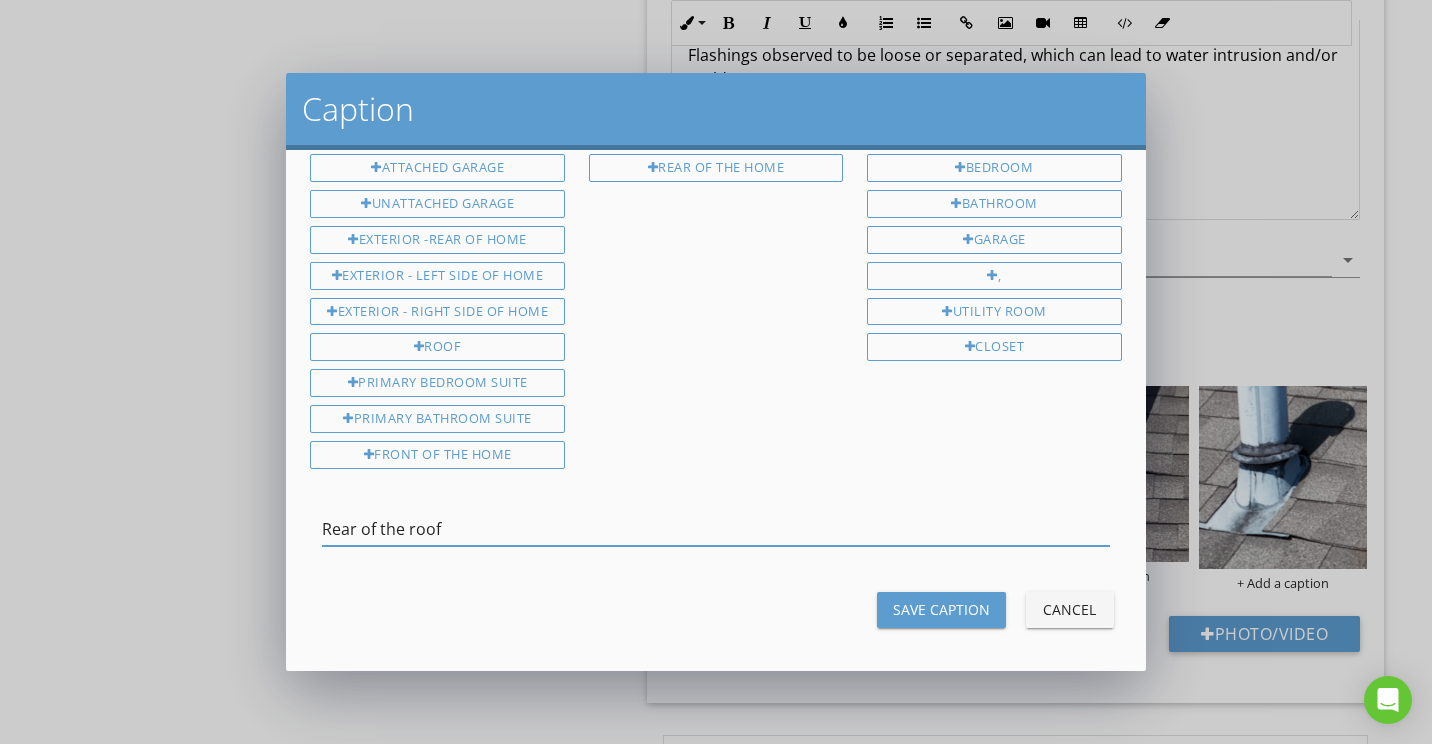 type on "Rear of the roof" 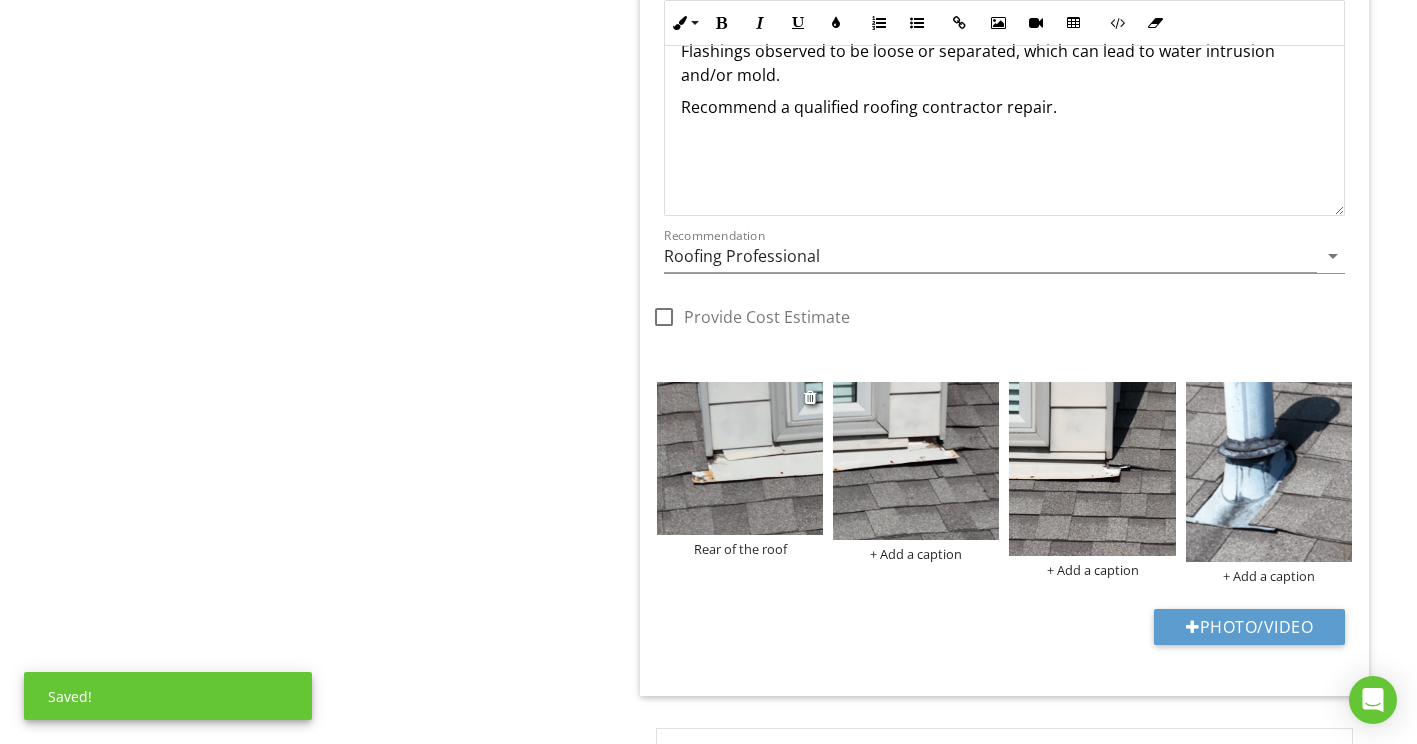 click at bounding box center [740, 458] 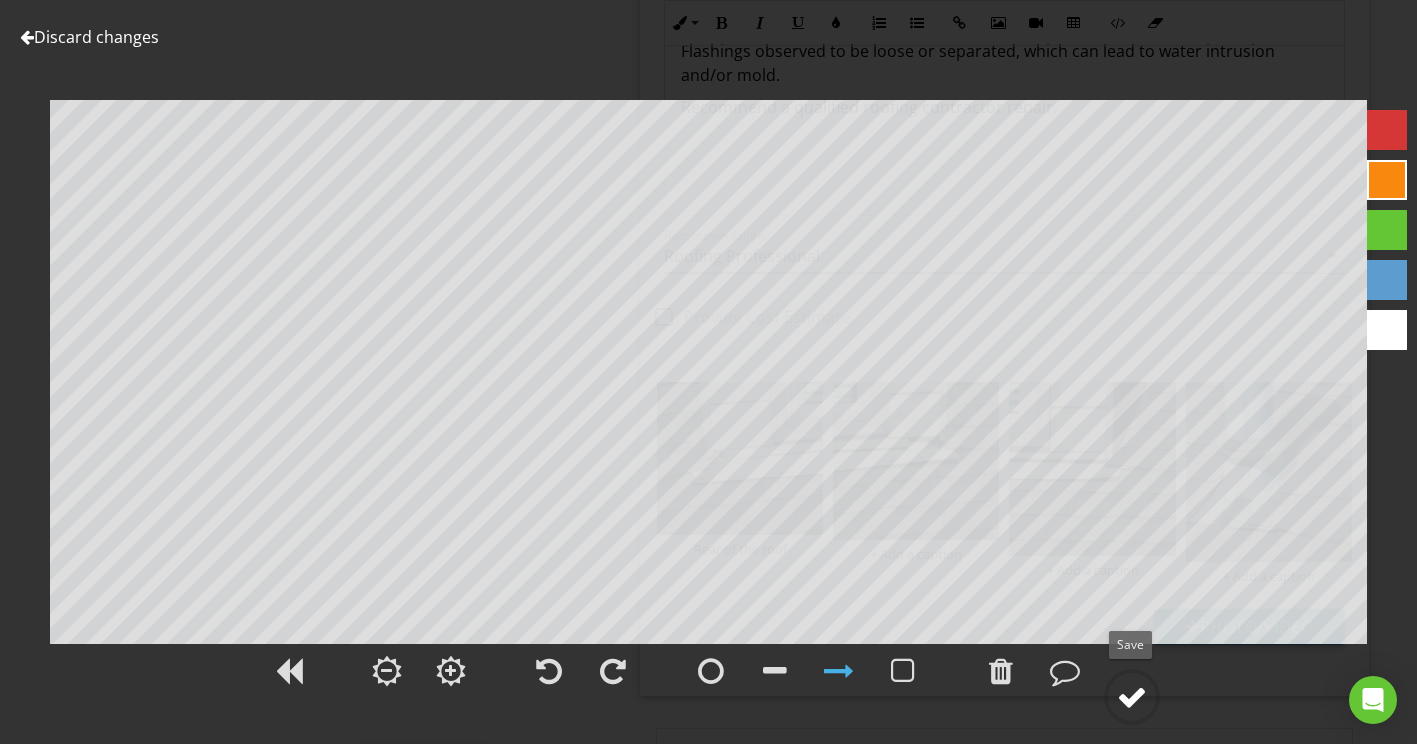 click at bounding box center (1132, 697) 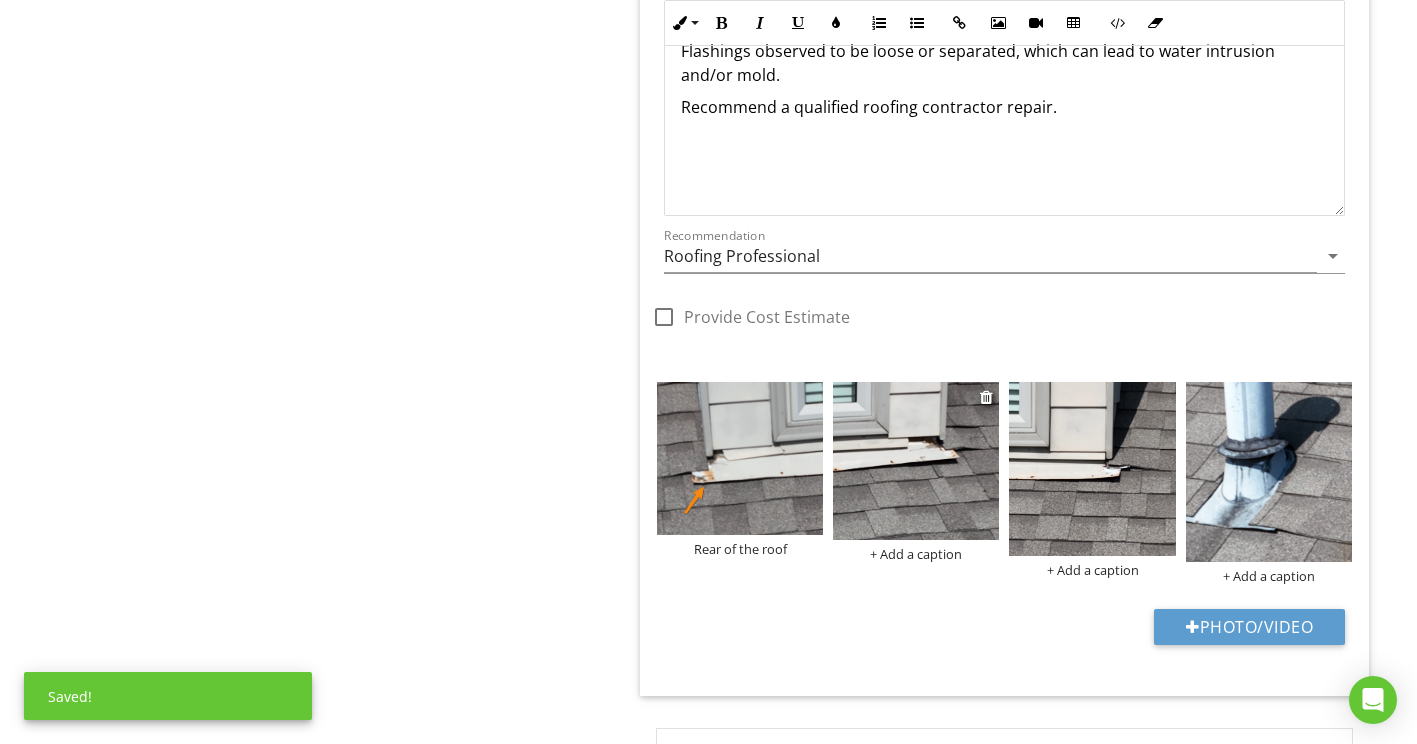 click on "+ Add a caption" at bounding box center [916, 554] 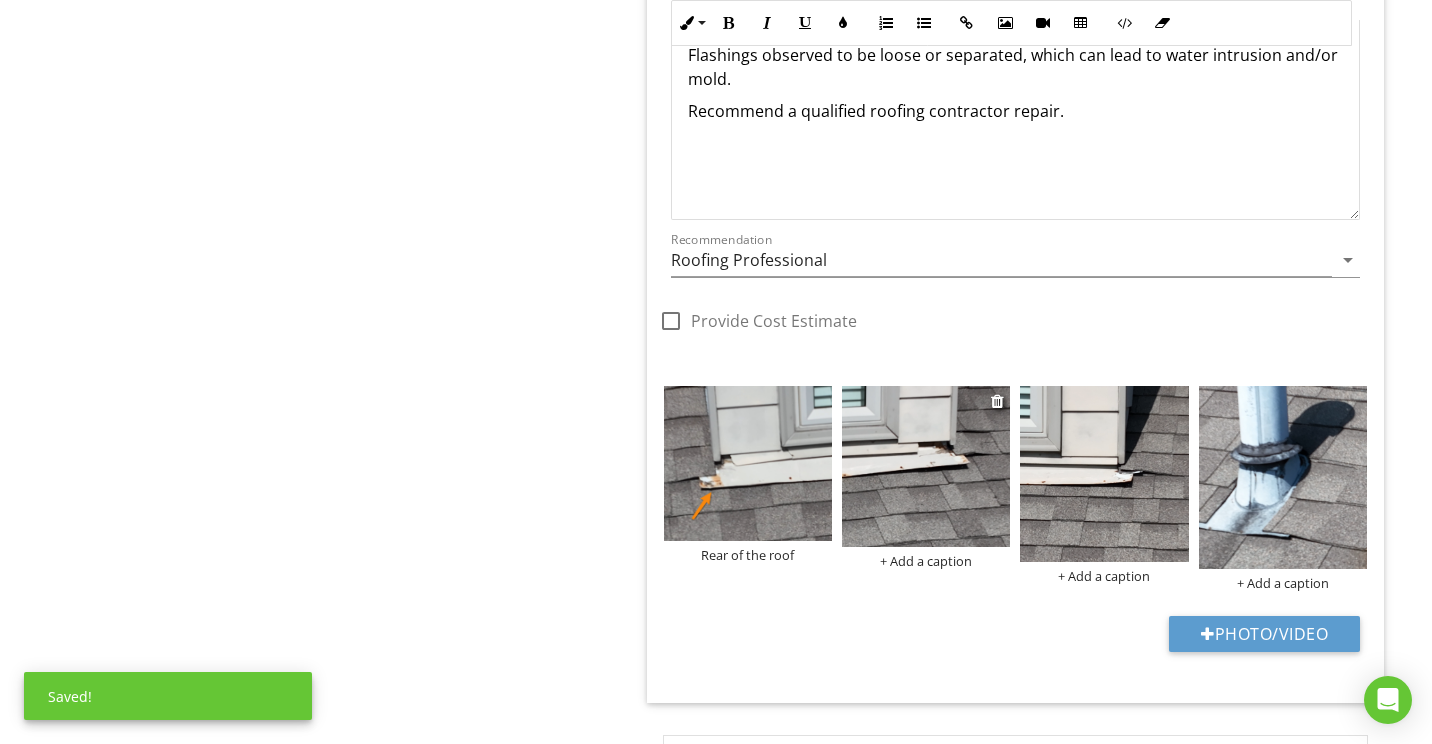scroll, scrollTop: 0, scrollLeft: 0, axis: both 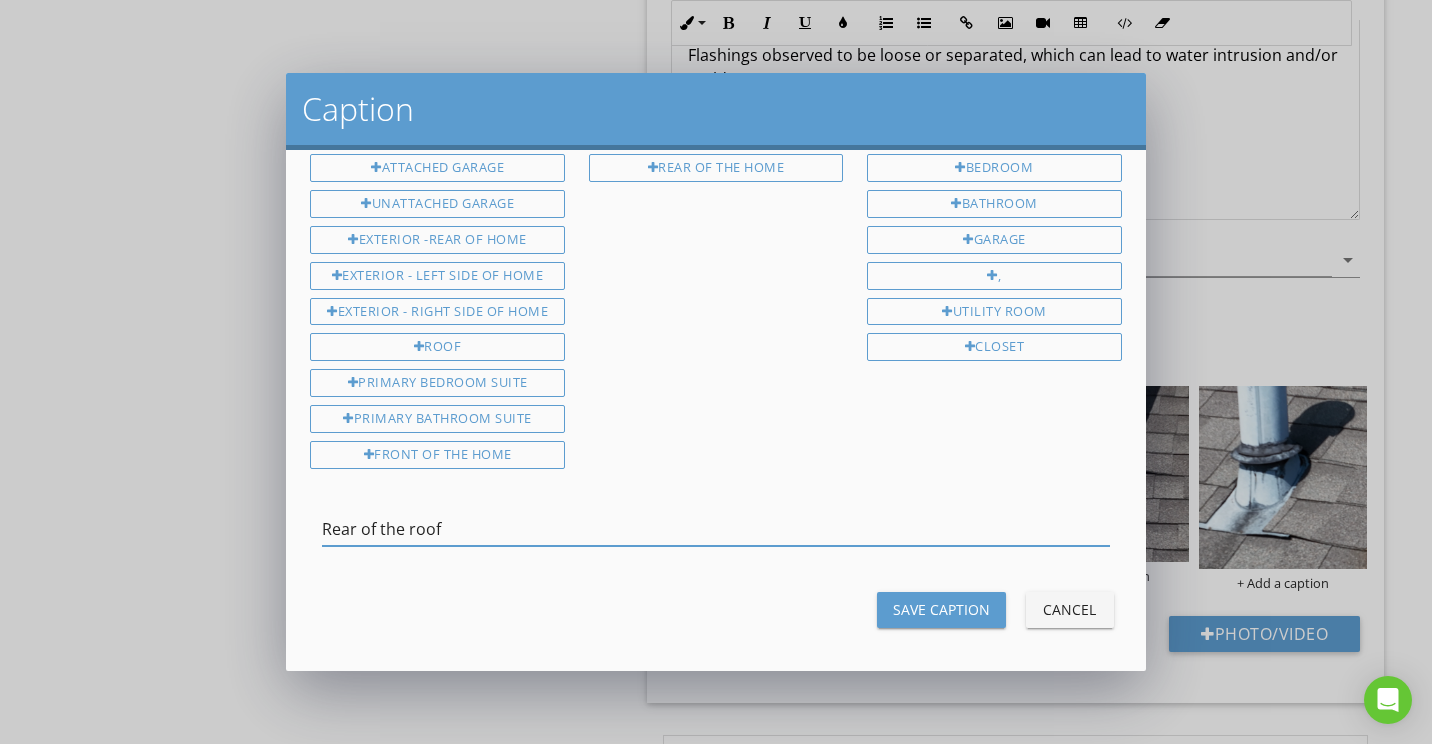 type on "Rear of the roof" 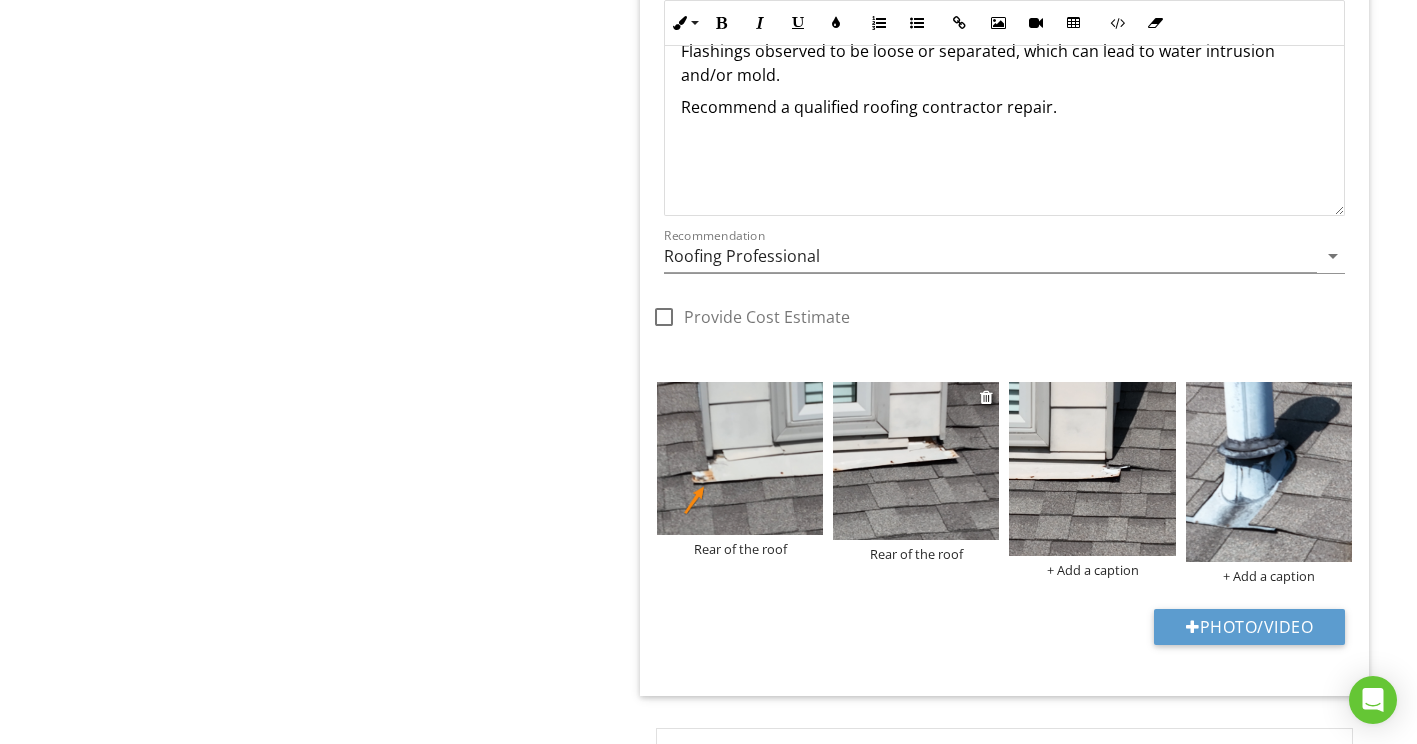 click at bounding box center (916, 461) 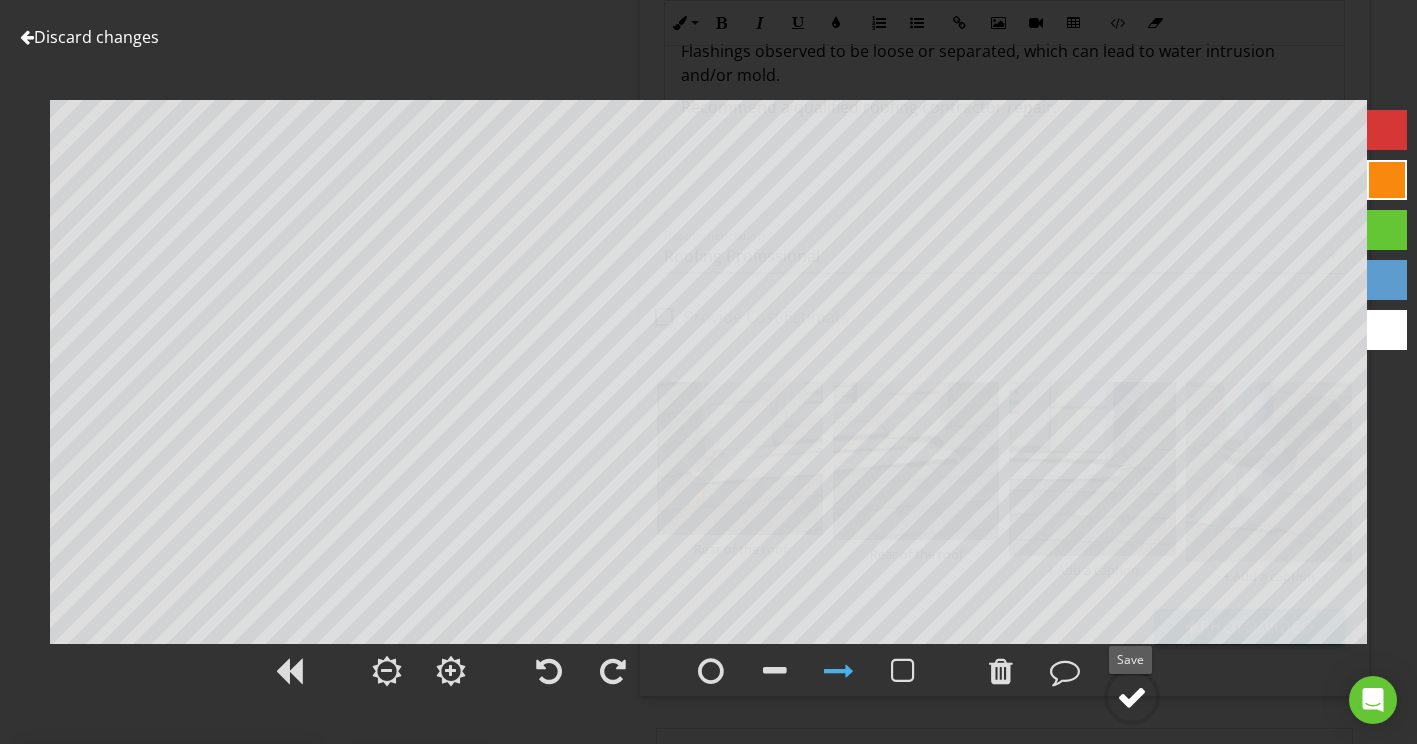 click at bounding box center [1132, 697] 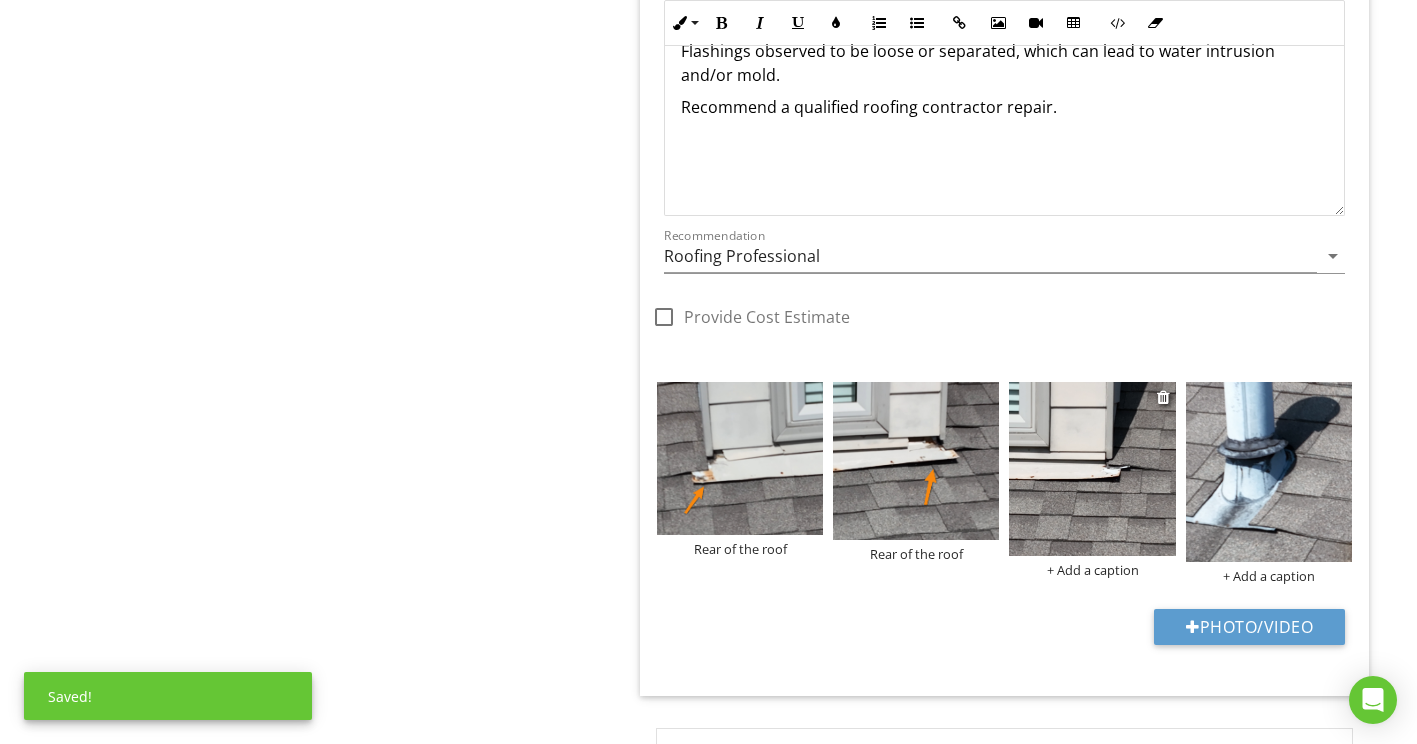 click on "+ Add a caption" at bounding box center (1092, 570) 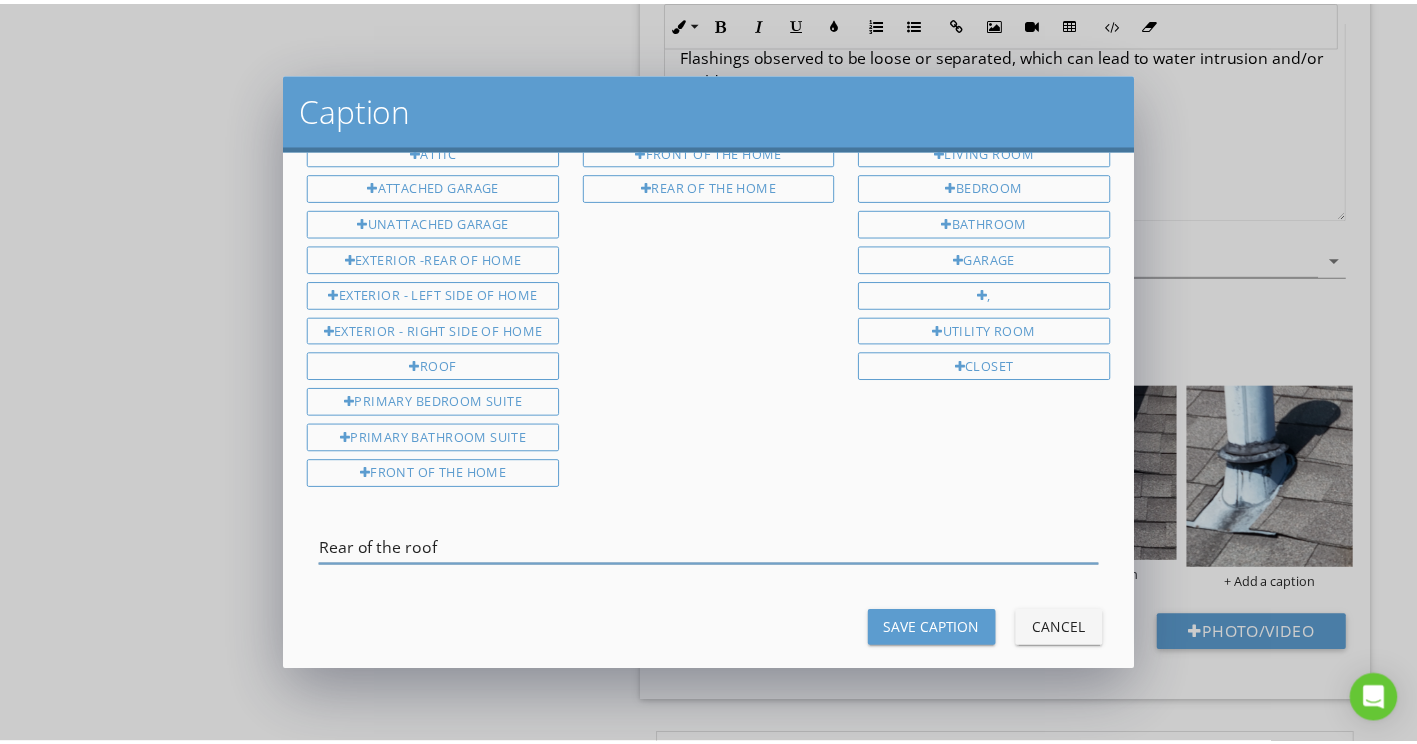 scroll, scrollTop: 127, scrollLeft: 0, axis: vertical 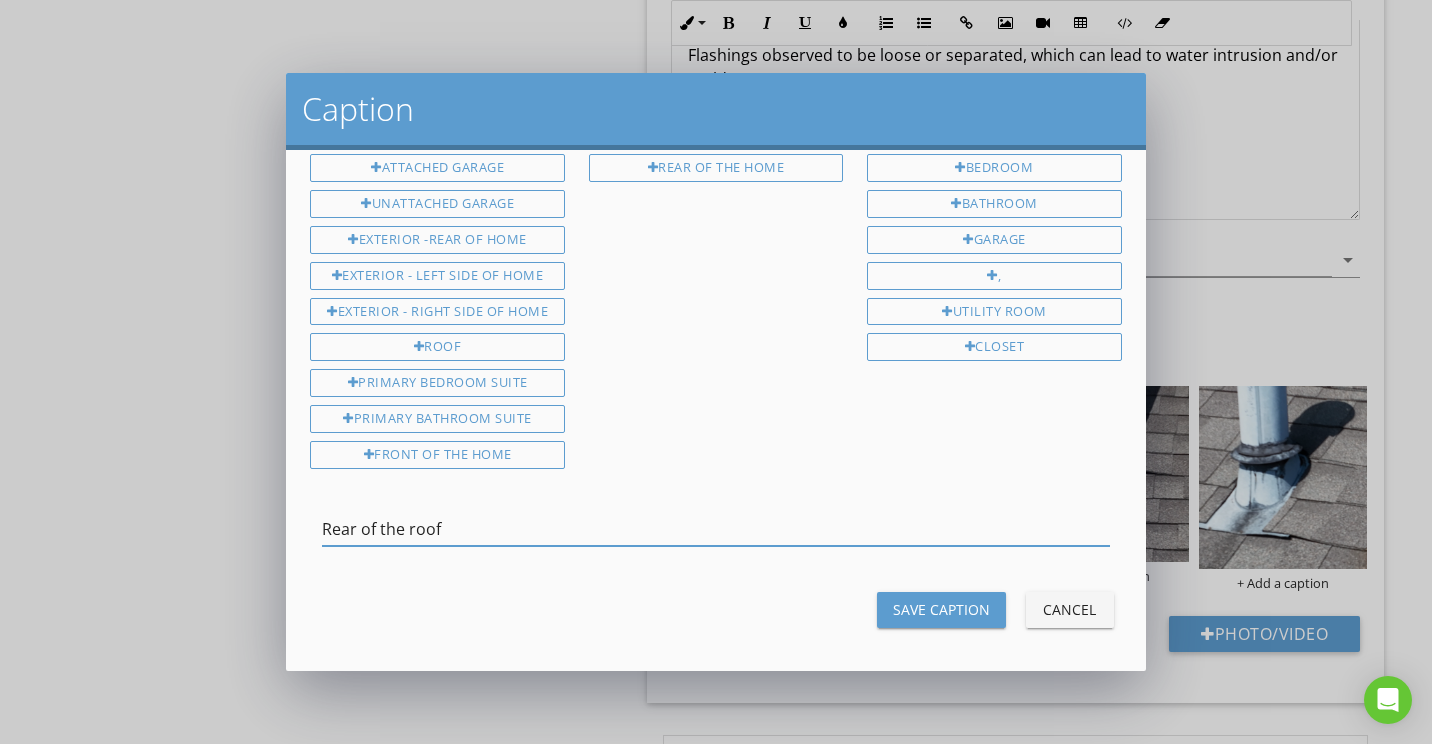 type on "Rear of the roof" 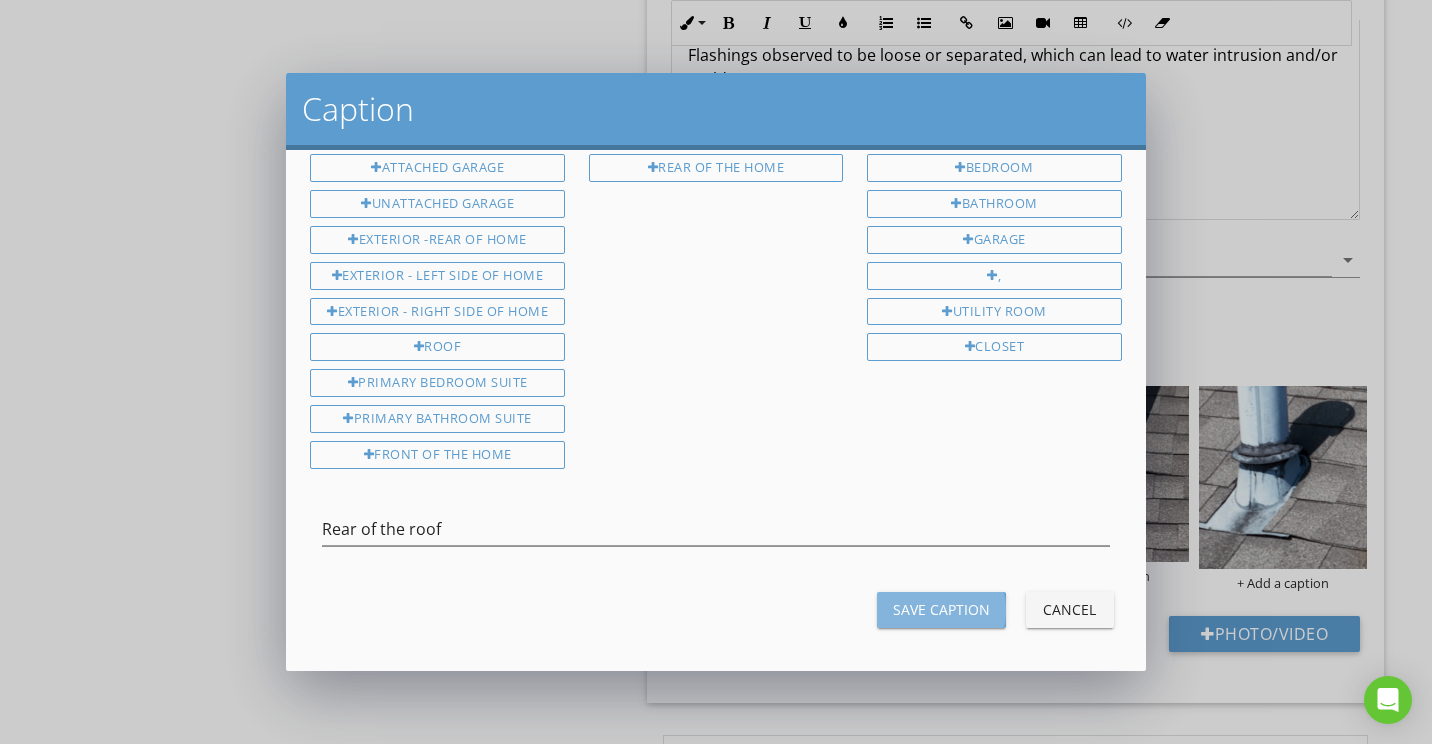 click on "Save Caption" at bounding box center [941, 609] 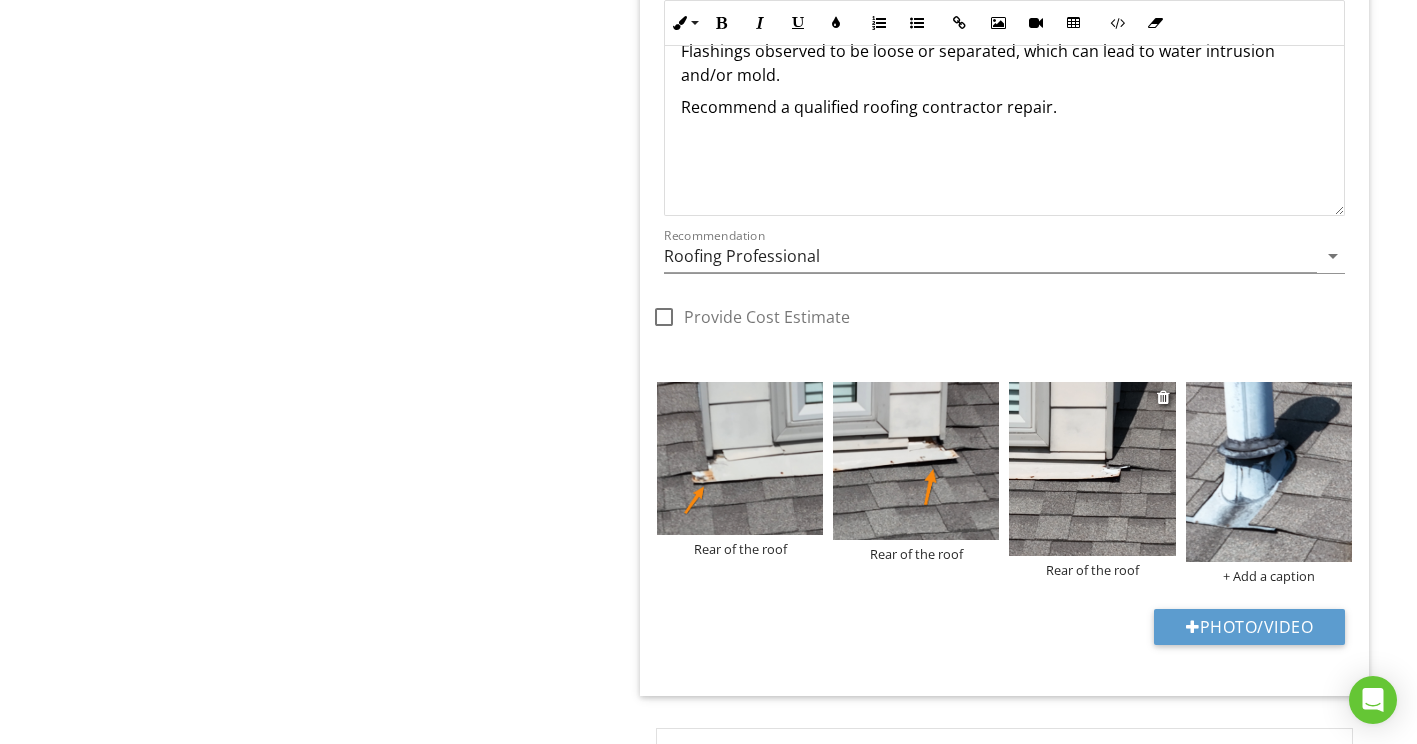 click at bounding box center (1092, 469) 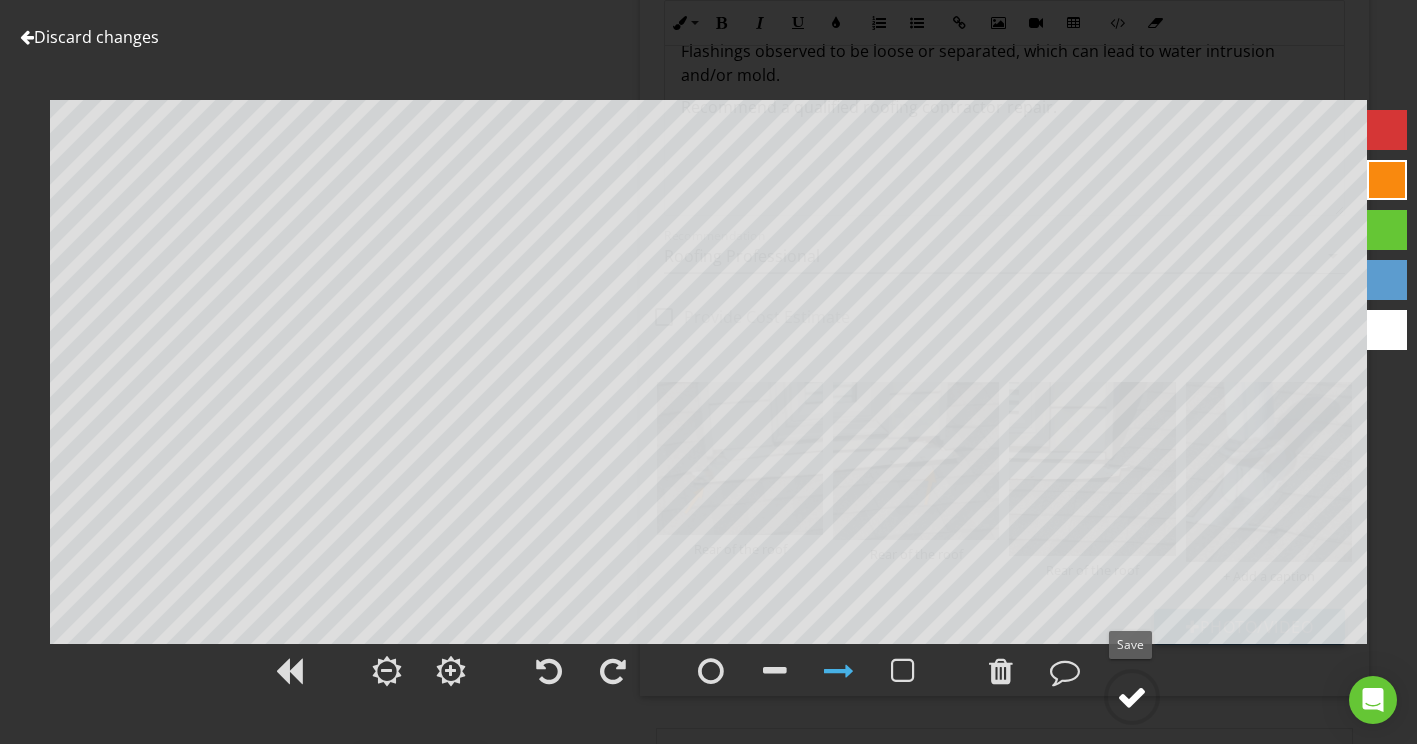 click at bounding box center (1132, 697) 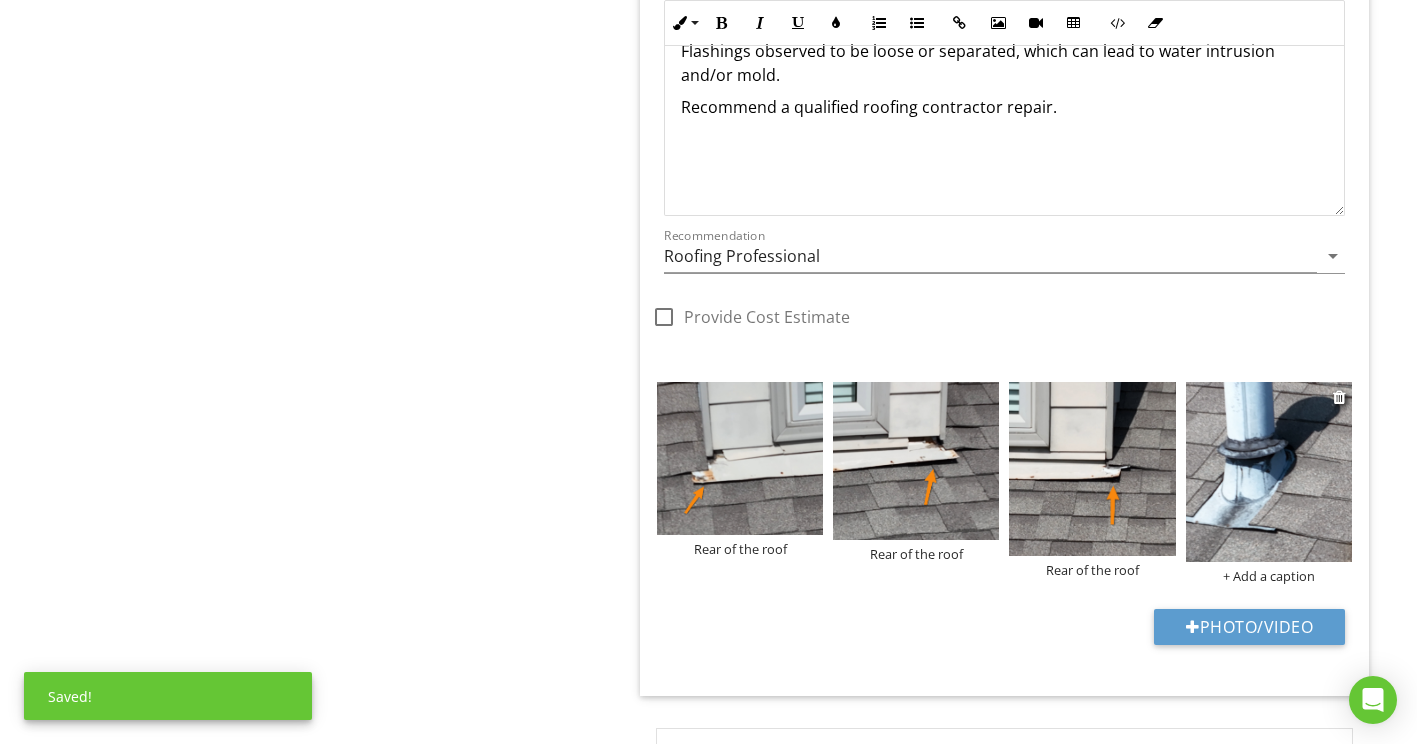 click at bounding box center [1269, 472] 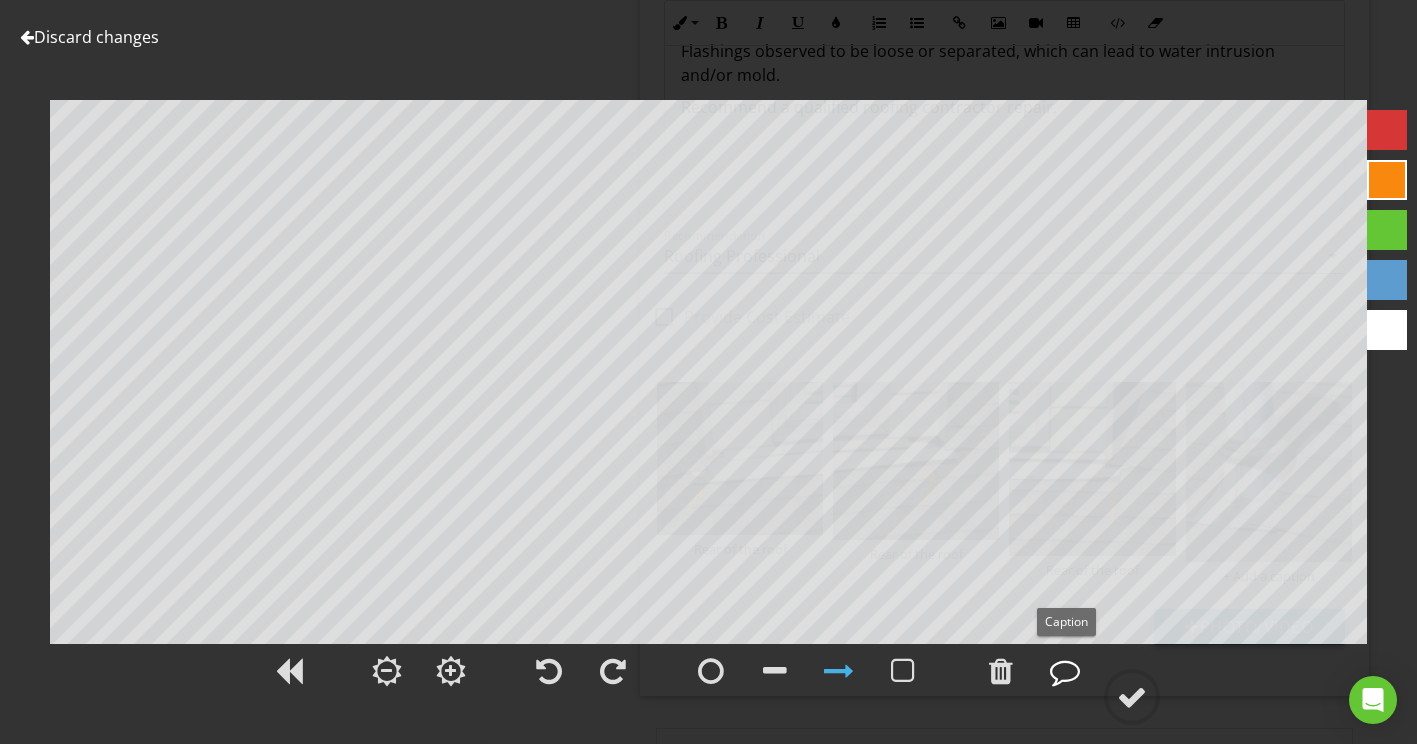 click at bounding box center (1065, 671) 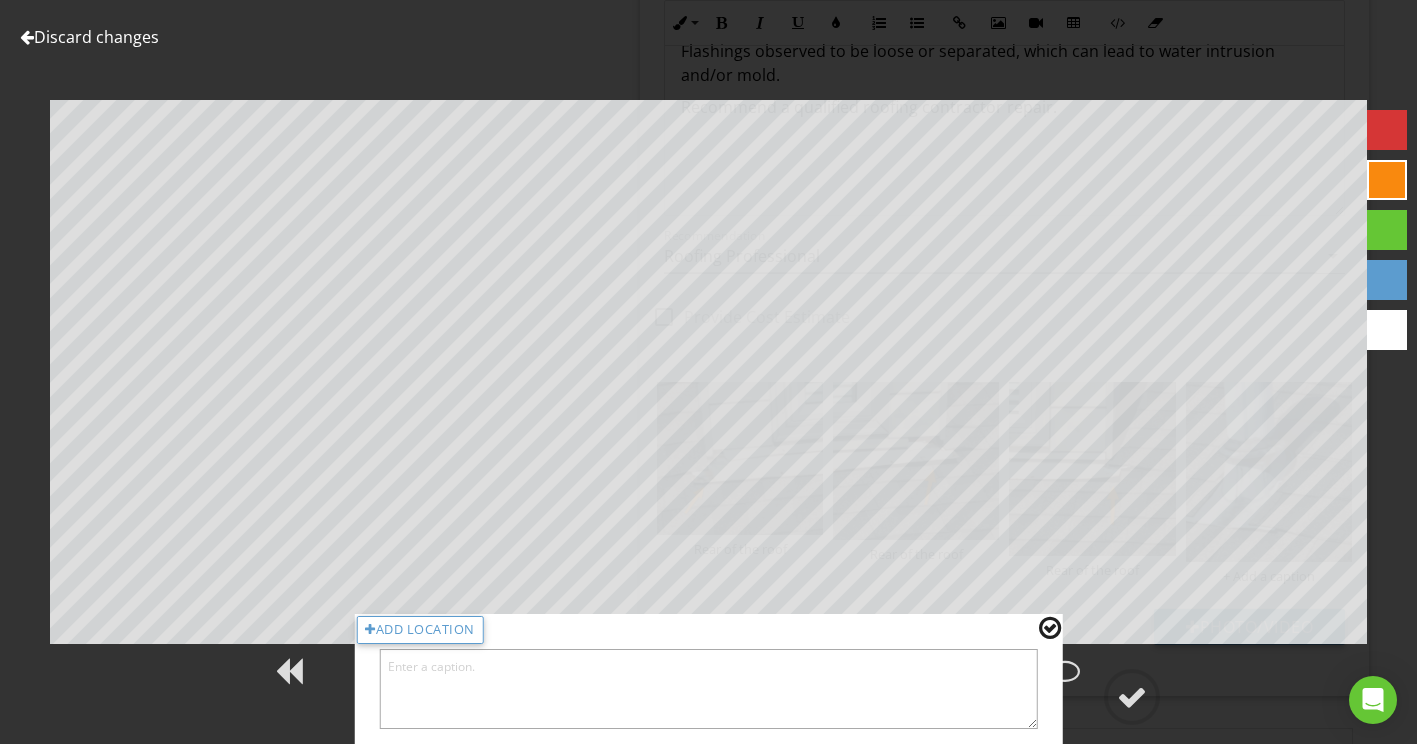 paste on "Rear of the roof" 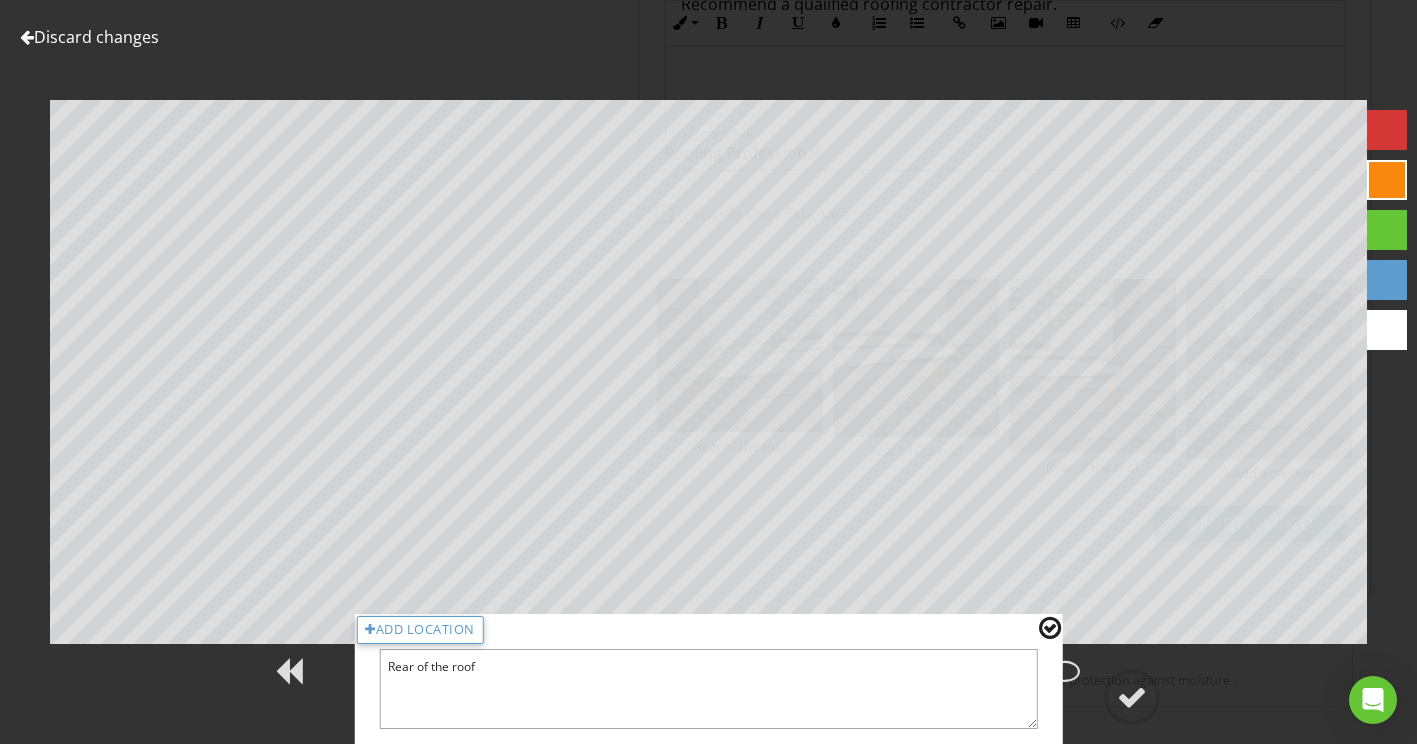 scroll, scrollTop: 2817, scrollLeft: 0, axis: vertical 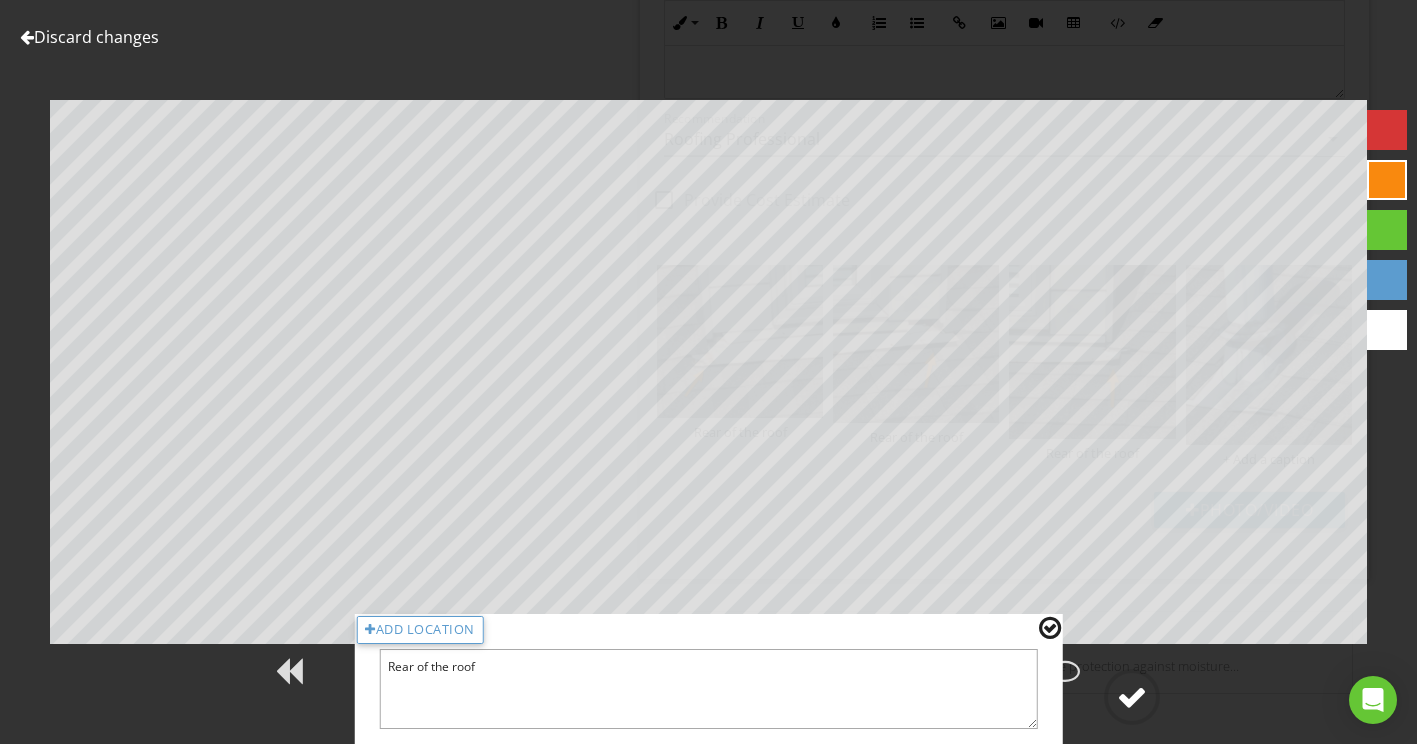 type on "Rear of the roof" 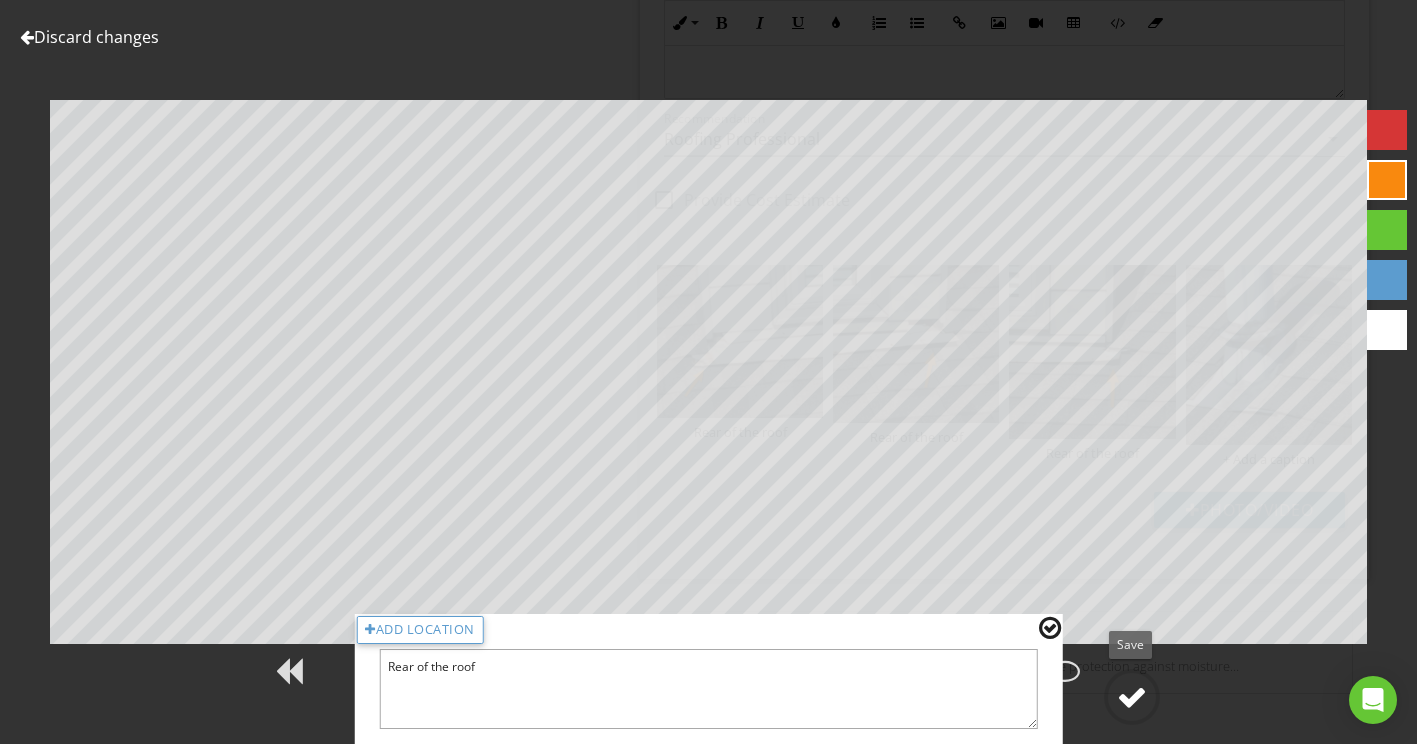 click at bounding box center [1132, 697] 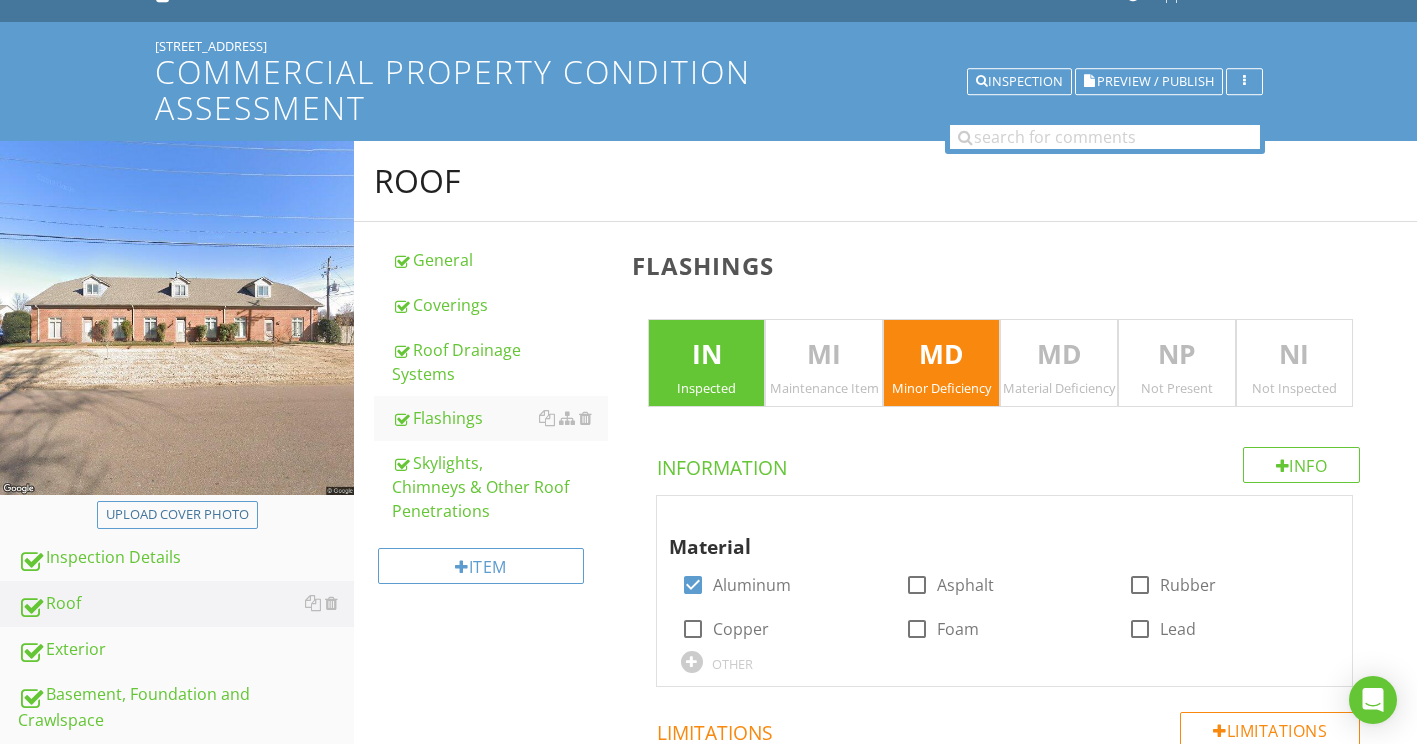 scroll, scrollTop: 217, scrollLeft: 0, axis: vertical 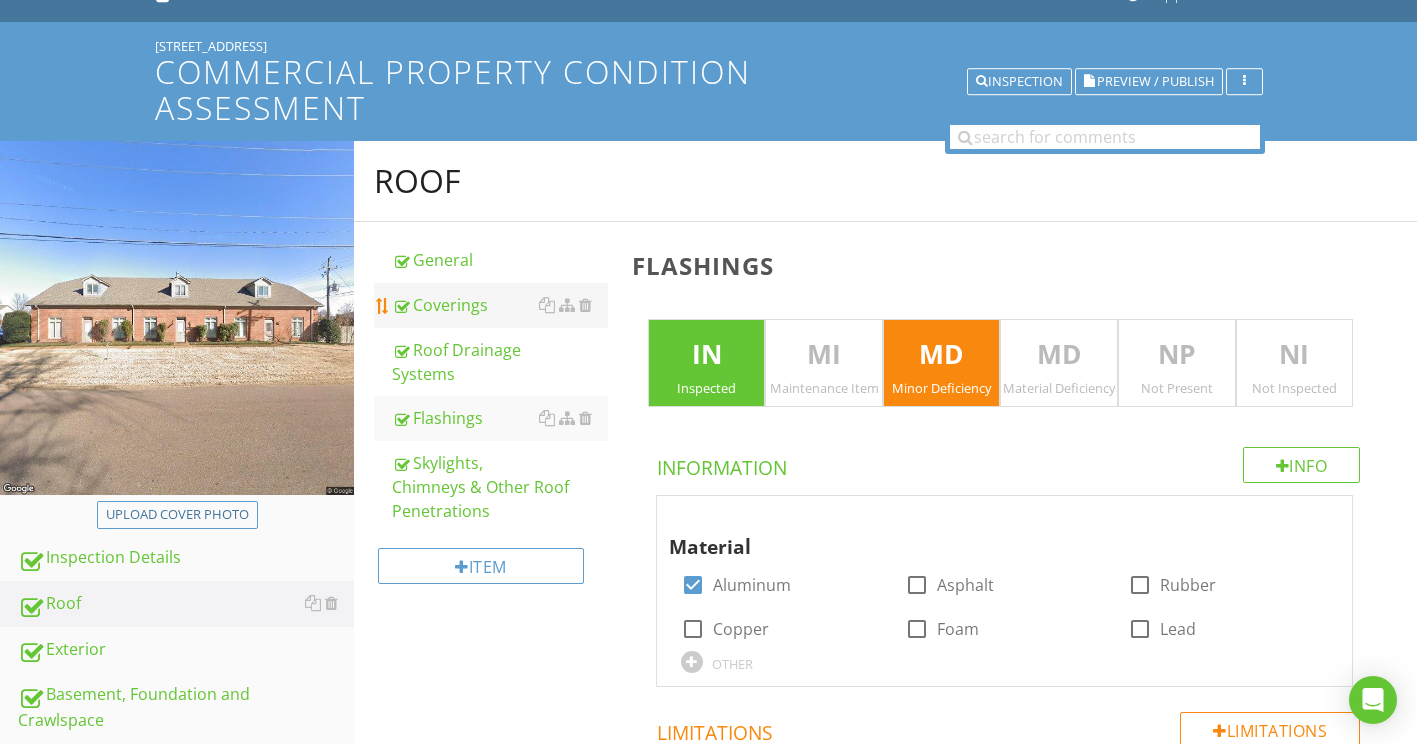click on "Coverings" at bounding box center [500, 305] 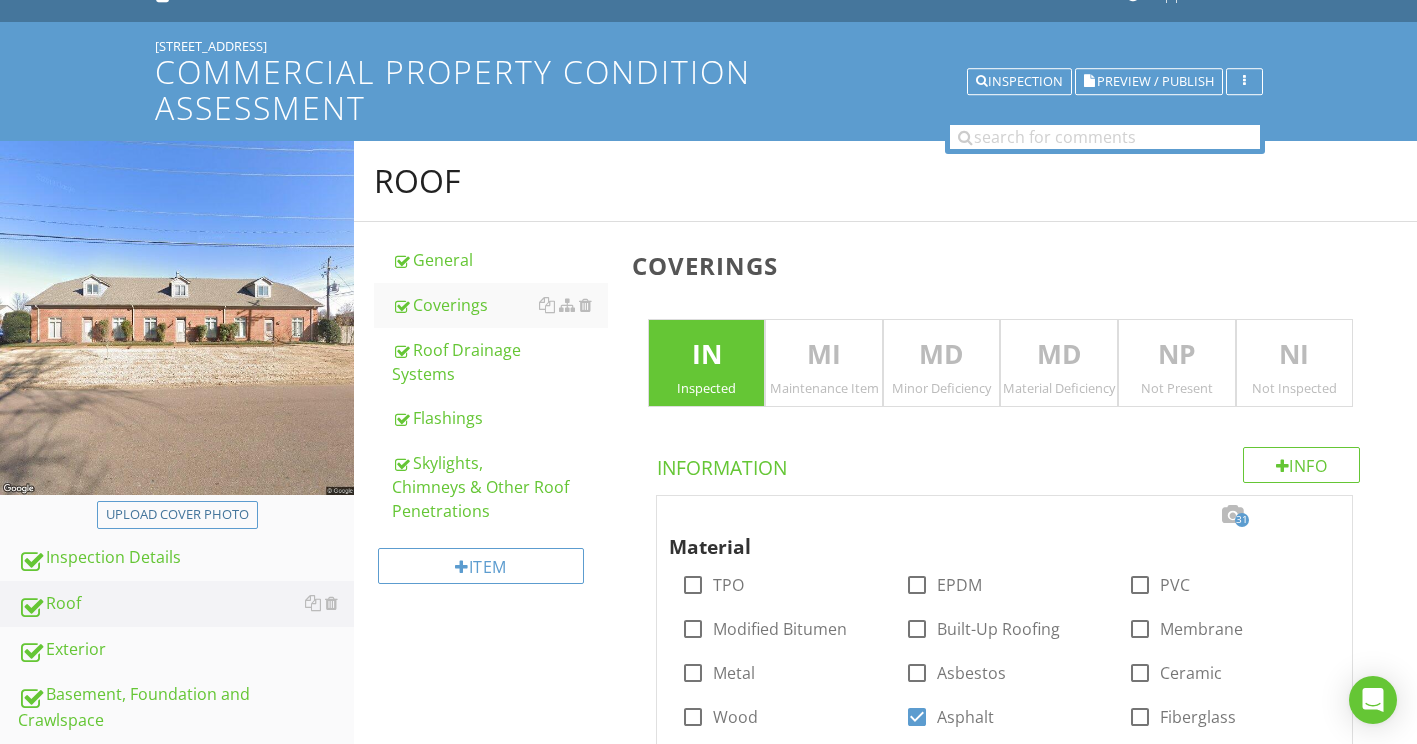 click on "MD" at bounding box center [942, 355] 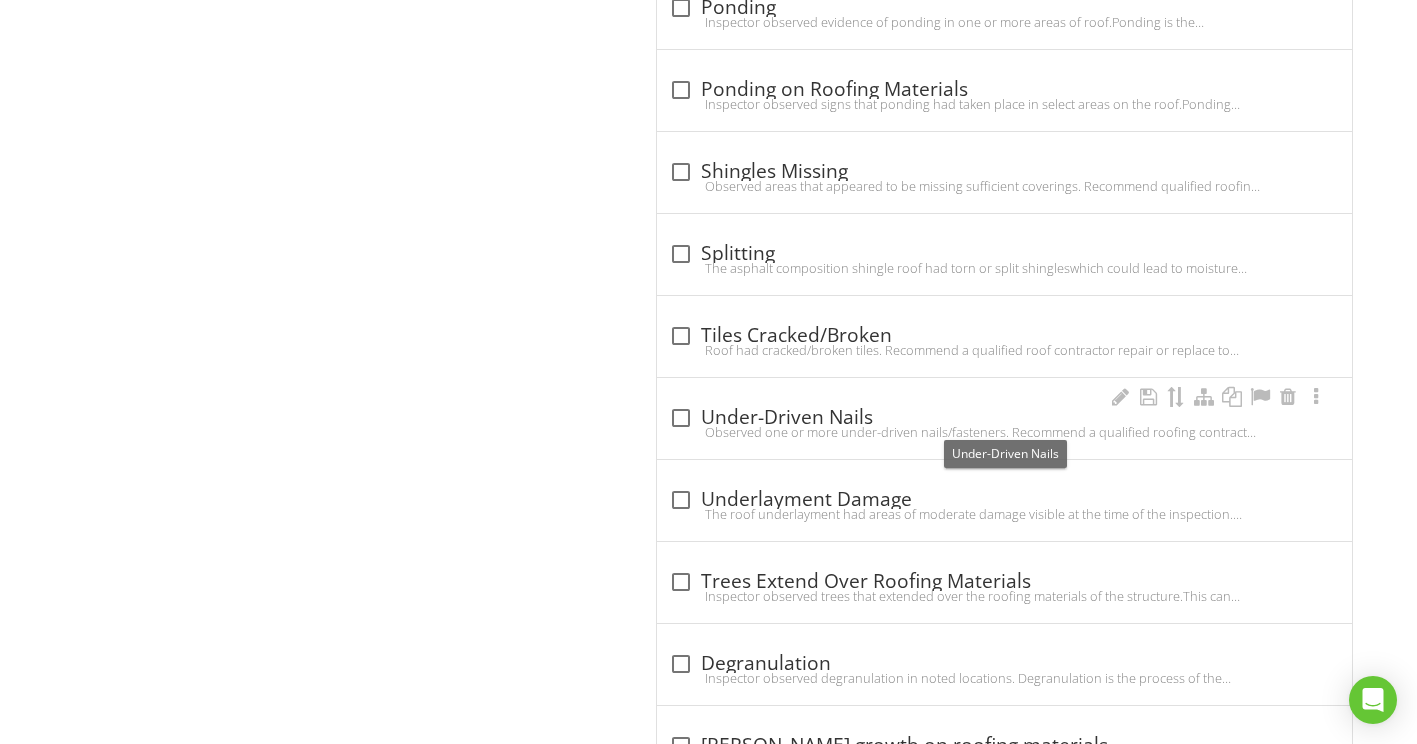 scroll, scrollTop: 1917, scrollLeft: 0, axis: vertical 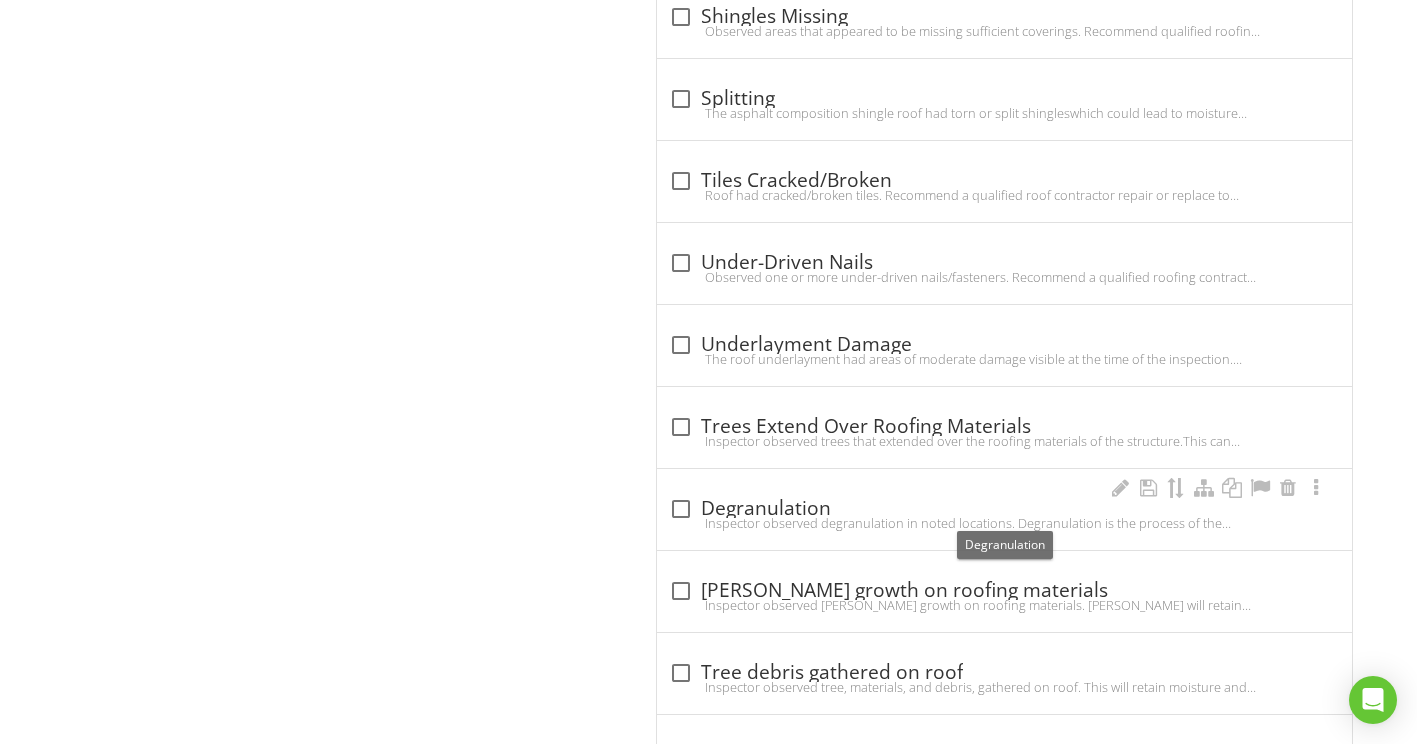 click at bounding box center (681, 509) 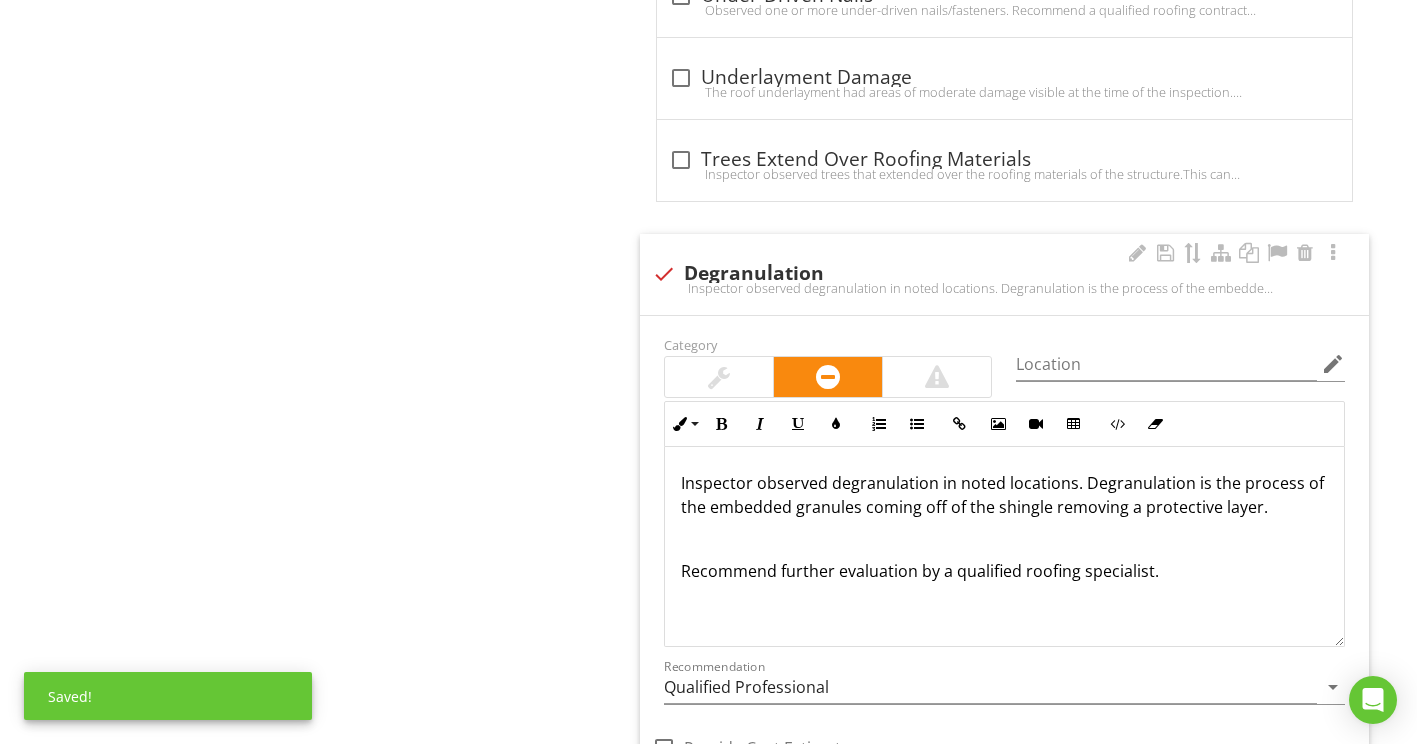 scroll, scrollTop: 2217, scrollLeft: 0, axis: vertical 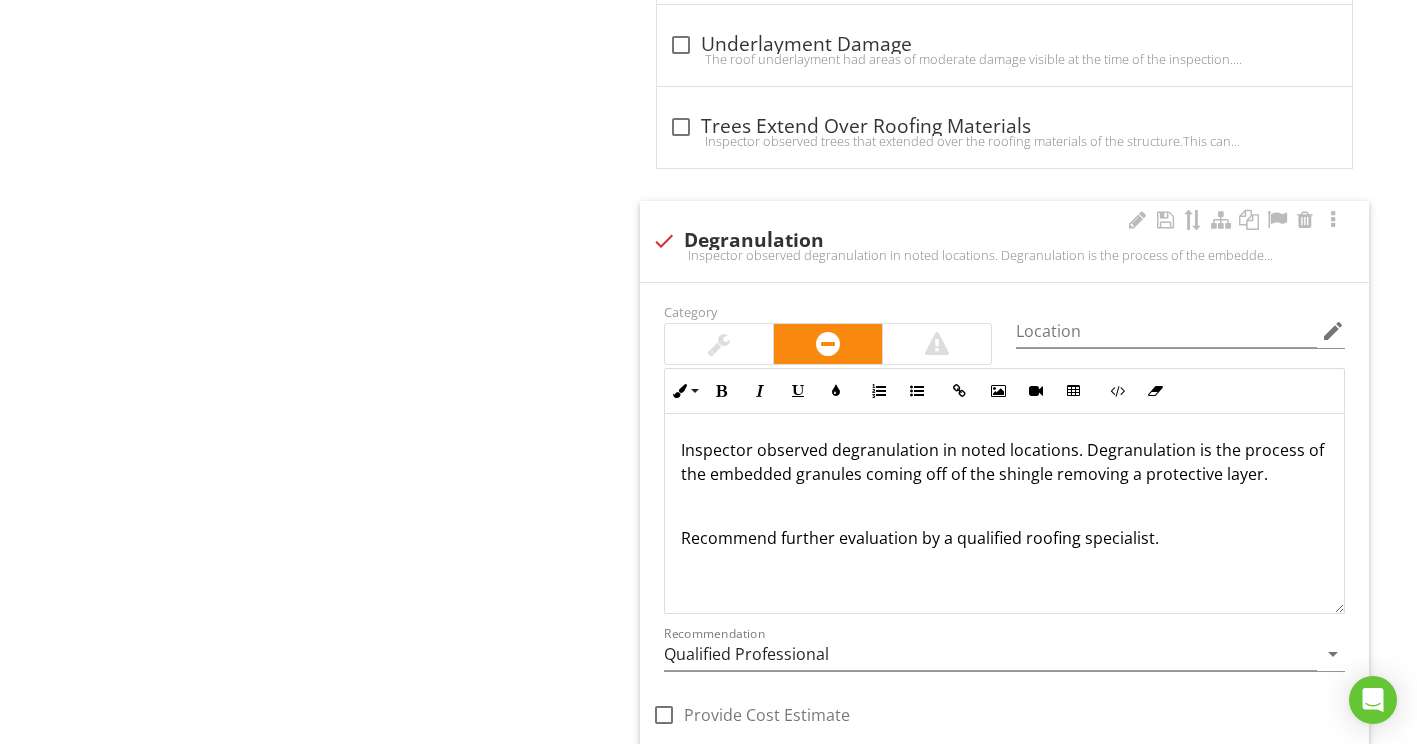 click on "Inspector observed degranulation in noted locations. Degranulation is the process of the embedded granules coming off of the shingle removing a protective layer." at bounding box center (1004, 462) 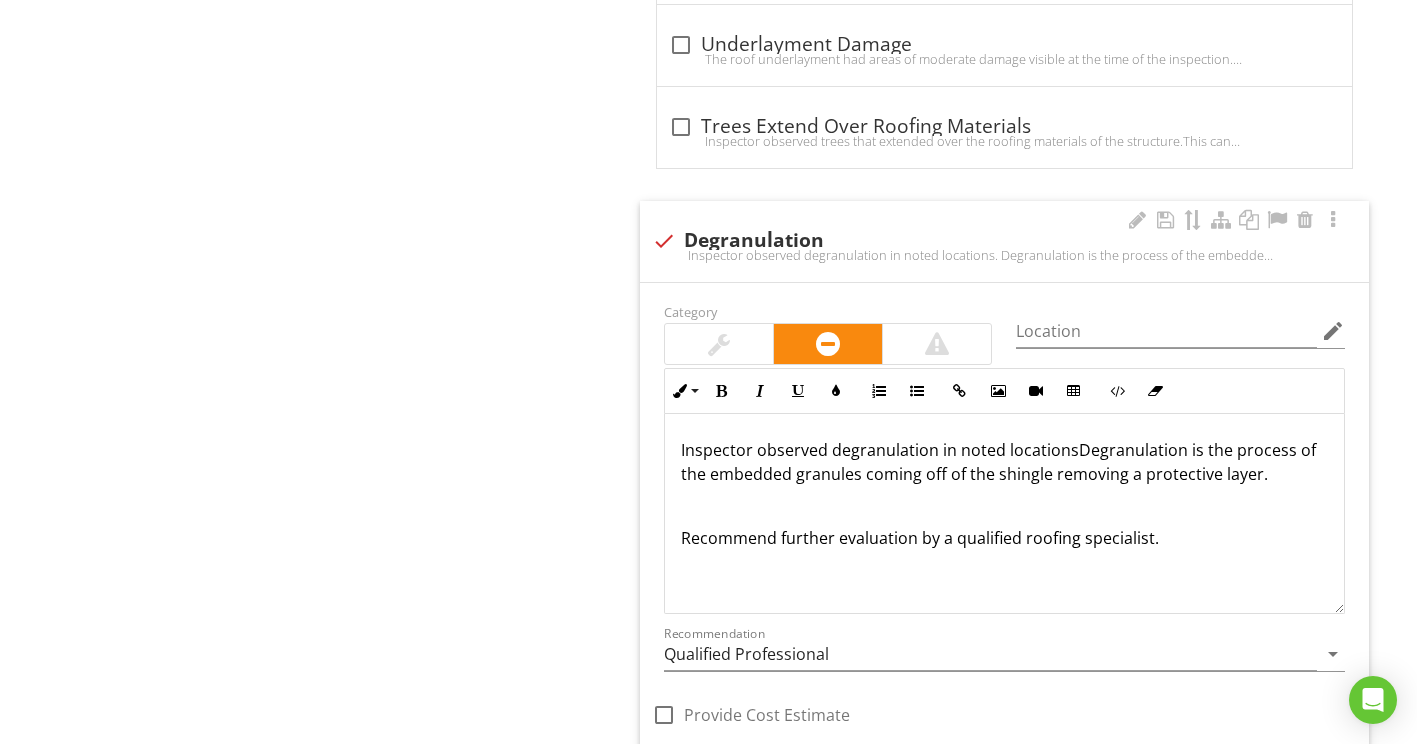 type 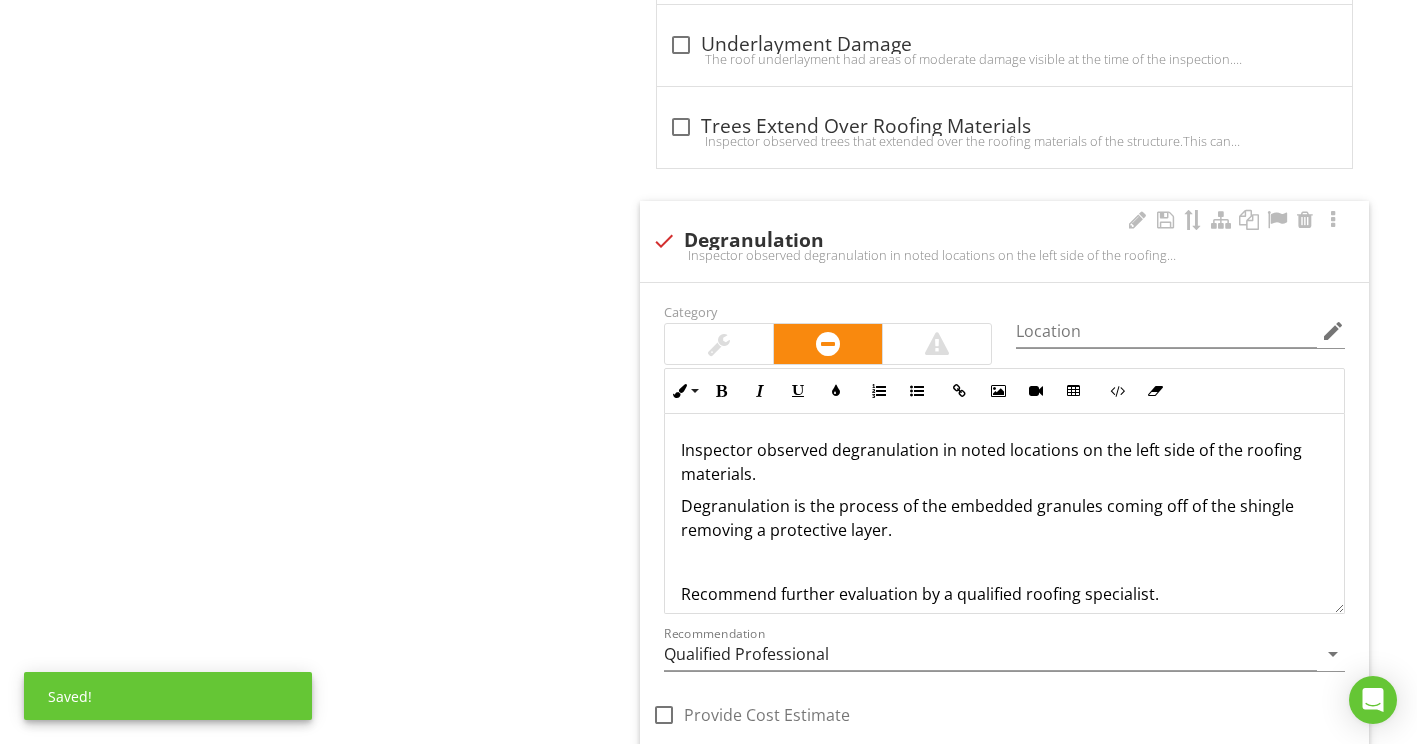 click at bounding box center (1004, 562) 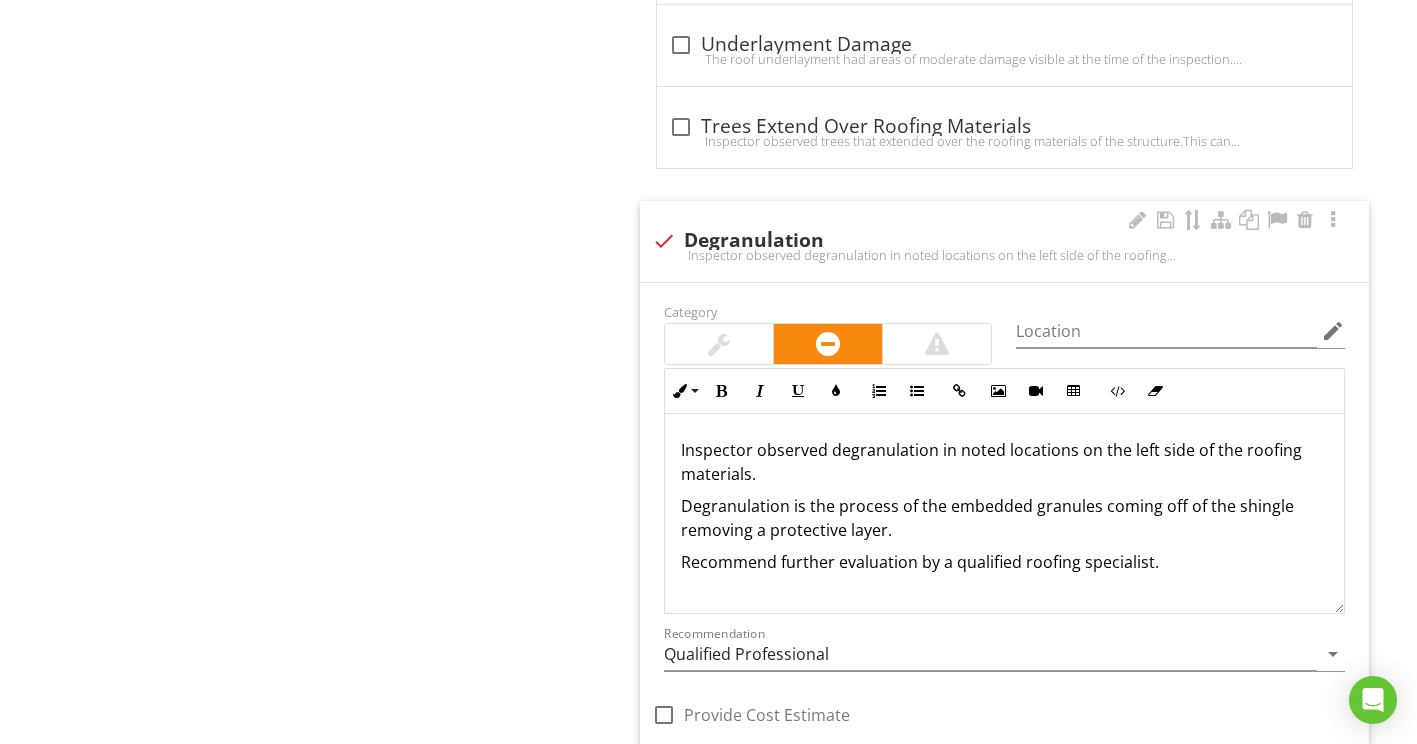 scroll, scrollTop: 1, scrollLeft: 0, axis: vertical 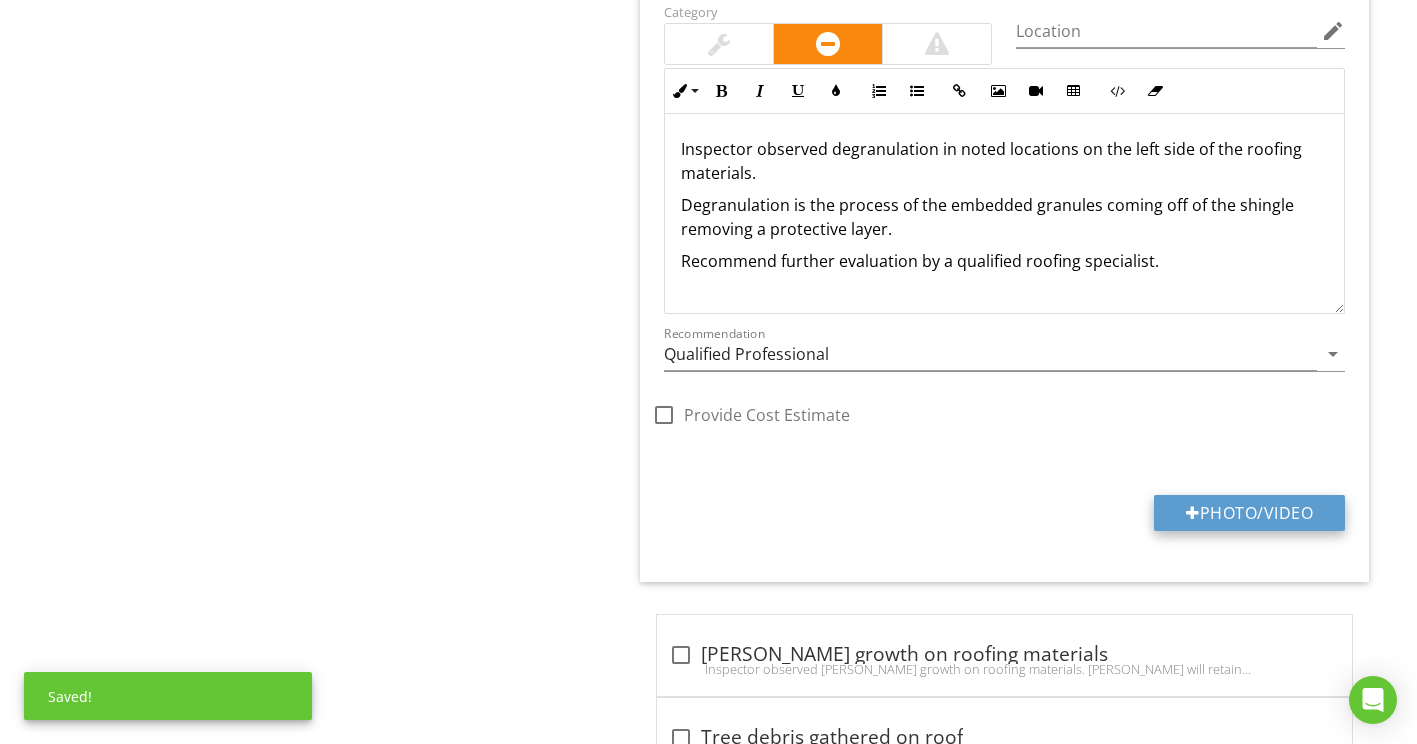 click on "Photo/Video" at bounding box center [1249, 513] 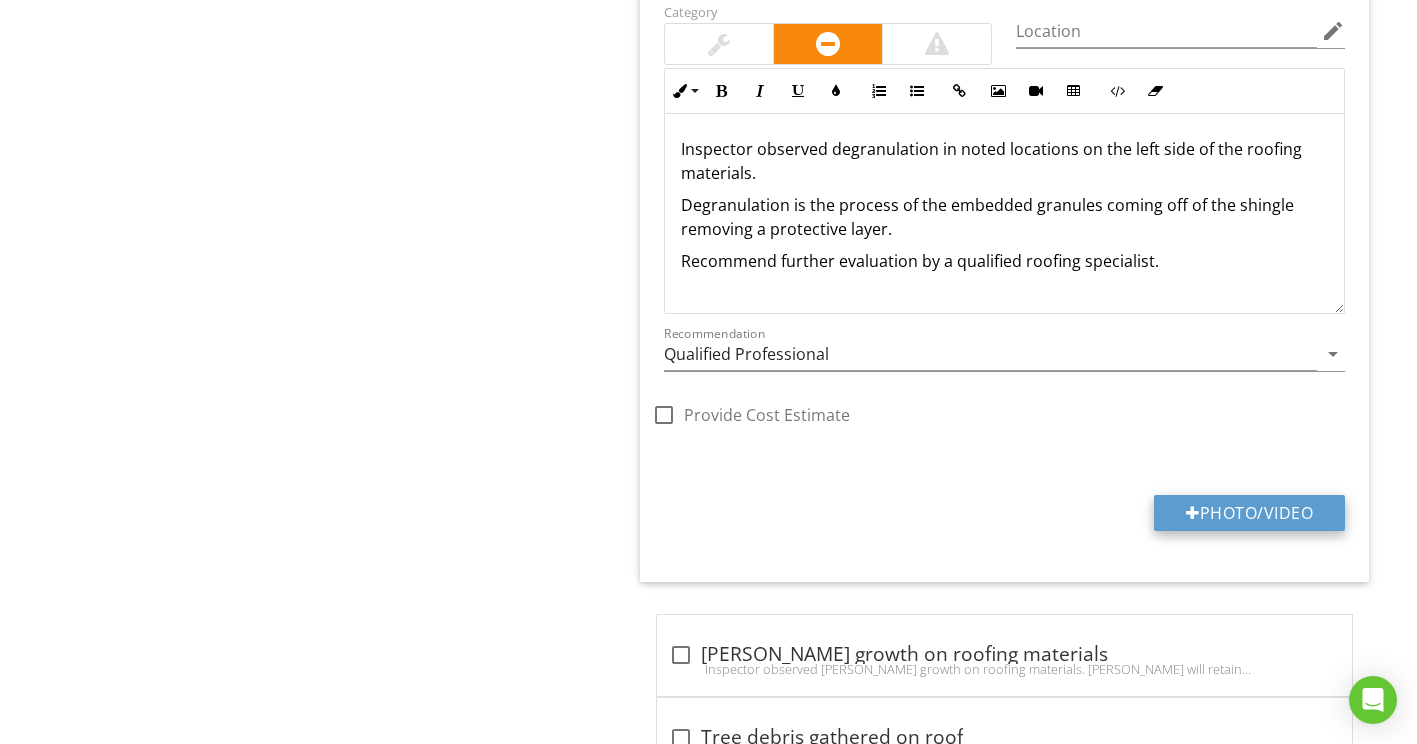 type on "C:\fakepath\degran on left 1.png" 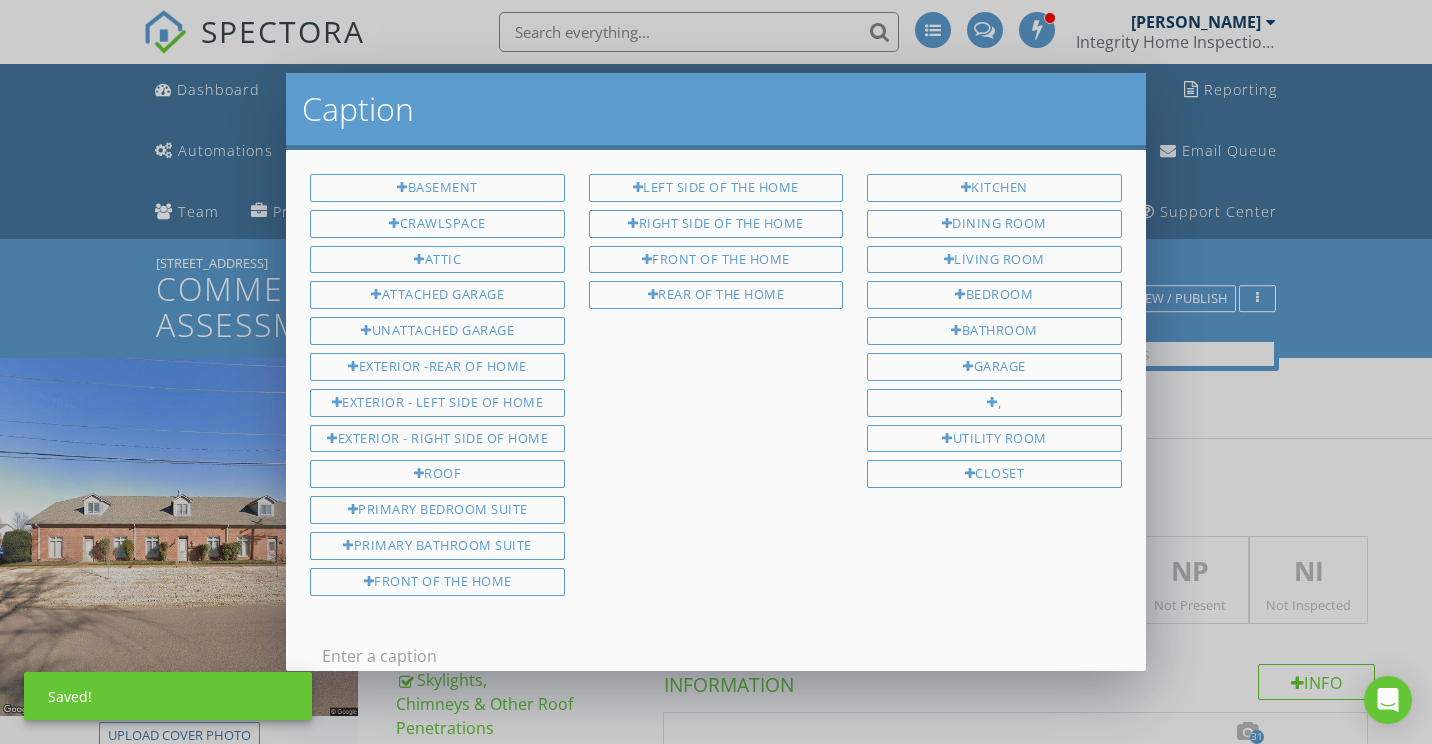 scroll, scrollTop: 2517, scrollLeft: 0, axis: vertical 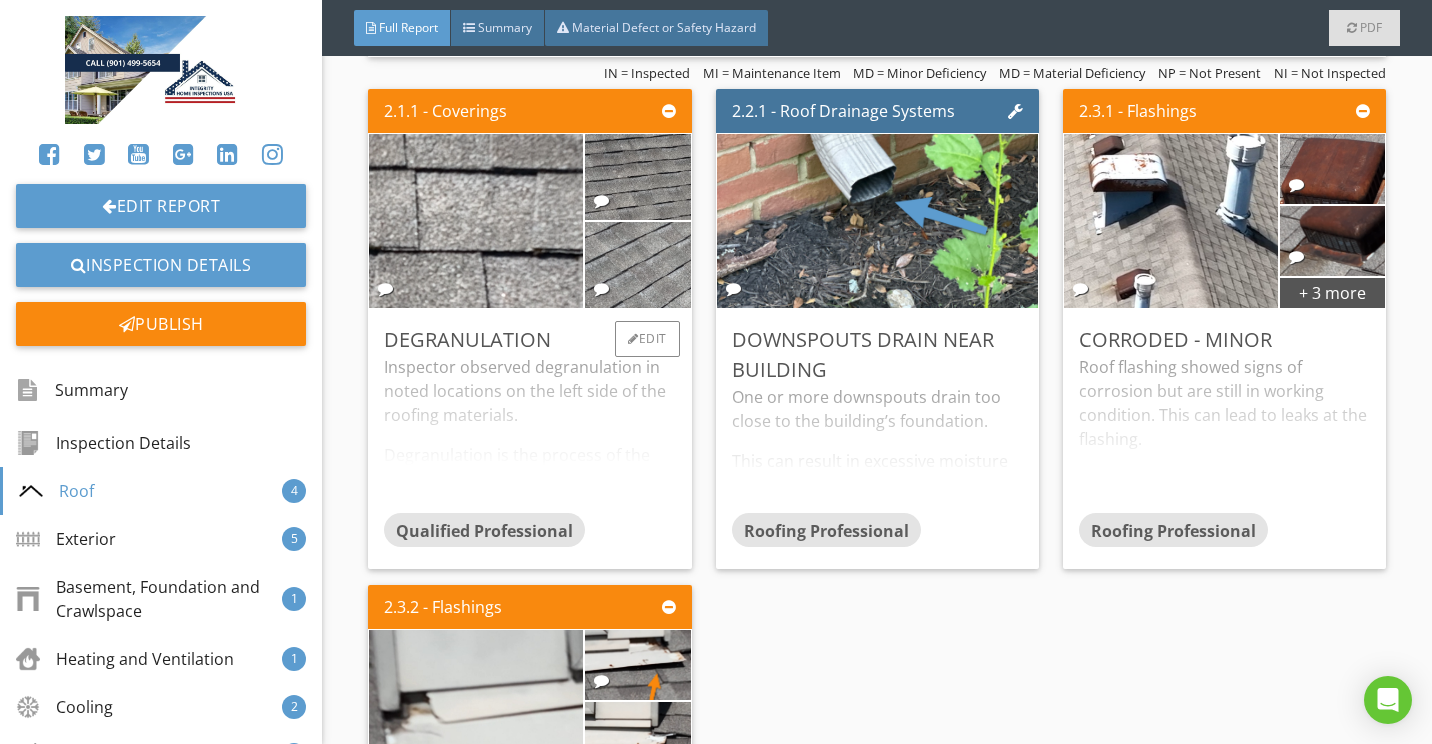 click on "Inspector observed degranulation in noted locations on the left side of the roofing materials. Degranulation is the process of the embedded granules coming off of the shingle removing a protective layer.  Recommend further evaluation by a qualified roofing specialist." at bounding box center (529, 434) 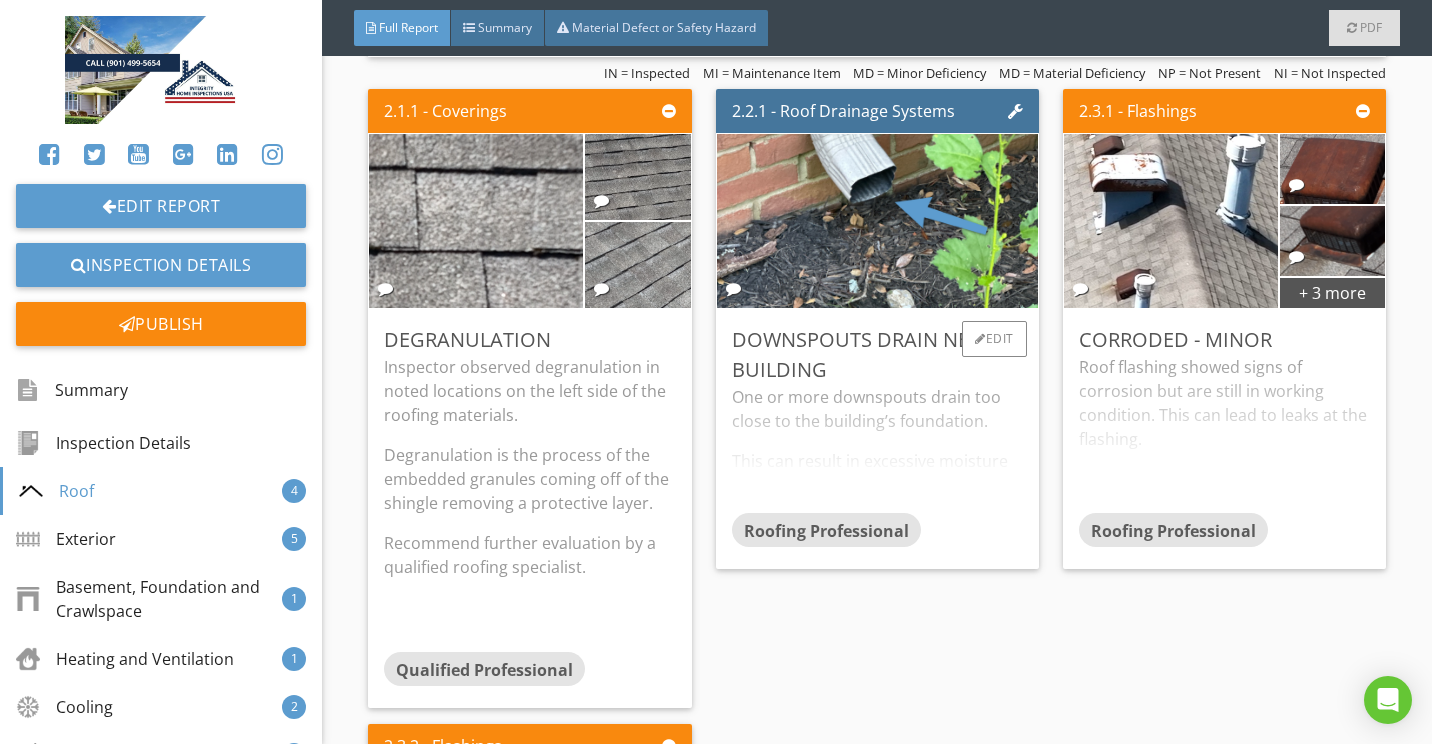 click on "One or more downspouts drain too close to the building’s foundation.  This can result in excessive moisture in the soil at the foundation, which can lead to foundation/structural movement.  Recommend a qualified contractor adjust downspout extensions to drain at least 6 feet from the foundation.  Here is a helpful DIY link  and video on draining water flow away from your house." at bounding box center (877, 449) 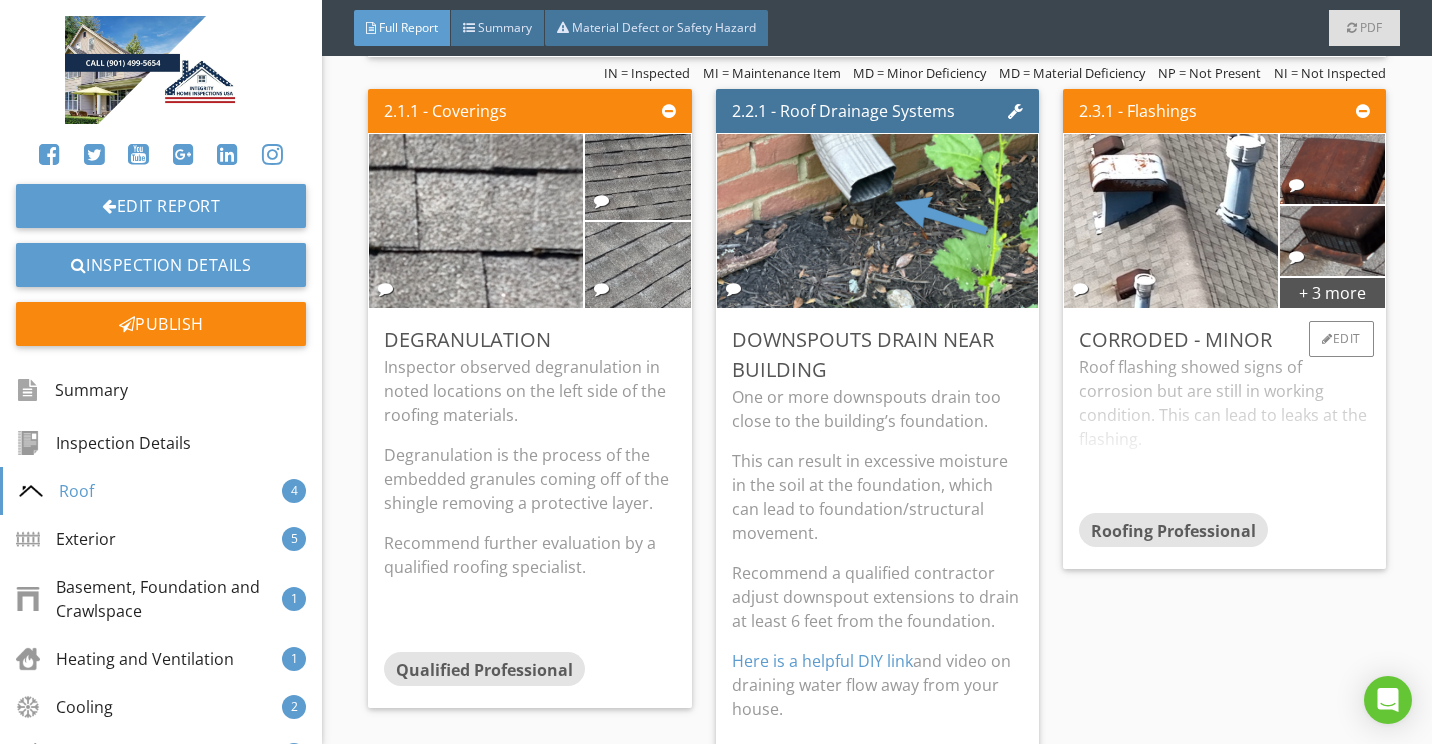 click on "Roof flashing showed signs of corrosion but are still in working condition. This can lead to leaks at the flashing. Flashing should be monitored to prevent severe corrosion leading to moisture intrusion." at bounding box center [1224, 434] 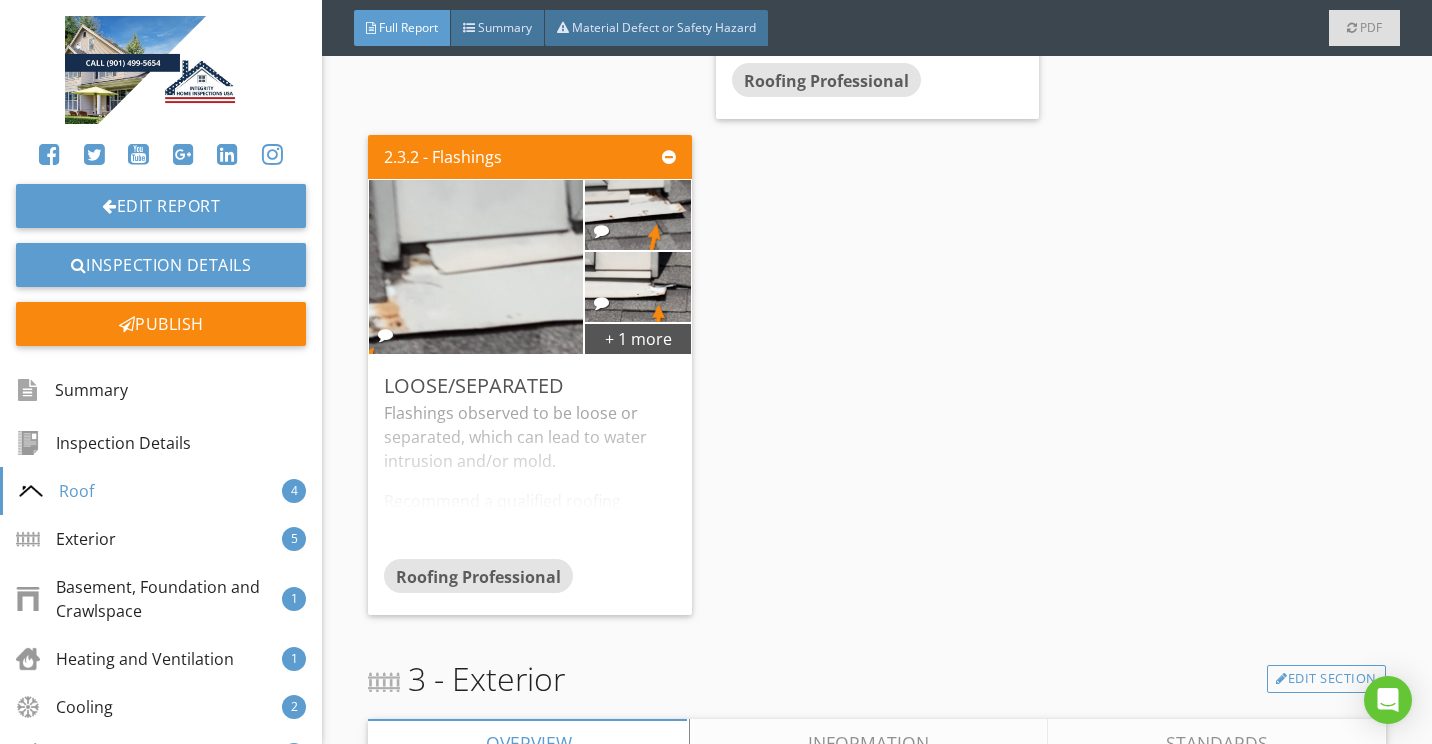 scroll, scrollTop: 4000, scrollLeft: 0, axis: vertical 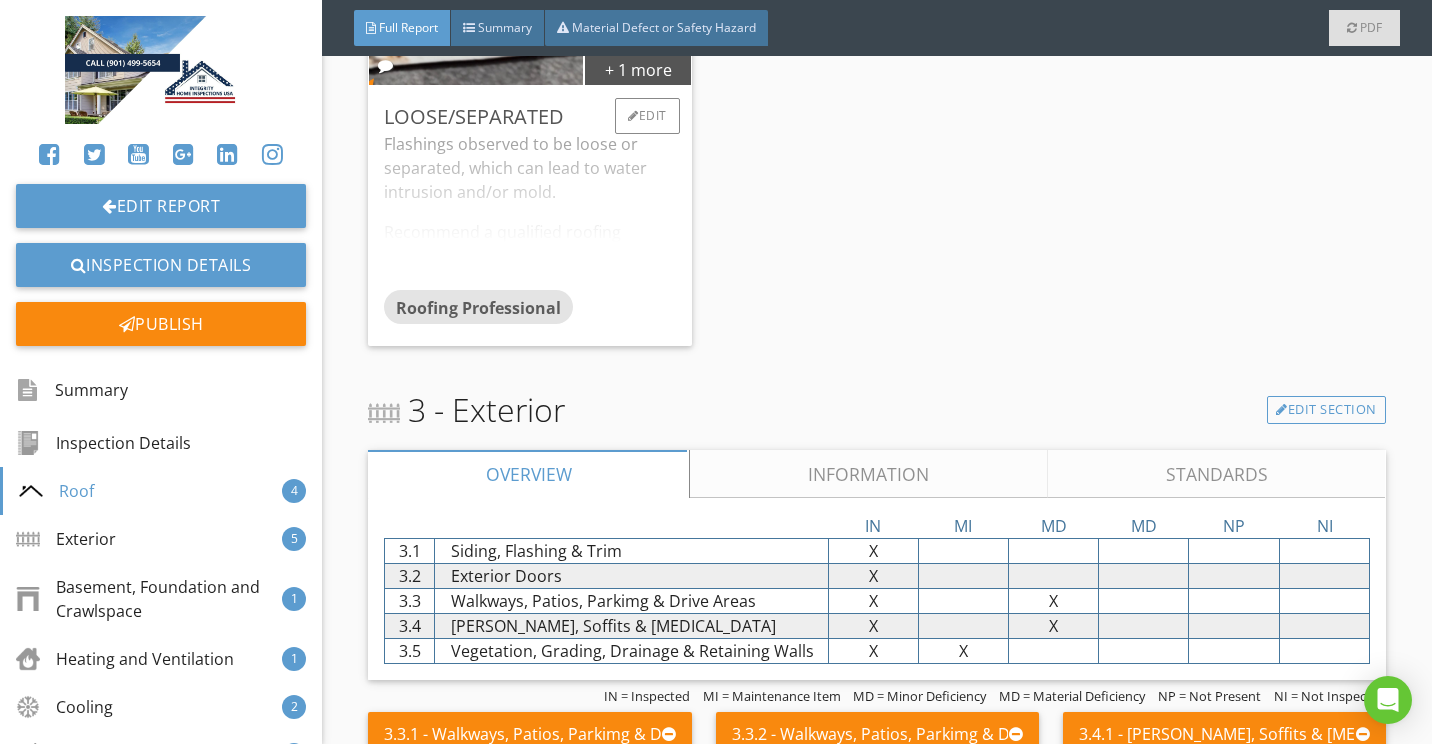 click on "Flashings observed to be loose or separated, which can lead to water intrusion and/or mold.  Recommend a qualified roofing contractor repair." at bounding box center (529, 211) 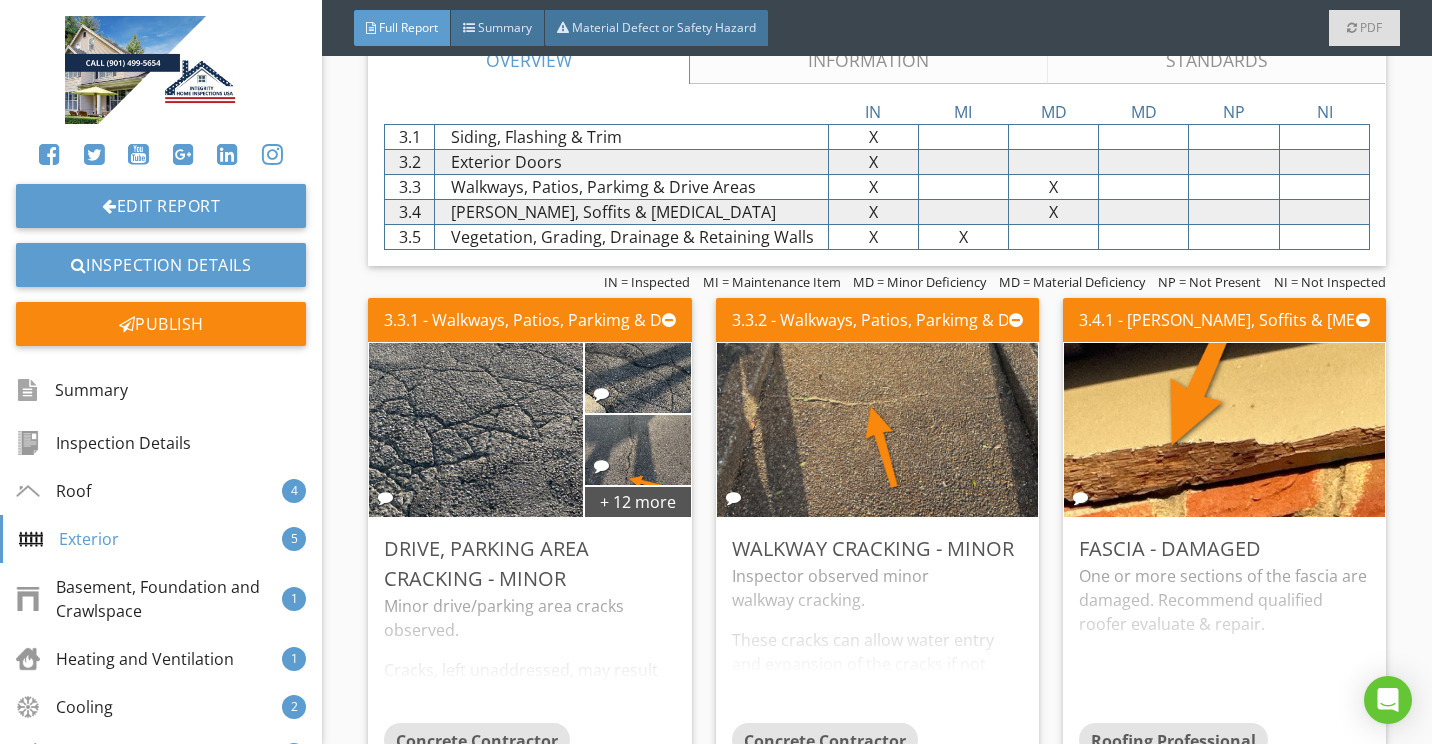 scroll, scrollTop: 4700, scrollLeft: 0, axis: vertical 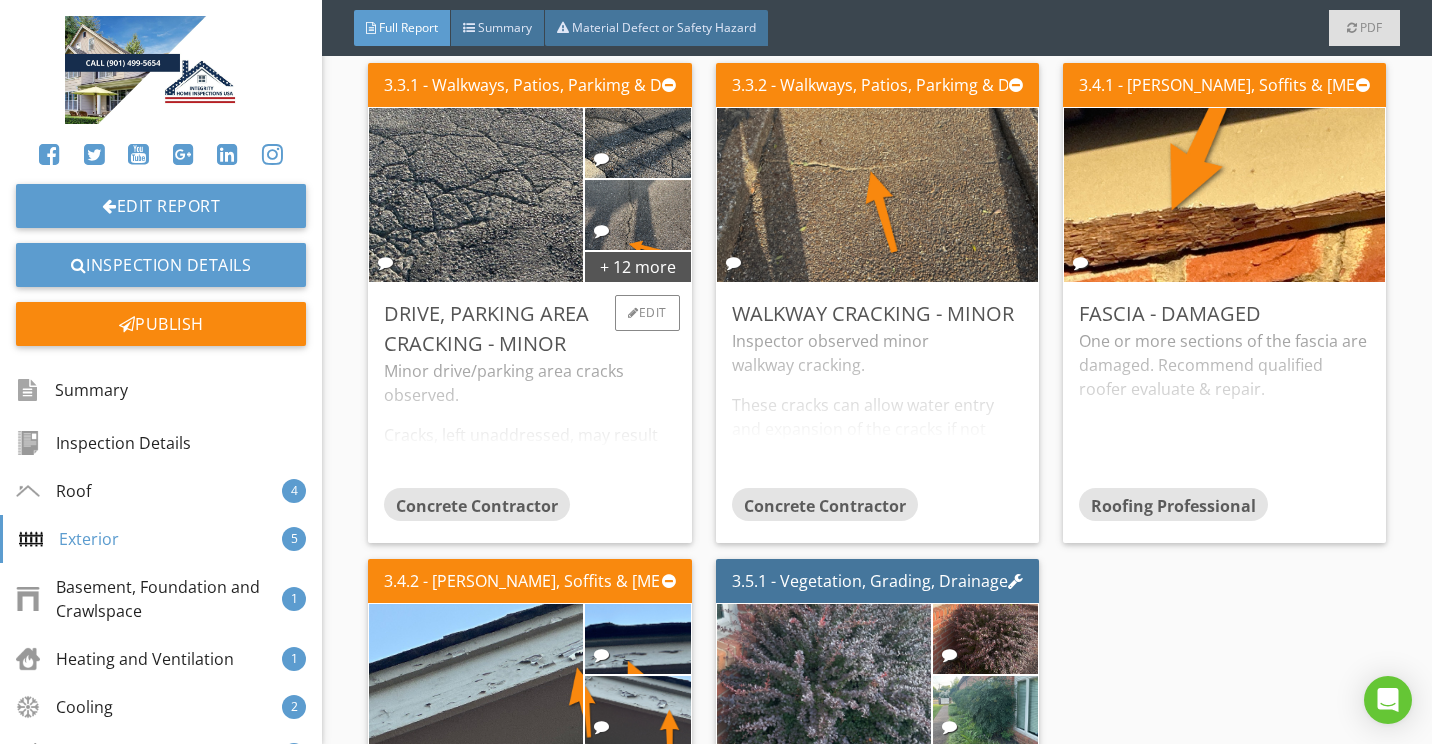 click on "Minor drive/parking area cracks observed. Cracks, left unaddressed, may result in cracks expanding and settling or heaving of materials. Please note that the photographs of minor cracking at the drive, parking and walkway areas are not all inclusive, but rather an example of the conditions noted at the time of the inspection. This condition was observed on all four sides of the building..  Recommend monitor and/or have concrete contractor patch/seal." at bounding box center [529, 423] 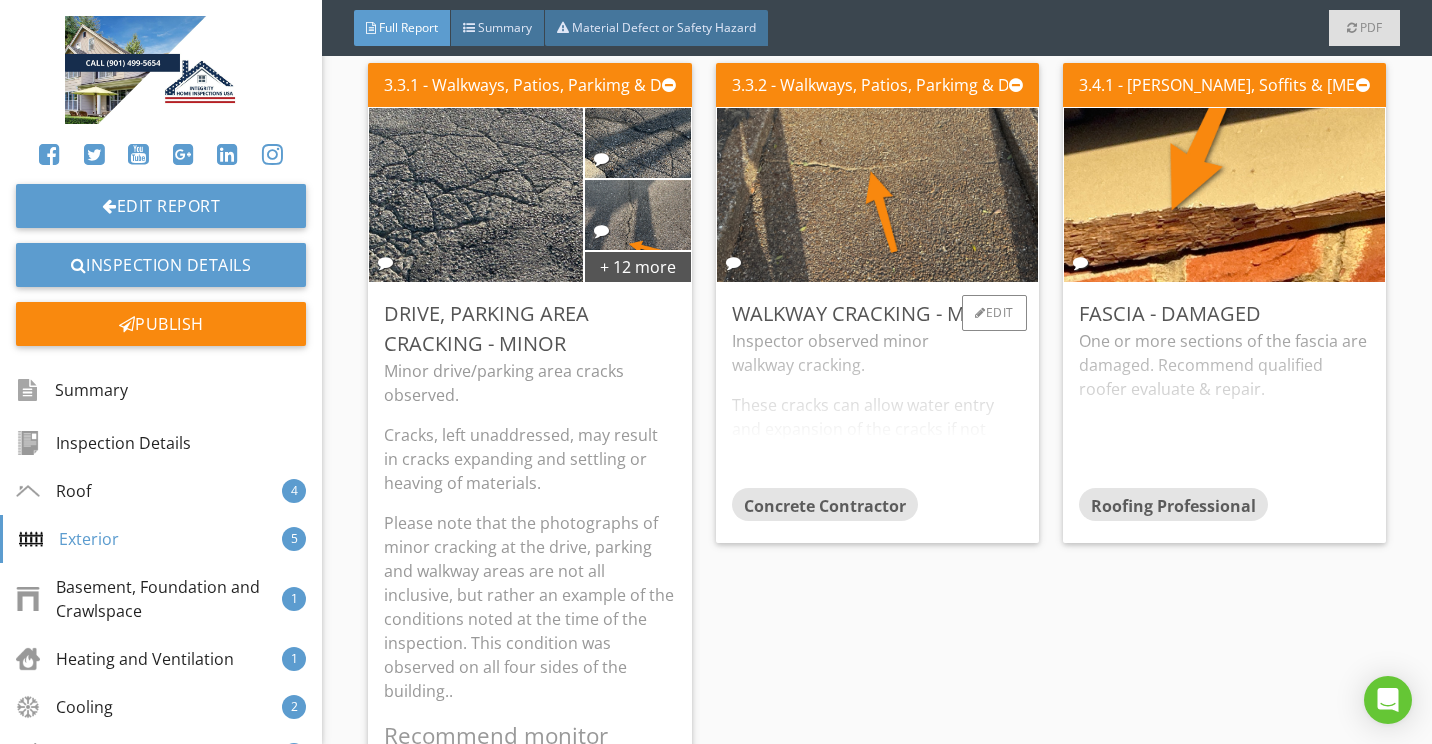 click on "Inspector observed minor walkway cracking. These cracks can allow water entry and expansion of the cracks if not filled and sealed. Recommend concrete contractor evaluate and correct to prevent trip hazard & preserve appearance." at bounding box center (877, 408) 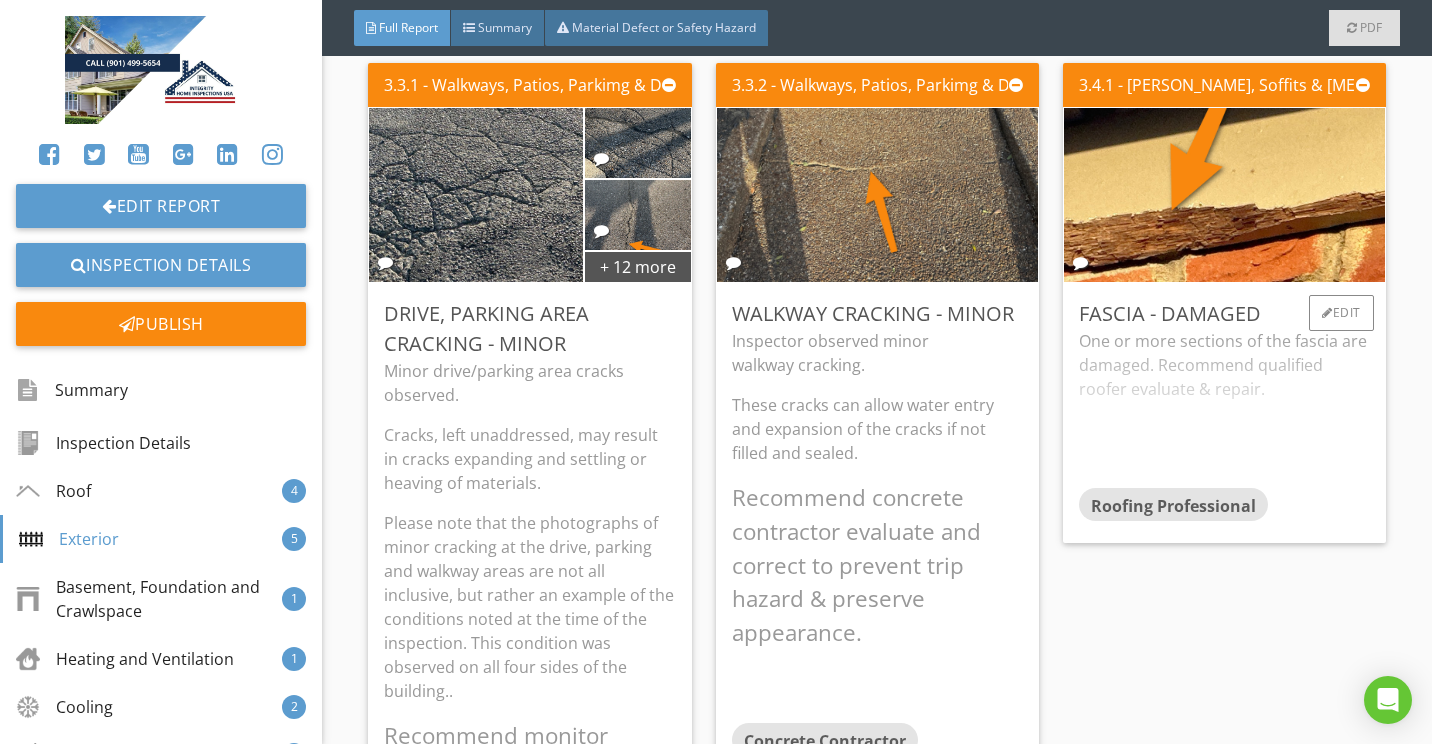 click on "One or more sections of the fascia are damaged. Recommend qualified roofer evaluate & repair." at bounding box center (1224, 408) 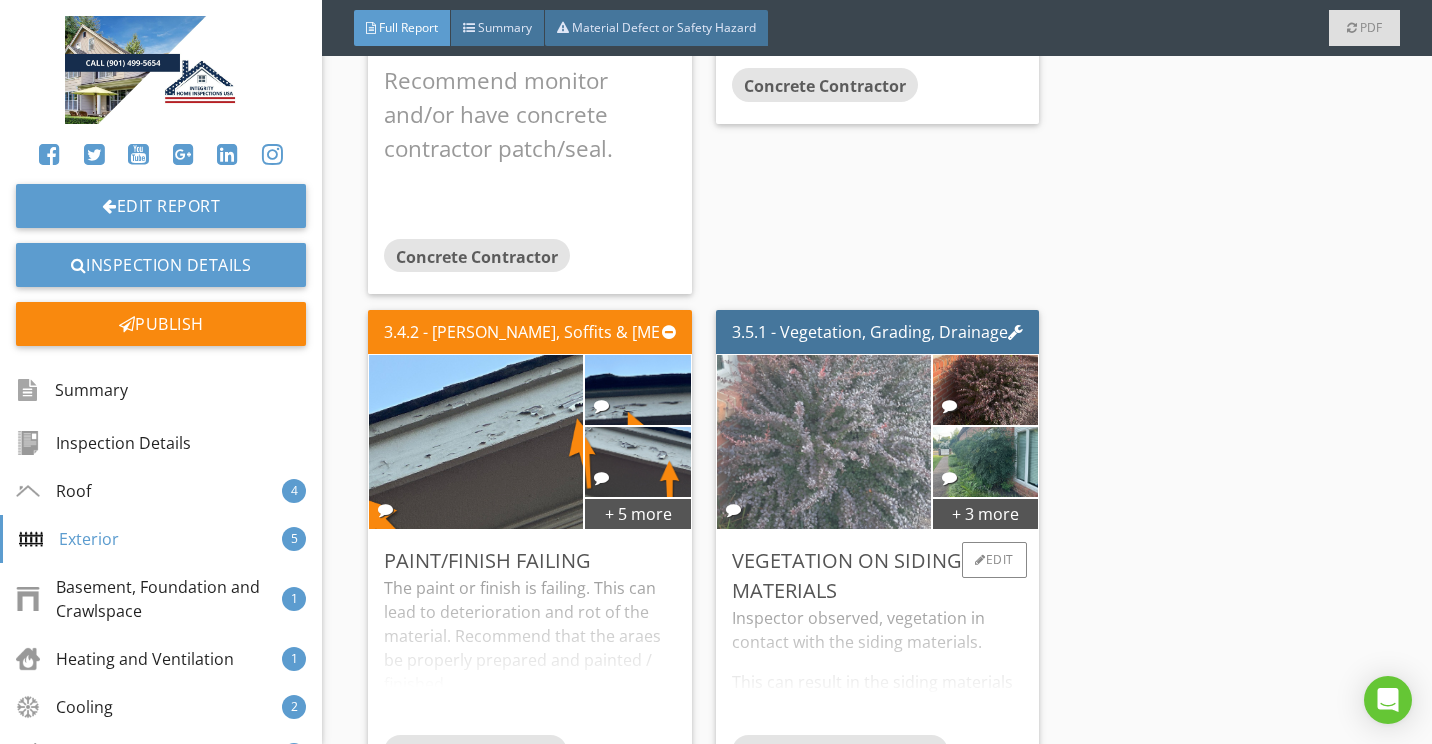 scroll, scrollTop: 5400, scrollLeft: 0, axis: vertical 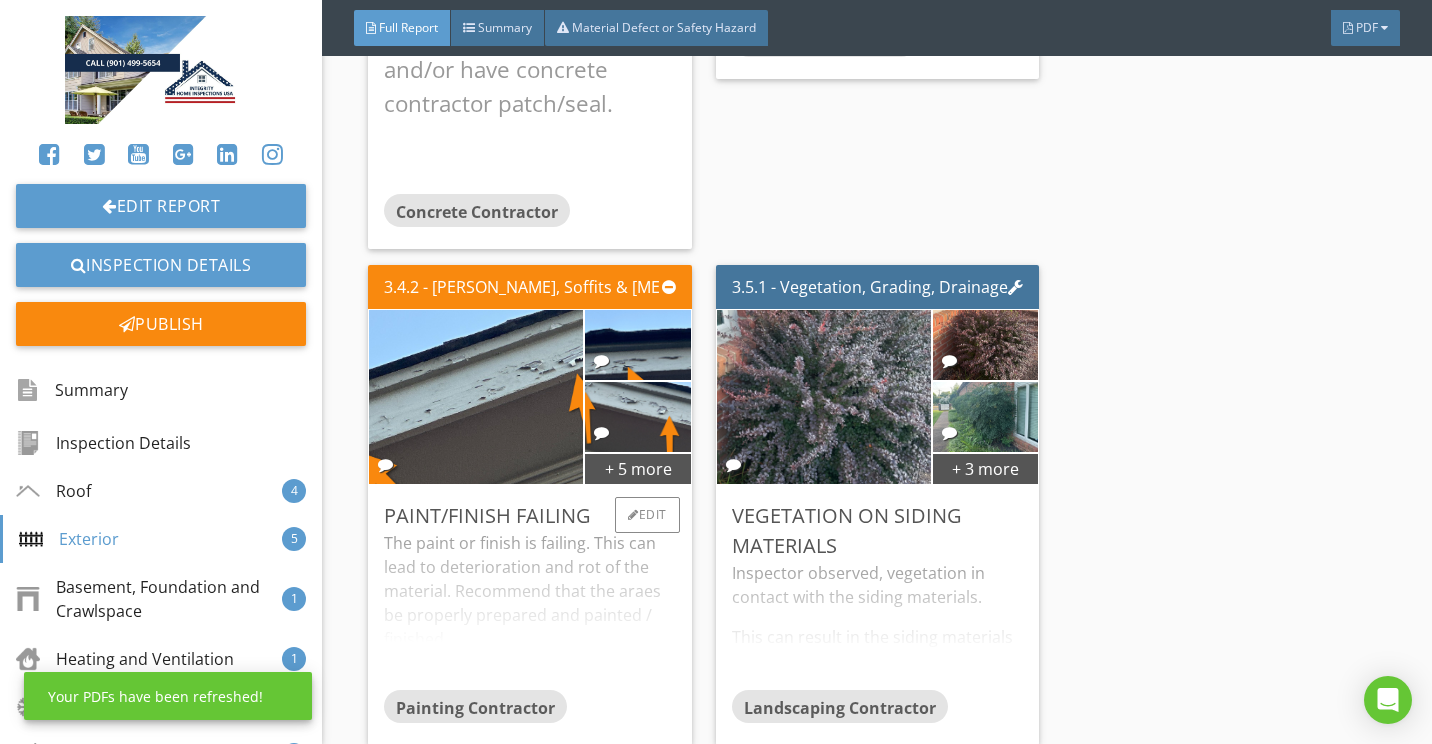 click on "The paint or finish is failing. This can lead to deterioration and rot of the material. Recommend that the araes be properly prepared and painted / finished." at bounding box center (529, 610) 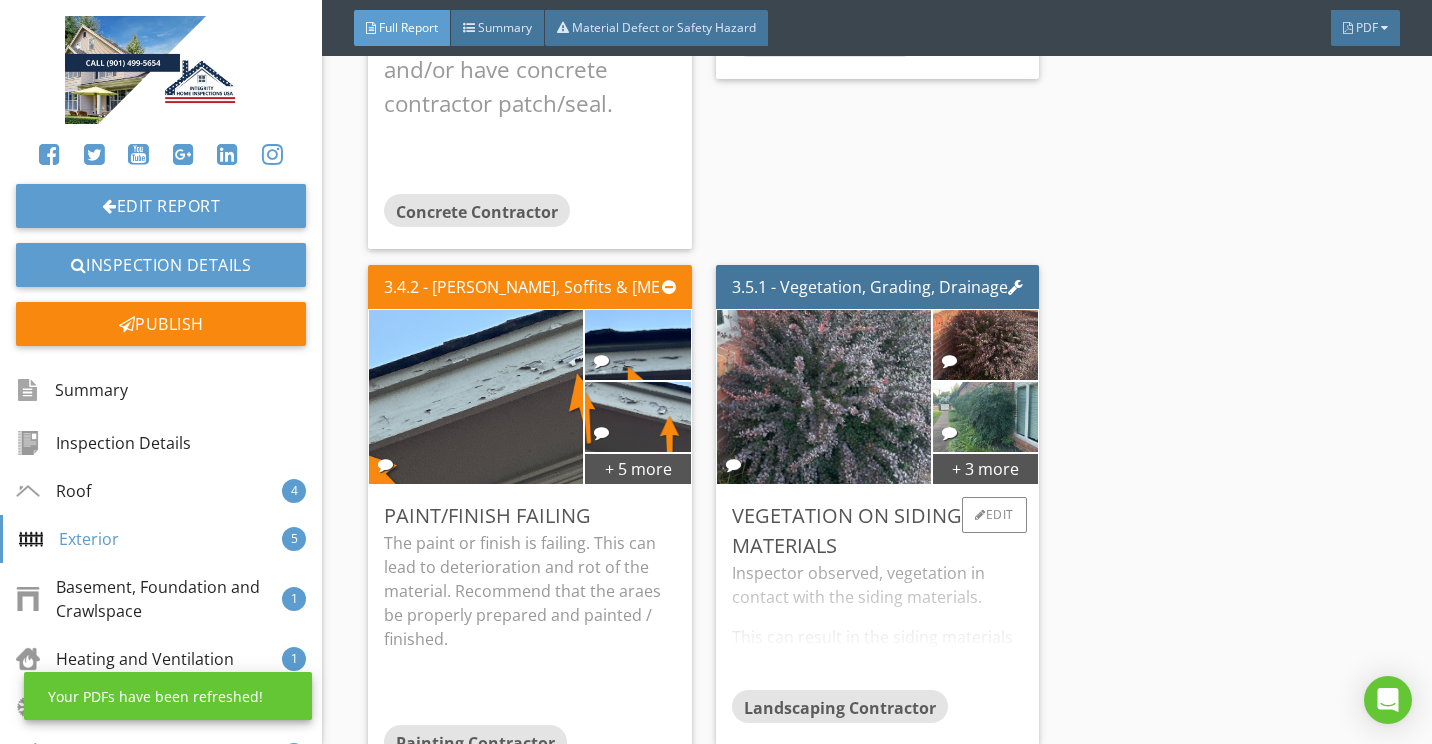 click on "Inspector observed, vegetation in contact with the siding materials. This can result in the siding materials absorbing moisture from the vegetation, which can result indicate of the siding materials. Recommend a qualified landscape, professional for trimming vegetation against the siding materials." at bounding box center (877, 625) 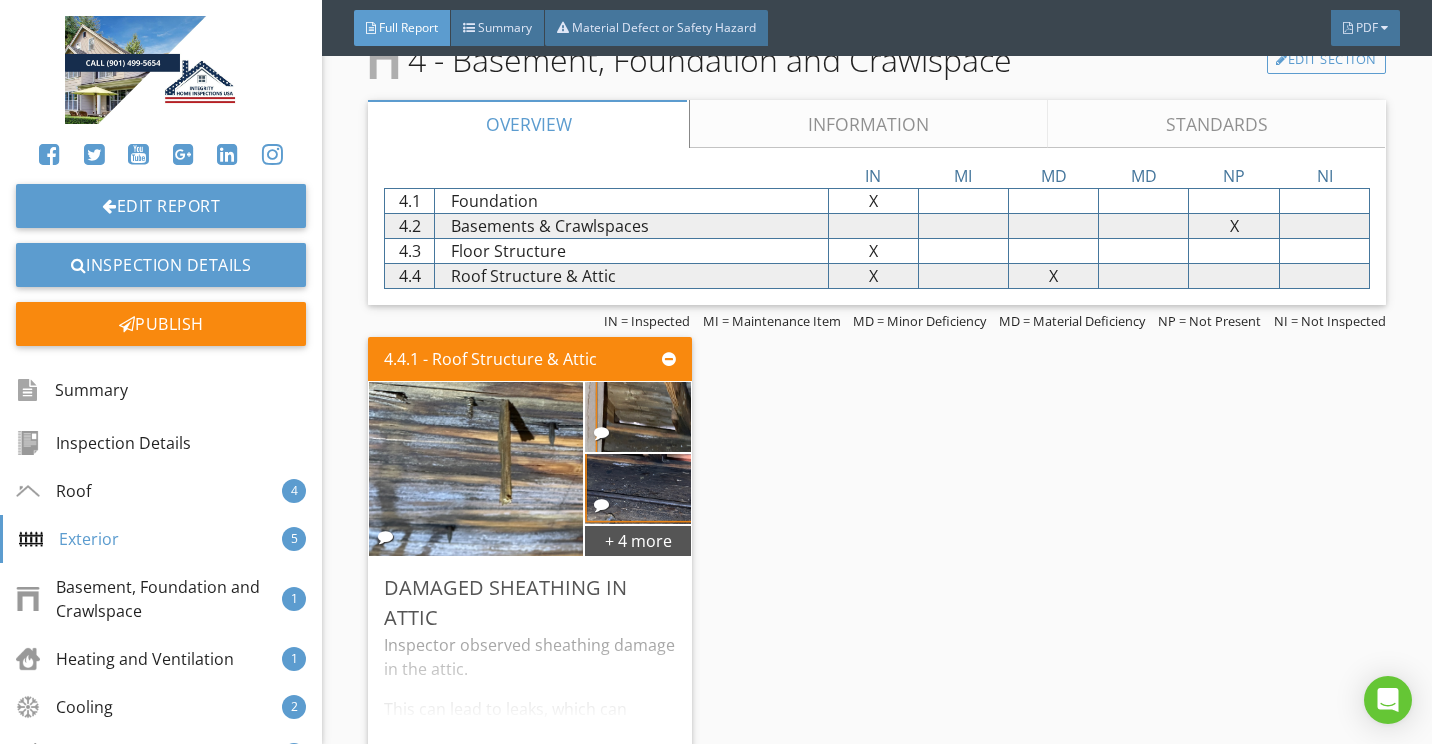 scroll, scrollTop: 6600, scrollLeft: 0, axis: vertical 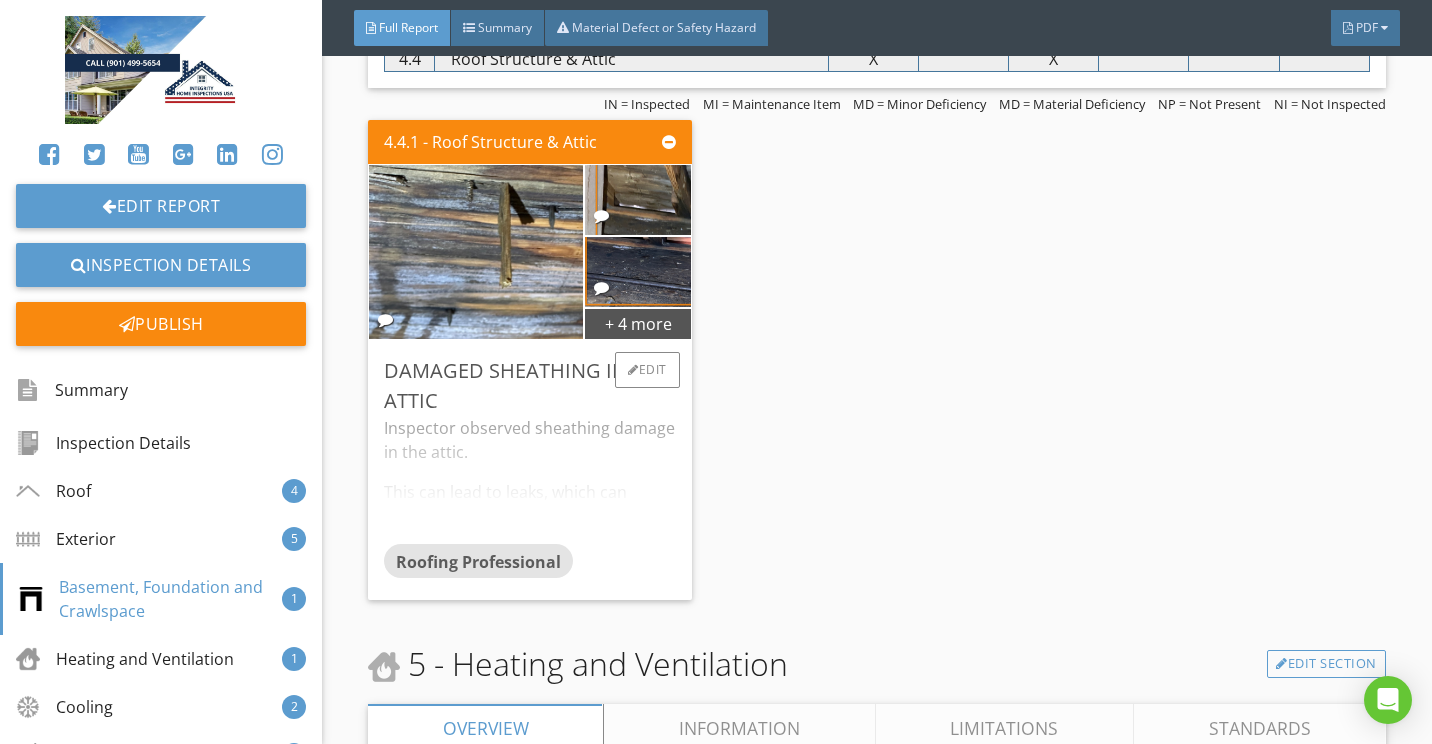 click on "Damaged Sheathing in Attic" at bounding box center [529, 386] 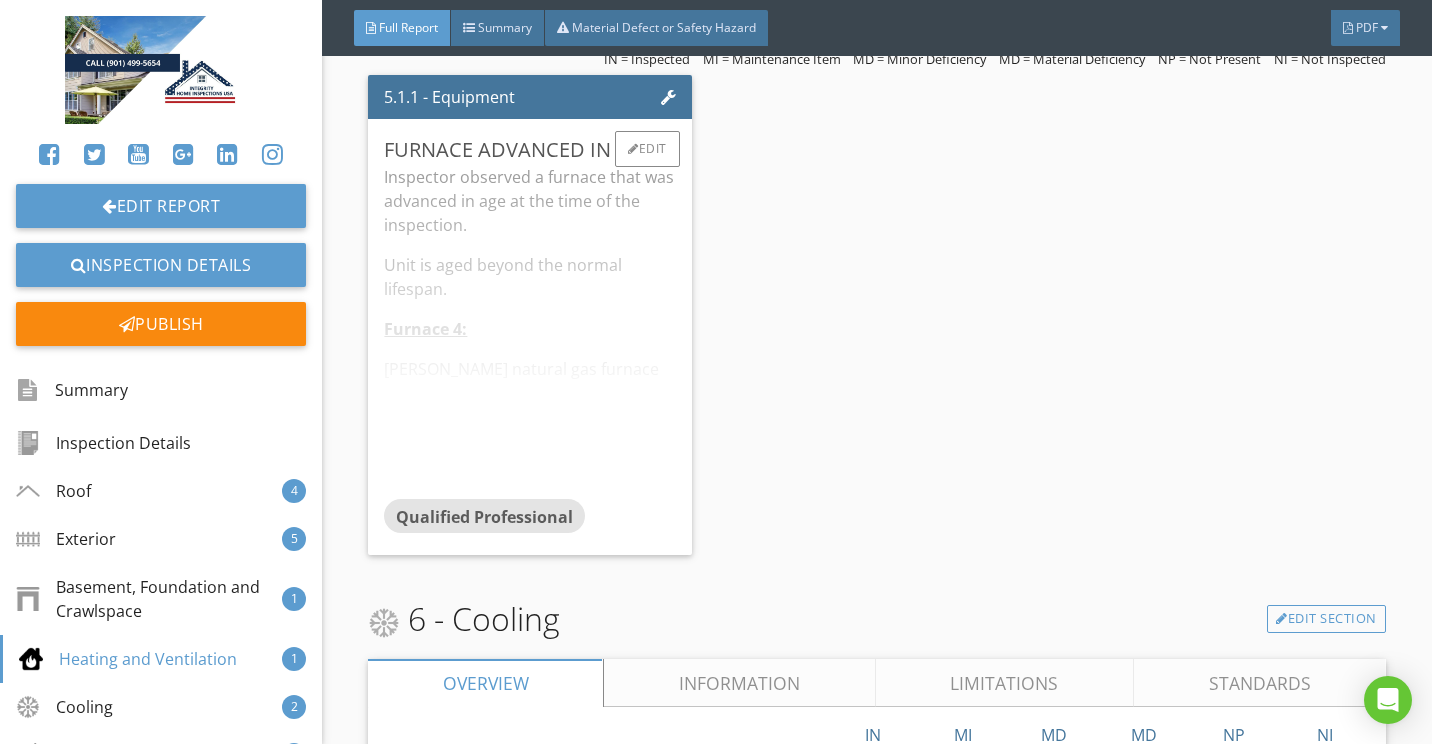 click on "Inspector observed a furnace that was advanced in age at the time of the inspection. Unit is aged beyond the normal lifespan. Furnace 4: Gibson natural gas furnace Located in Clover business in closet 90,000 BTU/HR input Model: GL1RA 090C - 16B Serial # GLA030105584 Manufactured January 2003. Unit is about 22.5 years old and is advanced in age. Furnace 6: Gibson natural gas furnace: Located at second floor closet 90,000 BTU/HR input Model: GL1RA 090C - 16B Serial # GLA030105582 Manufactured January 2003. Unit is about 22.5 years old and is advanced in age. Recommend having the unit evaluated by a qualified HVAC professional." at bounding box center [529, 332] 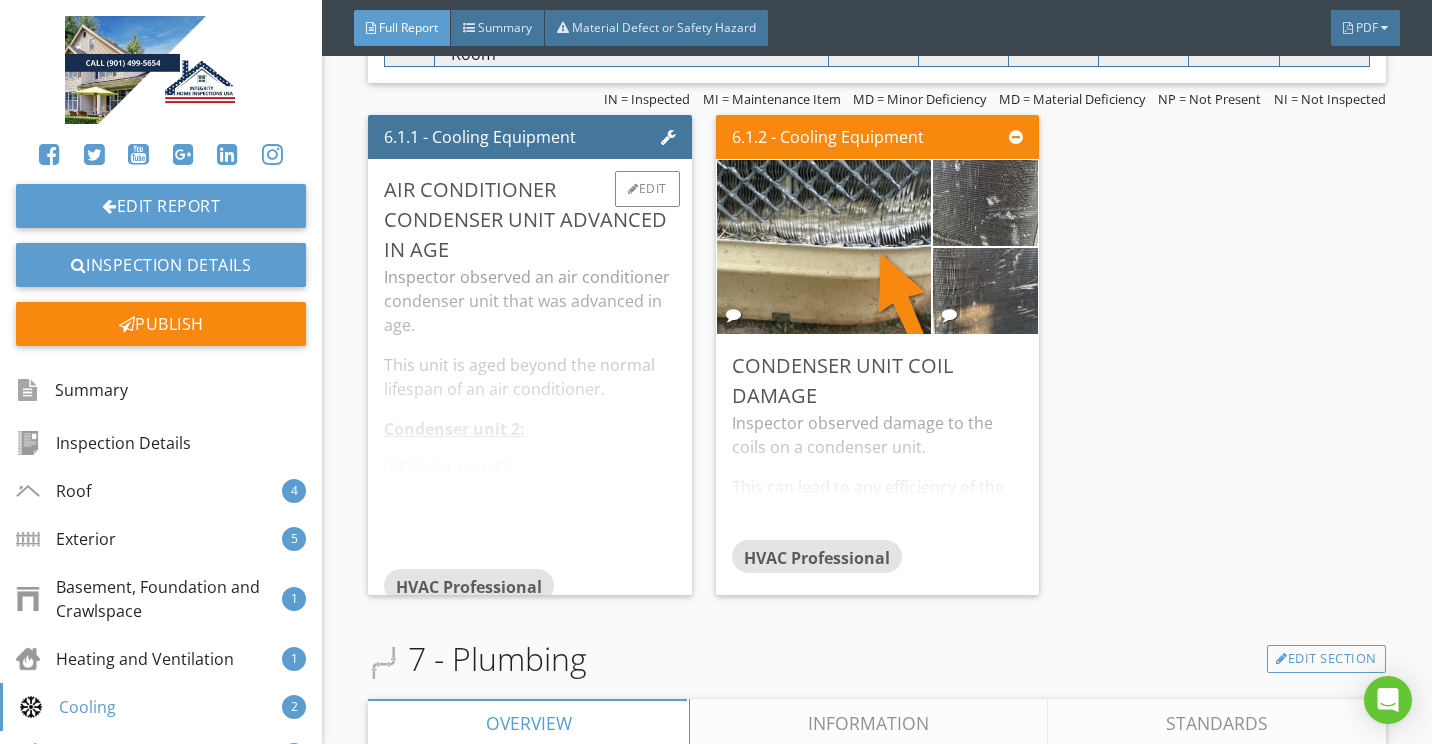 click on "Inspector observed an air conditioner condenser unit that was advanced in age. This unit is aged beyond the normal lifespan of an air conditioner. Condenser unit 2: Gibson This unit had no data tag. Inspector cannot determine the BTUs, model number, serial number or age of this unit, however based on inspector's experience, the unit is advanced in age, beyond 15 years of age. Condenser unit 5: 42,000 BTUs (3.5 tons) Model: GS3BA-042KA Serial # GSD030507519 Manufactured May 2003. Unit is about 22.2 years old and is advanced in age. Recommend having this unit evaluated by a qualified HVAC professional." at bounding box center (529, 417) 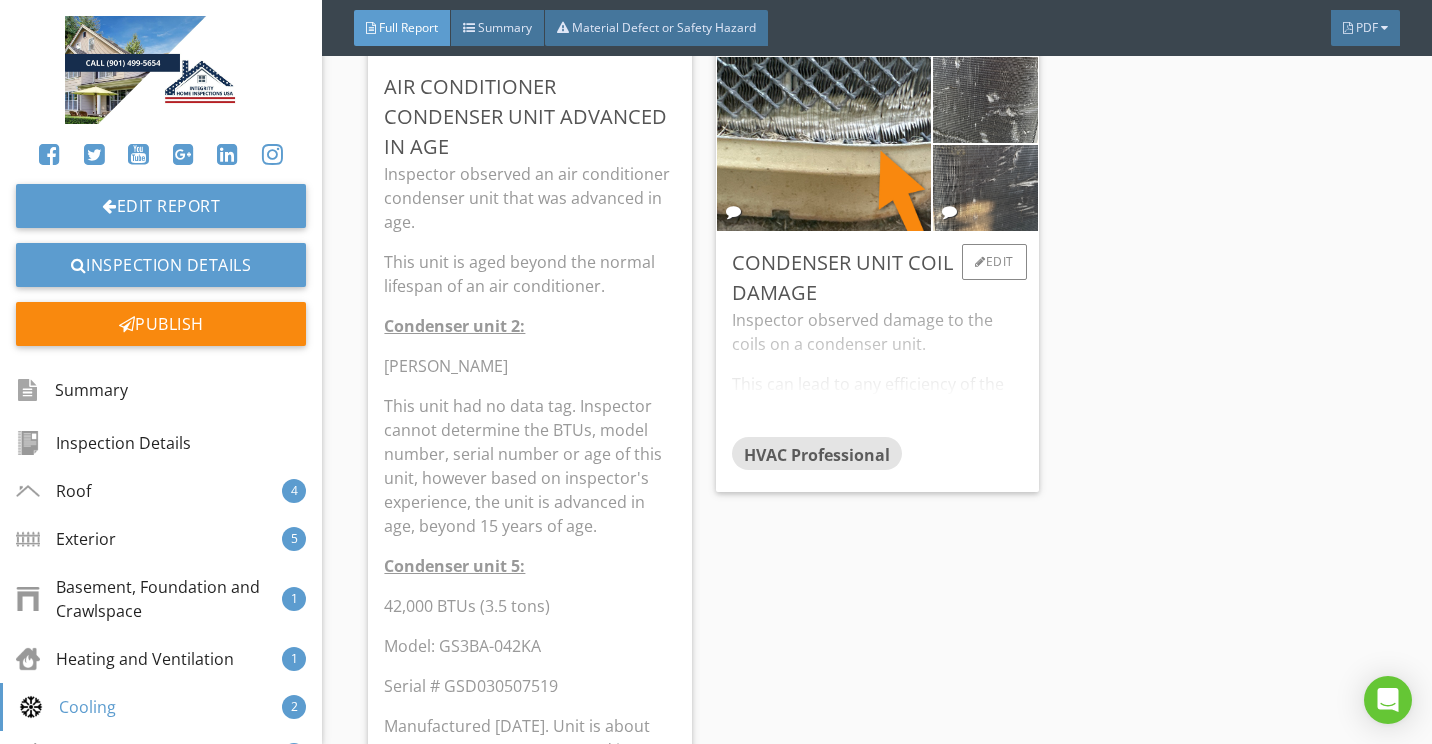 scroll, scrollTop: 9200, scrollLeft: 0, axis: vertical 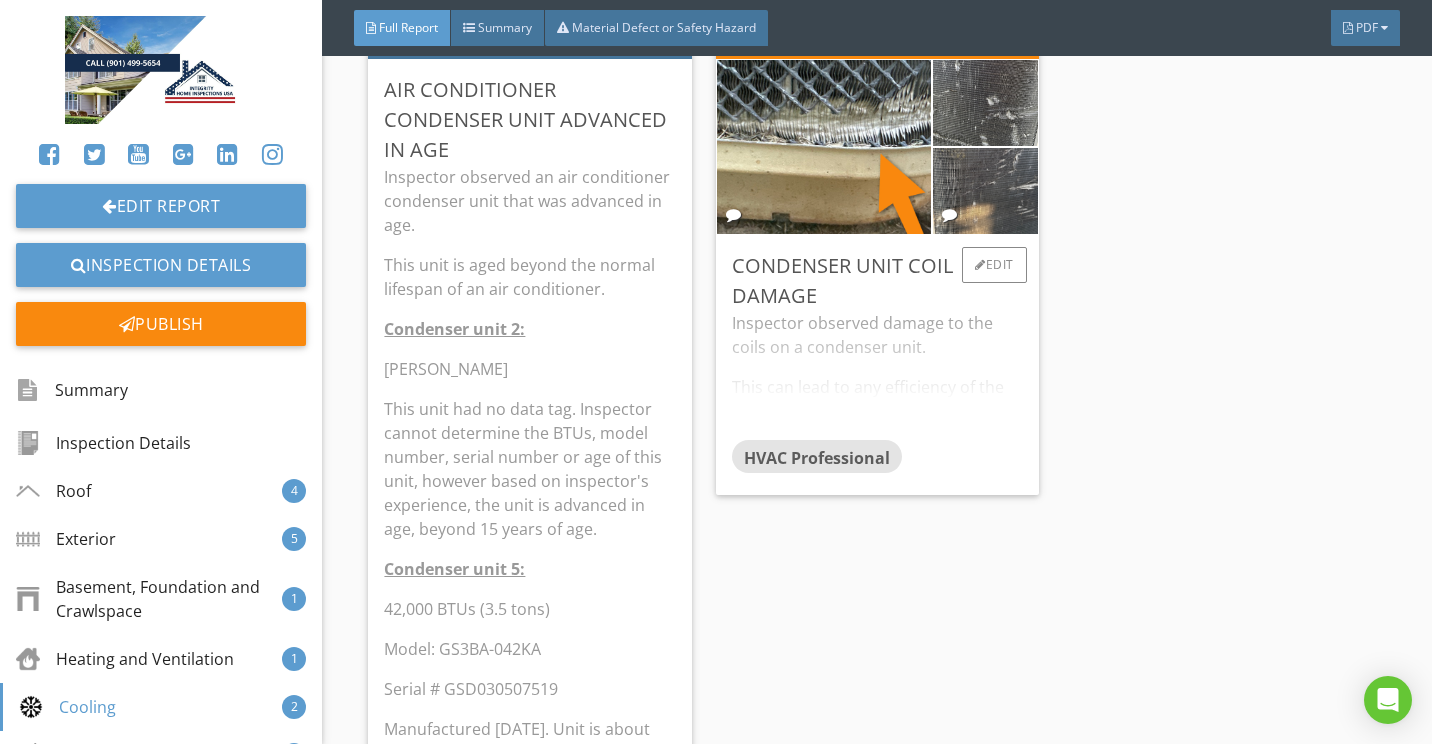 click on "Inspector observed damage to the coils on a condenser unit. This can lead to any efficiency of the unit. Recommend a qualified HVAC professional for evaluation." at bounding box center [877, 375] 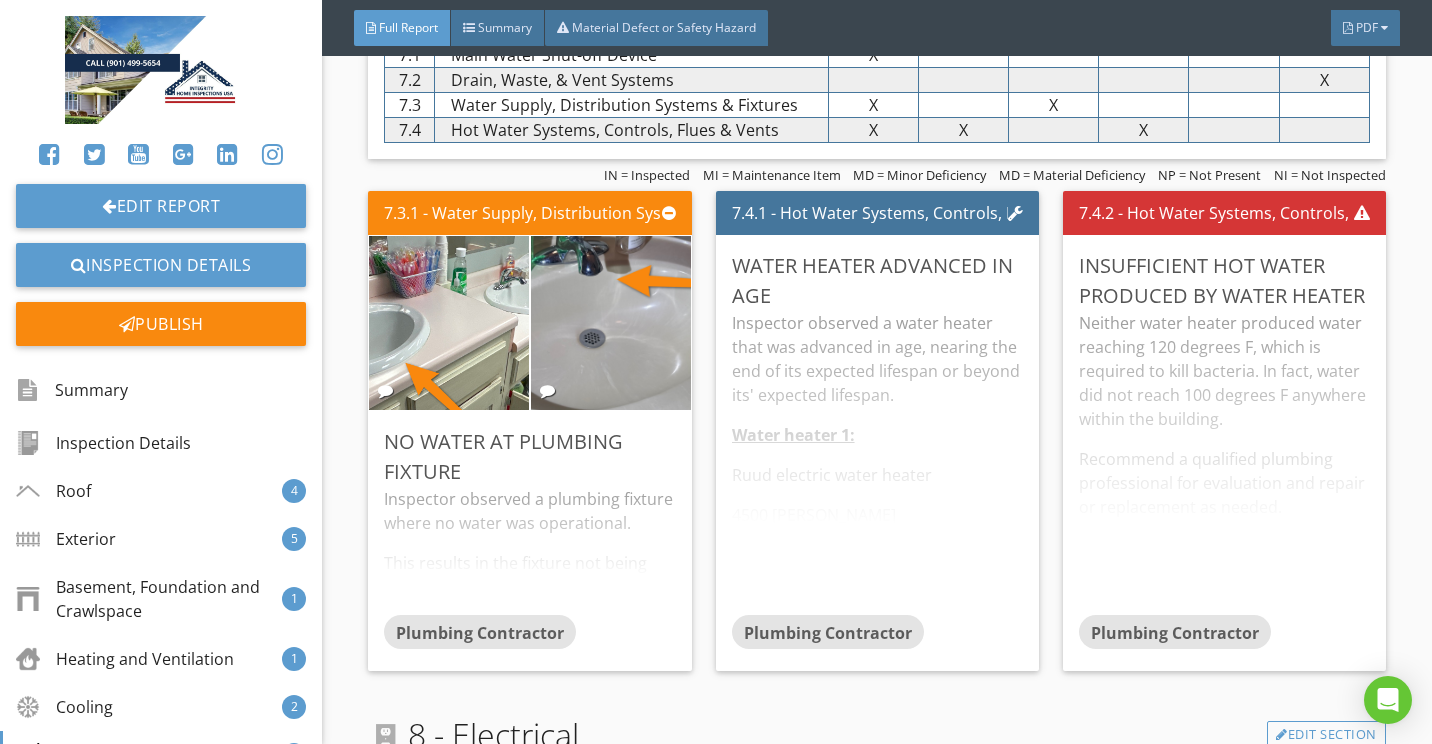 scroll, scrollTop: 10400, scrollLeft: 0, axis: vertical 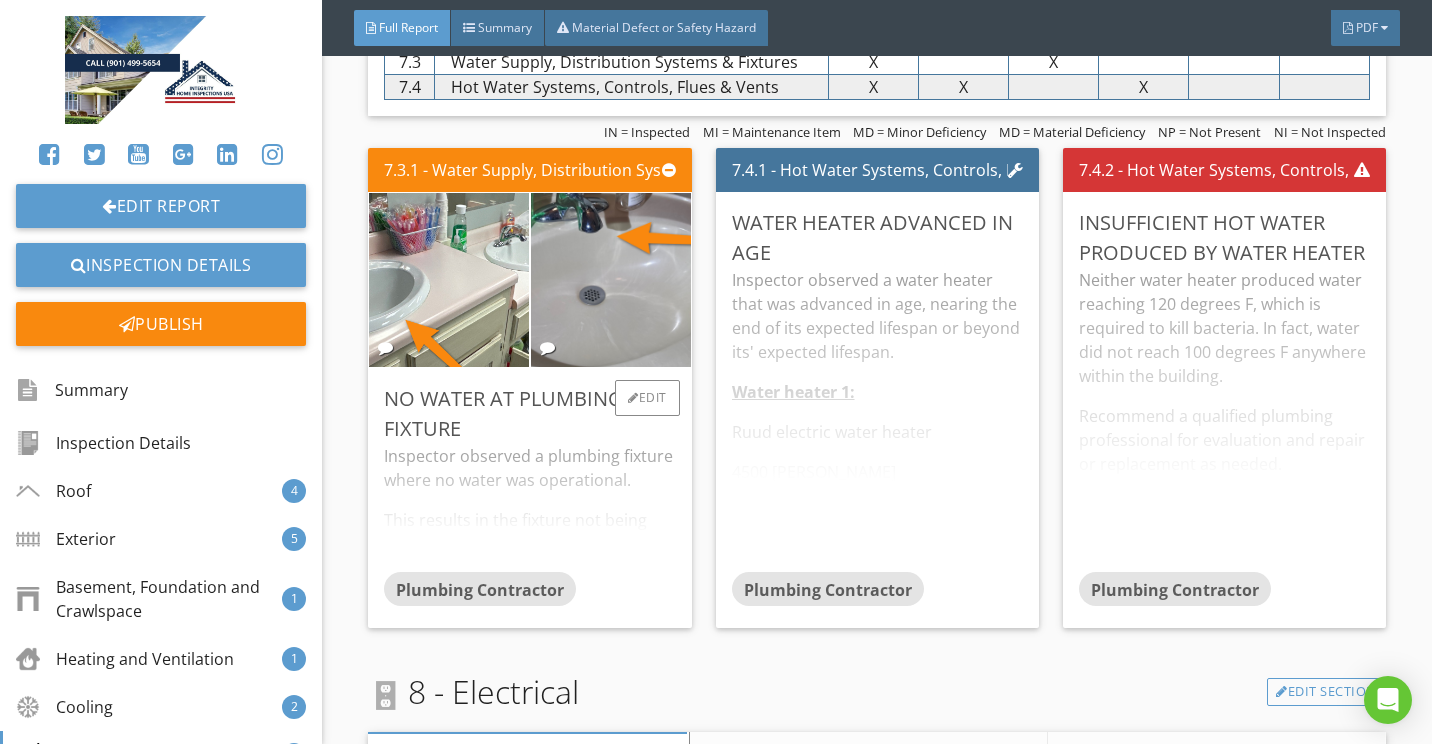 click on "Inspector observed a plumbing fixture where no water was operational. This results in the fixture not being able to be used Recommend a qualified, plumbing professional for remedy" at bounding box center [529, 508] 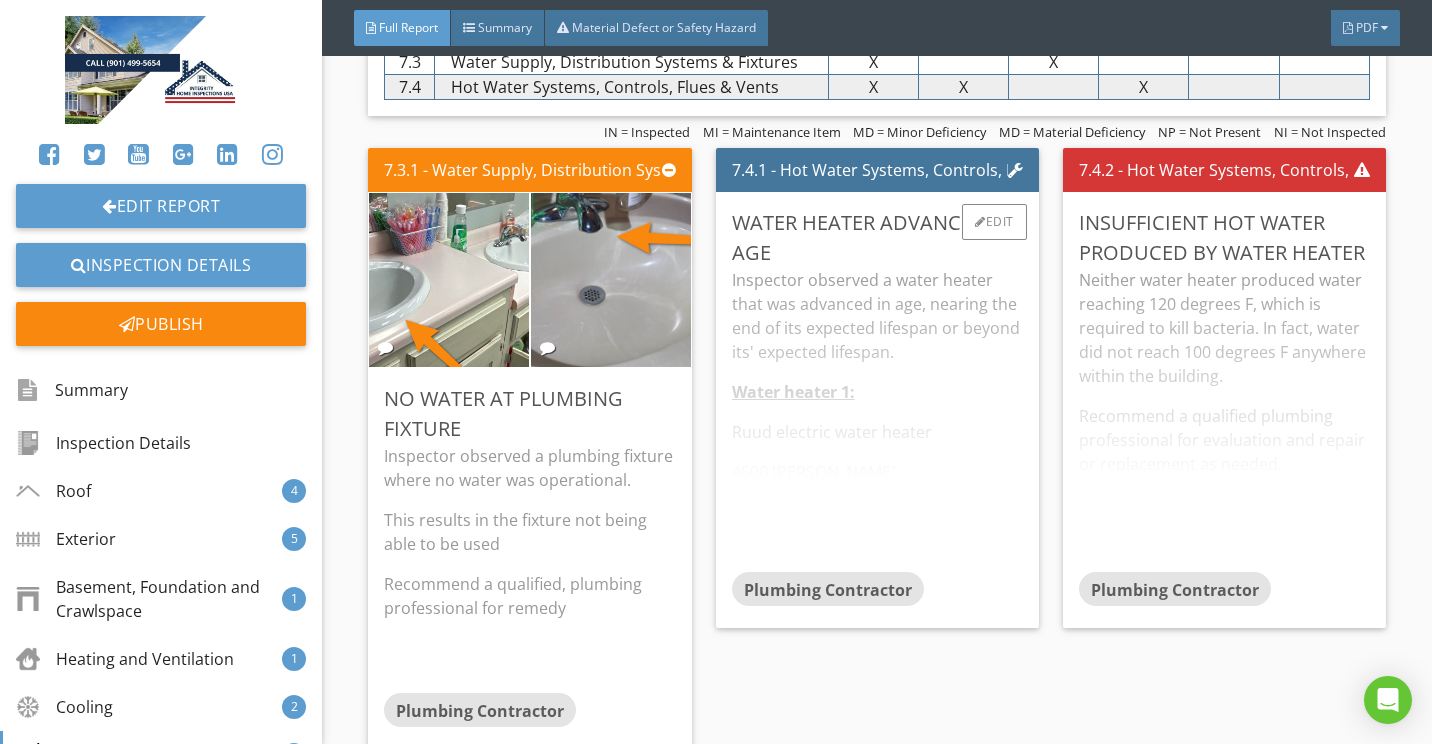 click on "Inspector observed a water heater that was advanced in age, nearing the end of its expected lifespan or beyond its' expected lifespan. Water heater 1: Ruud electric water heater 4500 watts  30-gallon capacity Model: PL30-2 Serial # RU 0688B25632 Manufactured June 1988. Unit is about 37 years old and is advanced in age Recommend having this unit evaluated by a qualified plumbing contractor." at bounding box center [877, 420] 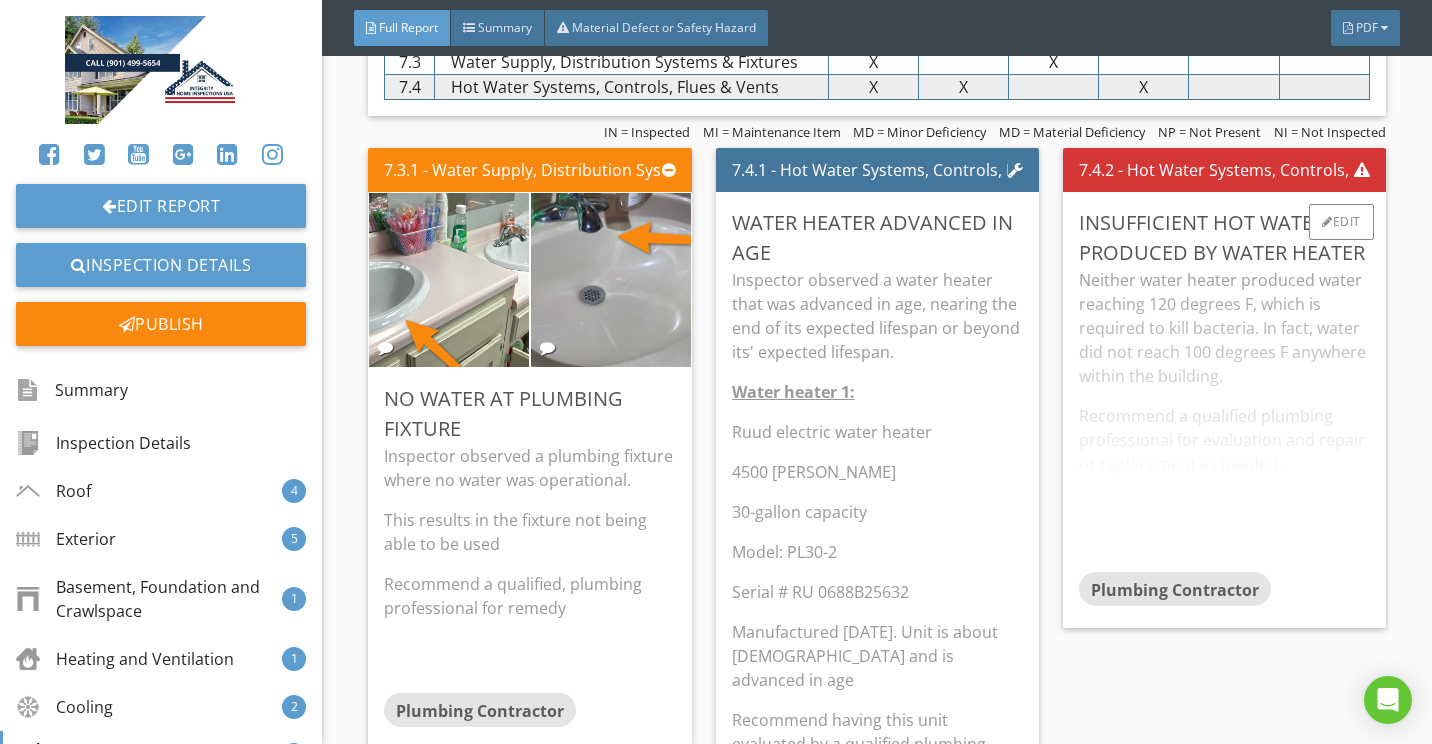 click on "Neither water heater produced water reaching 120 degrees F, which is required to kill bacteria. In fact, water did not reach 100 degrees F anywhere within the building. Recommend a qualified plumbing professional for evaluation and repair or replacement as needed." at bounding box center (1224, 420) 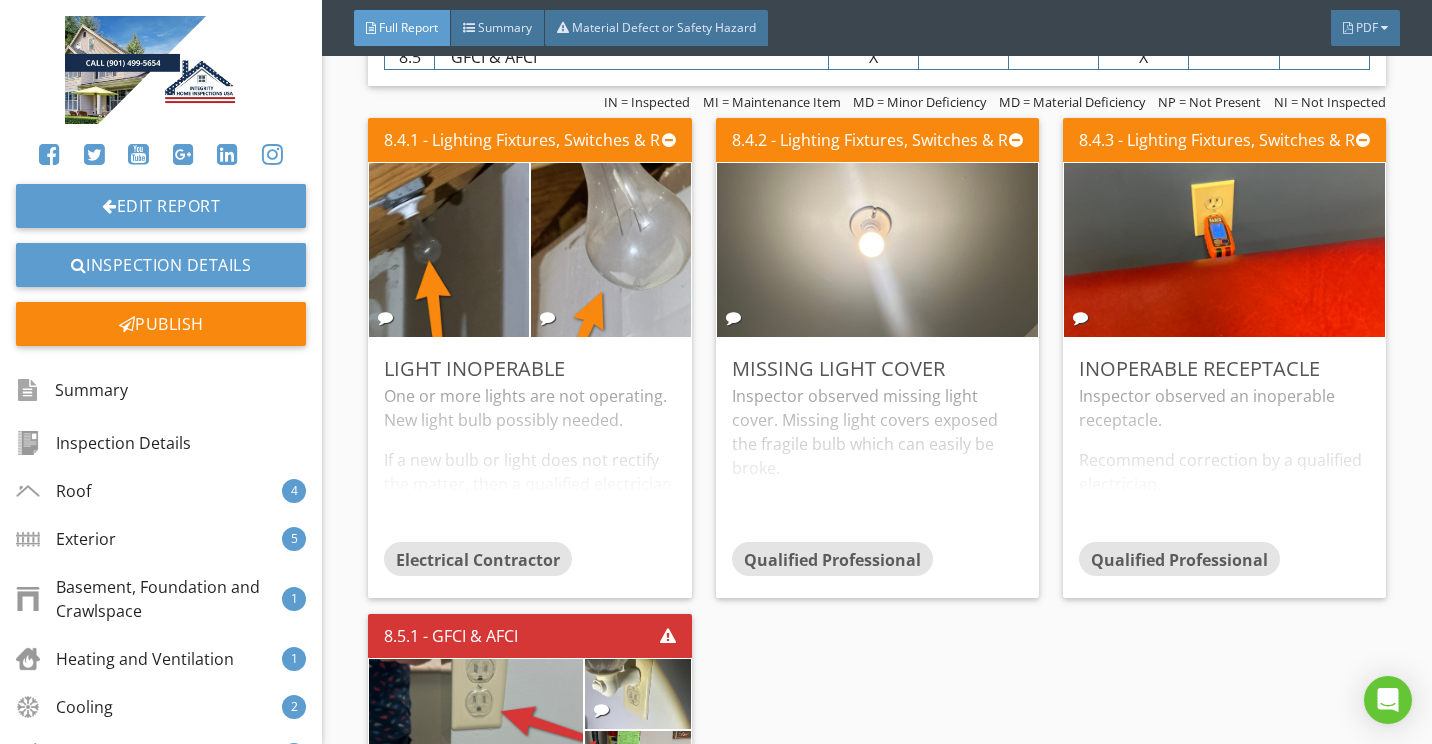 scroll, scrollTop: 11800, scrollLeft: 0, axis: vertical 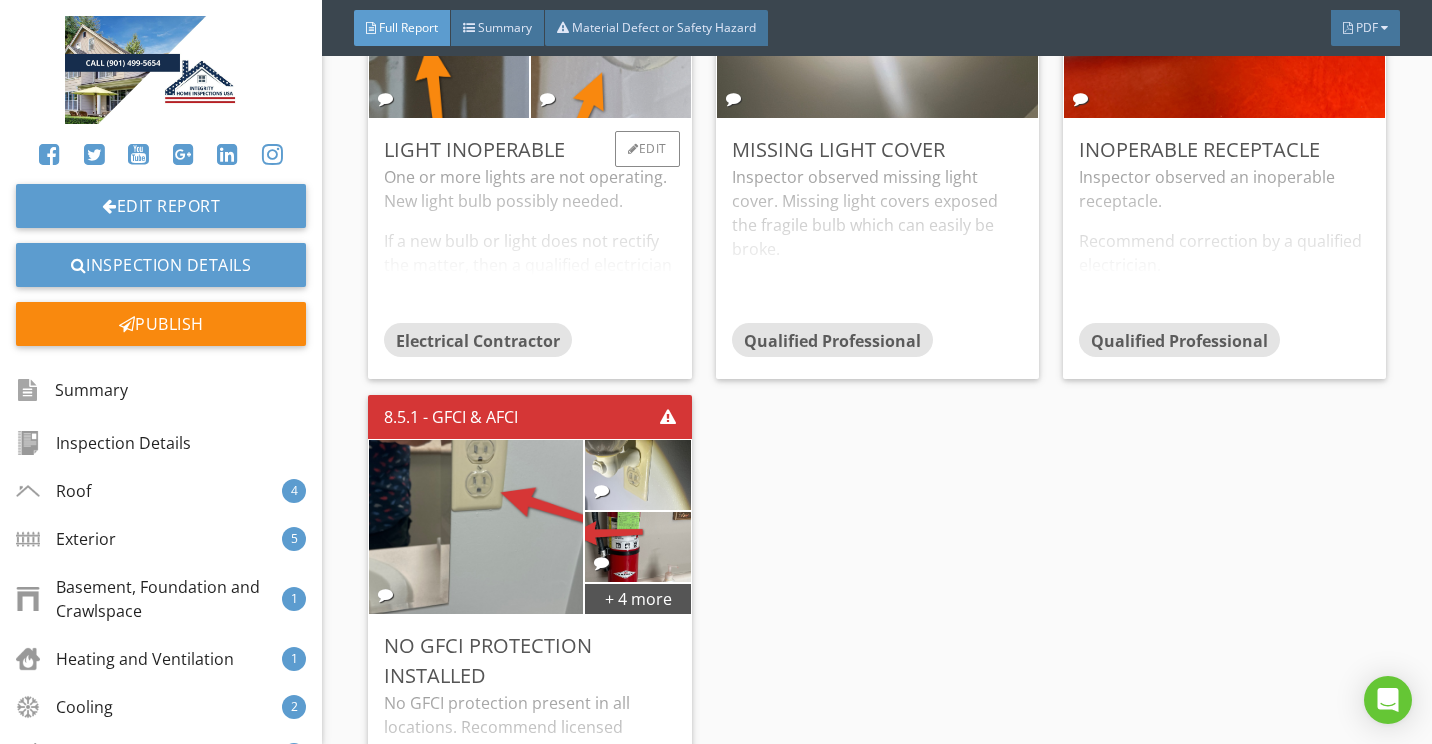 click on "One or more lights are not operating. New light bulb possibly needed. If a new bulb or light does not rectify the matter, then a qualified electrician should be consulted for repair." at bounding box center (529, 244) 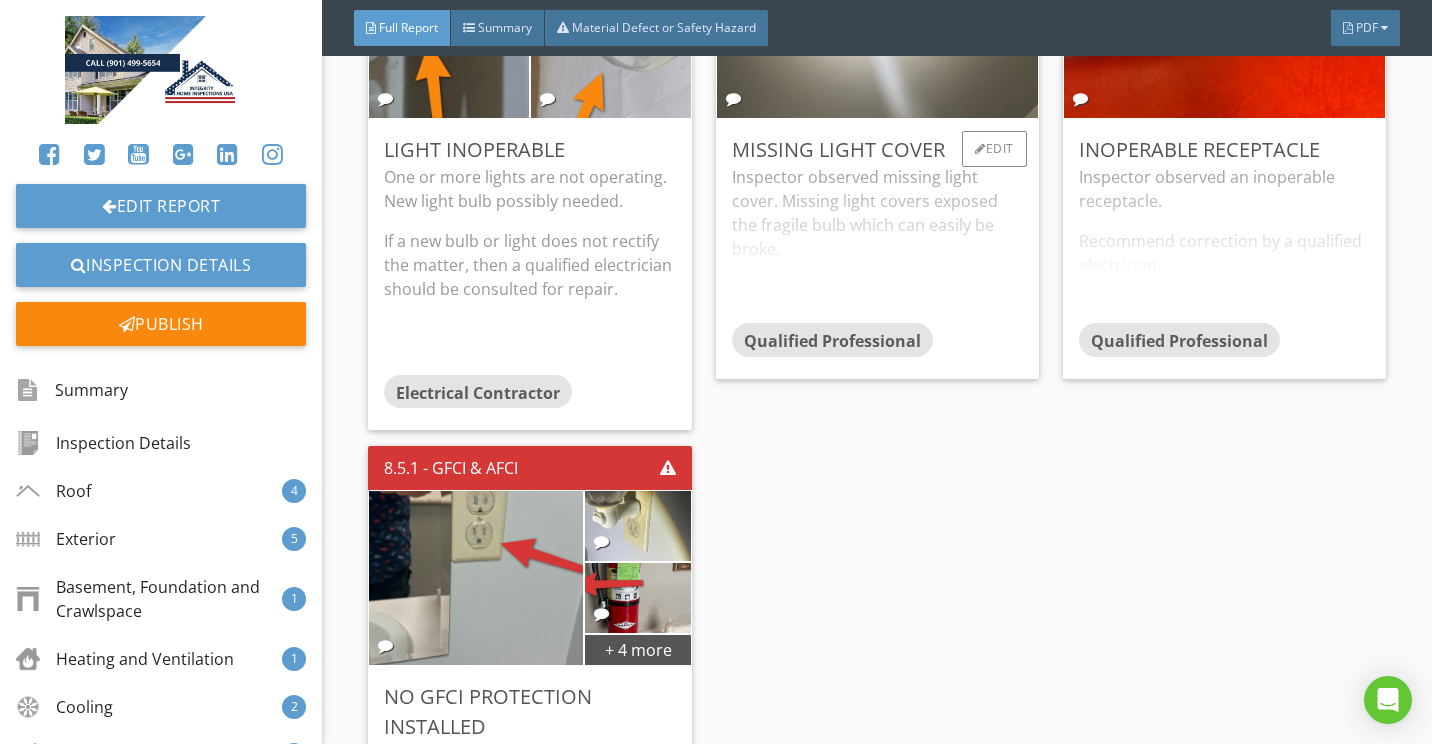 click on "Inspector observed missing light cover. Missing light covers exposed the fragile bulb which can easily be broke.   Recommend adding a cover to the light bulb." at bounding box center [877, 244] 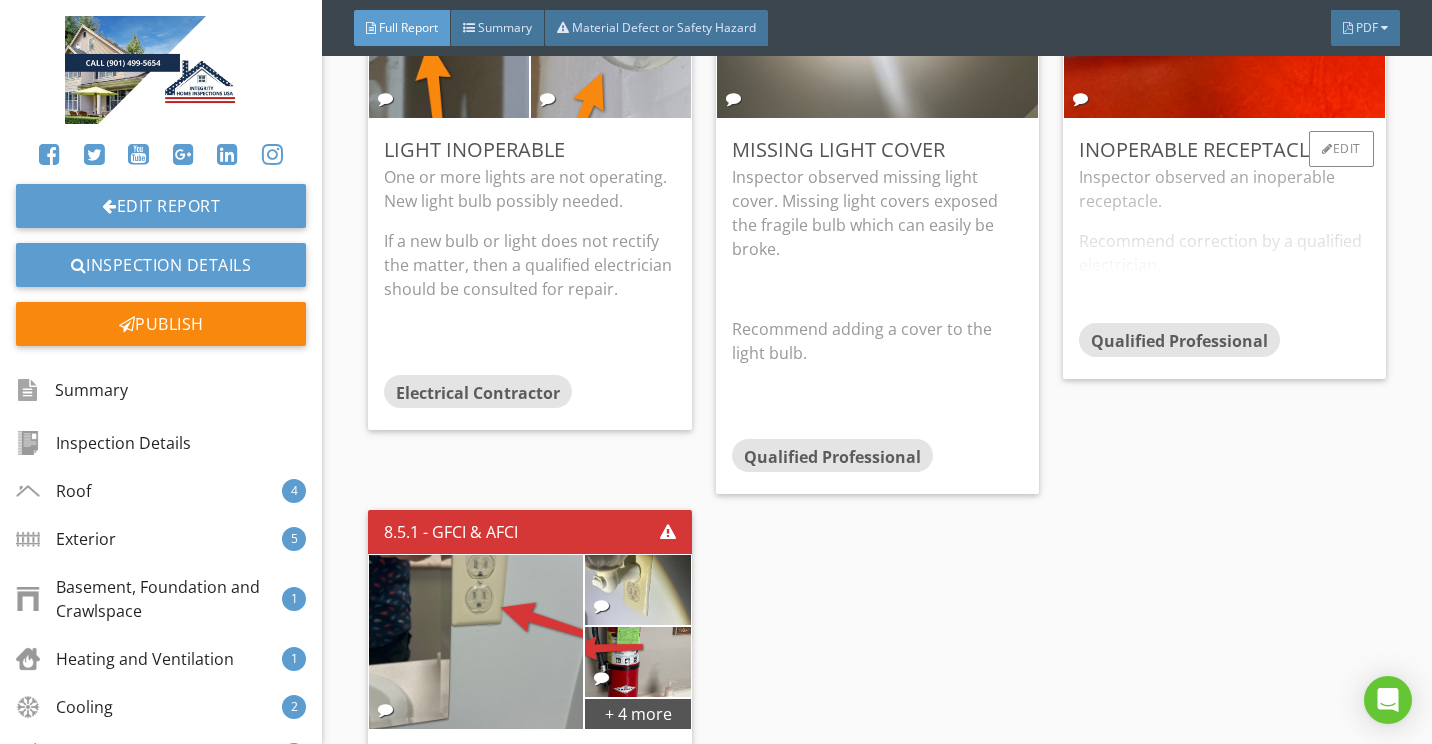 click on "Inspector observed an inoperable receptacle.  Recommend correction by a qualified electrician." at bounding box center (1224, 244) 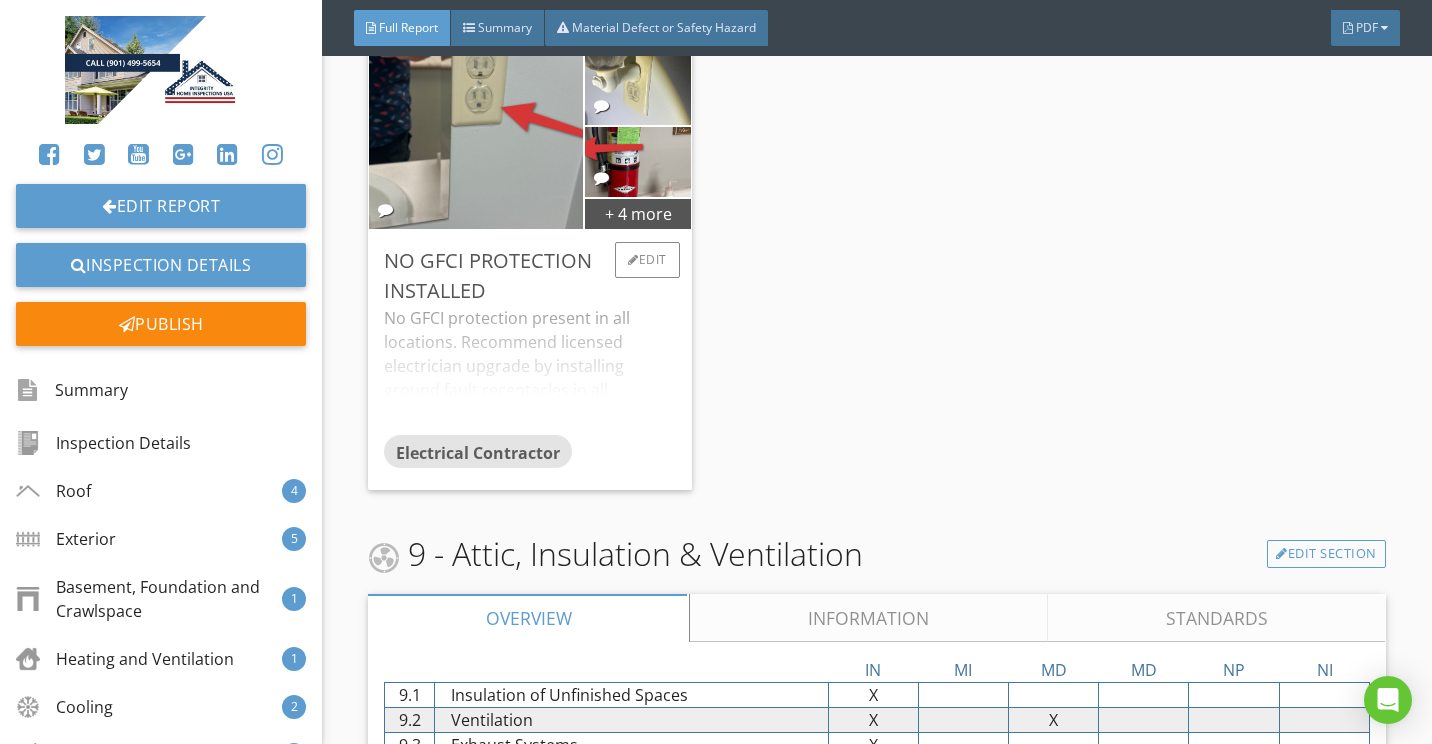 click on "No GFCI protection present in all locations. Recommend licensed electrician upgrade by installing ground fault receptacles in all locations.
Here is a link  to read about how GFCI receptacles keep you safe." at bounding box center (529, 370) 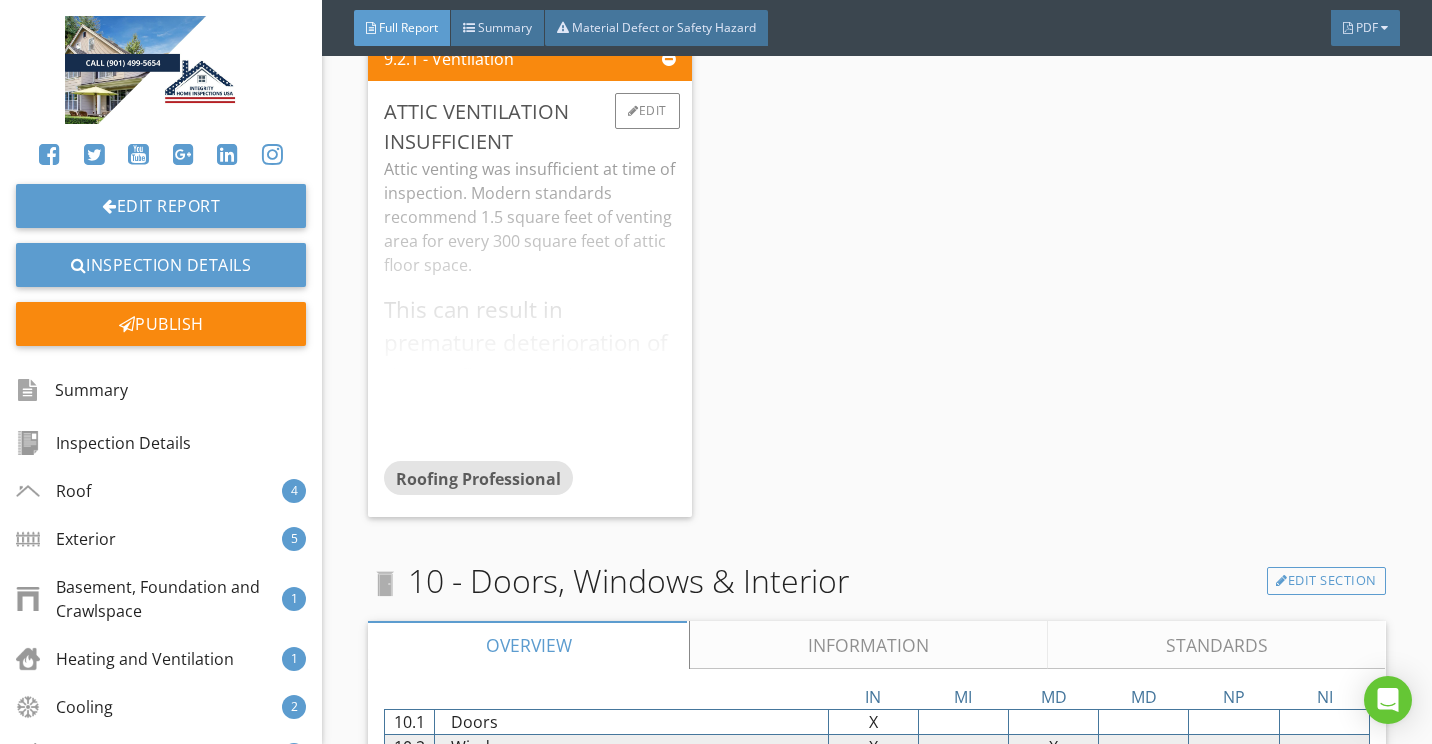 scroll, scrollTop: 13200, scrollLeft: 0, axis: vertical 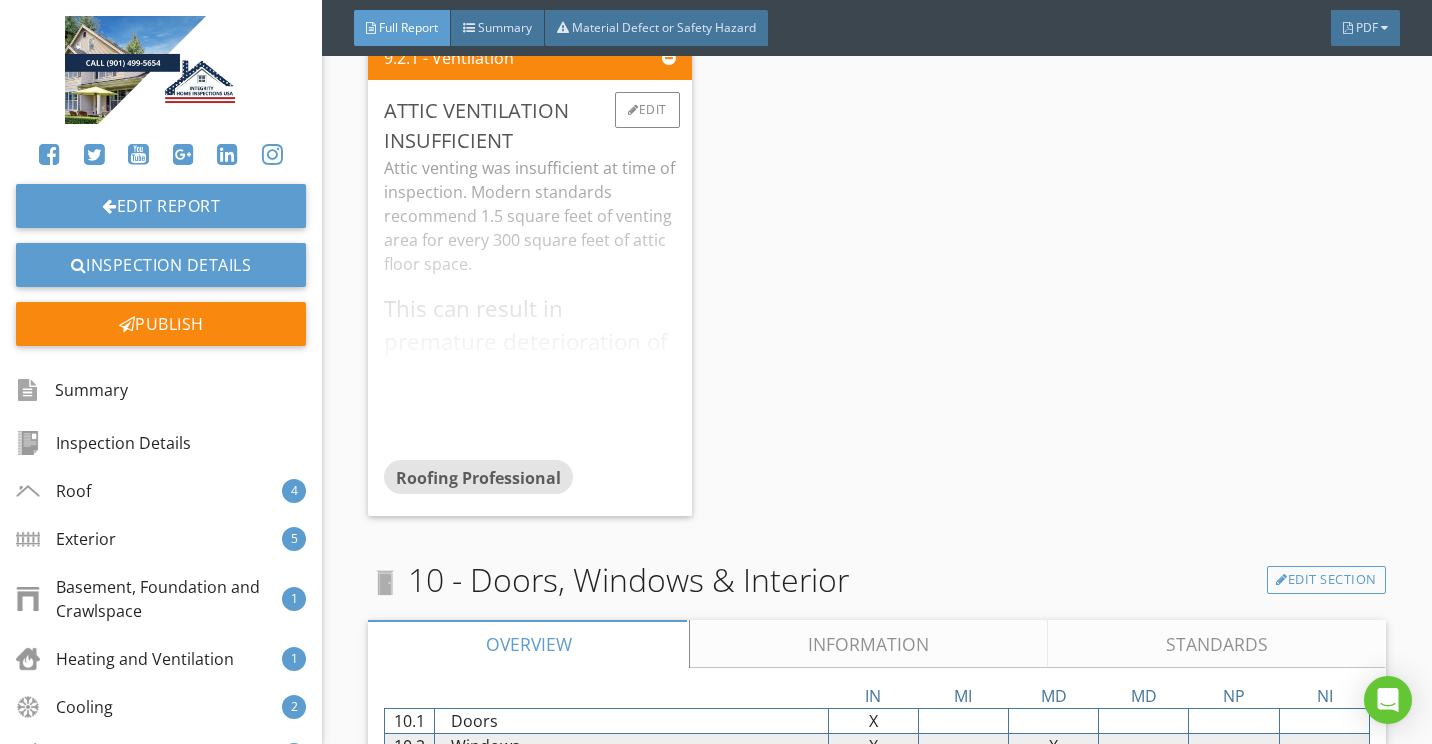 click on "Attic venting was insufficient at time of inspection. Modern standards recommend 1.5 square feet of venting area for every 300 square feet of attic floor space.  This can result in premature deterioration of the roofing materials.  Recommend an attic contractor evaluate and remedy." at bounding box center (529, 308) 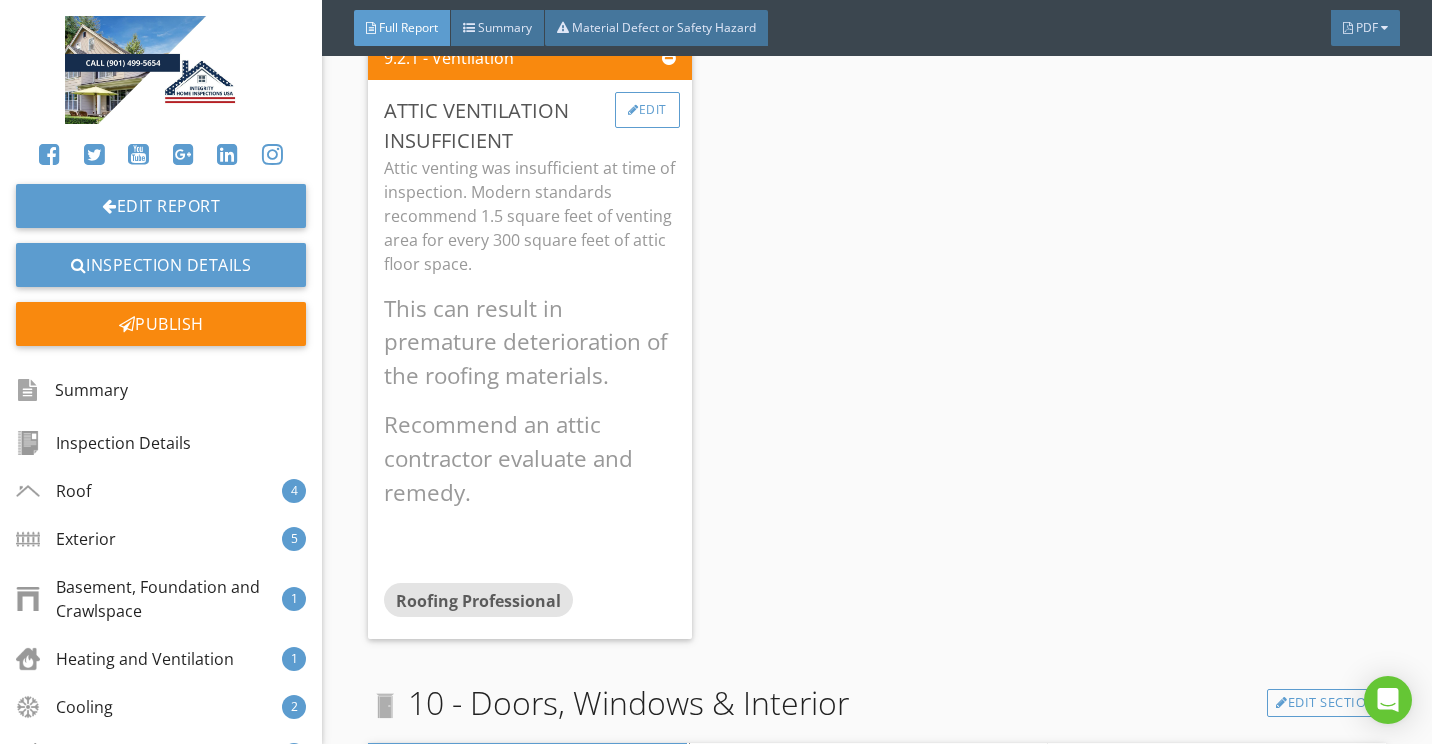 click on "Edit" at bounding box center [647, 110] 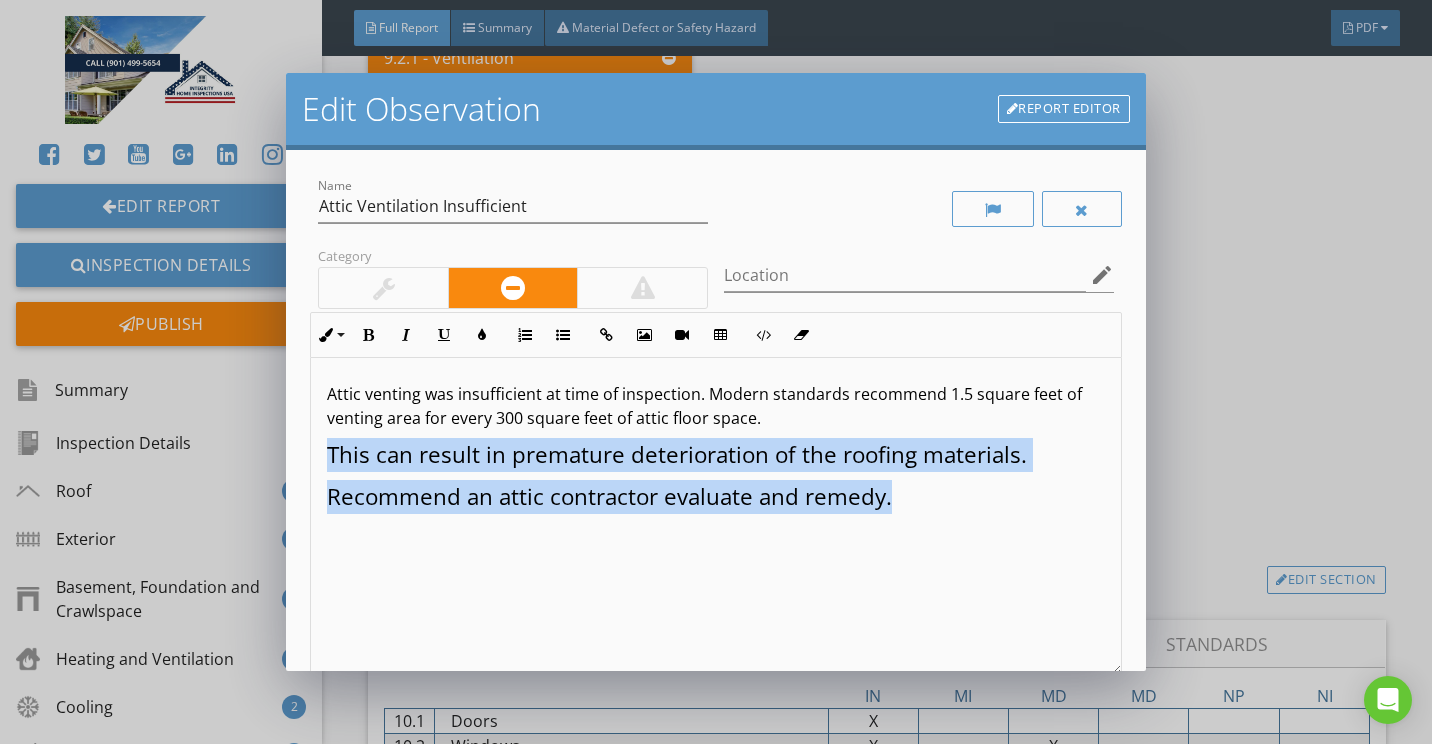 drag, startPoint x: 326, startPoint y: 455, endPoint x: 1061, endPoint y: 486, distance: 735.65344 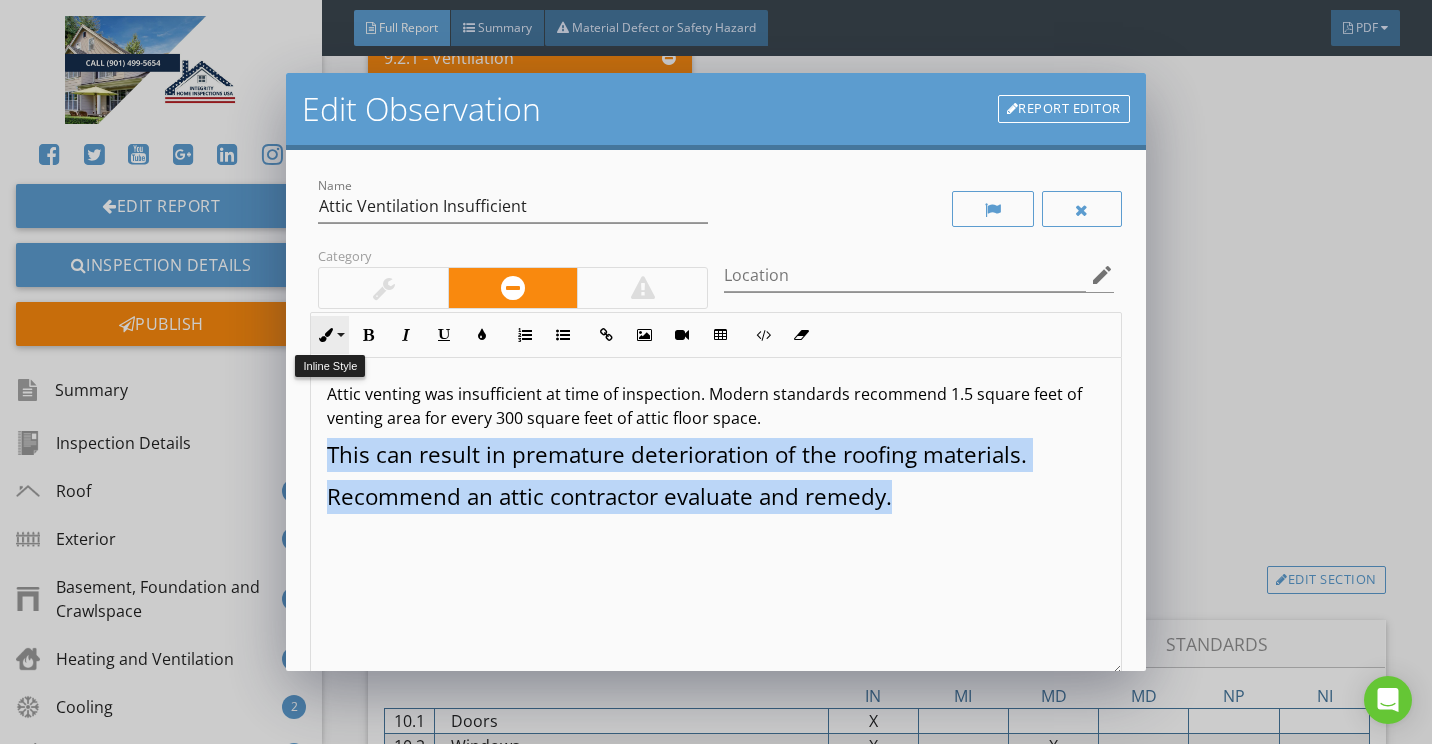 click on "Inline Style" at bounding box center [330, 335] 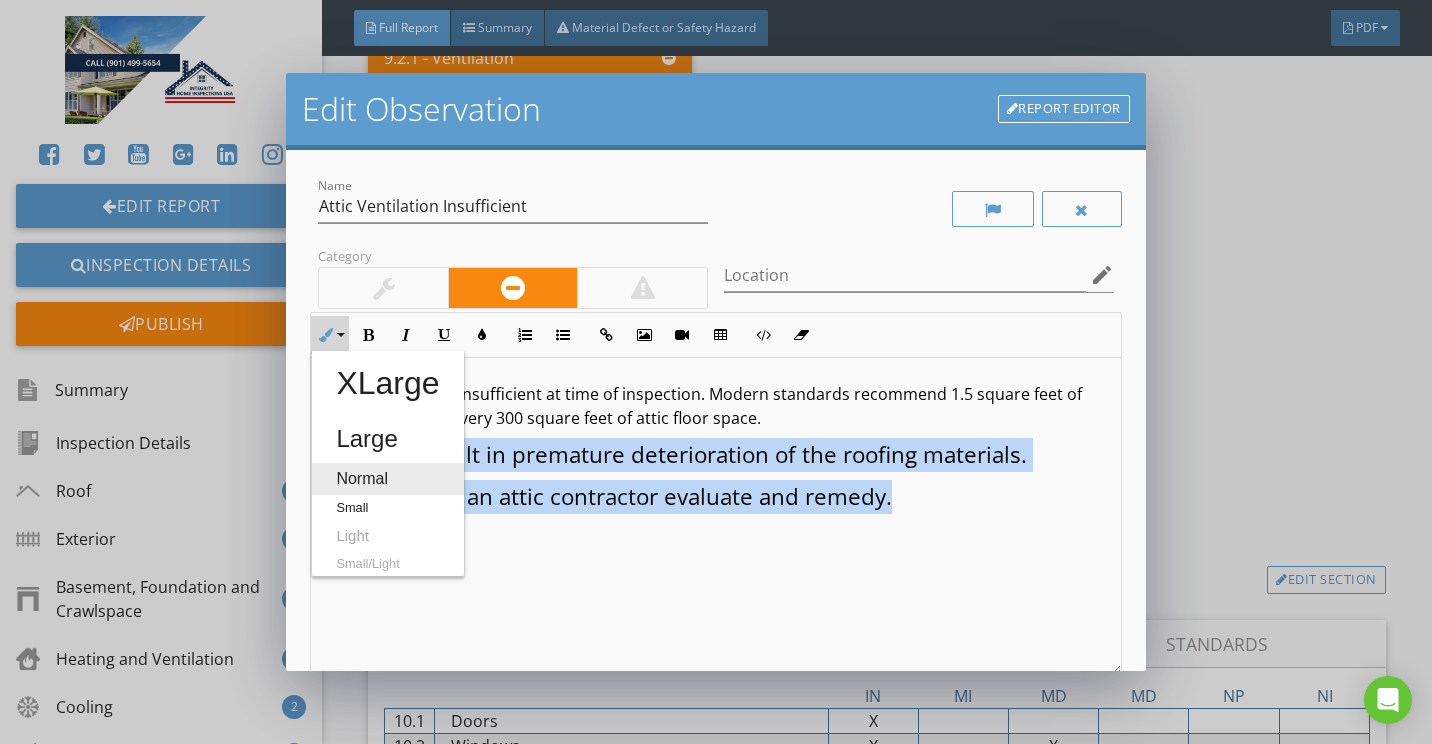 click on "Normal" at bounding box center (387, 479) 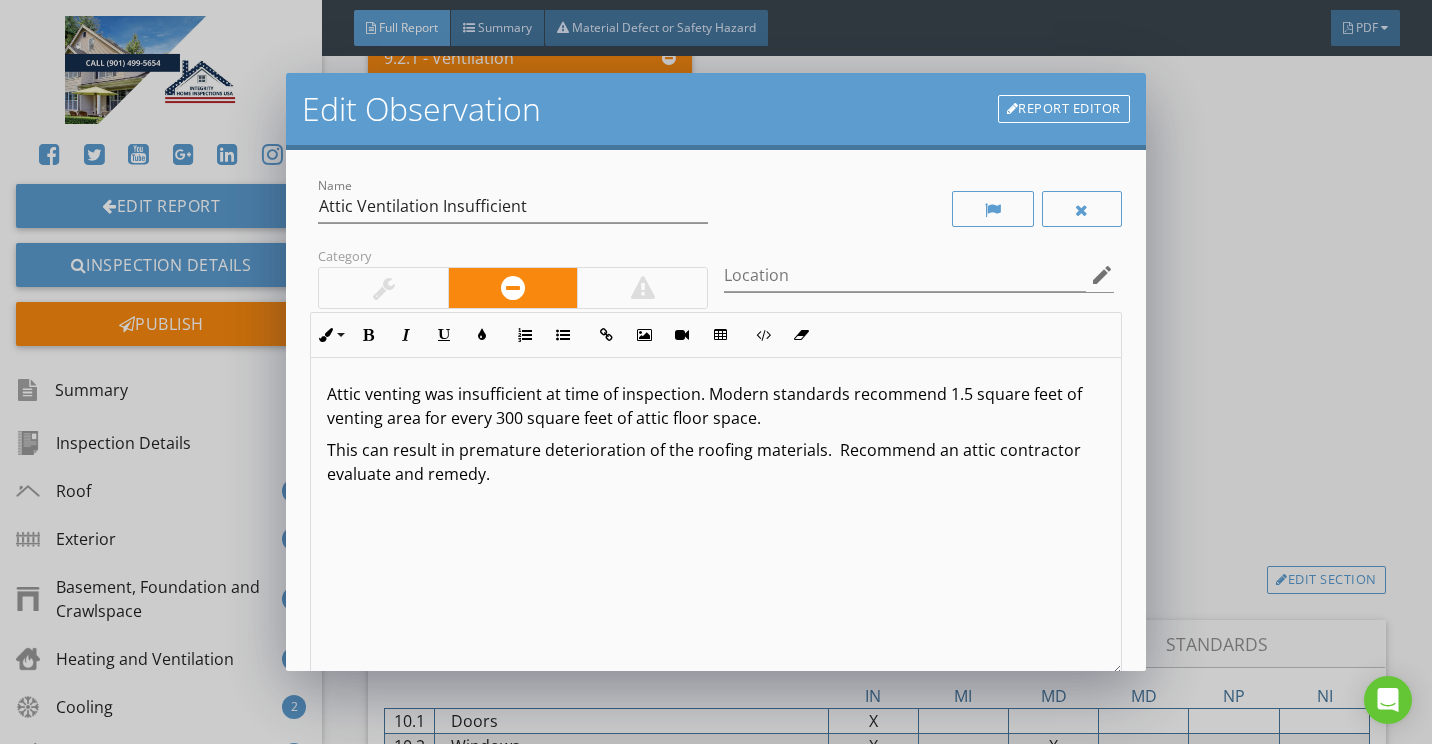 scroll, scrollTop: 1, scrollLeft: 0, axis: vertical 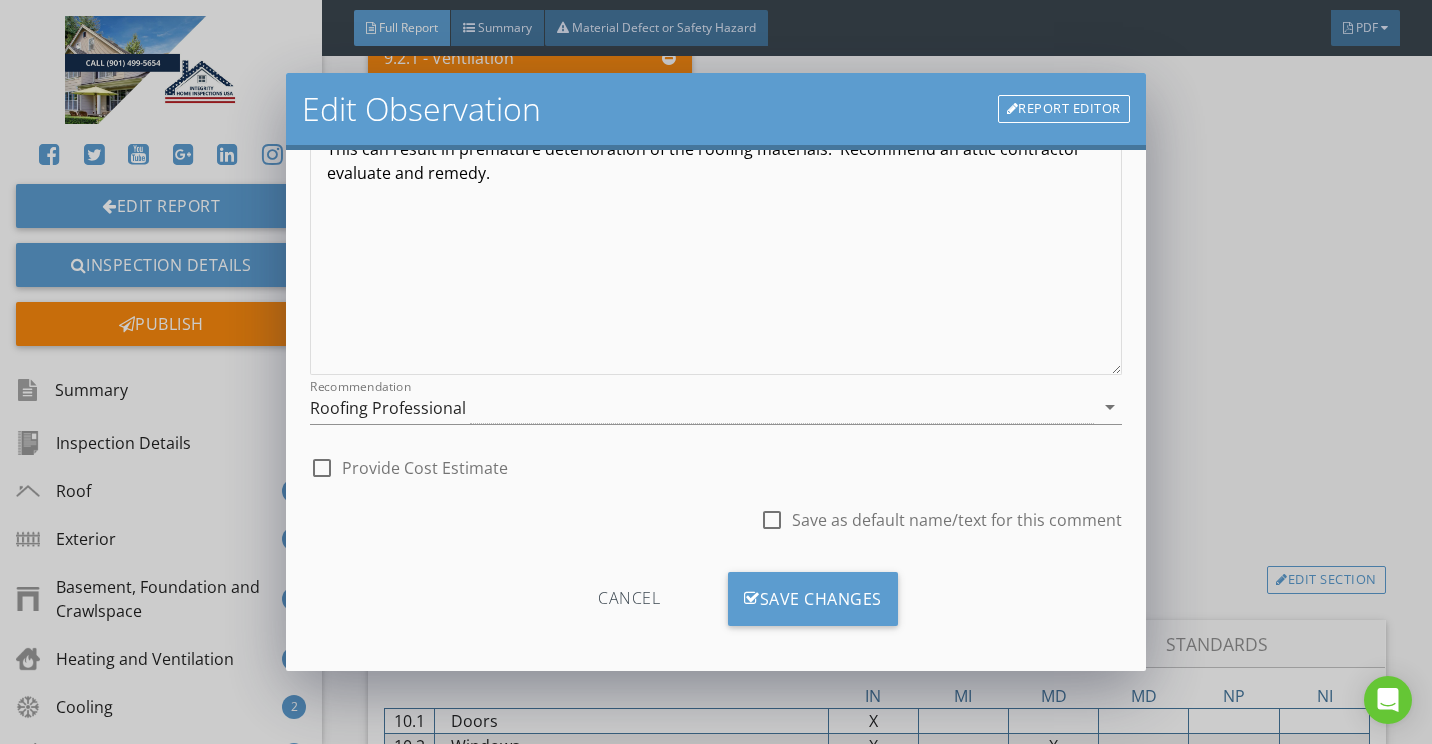 click at bounding box center (772, 520) 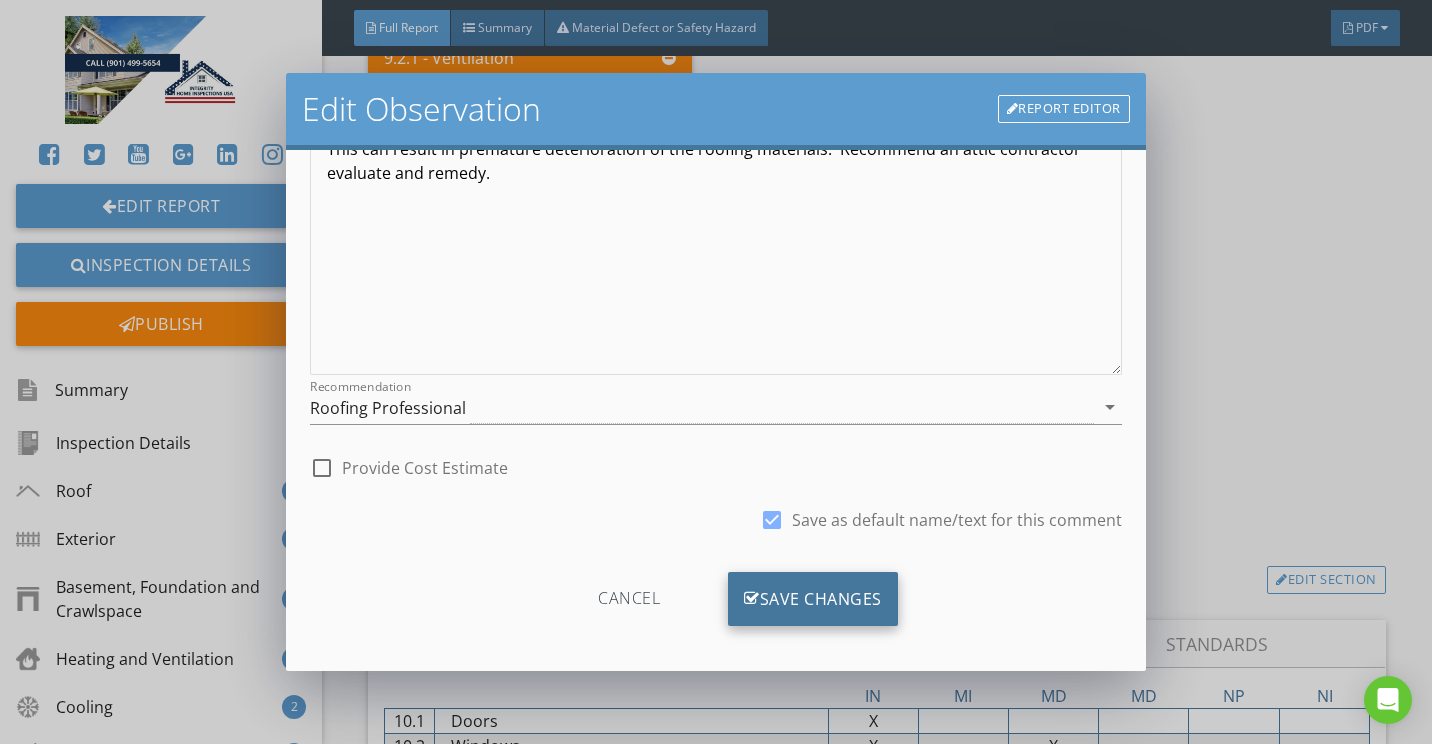 click on "Save Changes" at bounding box center [813, 599] 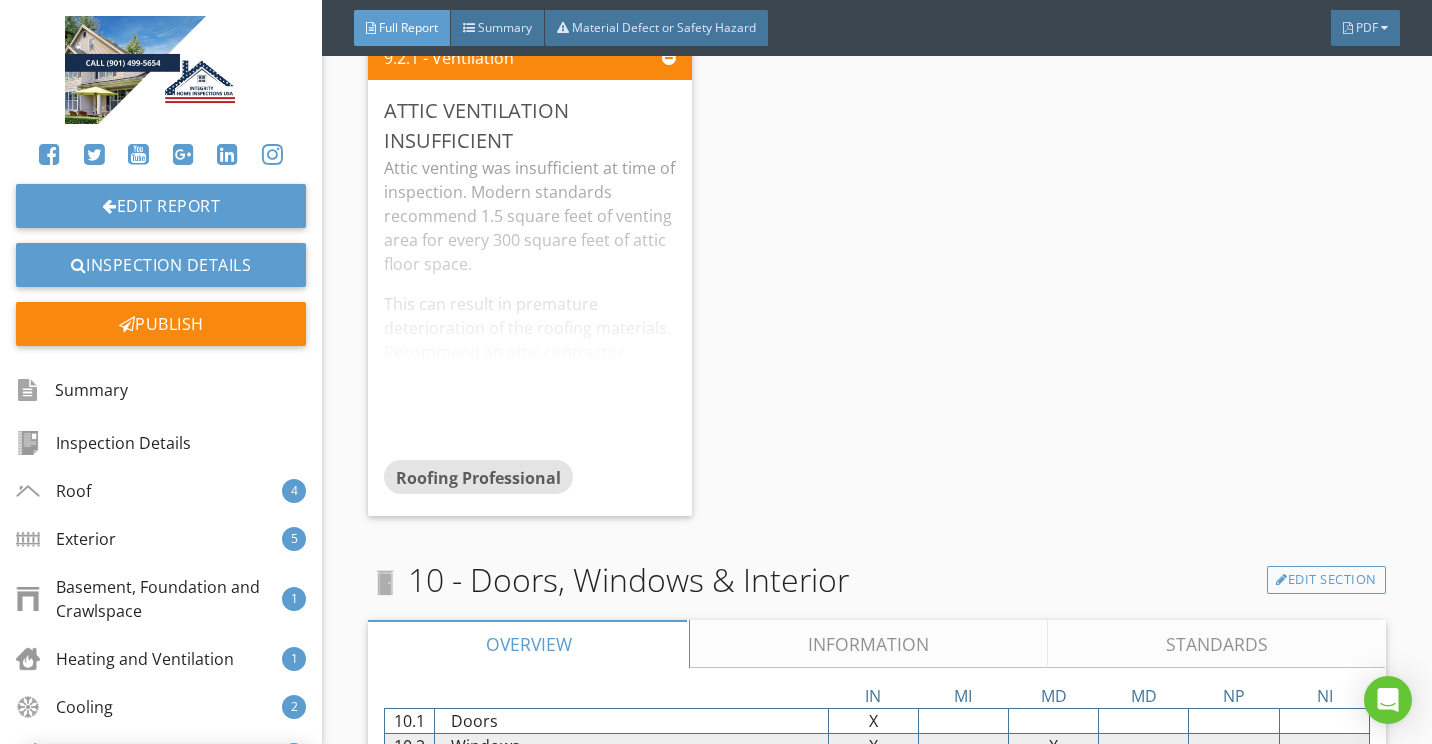 scroll, scrollTop: 73, scrollLeft: 0, axis: vertical 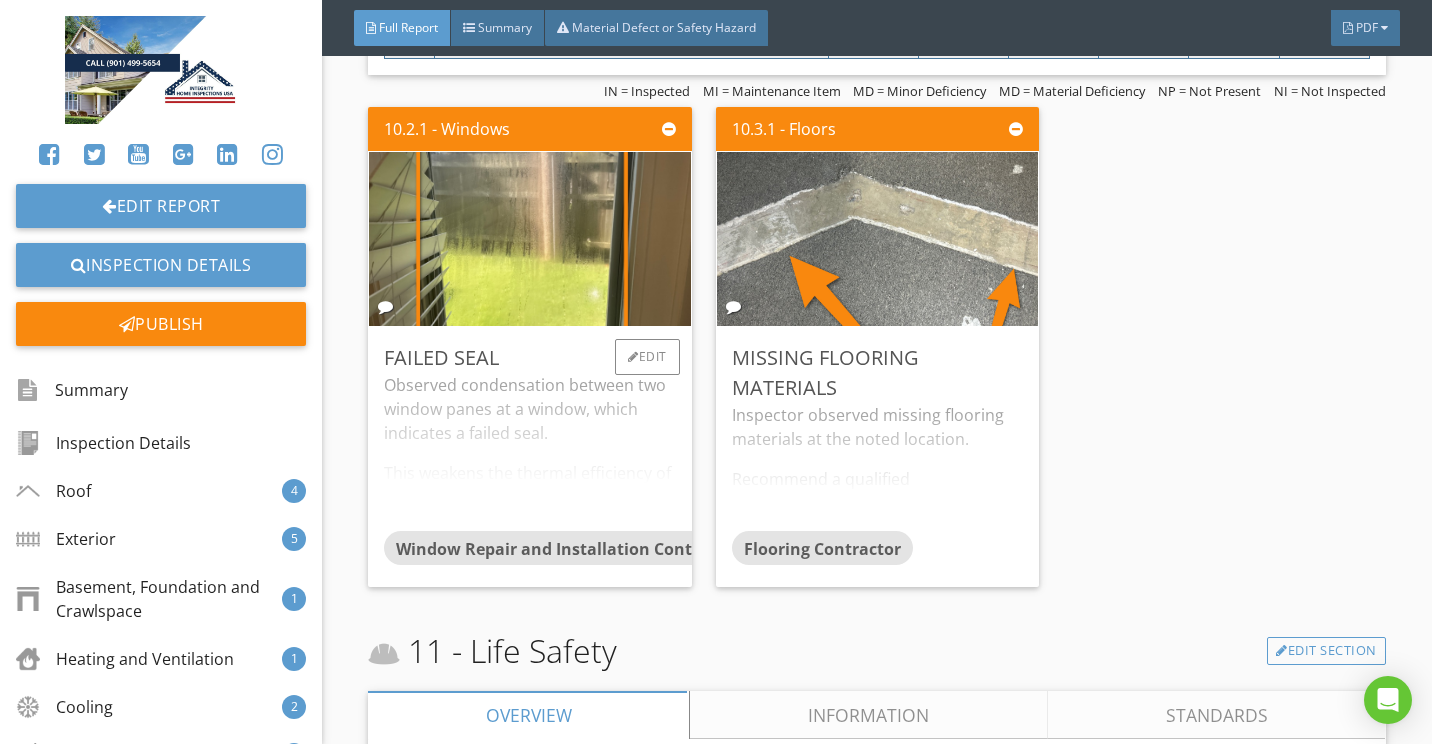 click on "Observed condensation between two window panes at a window, which indicates a failed seal.  This weakens the thermal efficiency of the window, resulting in lesser energy efficiency and making the window more susceptible to moisture intrusion.  Recommend qualified window contractor evaluate & replace." at bounding box center (529, 452) 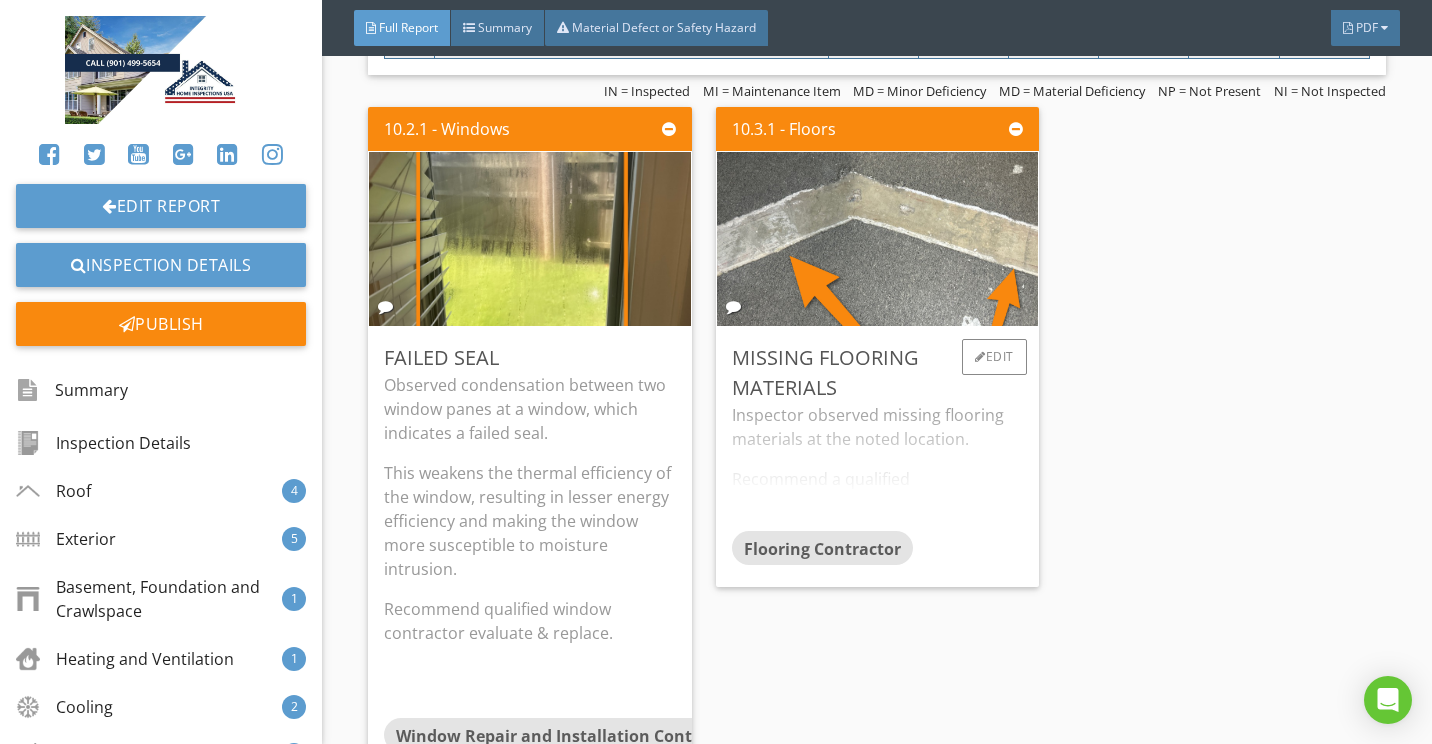 click on "Inspector observed missing flooring materials at the noted location. Recommend a qualified flooring professional for installation of flooring materials." at bounding box center (877, 467) 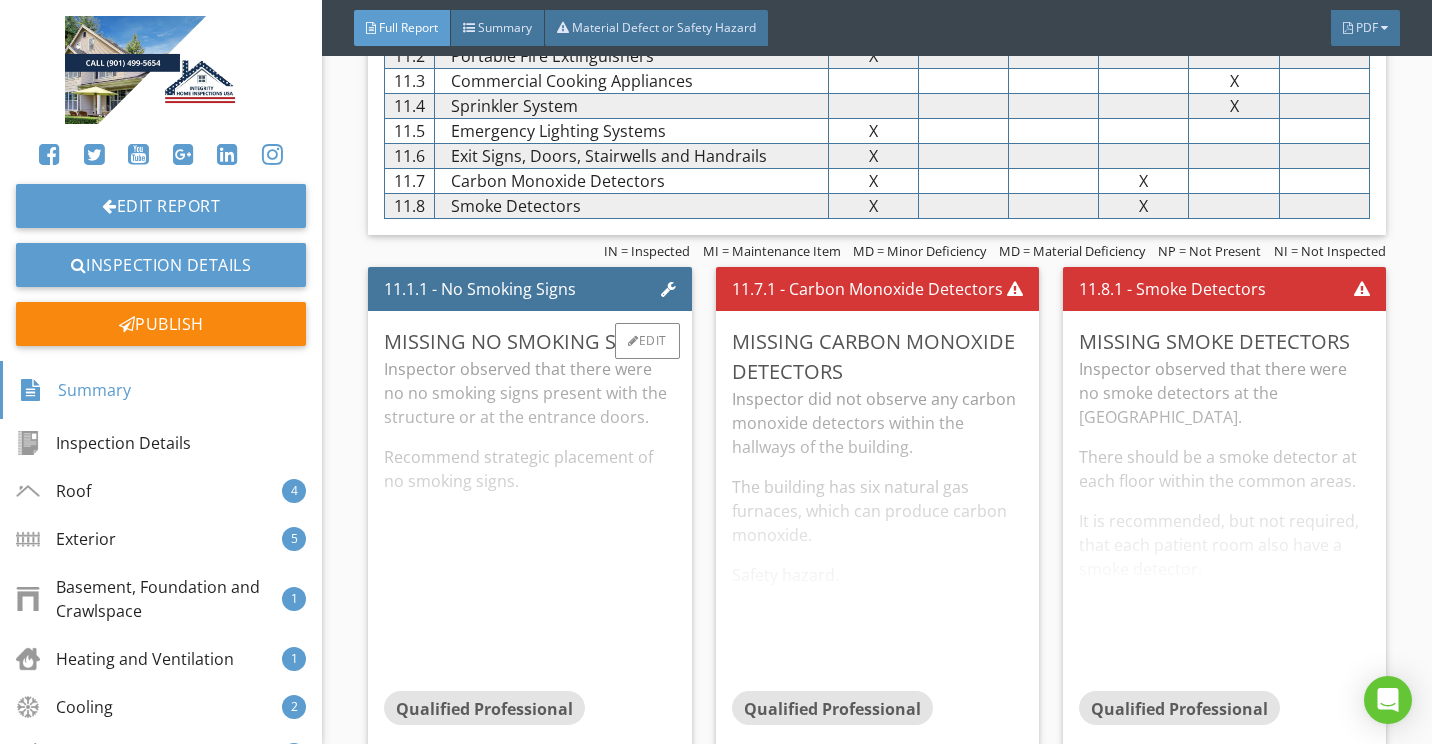 scroll, scrollTop: 14955, scrollLeft: 0, axis: vertical 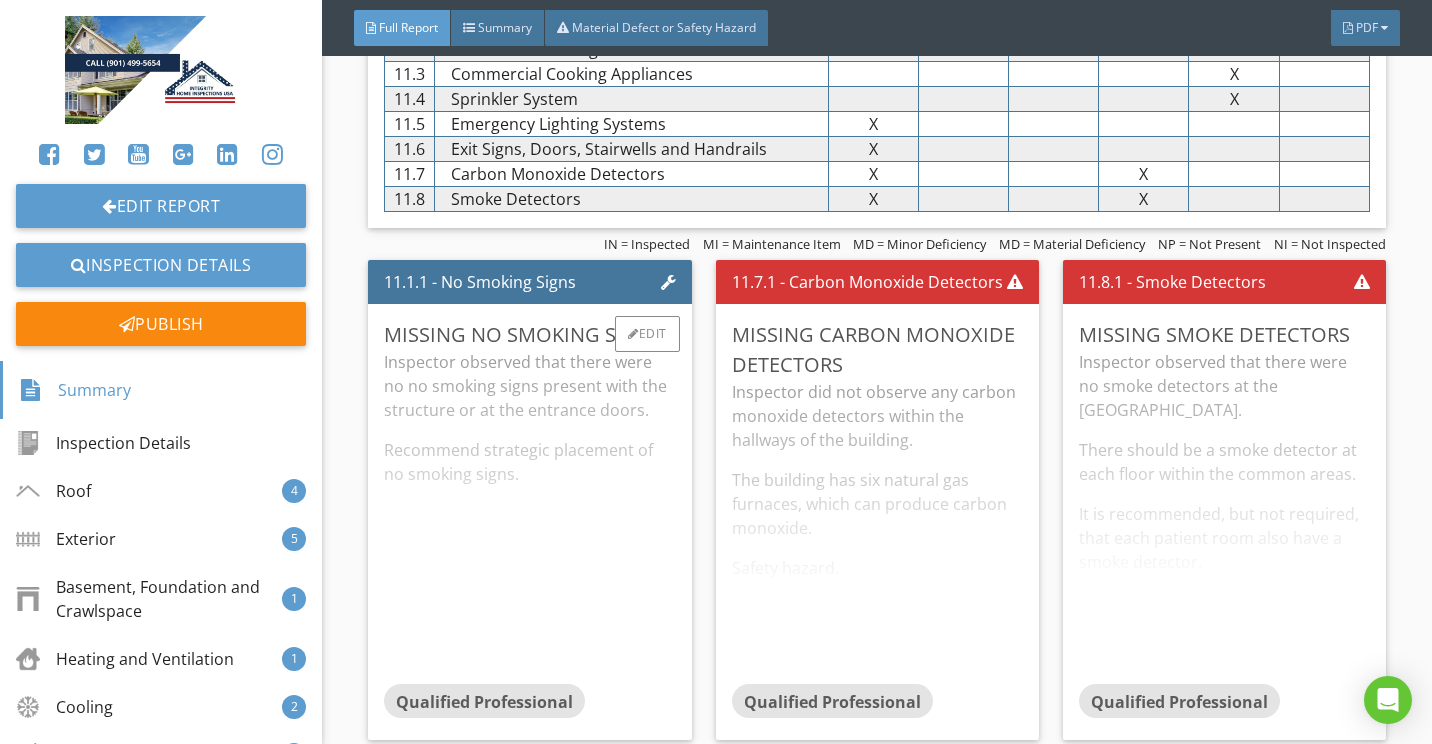 click on "Inspector observed that there were no no smoking signs present with the structure or at the entrance doors. Recommend strategic placement of no smoking signs." at bounding box center (529, 517) 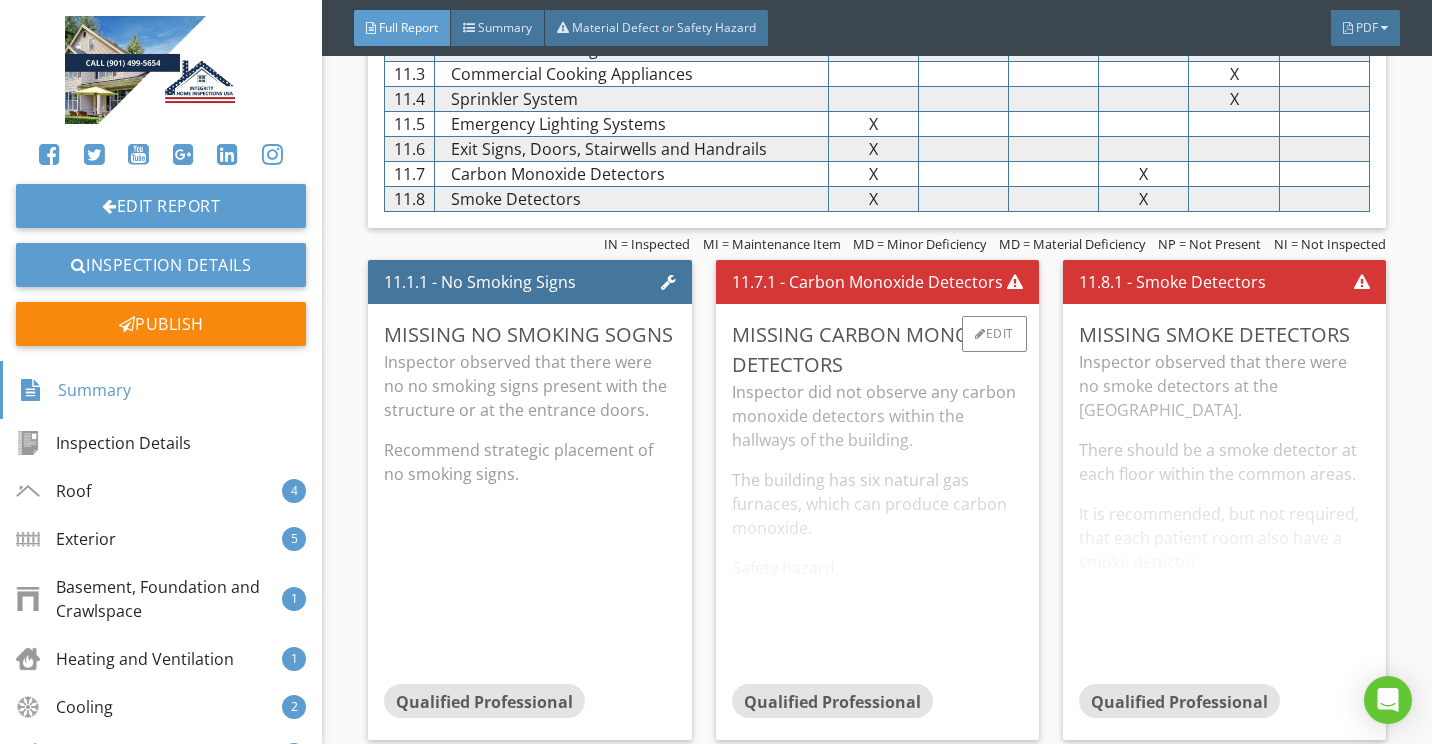 click on "Inspector did not observe any carbon monoxide detectors within the hallways of the building. The building has six natural gas furnaces, which can produce carbon monoxide. Safety hazard. Recommend at least three carbon monoxide detectors at each floor within common areas." at bounding box center (877, 532) 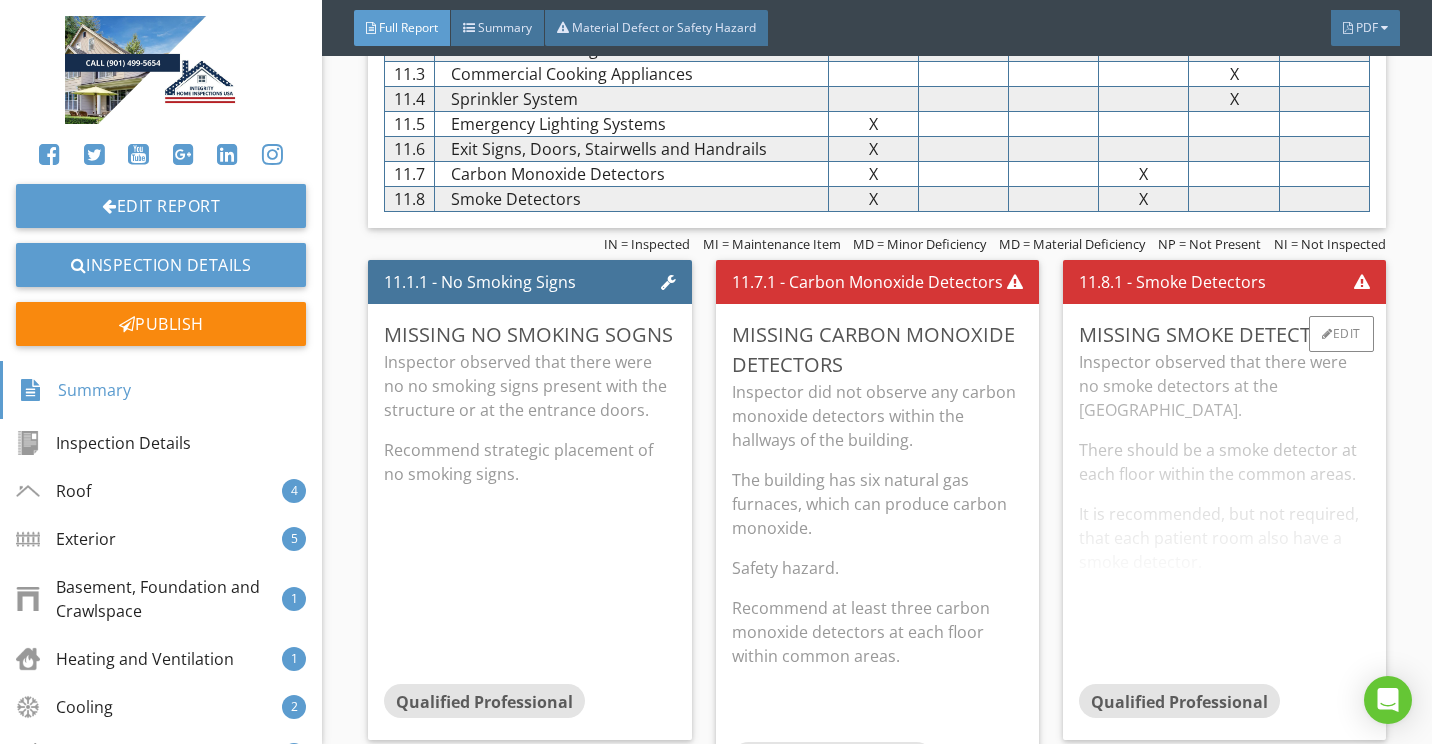 click on "Inspector observed that there were no smoke detectors at the second floor hallway.  There should be a smoke detector at each floor within the common areas. It is recommended, but not required, that each patient room also have a smoke detector. Recommend installation of at least three smoke detectors at each hallway within the building." at bounding box center [1224, 517] 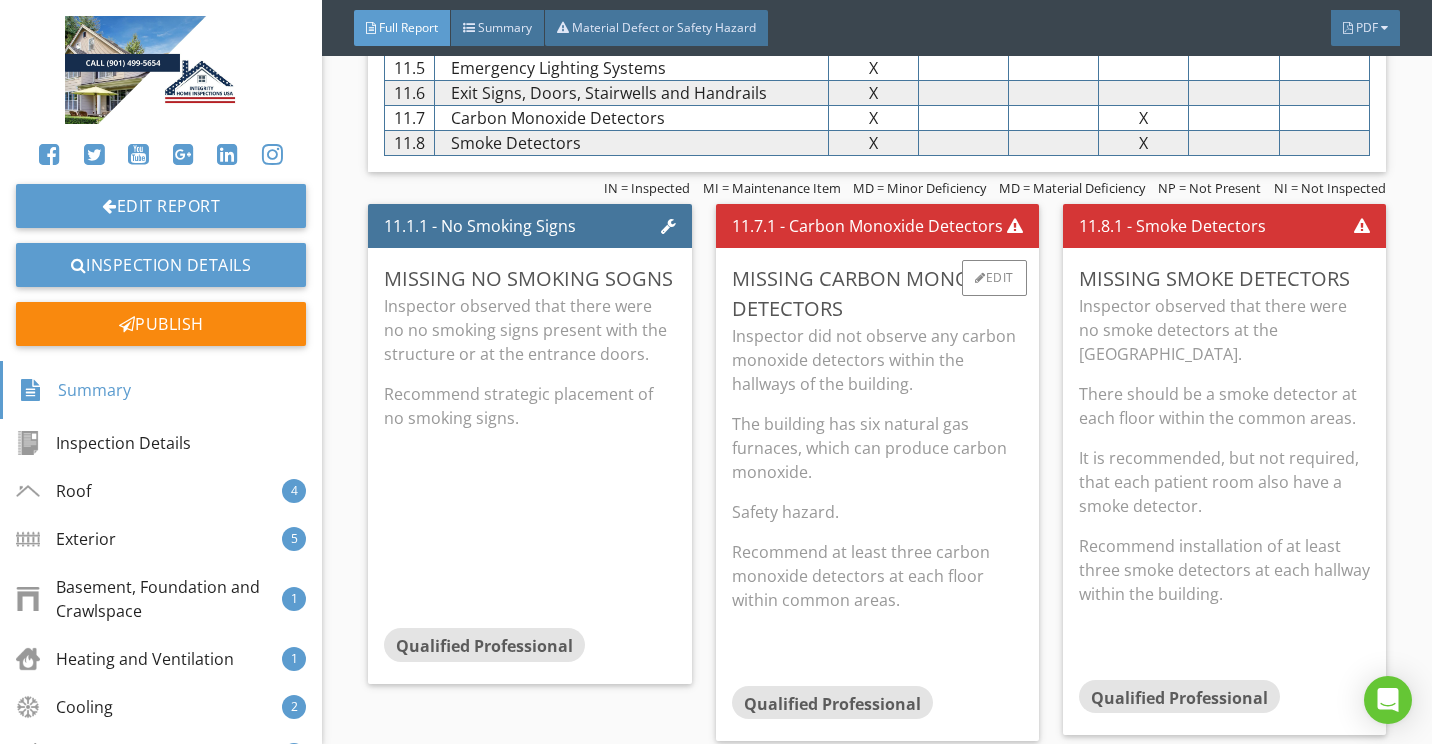scroll, scrollTop: 15012, scrollLeft: 0, axis: vertical 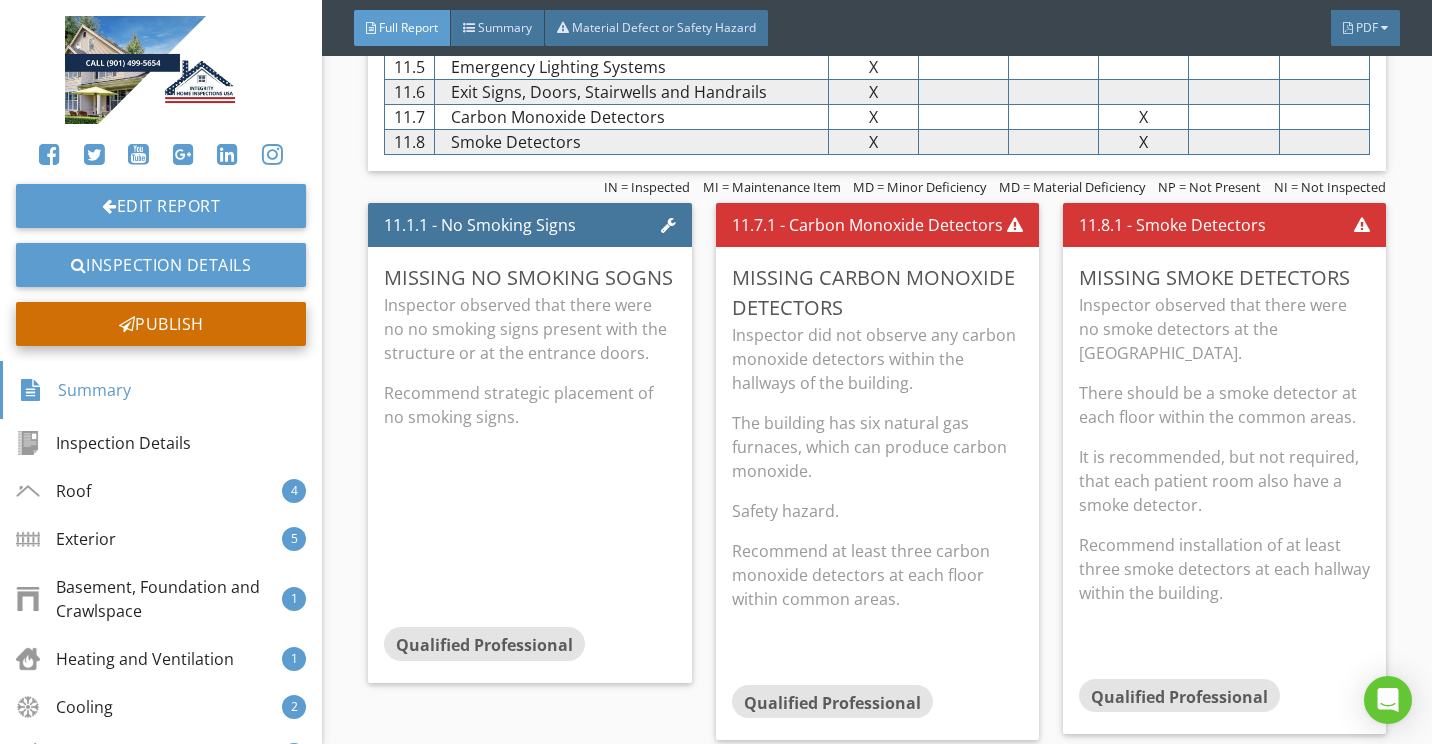 click on "Publish" at bounding box center [161, 324] 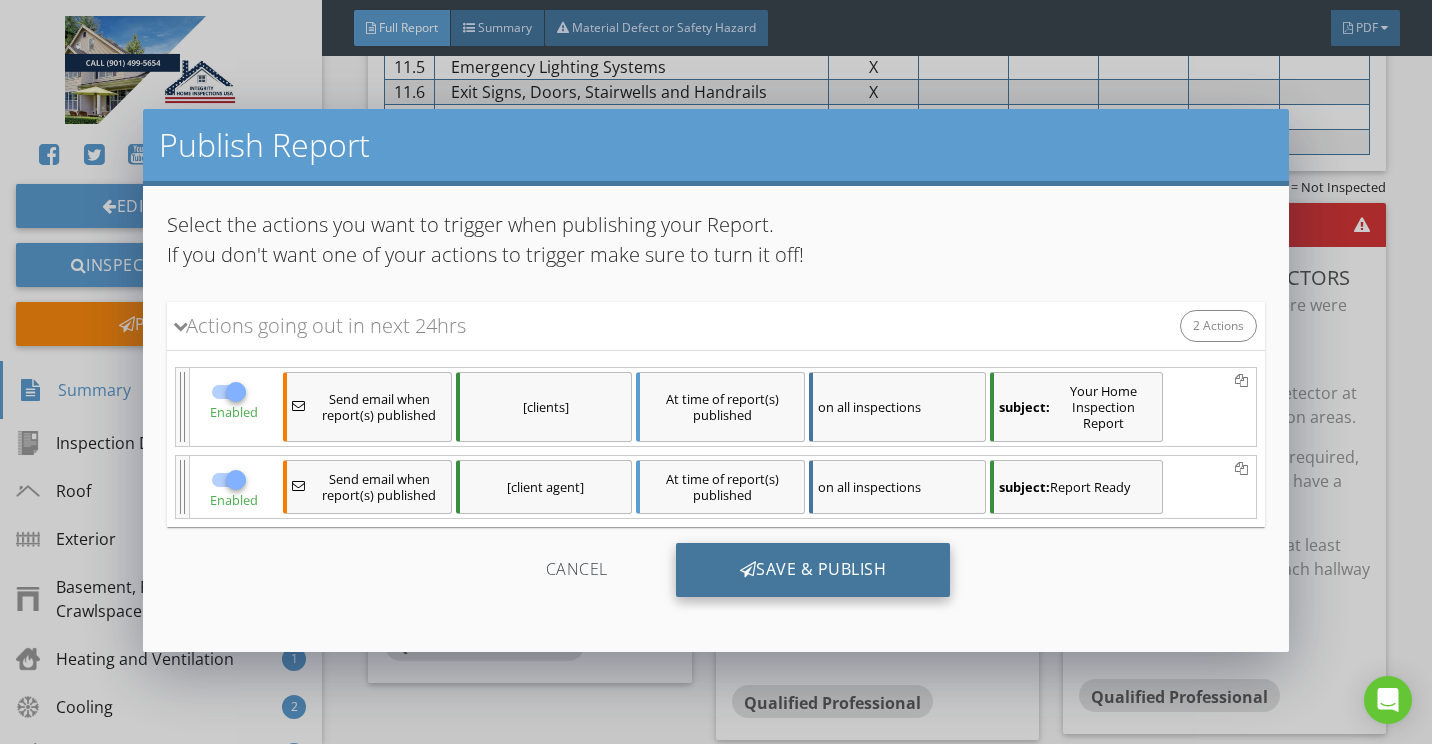 click on "Save & Publish" at bounding box center (813, 570) 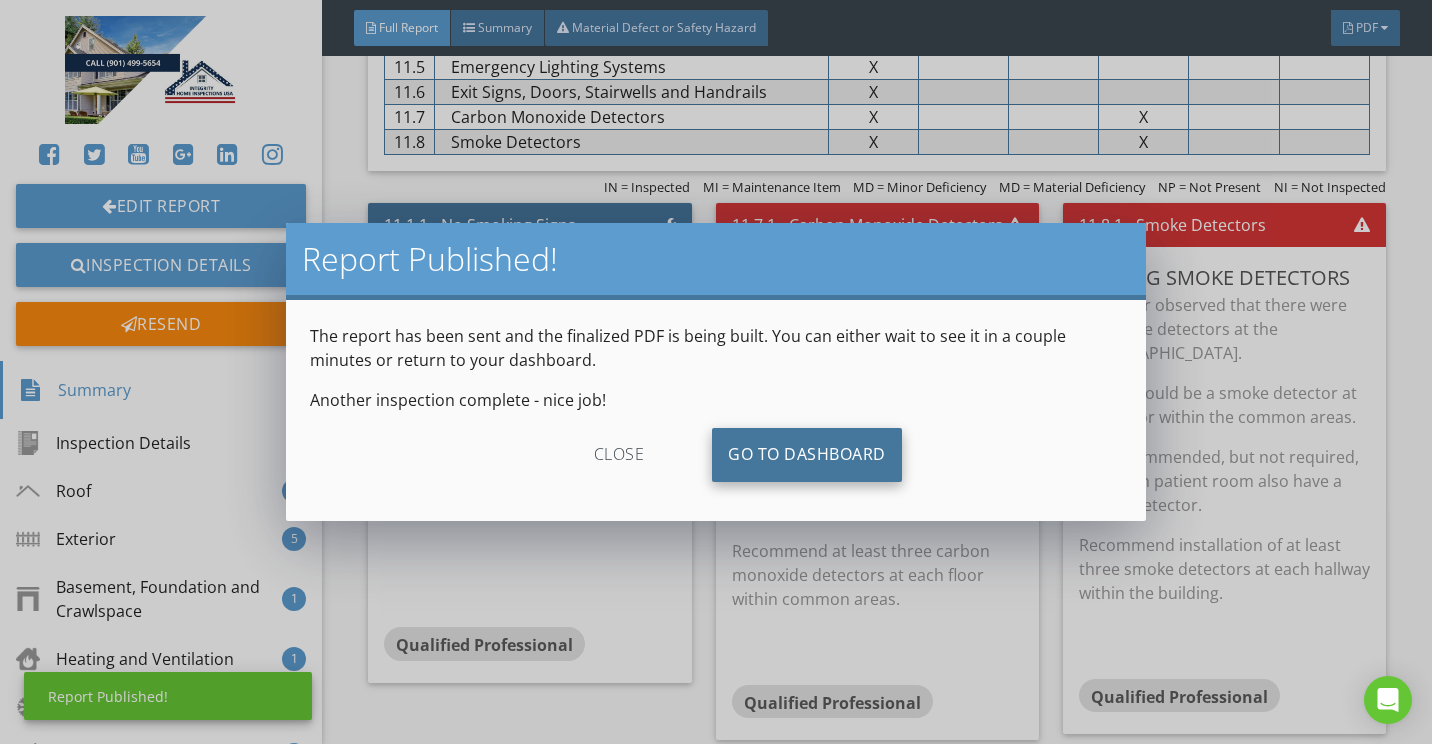 click on "Go To Dashboard" at bounding box center (807, 455) 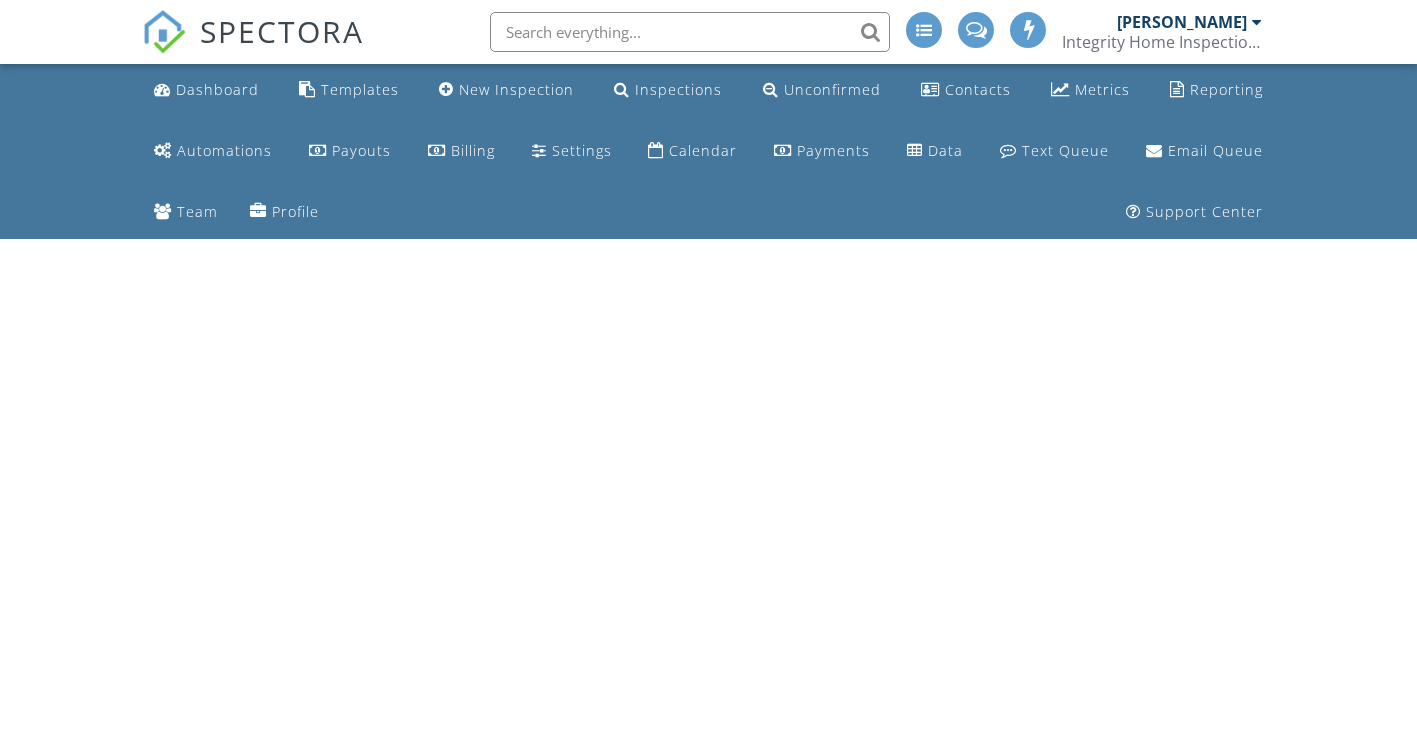 scroll, scrollTop: 0, scrollLeft: 0, axis: both 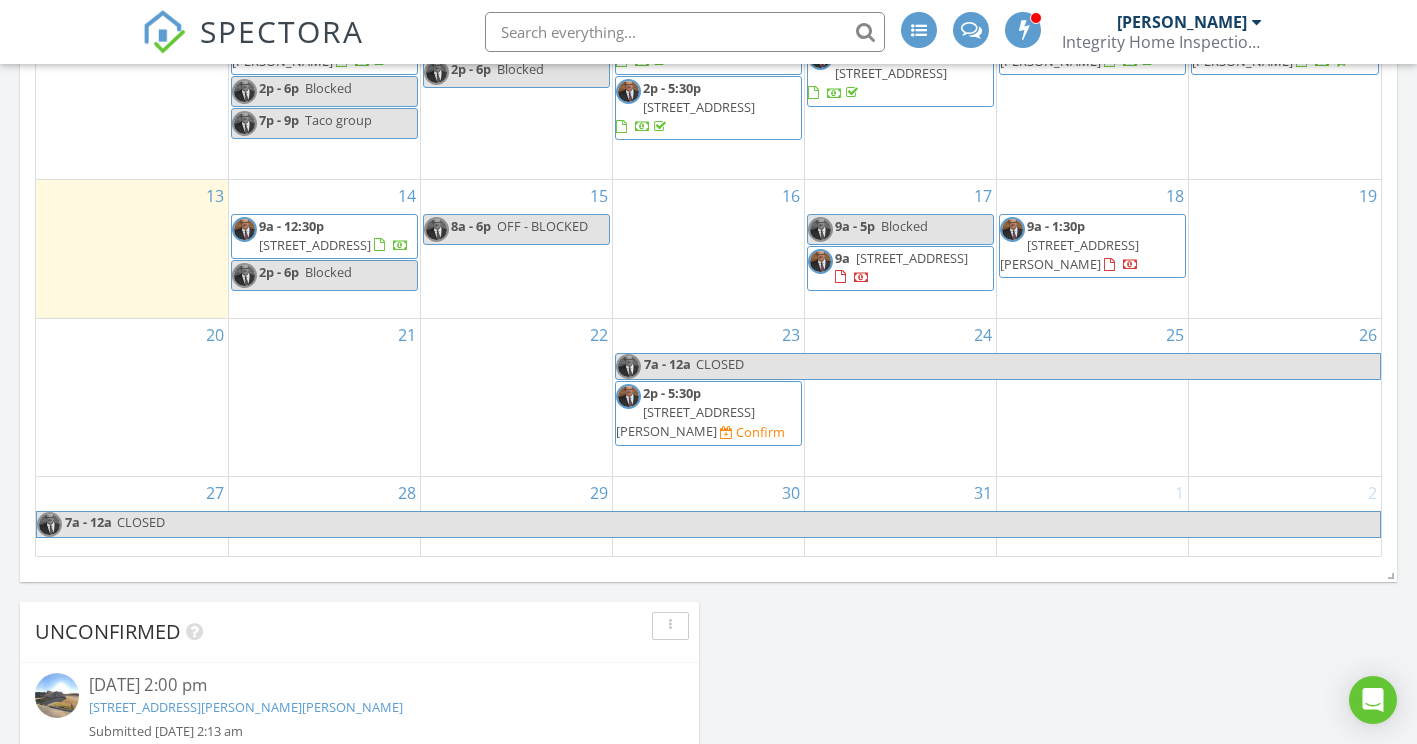 click on "8770 N Creek Blvd, Southaven 38671" at bounding box center (912, 258) 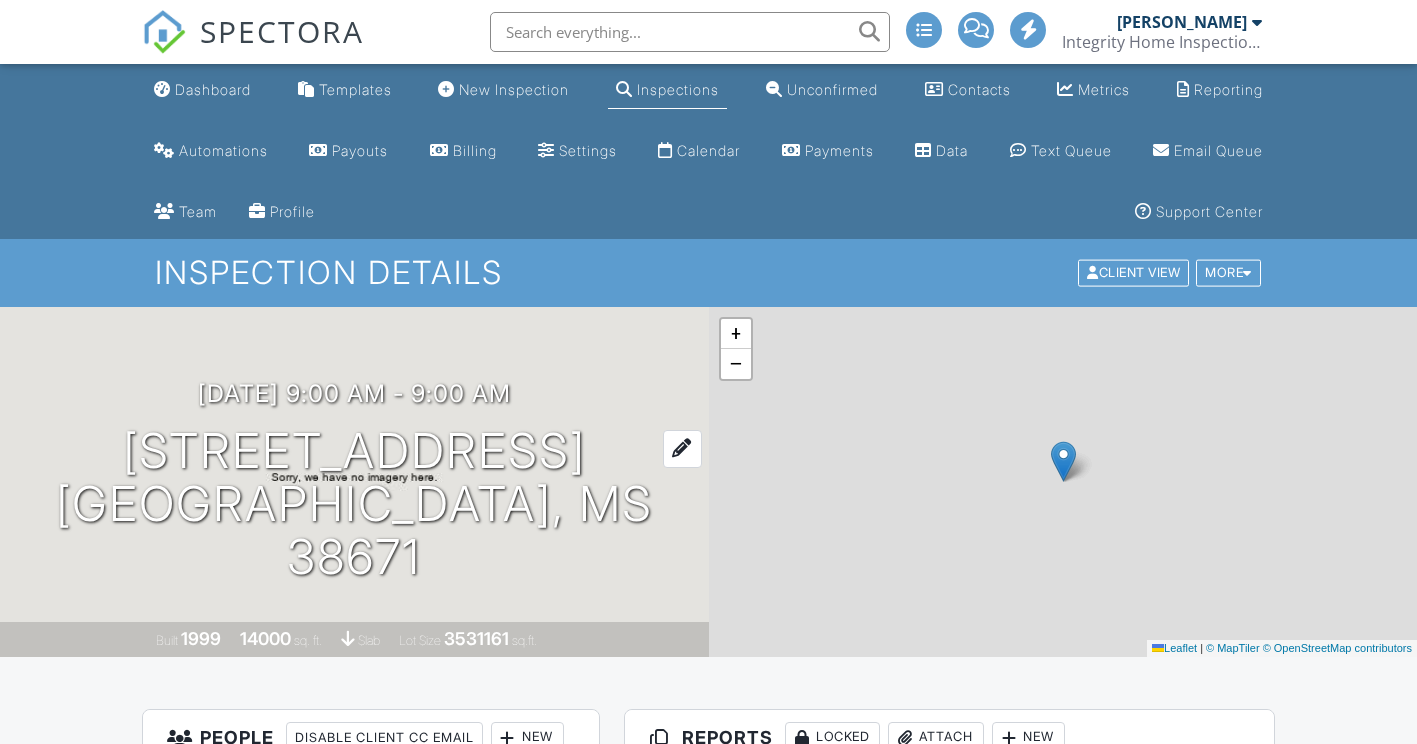 scroll, scrollTop: 0, scrollLeft: 0, axis: both 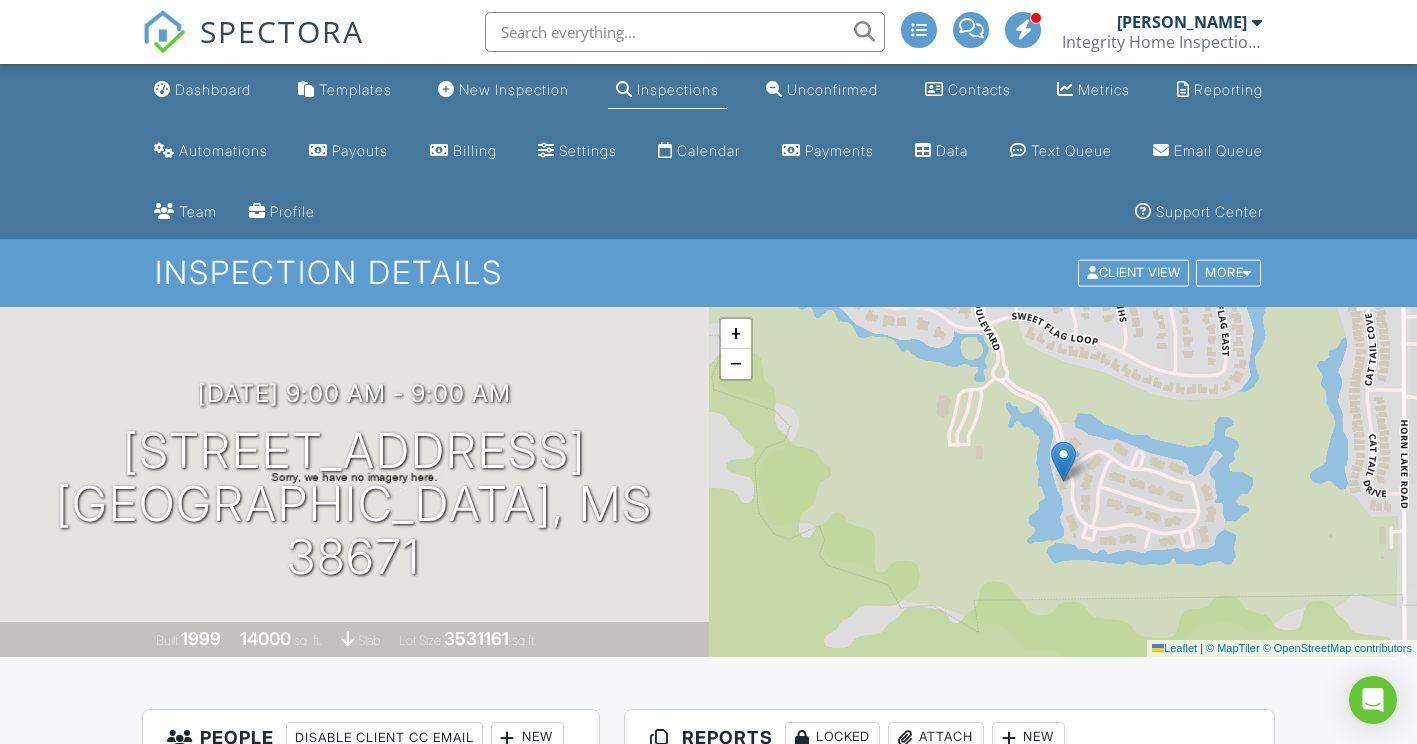 click on "Dashboard" at bounding box center (202, 90) 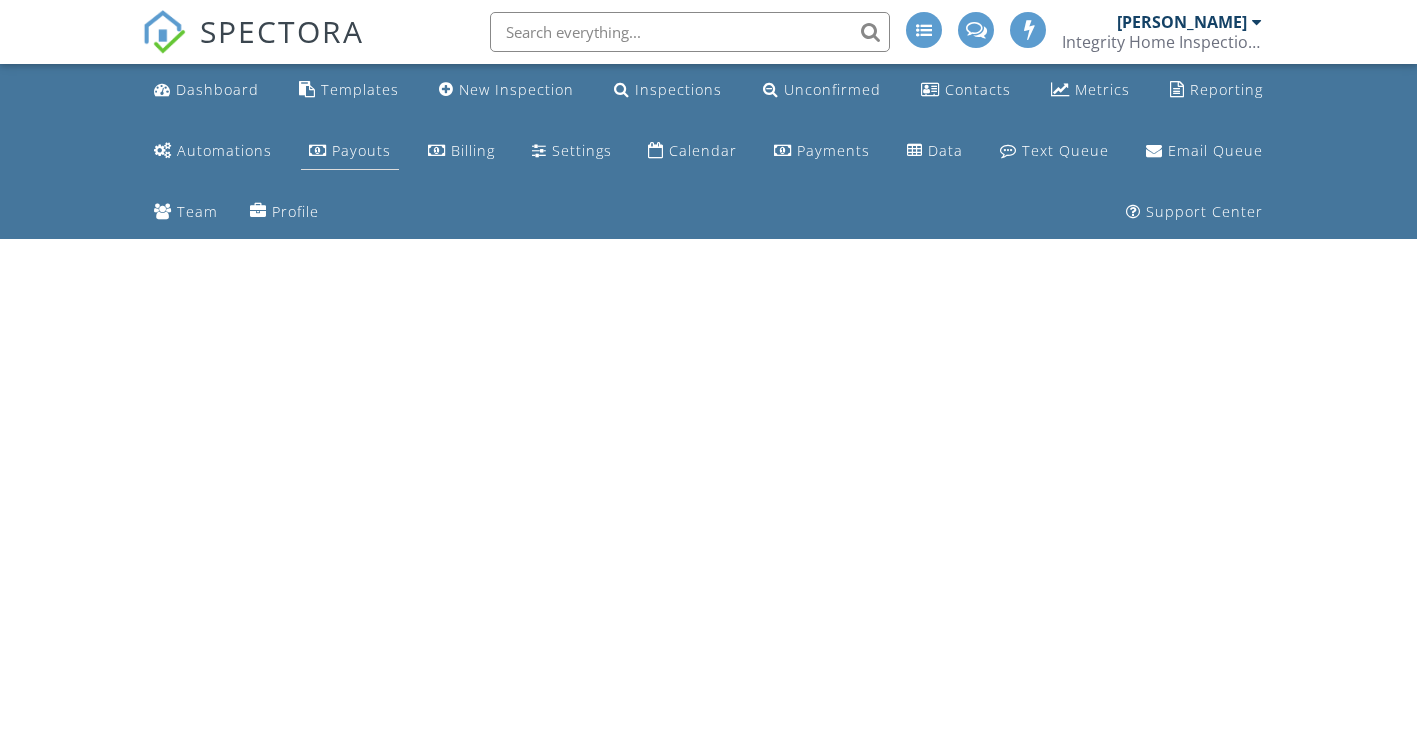 scroll, scrollTop: 0, scrollLeft: 0, axis: both 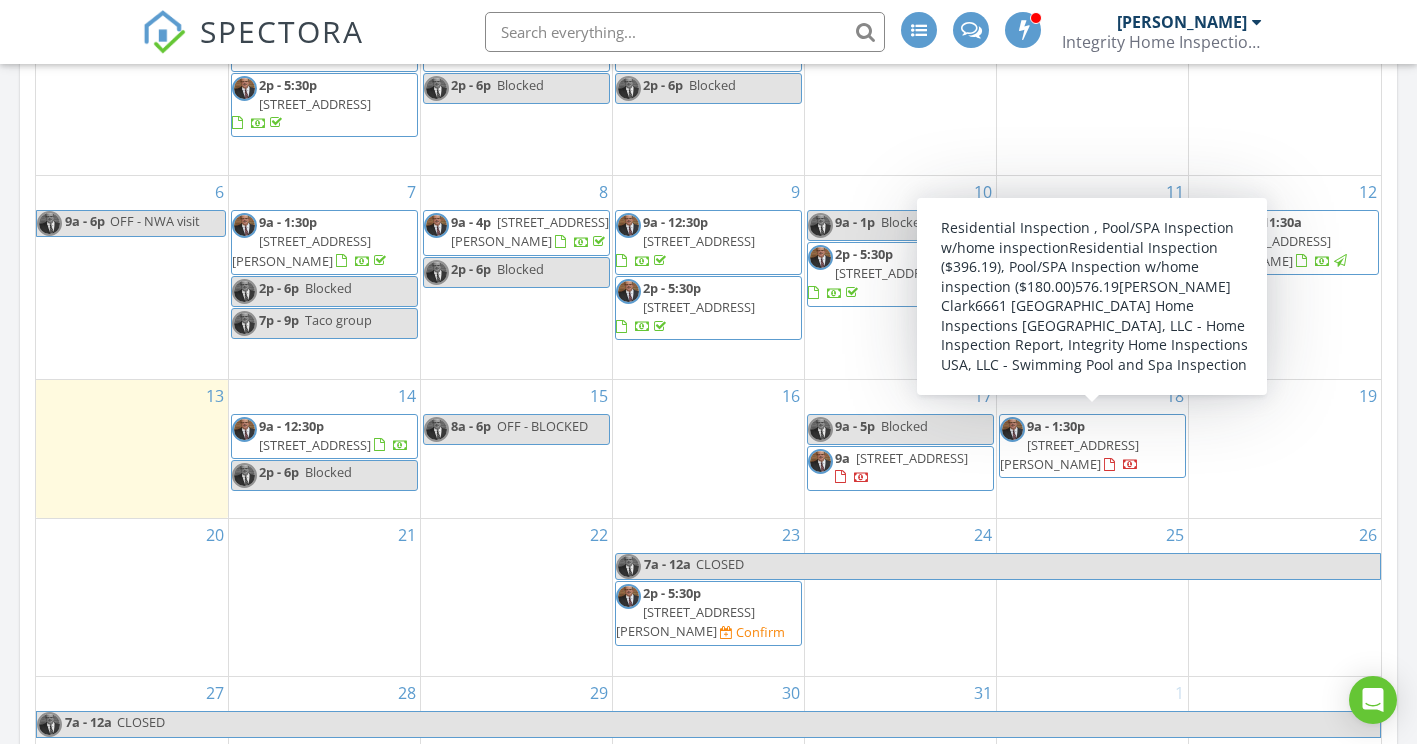 click on "[STREET_ADDRESS][PERSON_NAME]" at bounding box center [1069, 454] 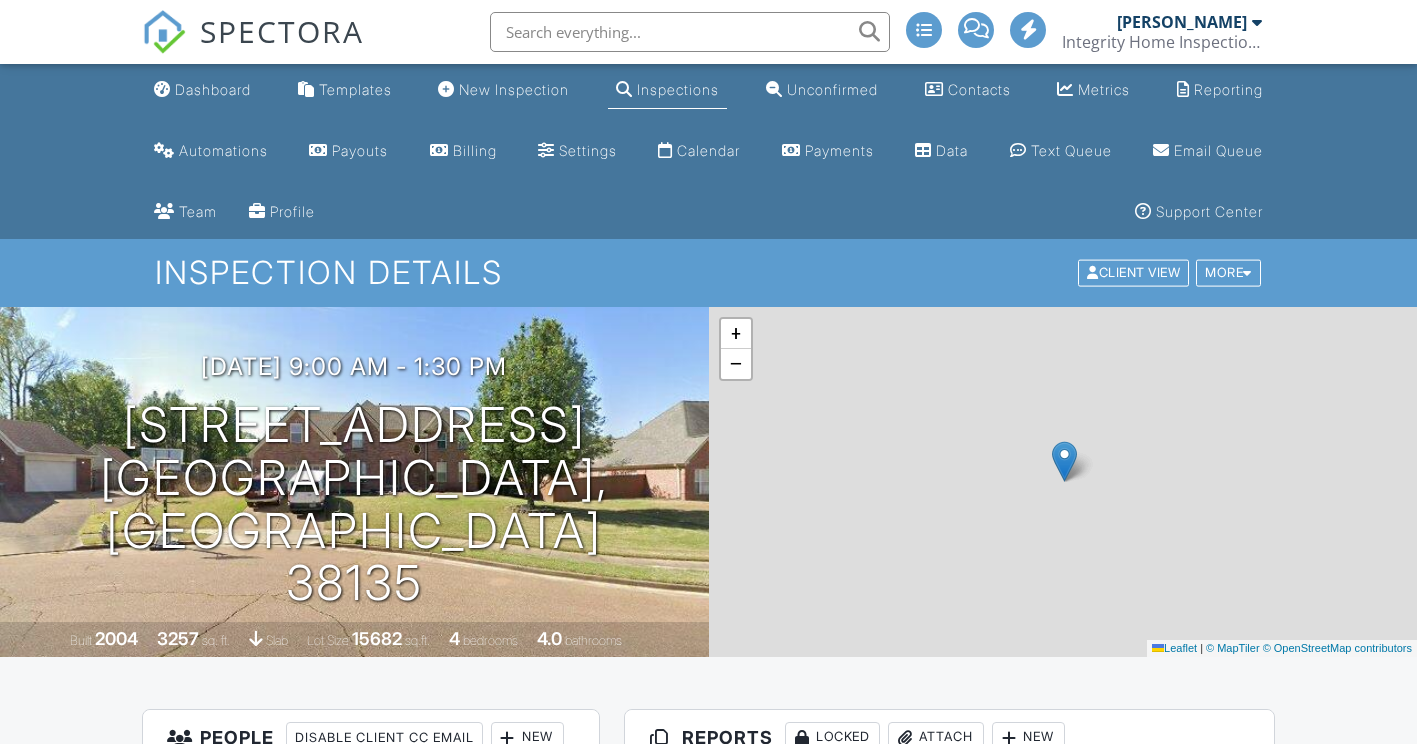 scroll, scrollTop: 0, scrollLeft: 0, axis: both 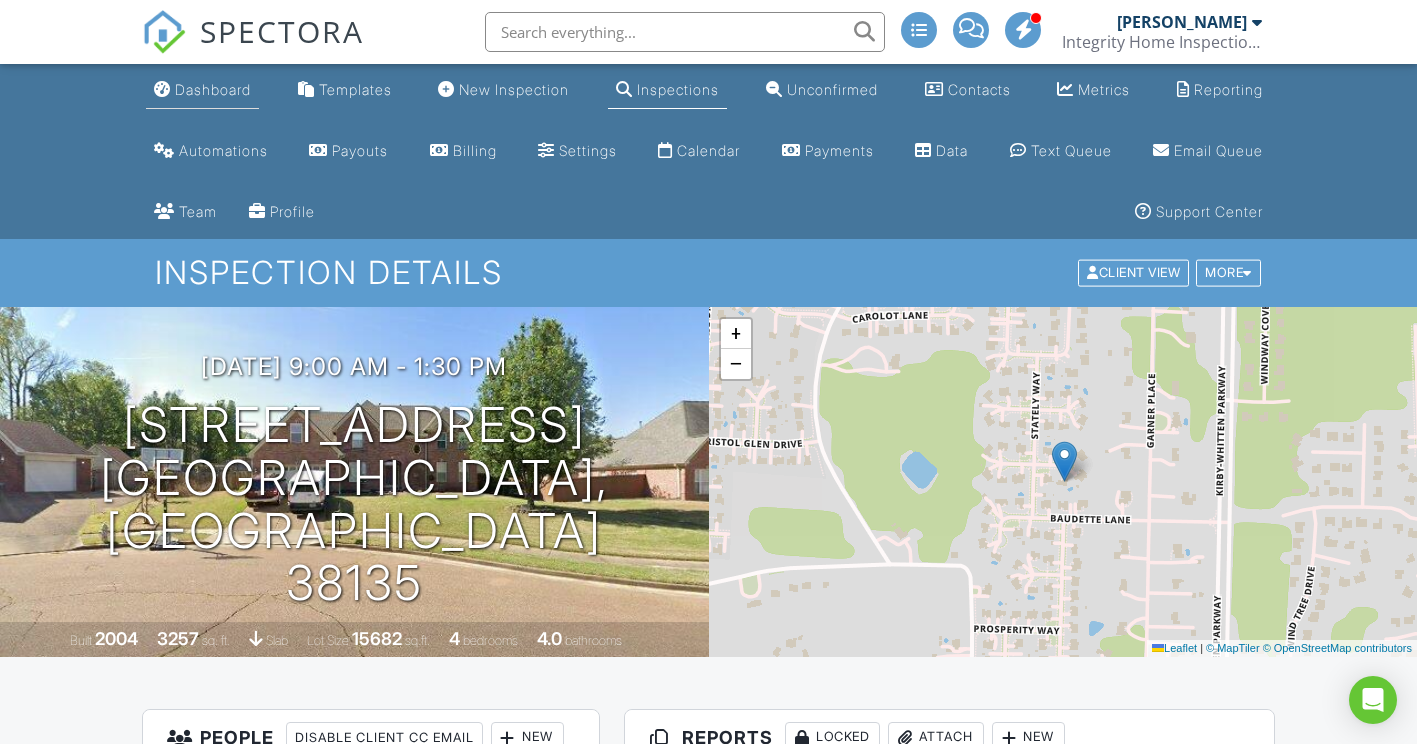click on "Dashboard" at bounding box center [202, 90] 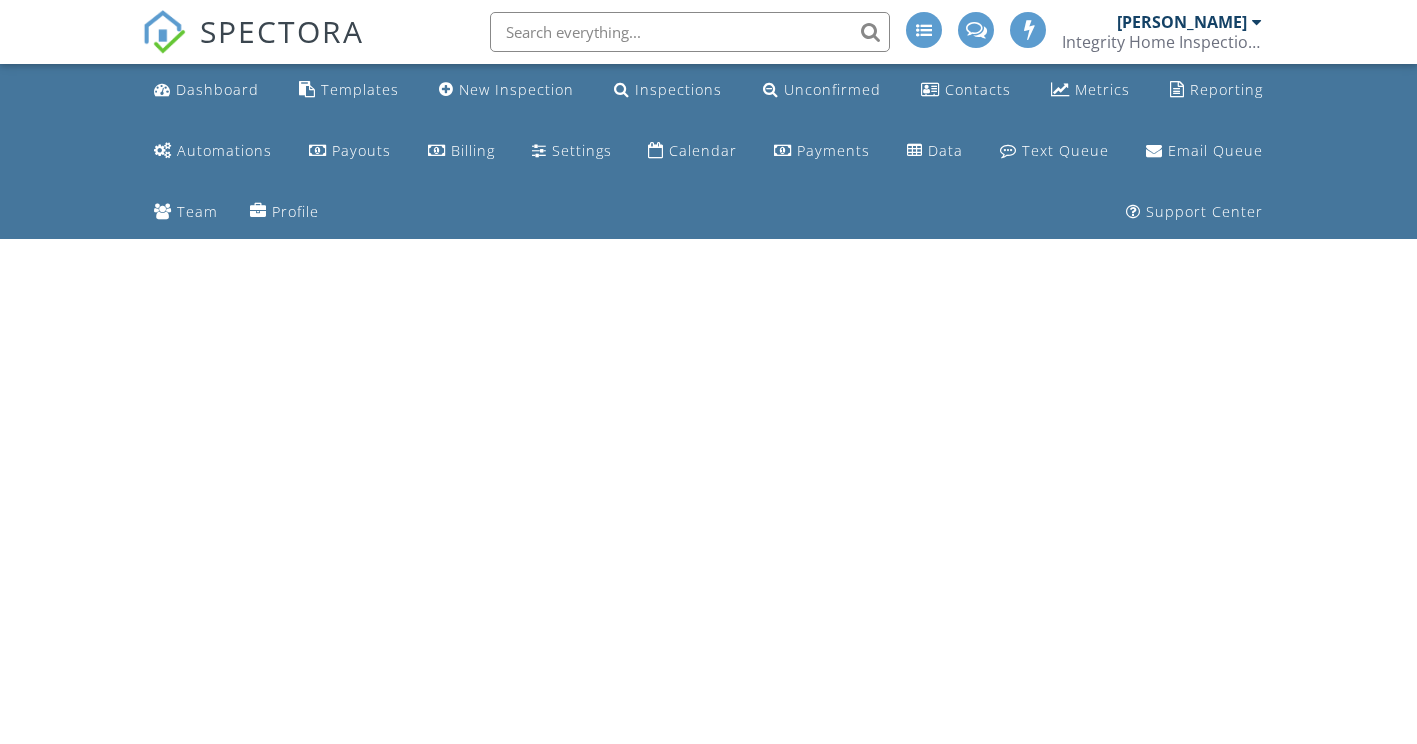 scroll, scrollTop: 0, scrollLeft: 0, axis: both 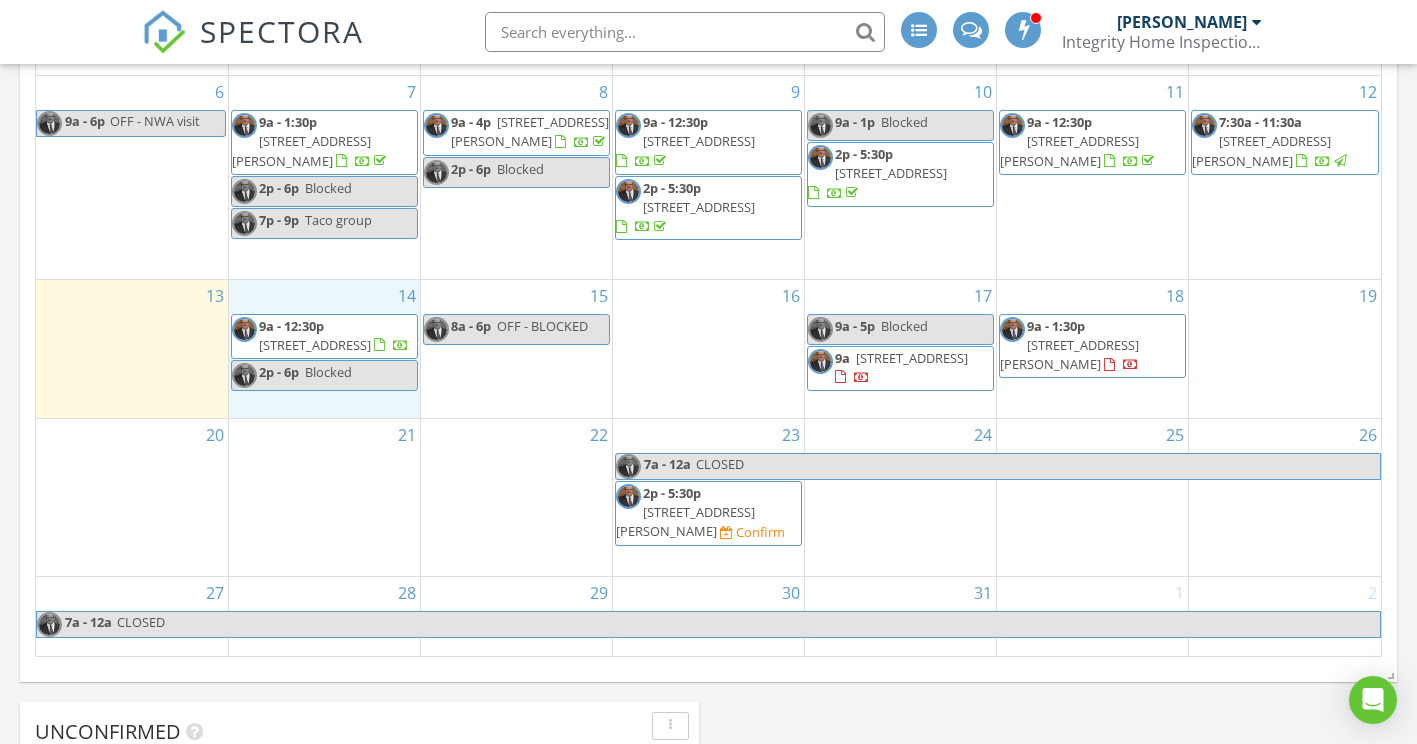 click on "14
9a - 12:30p
[STREET_ADDRESS]
2p - 6p
Blocked" at bounding box center [324, 349] 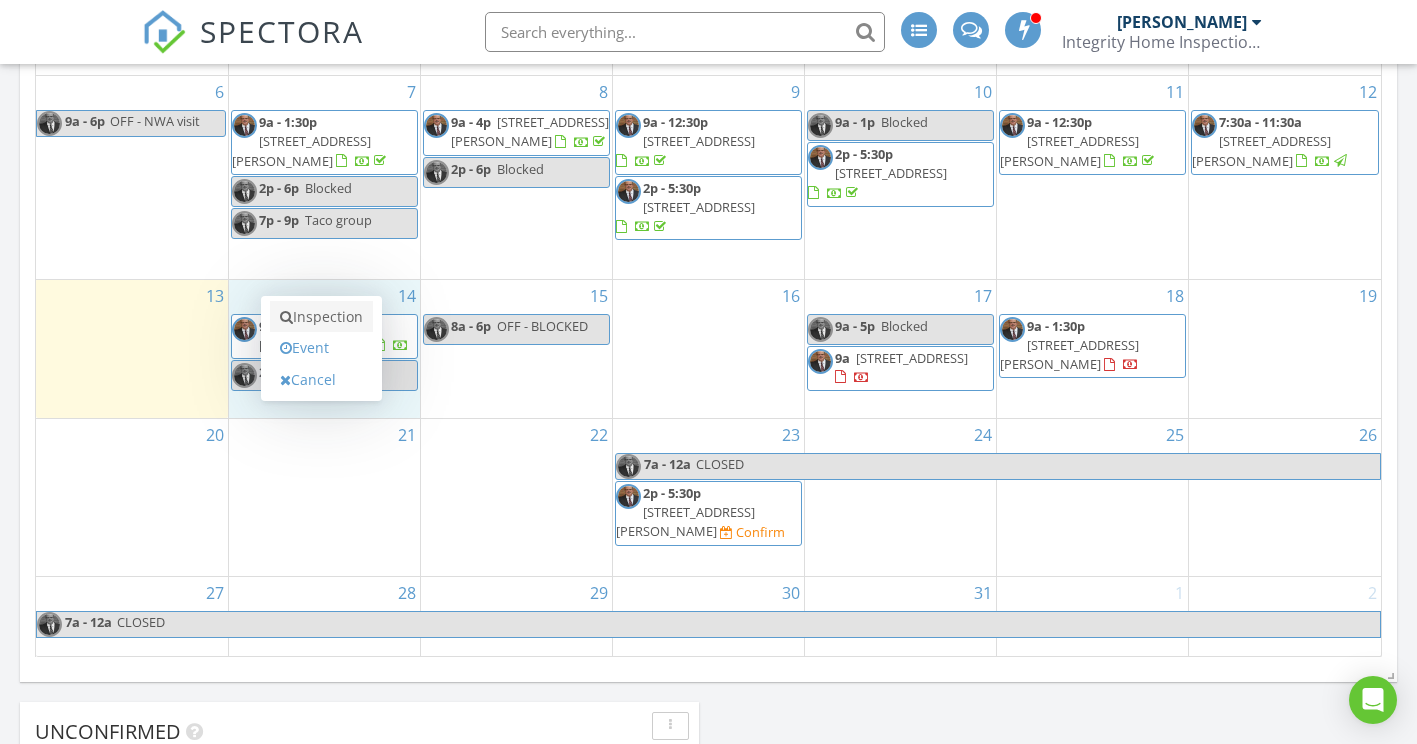 click on "Inspection" at bounding box center [321, 317] 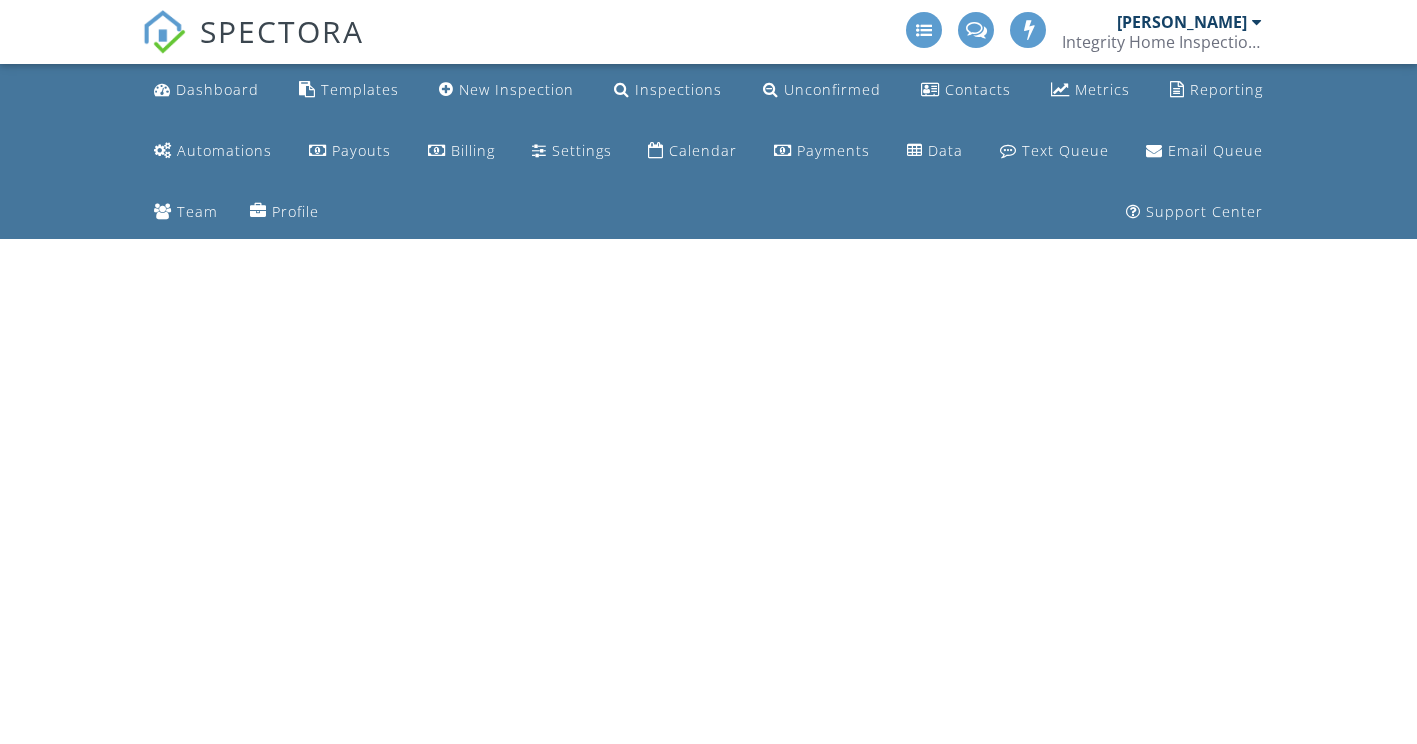 scroll, scrollTop: 0, scrollLeft: 0, axis: both 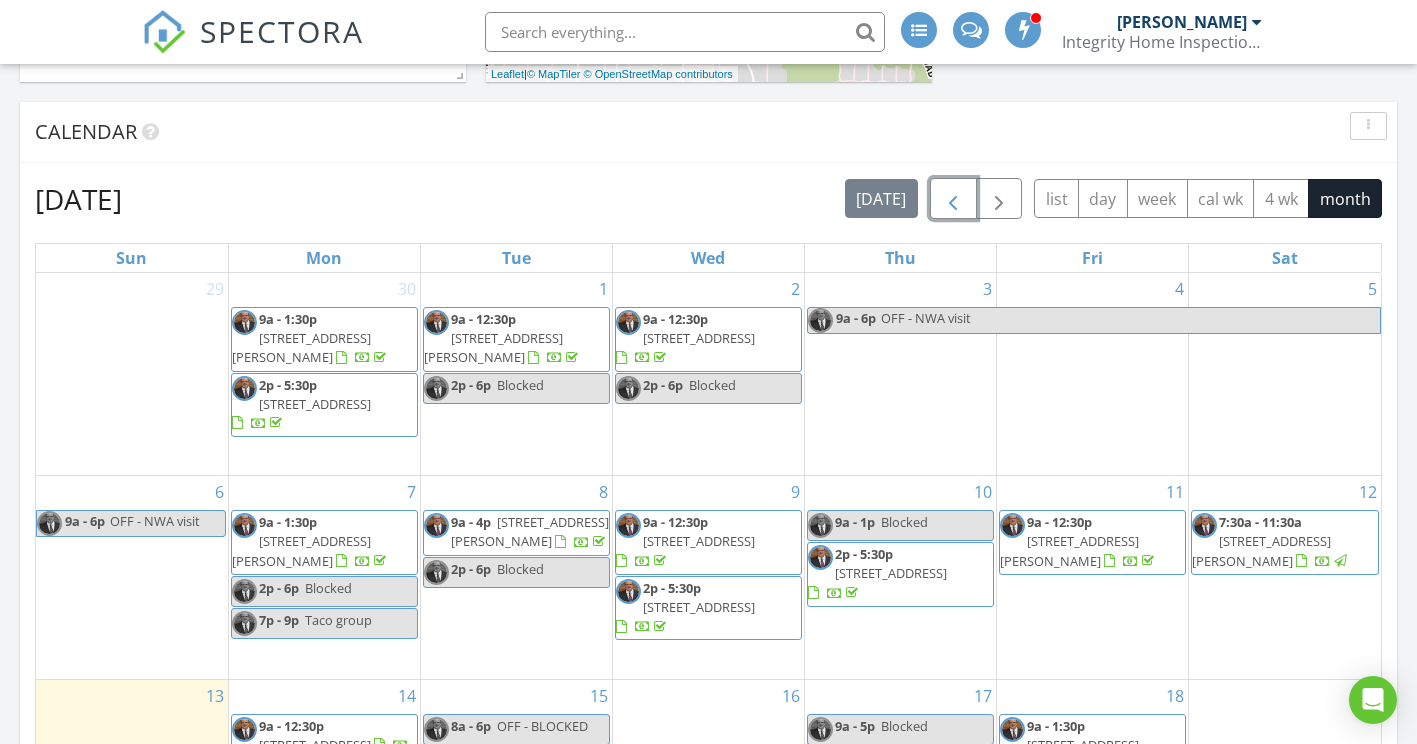 click at bounding box center (953, 200) 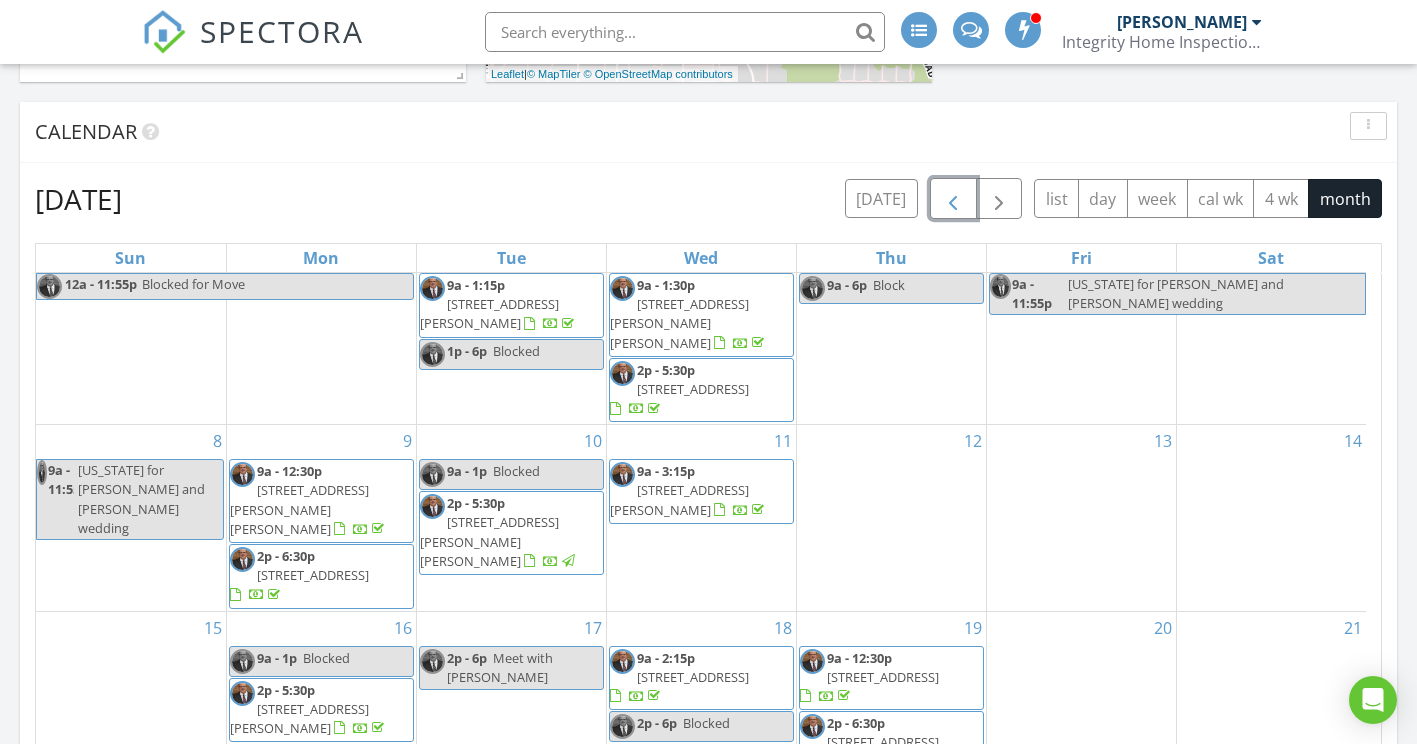 scroll, scrollTop: 0, scrollLeft: 0, axis: both 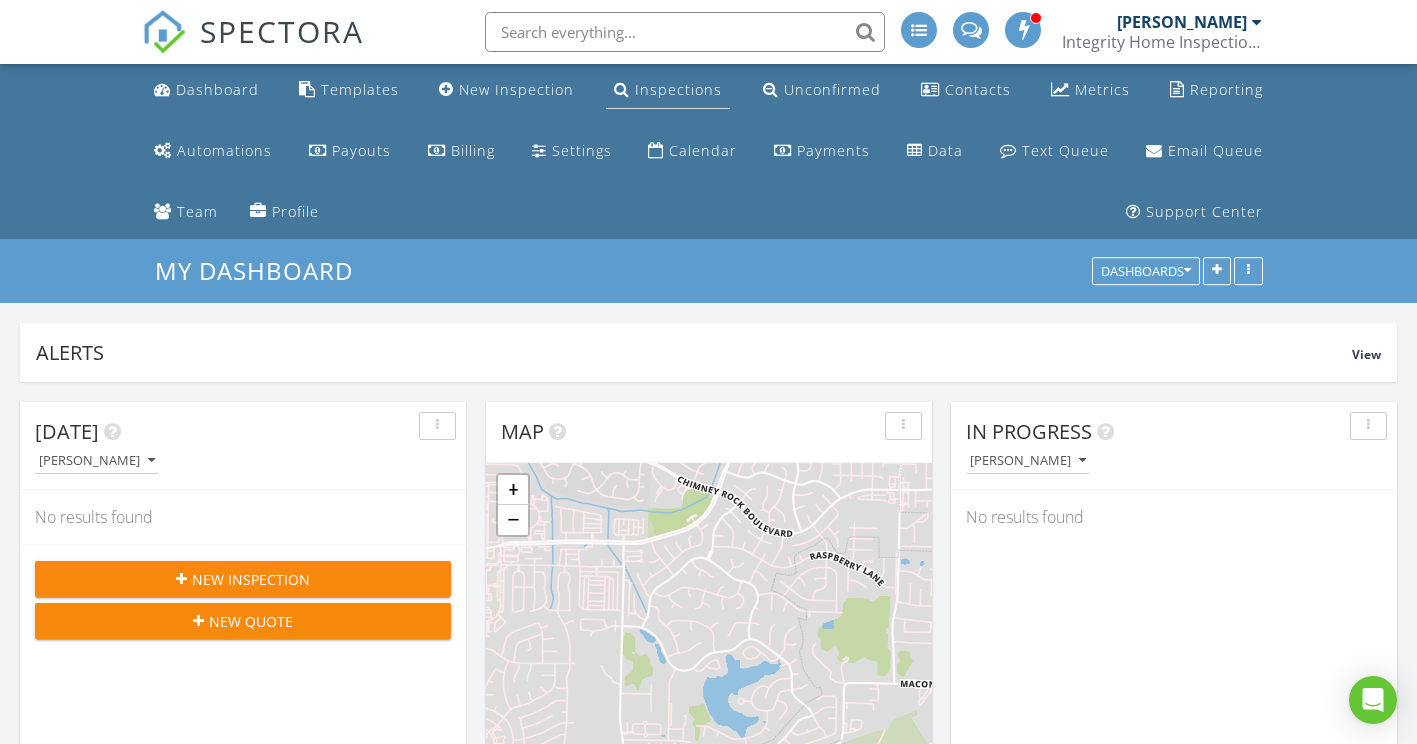 click on "Inspections" at bounding box center [678, 89] 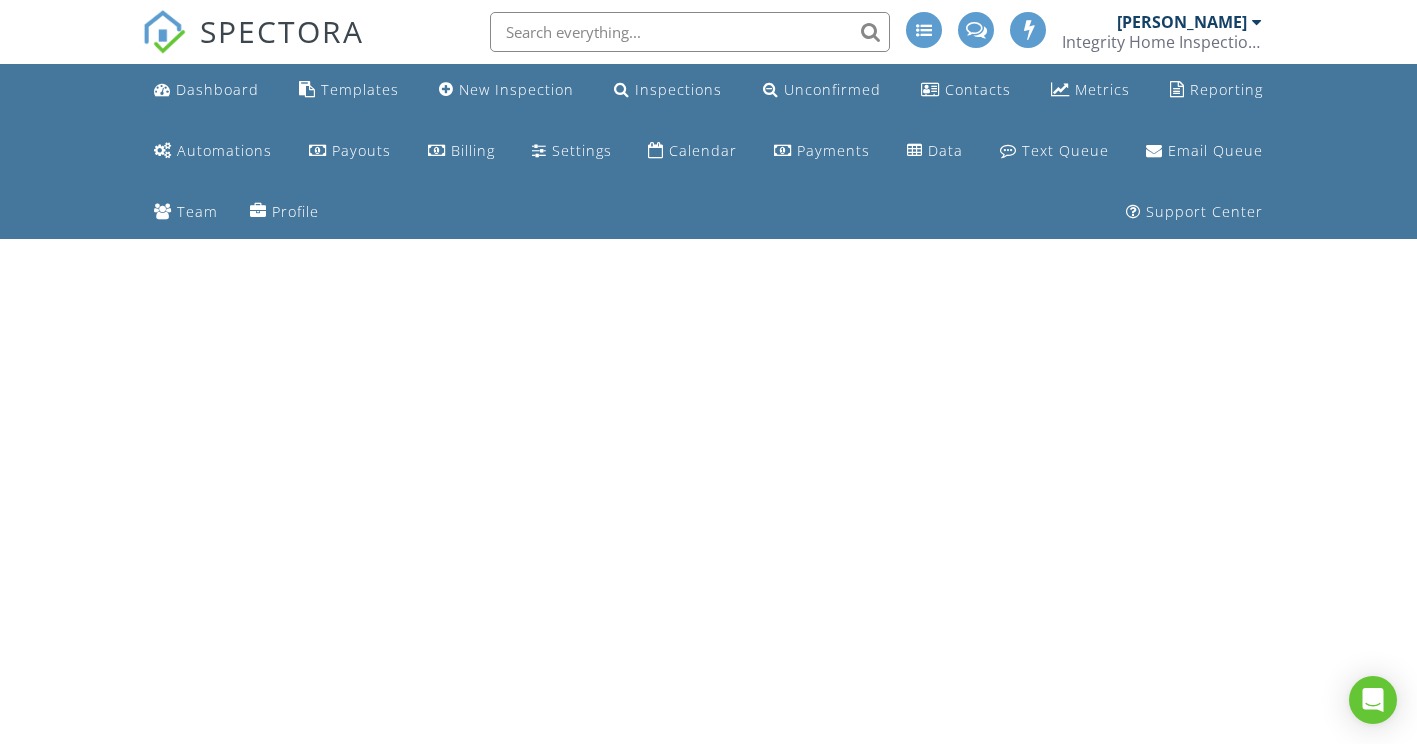 scroll, scrollTop: 0, scrollLeft: 0, axis: both 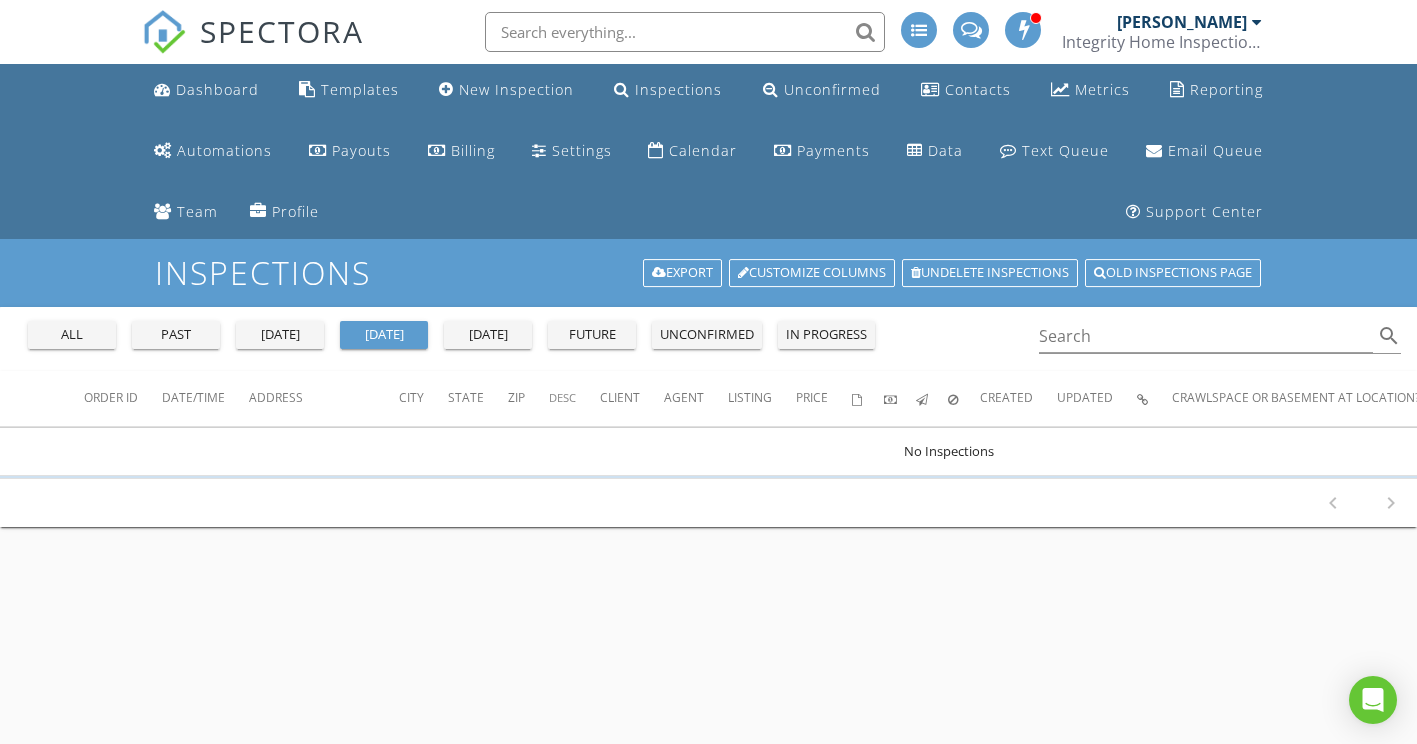 click on "all" at bounding box center [72, 335] 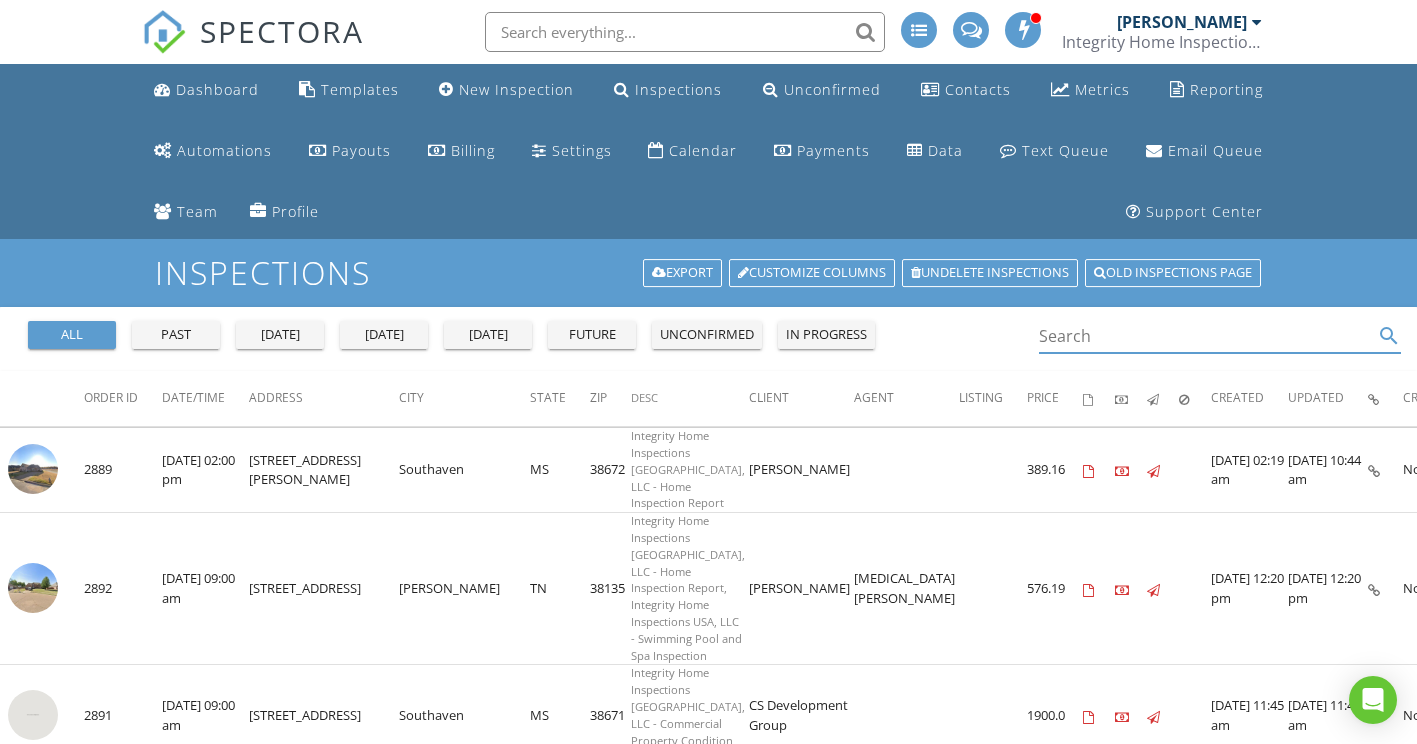 click at bounding box center [1206, 336] 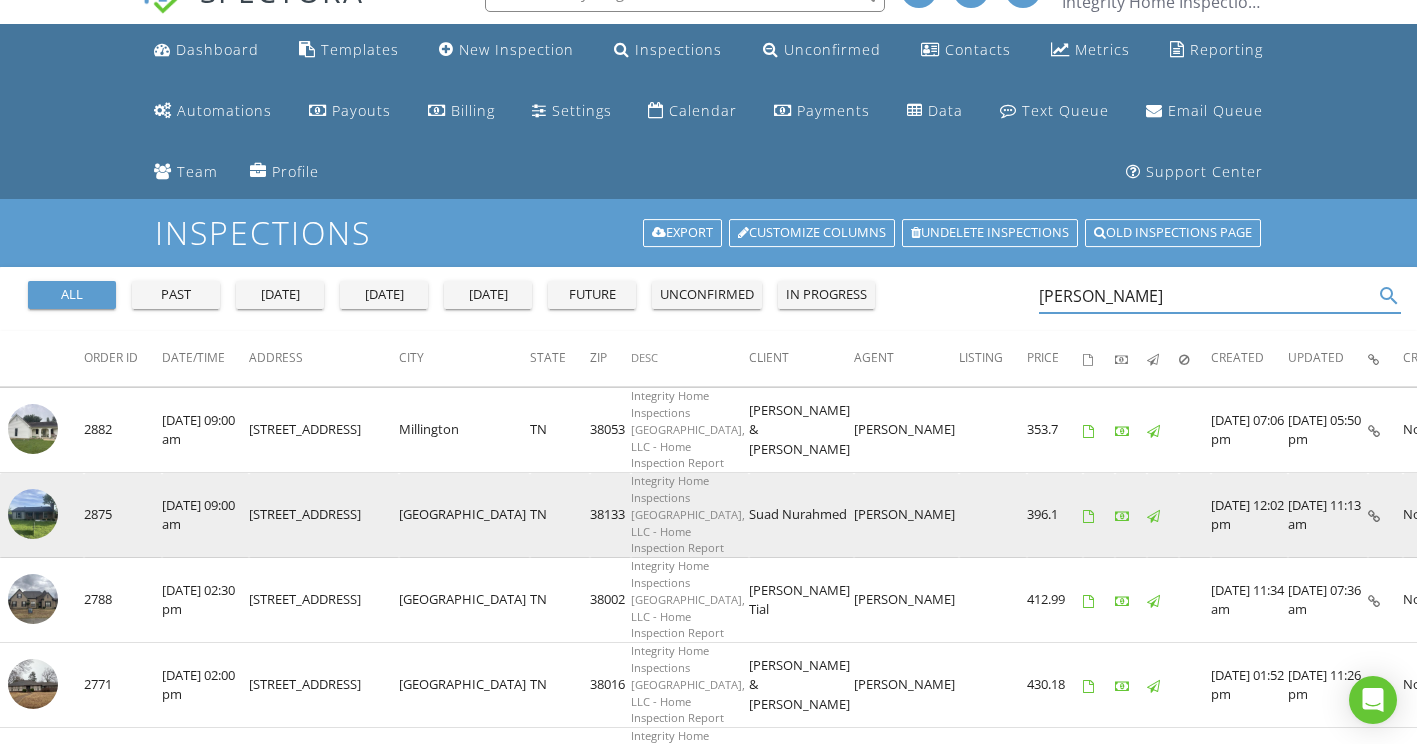 scroll, scrollTop: 100, scrollLeft: 0, axis: vertical 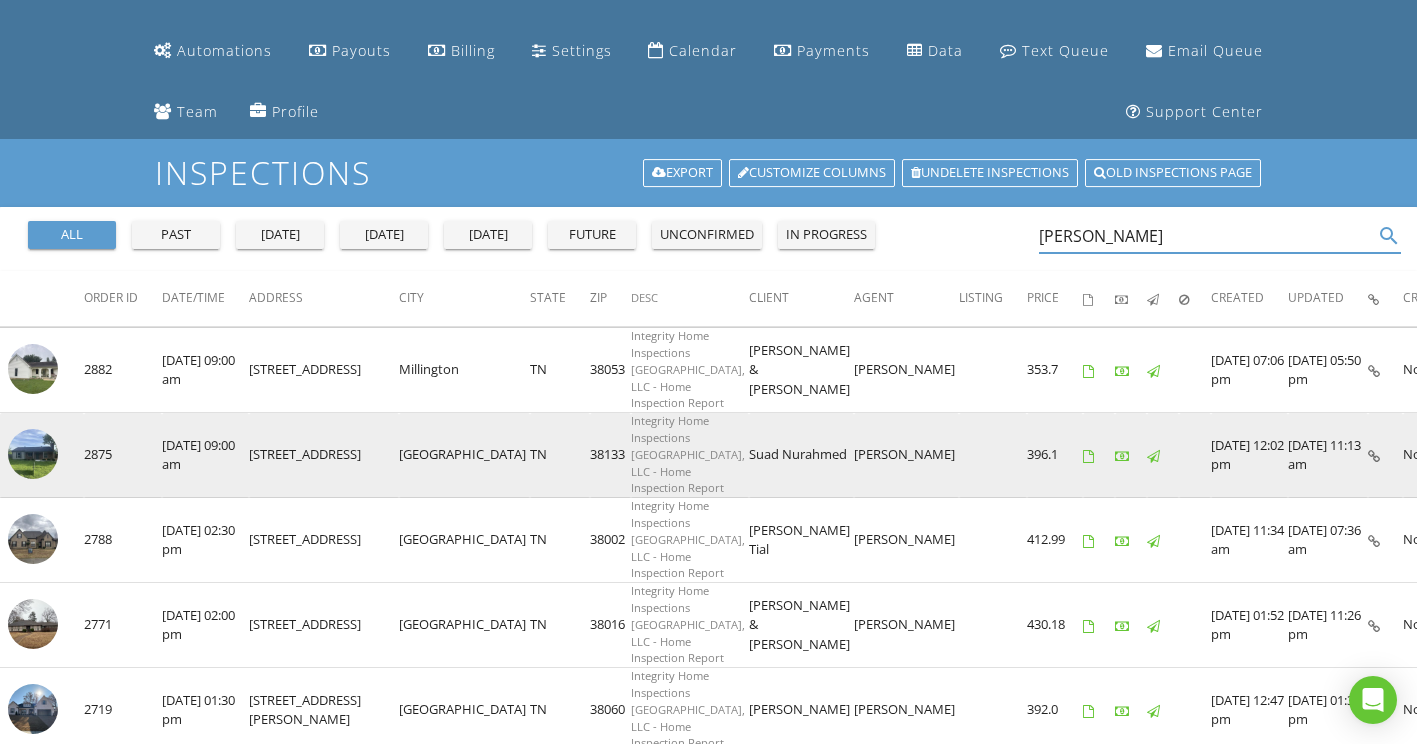 type on "[PERSON_NAME]" 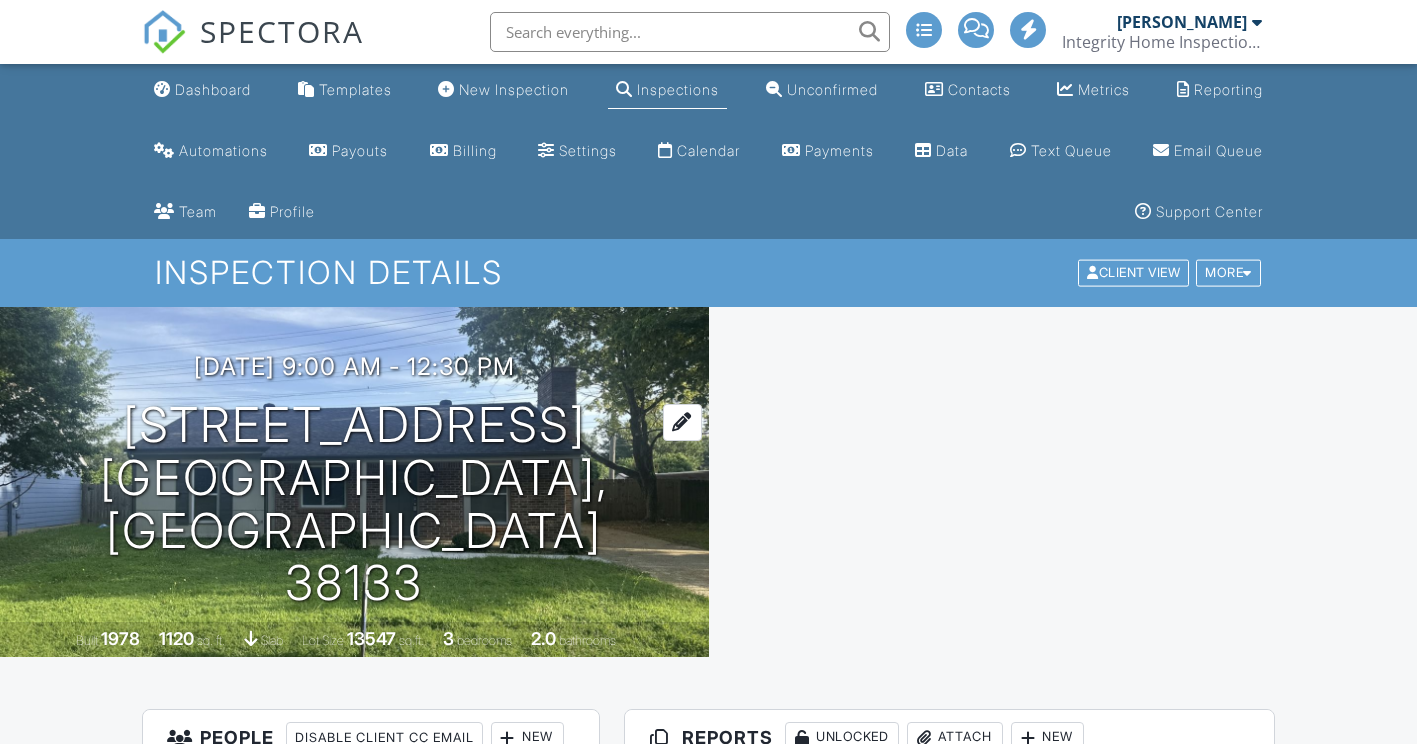 scroll, scrollTop: 0, scrollLeft: 0, axis: both 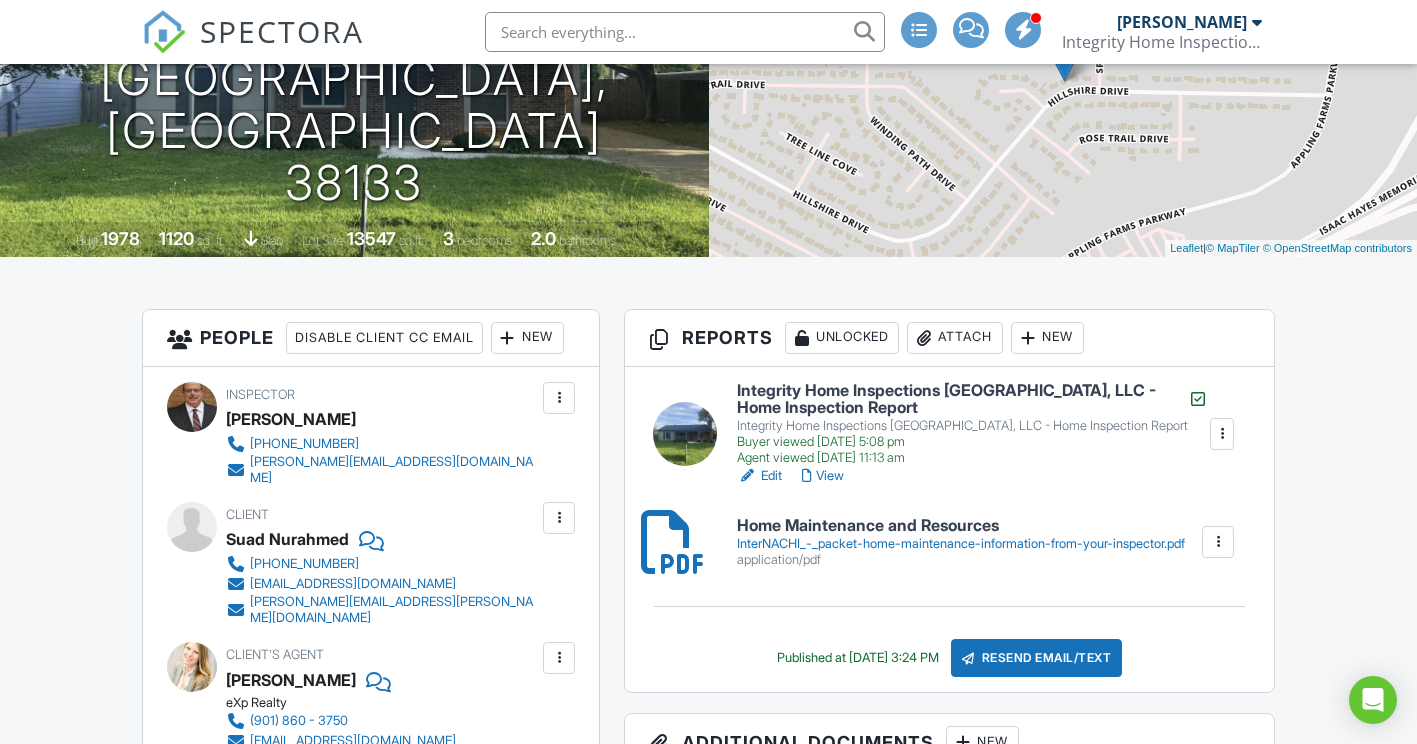 click on "New" at bounding box center [1047, 338] 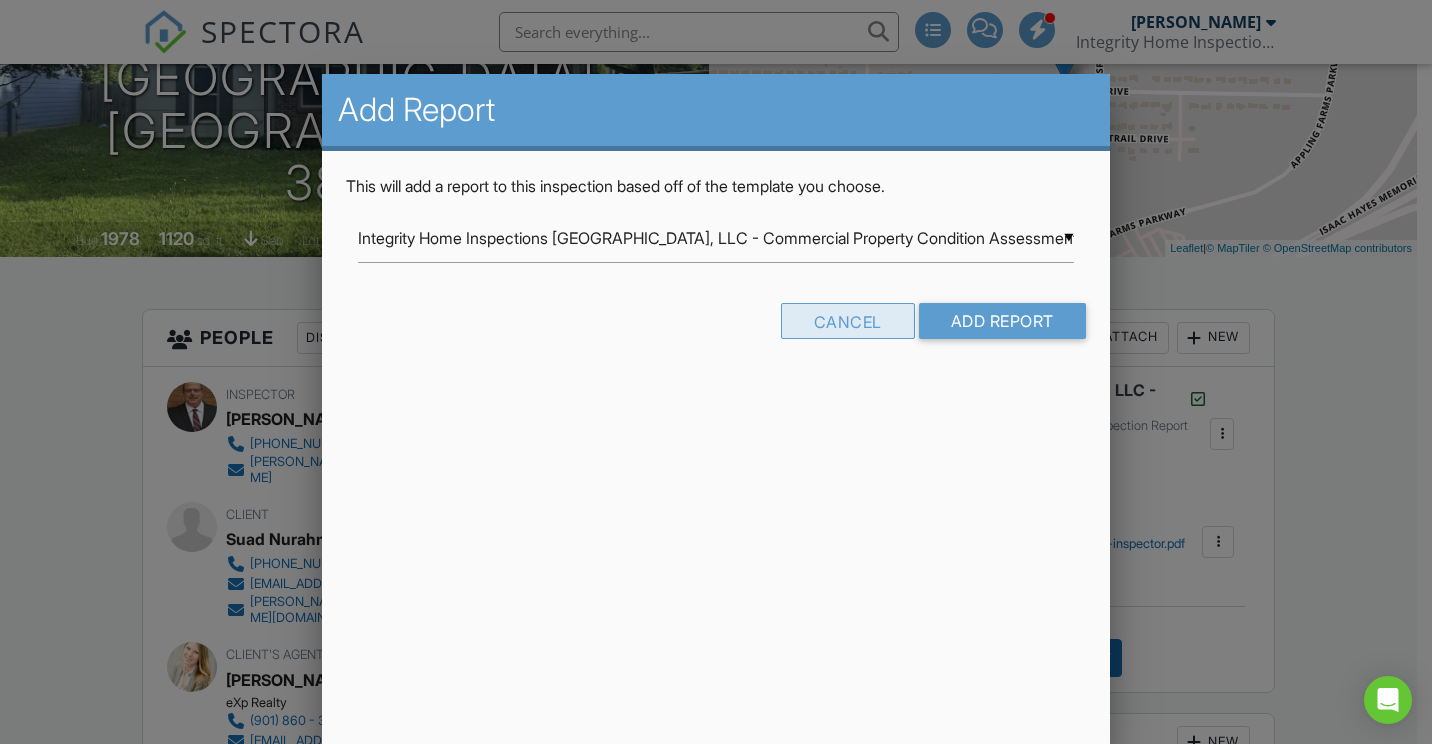 click on "Cancel" at bounding box center [848, 321] 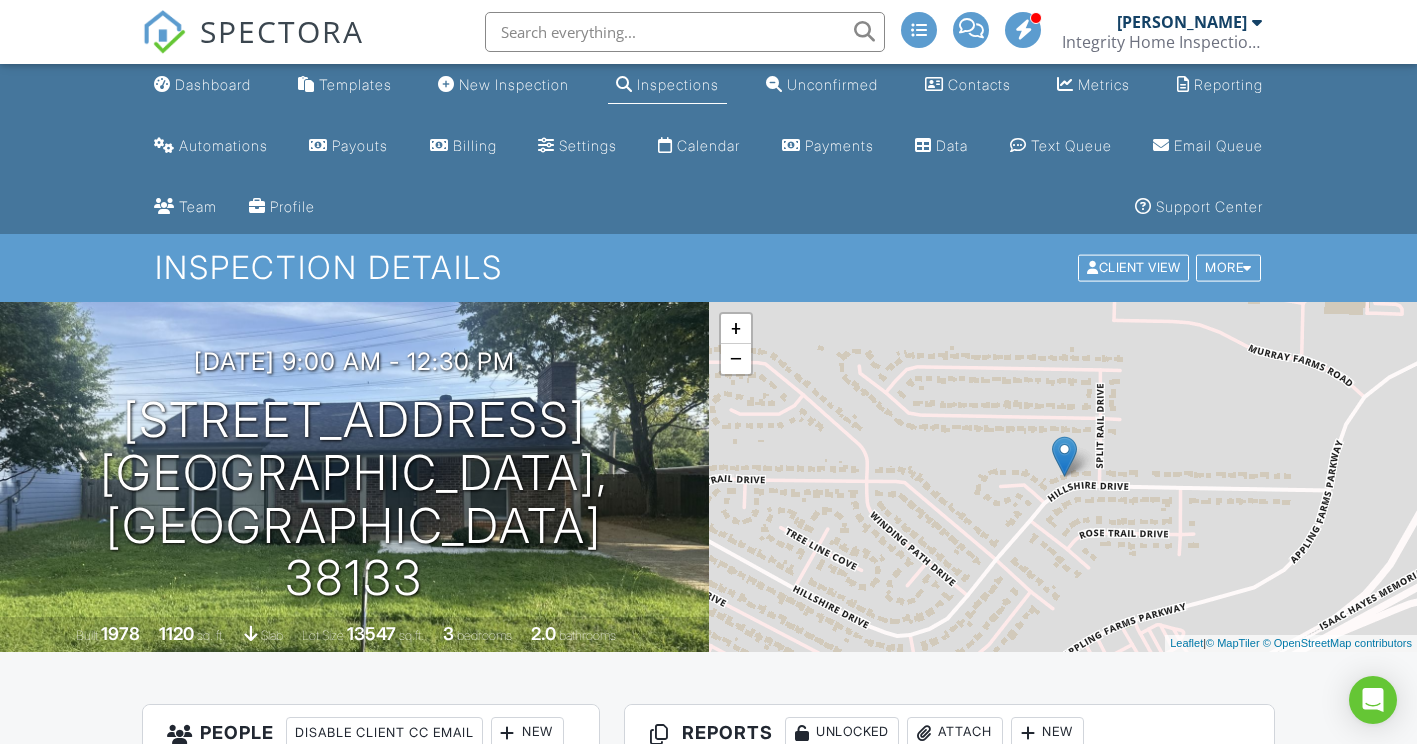 scroll, scrollTop: 0, scrollLeft: 0, axis: both 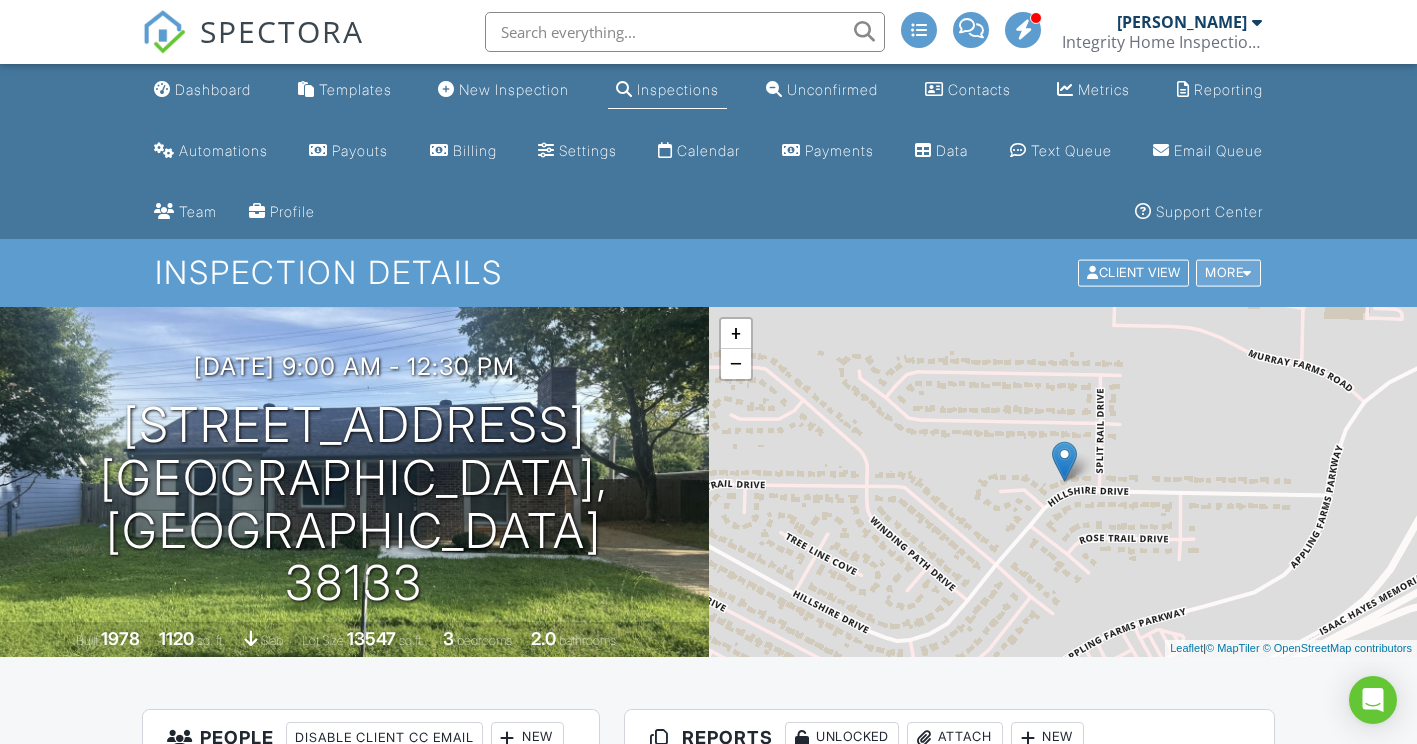 click on "More" at bounding box center (1228, 273) 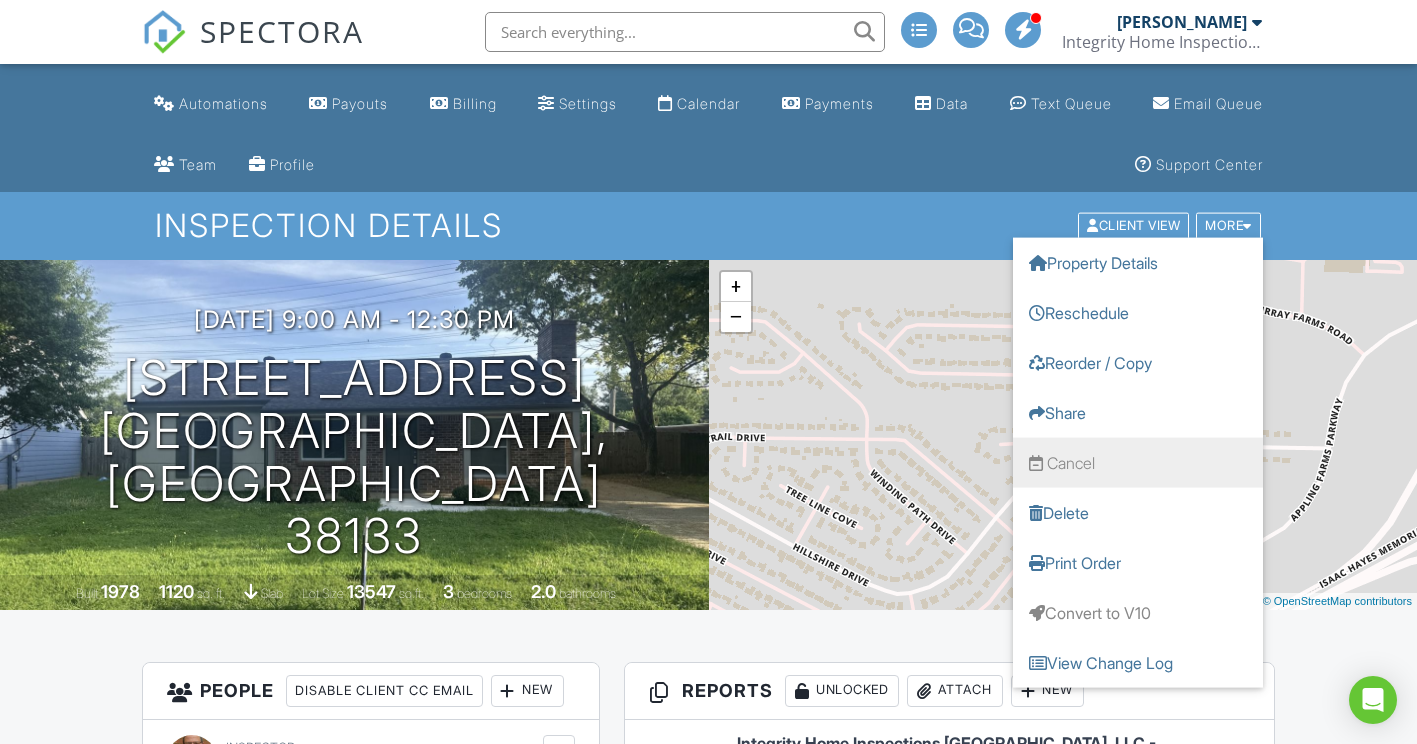 scroll, scrollTop: 100, scrollLeft: 0, axis: vertical 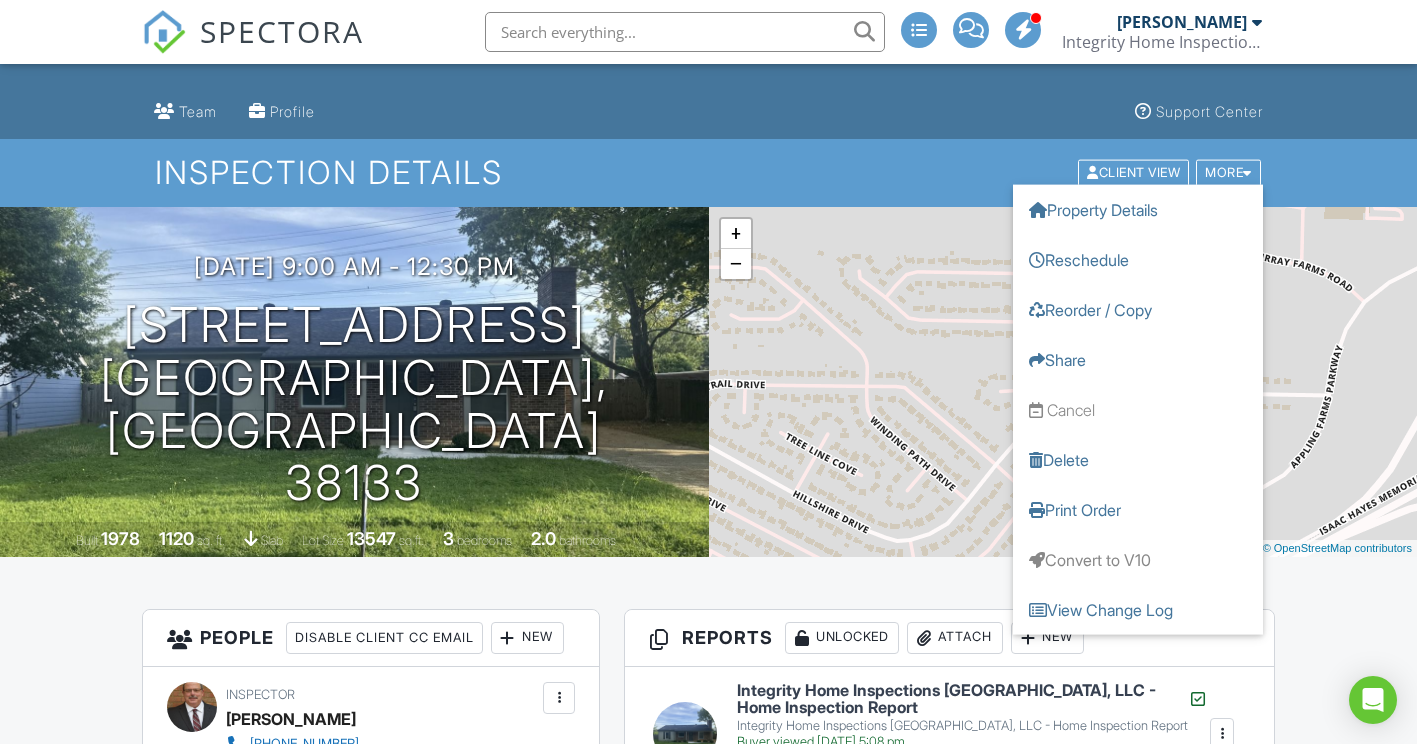 click on "Inspection Details" at bounding box center [709, 172] 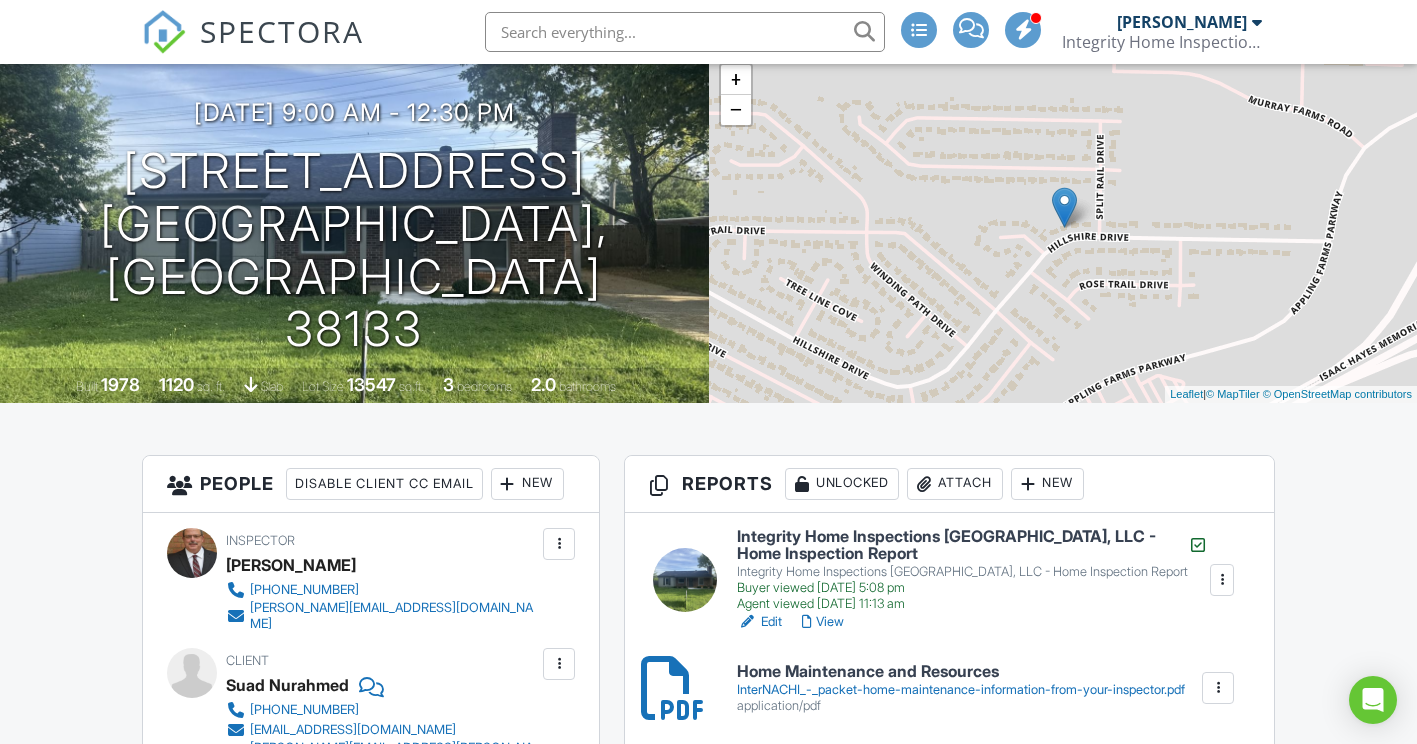 scroll, scrollTop: 300, scrollLeft: 0, axis: vertical 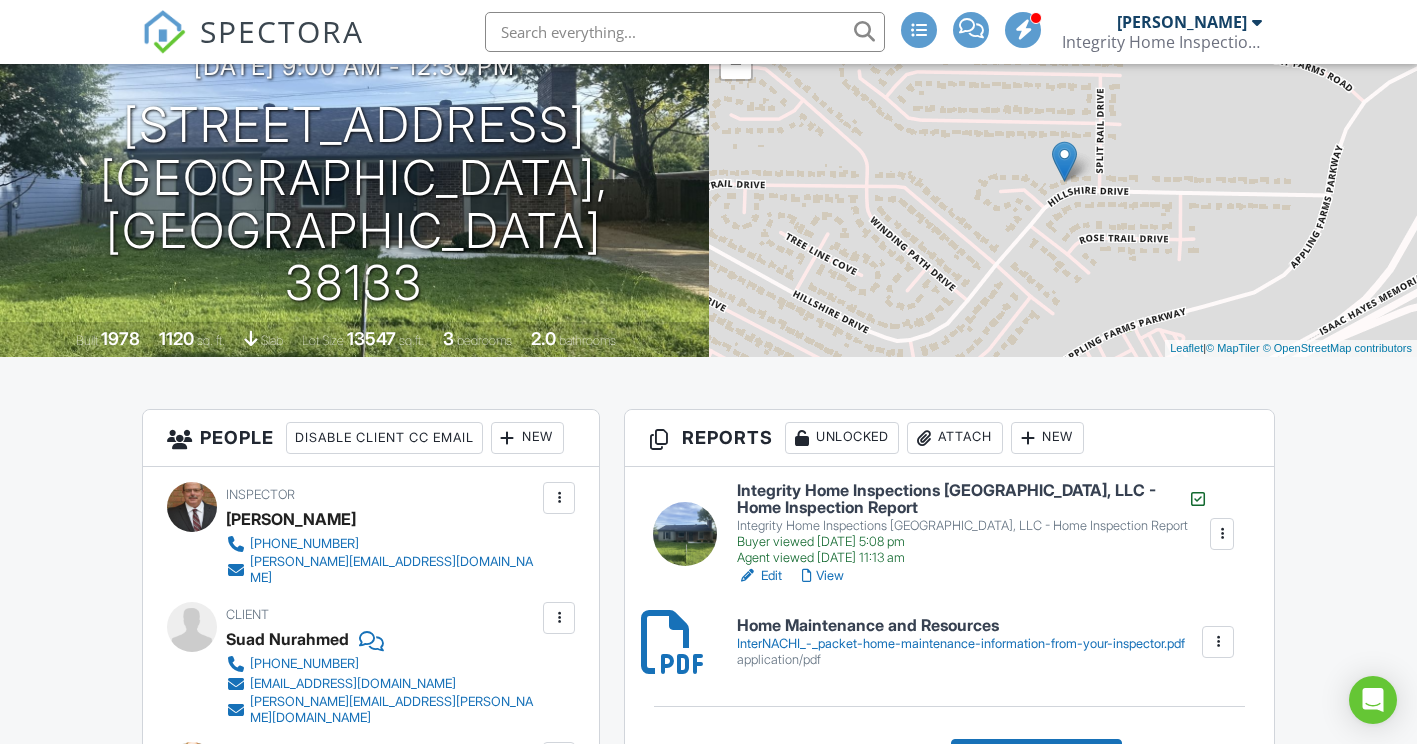 click on "New" at bounding box center (1047, 438) 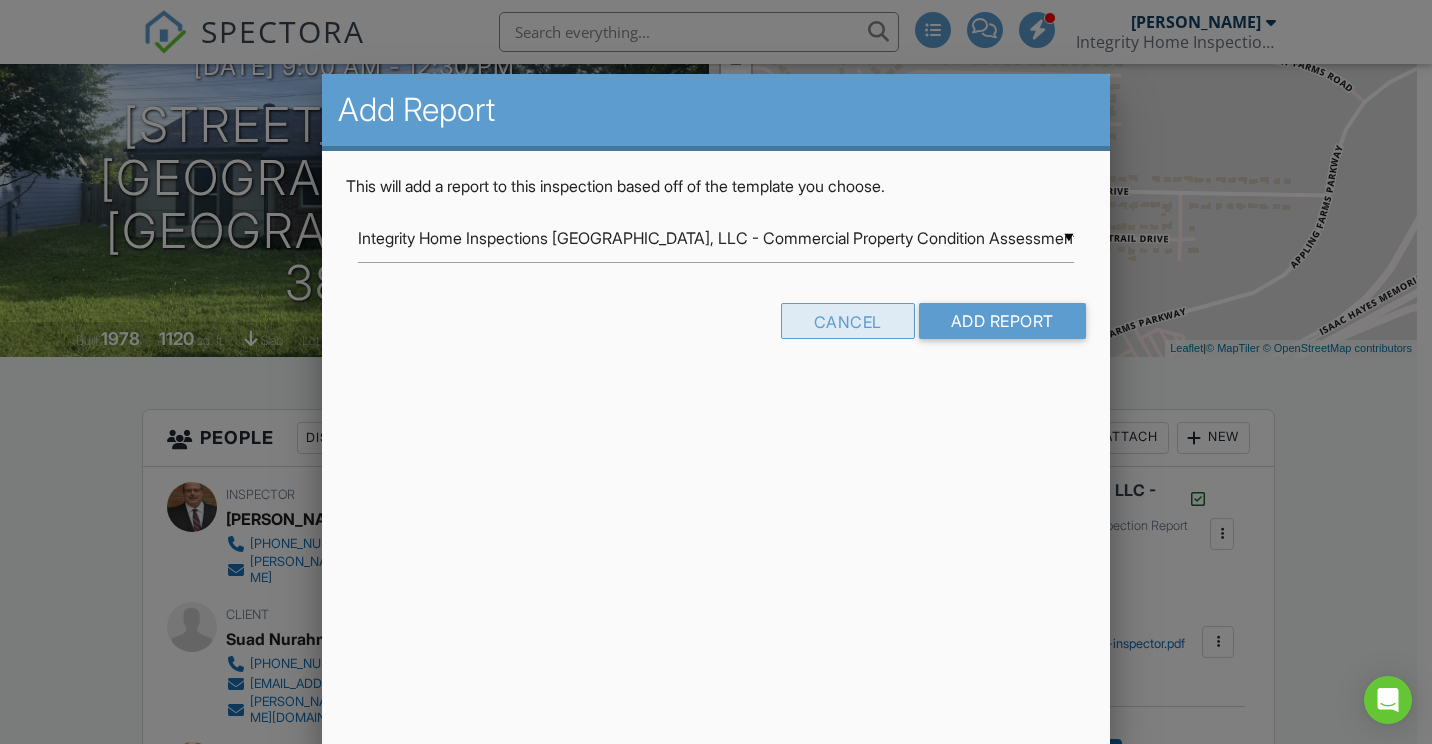 click on "Cancel" at bounding box center [848, 321] 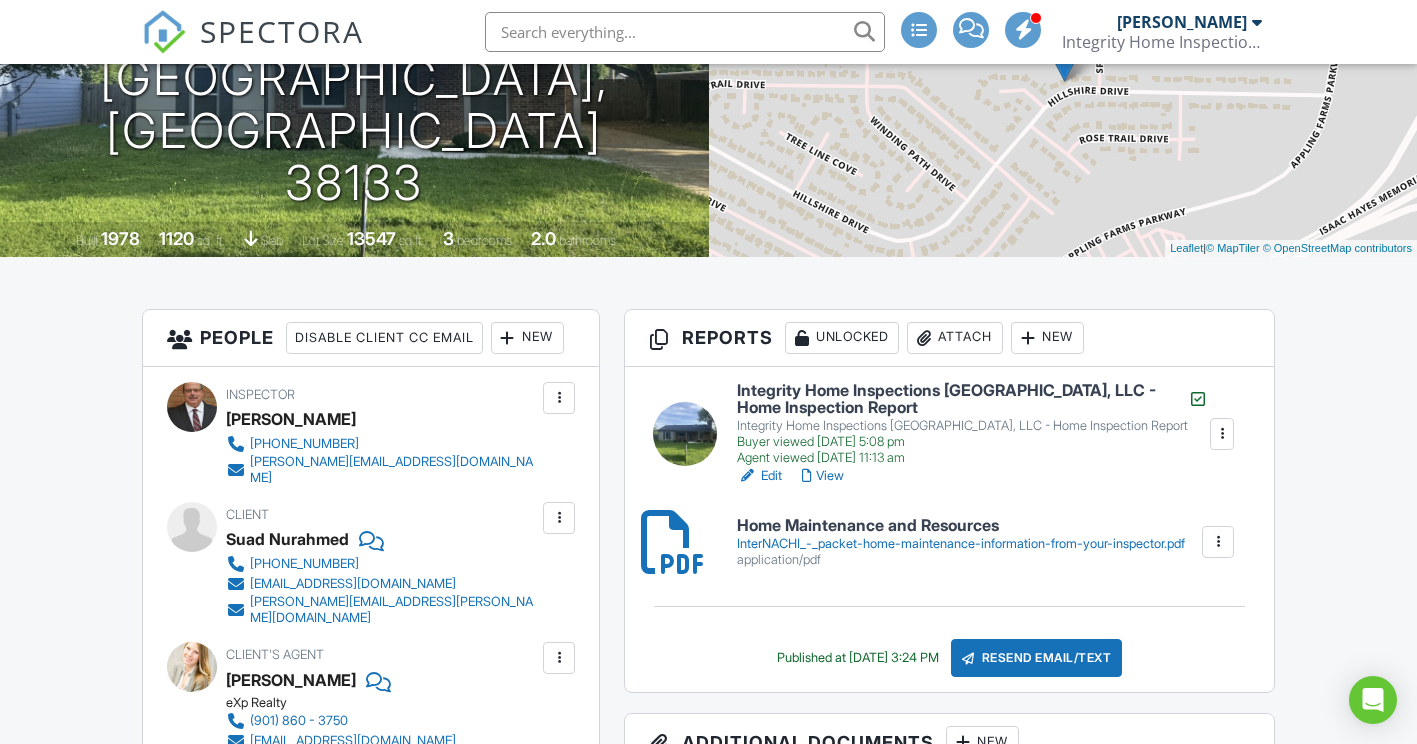 scroll, scrollTop: 0, scrollLeft: 0, axis: both 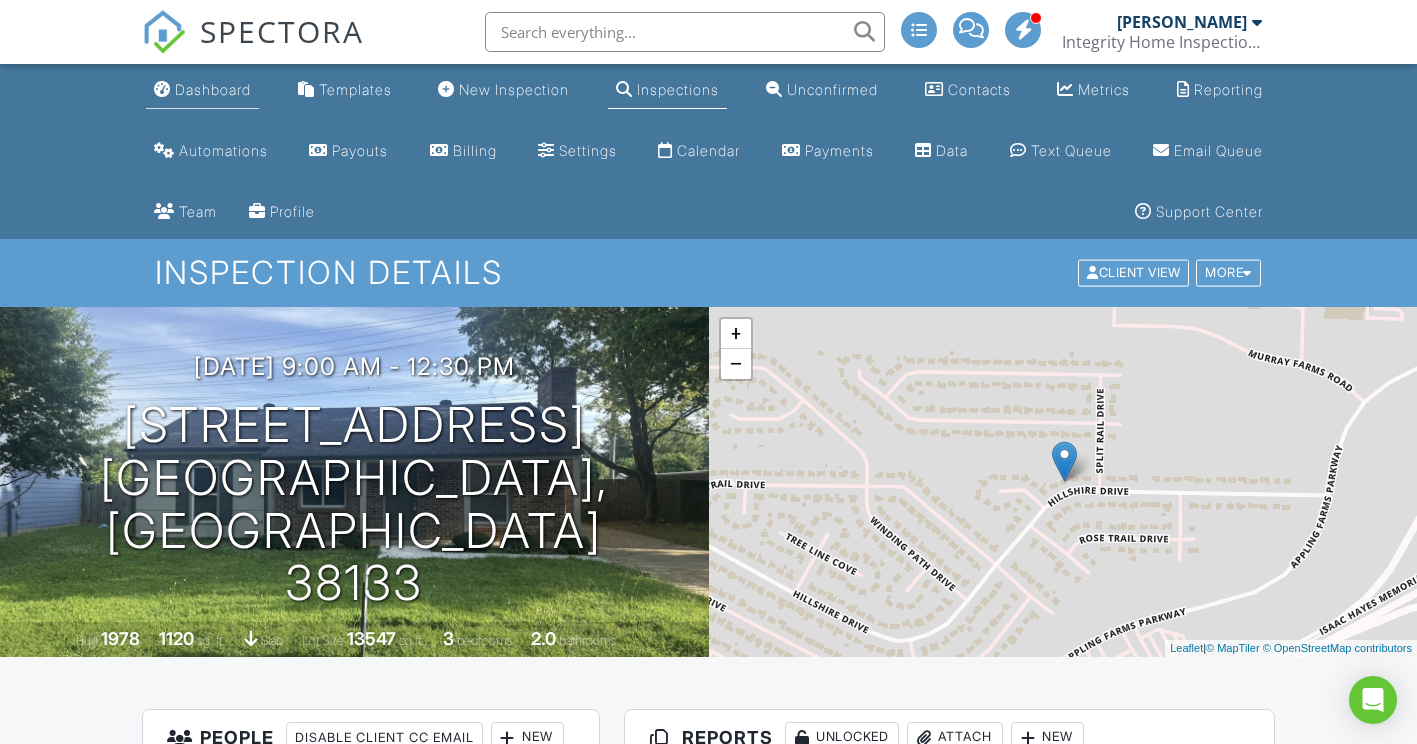 click on "Dashboard" at bounding box center (213, 89) 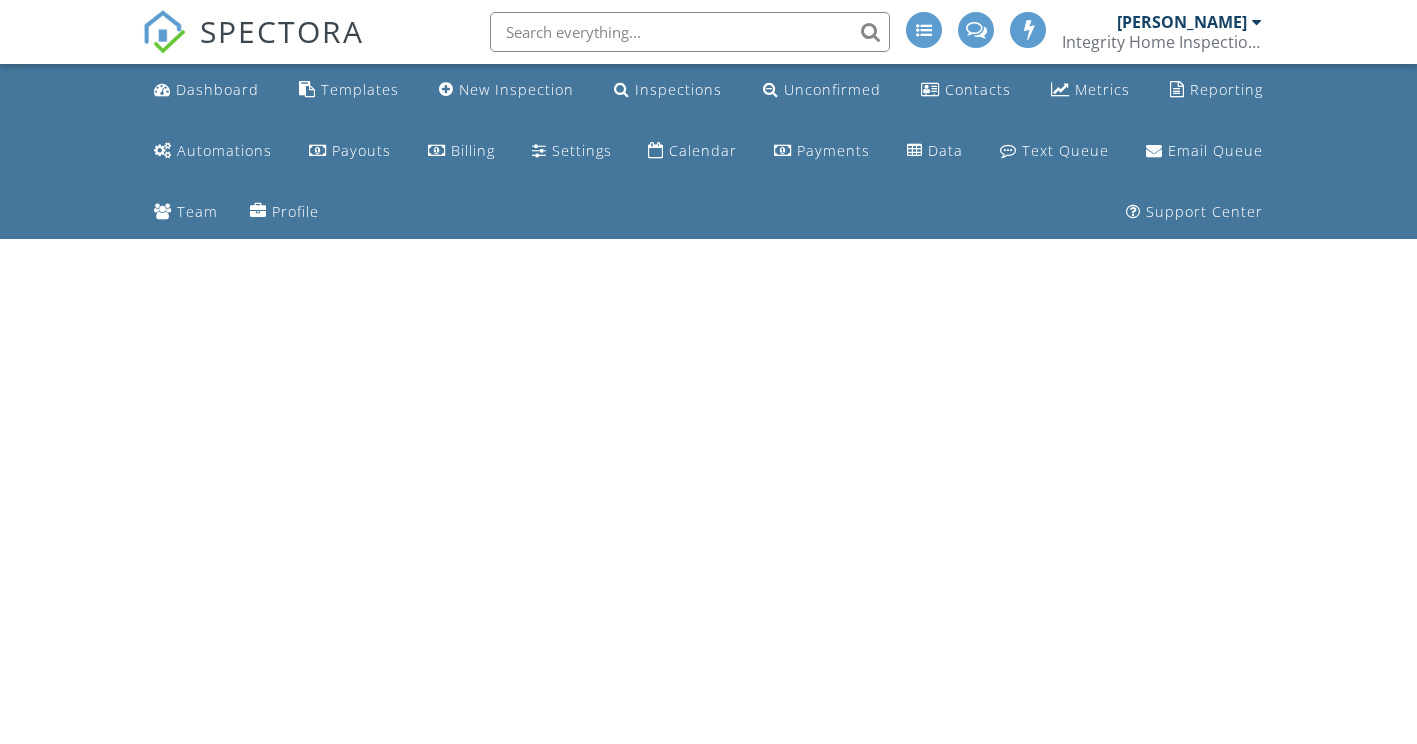 scroll, scrollTop: 0, scrollLeft: 0, axis: both 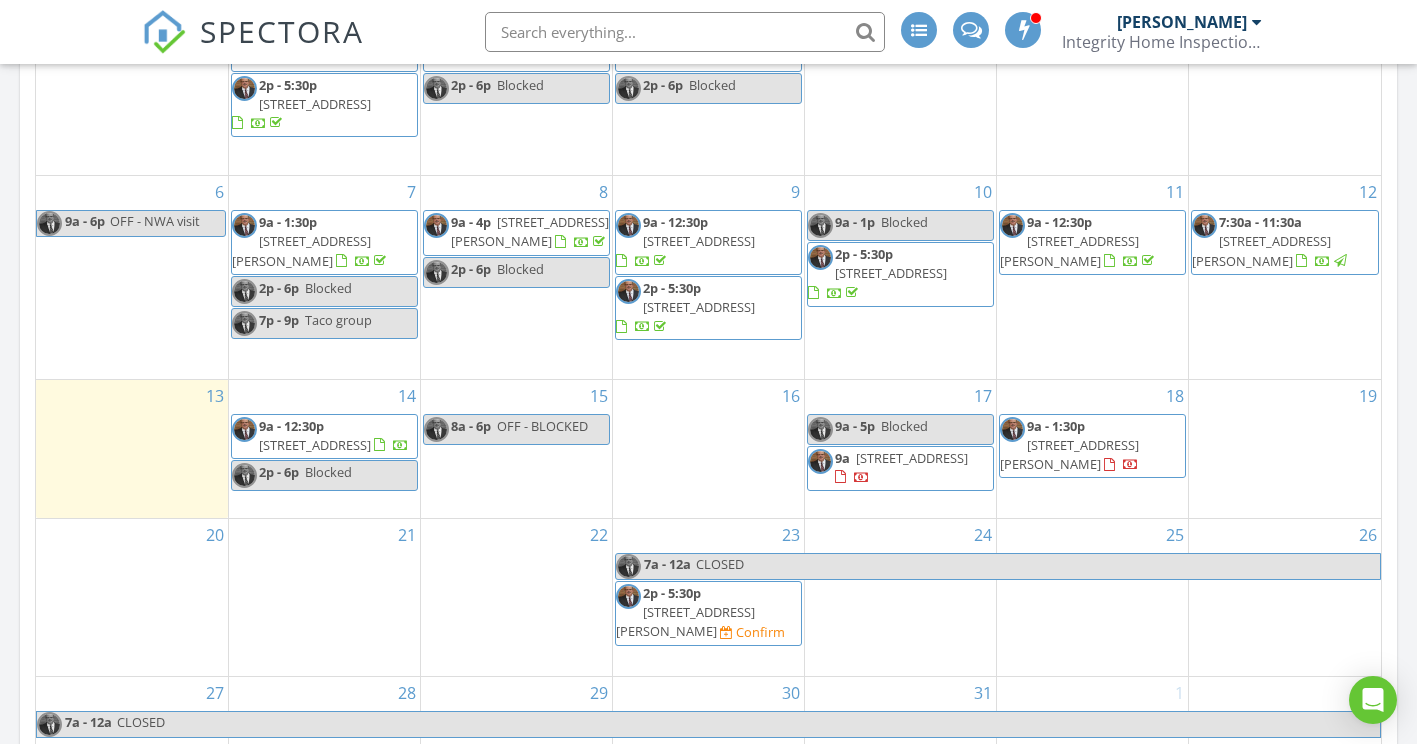 click on "14
9a - 12:30p
[STREET_ADDRESS]
2p - 6p
Blocked" at bounding box center [324, 449] 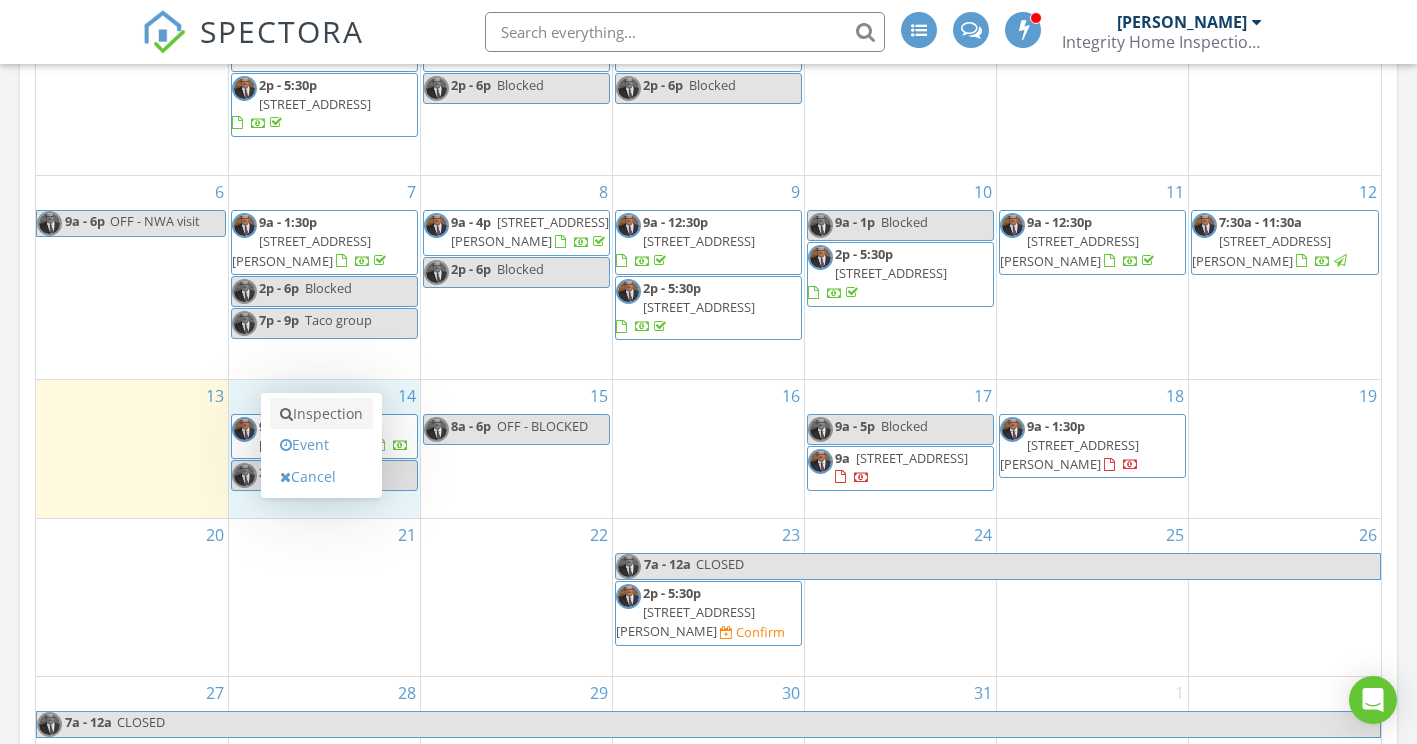 click on "Inspection" at bounding box center [321, 414] 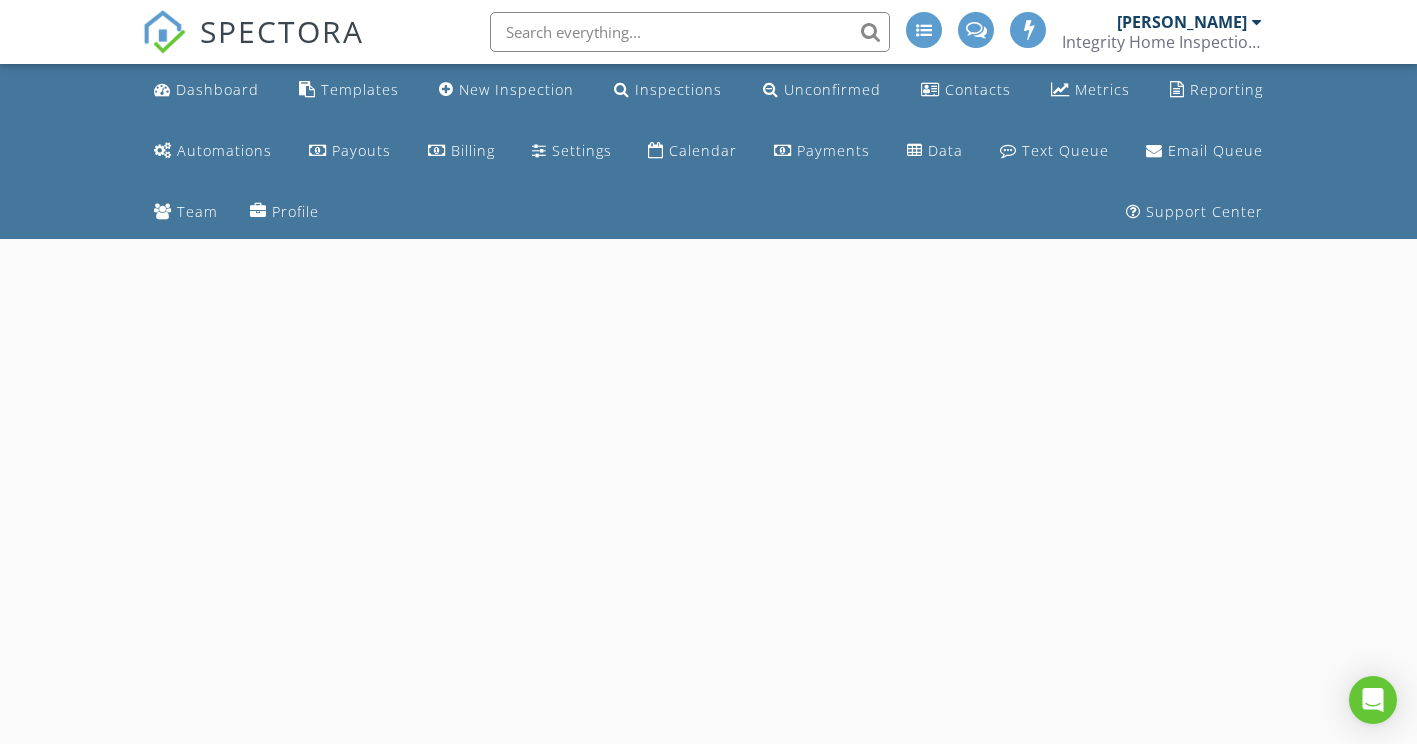 scroll, scrollTop: 0, scrollLeft: 0, axis: both 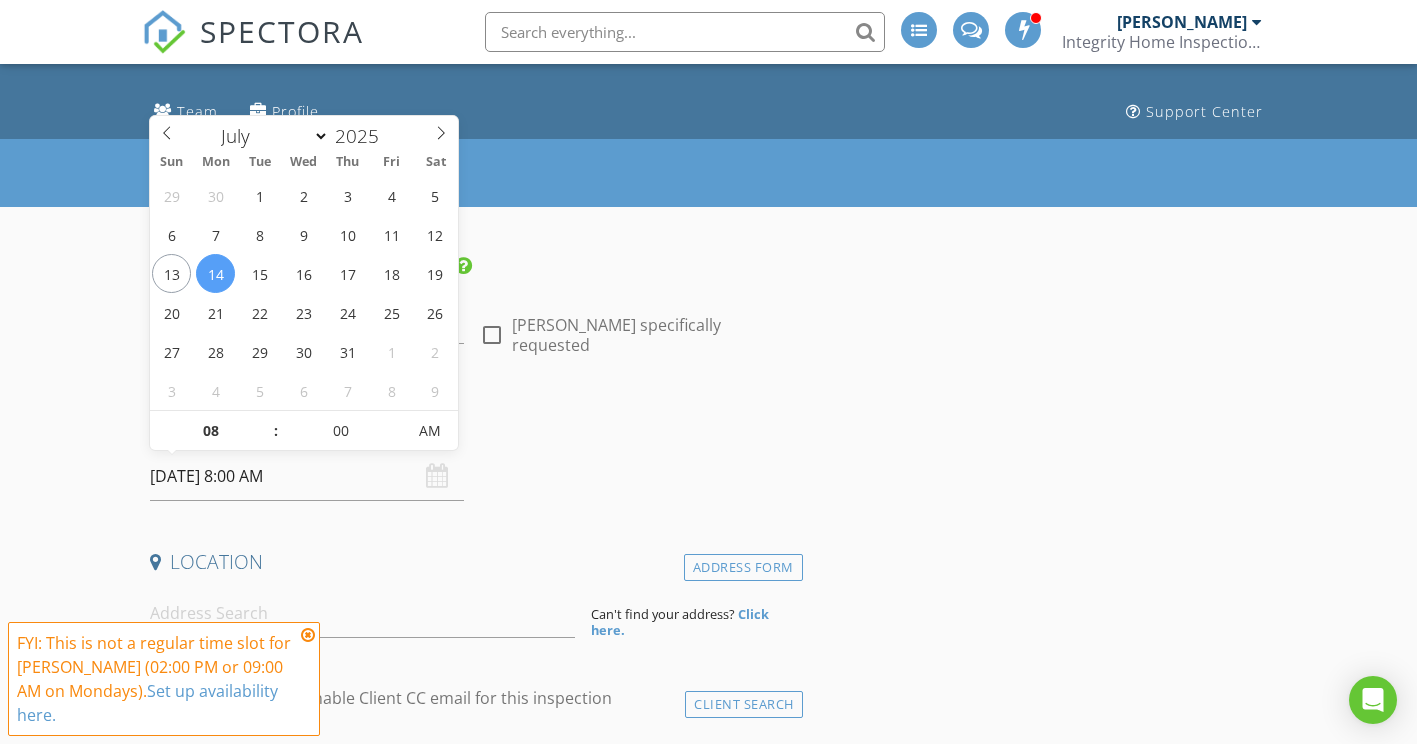 click on "[DATE] 8:00 AM" at bounding box center (307, 476) 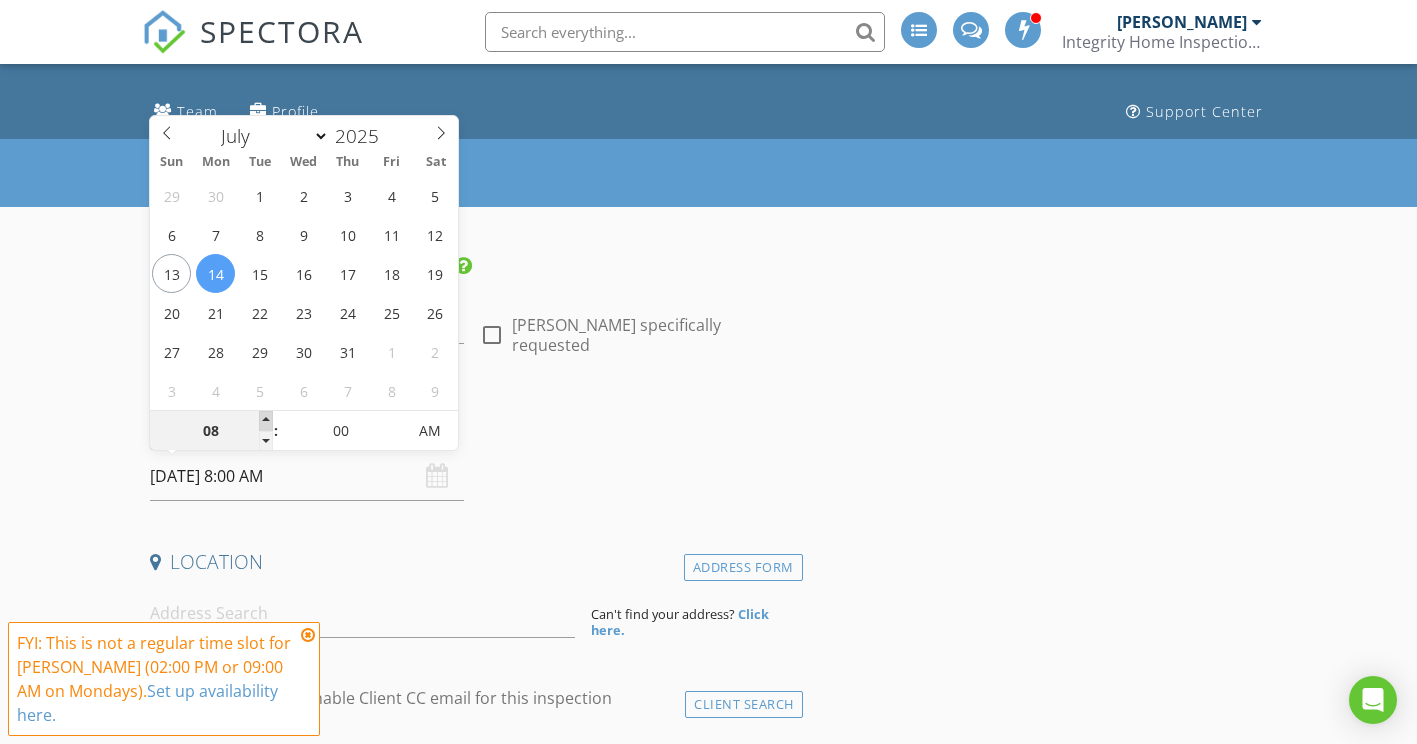 type on "09" 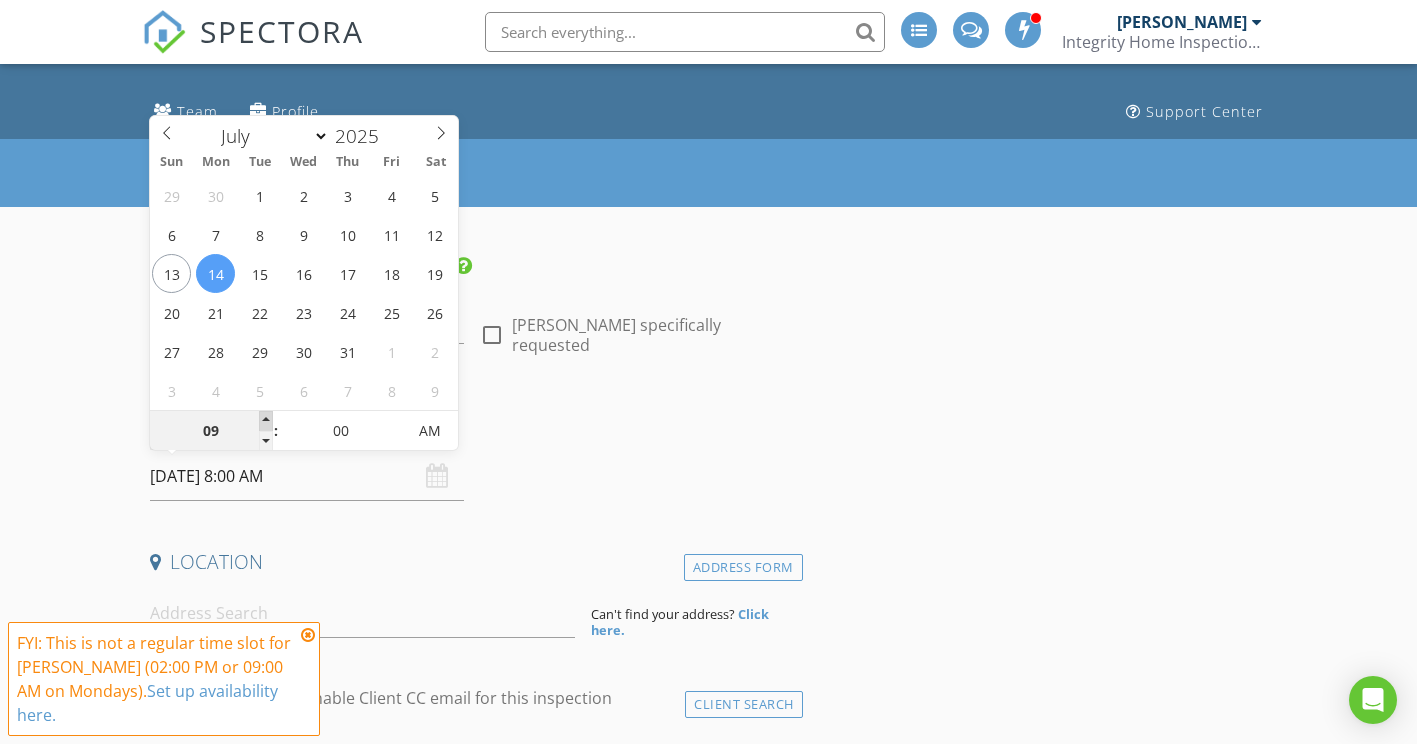 type on "[DATE] 9:00 AM" 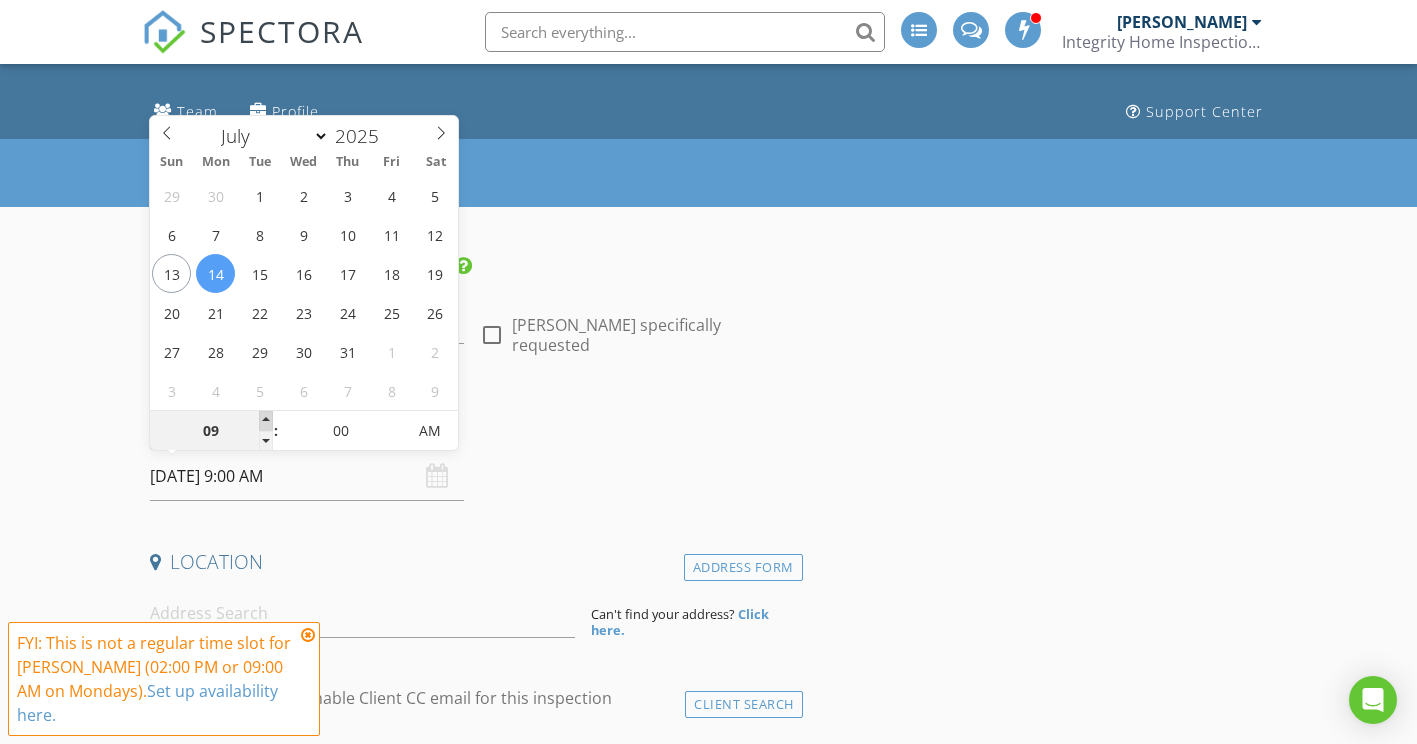 click at bounding box center (266, 421) 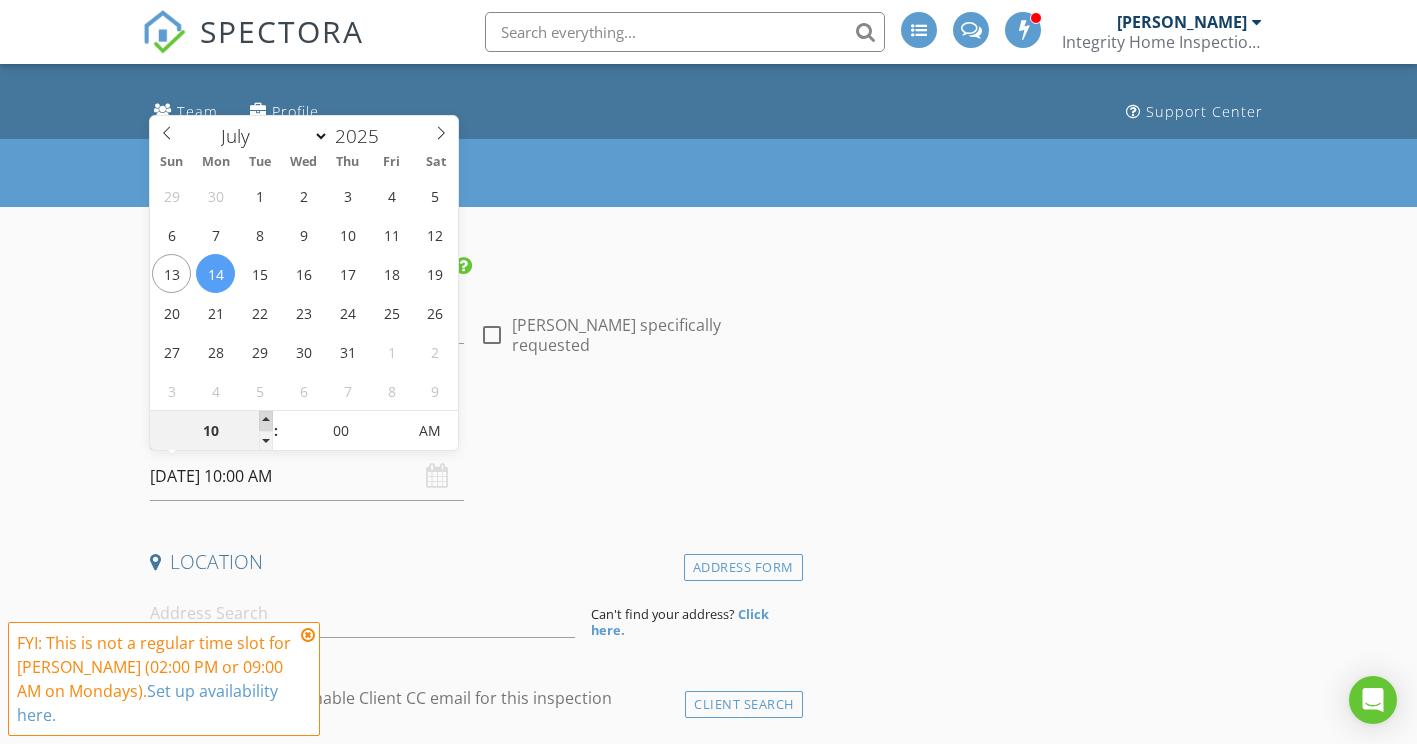 click at bounding box center [266, 421] 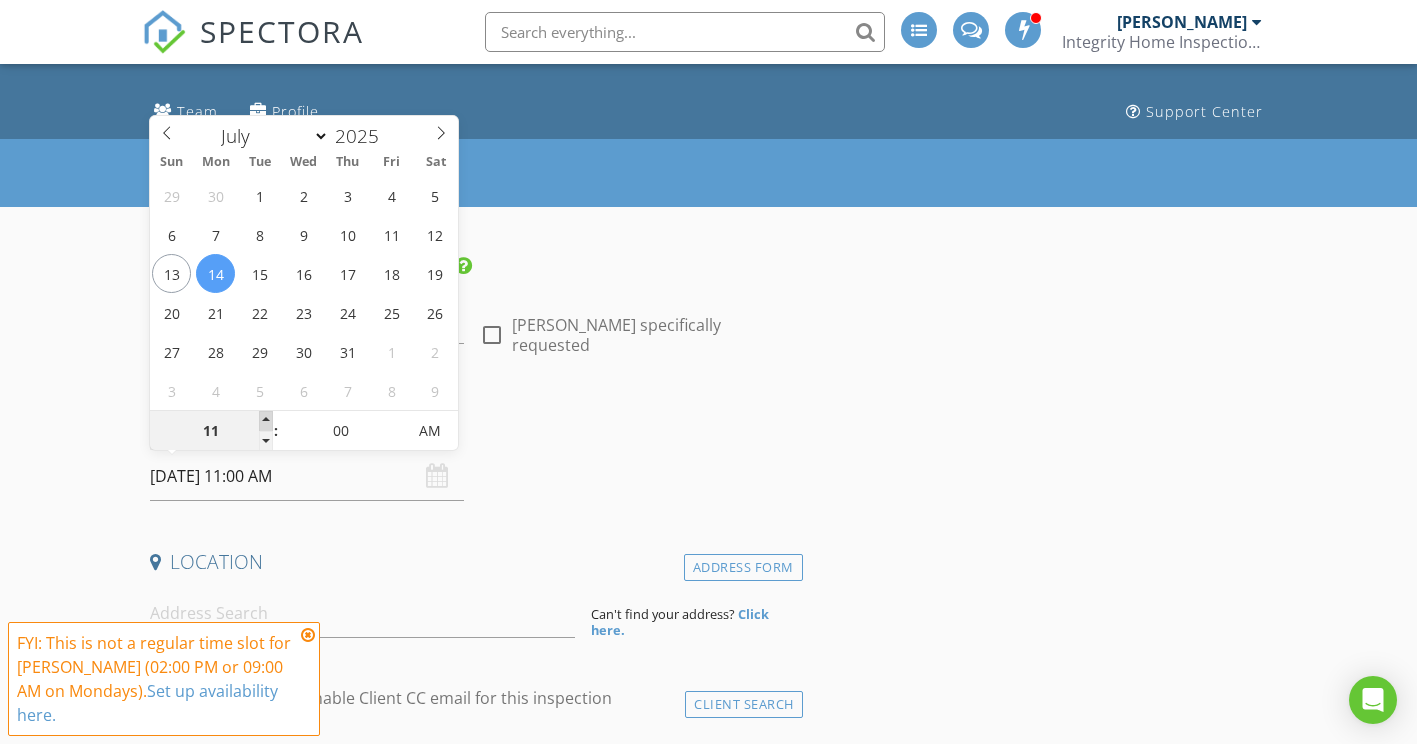 click at bounding box center [266, 421] 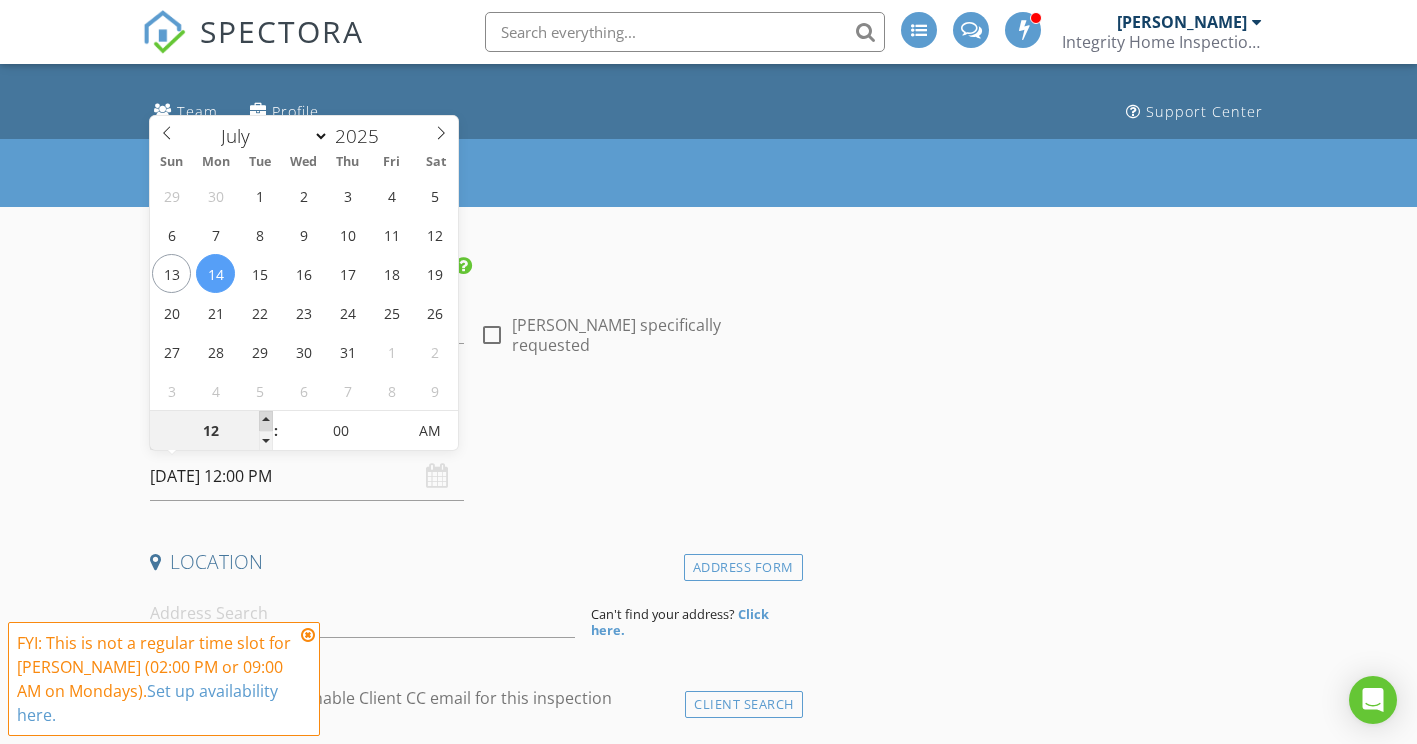 click at bounding box center (266, 421) 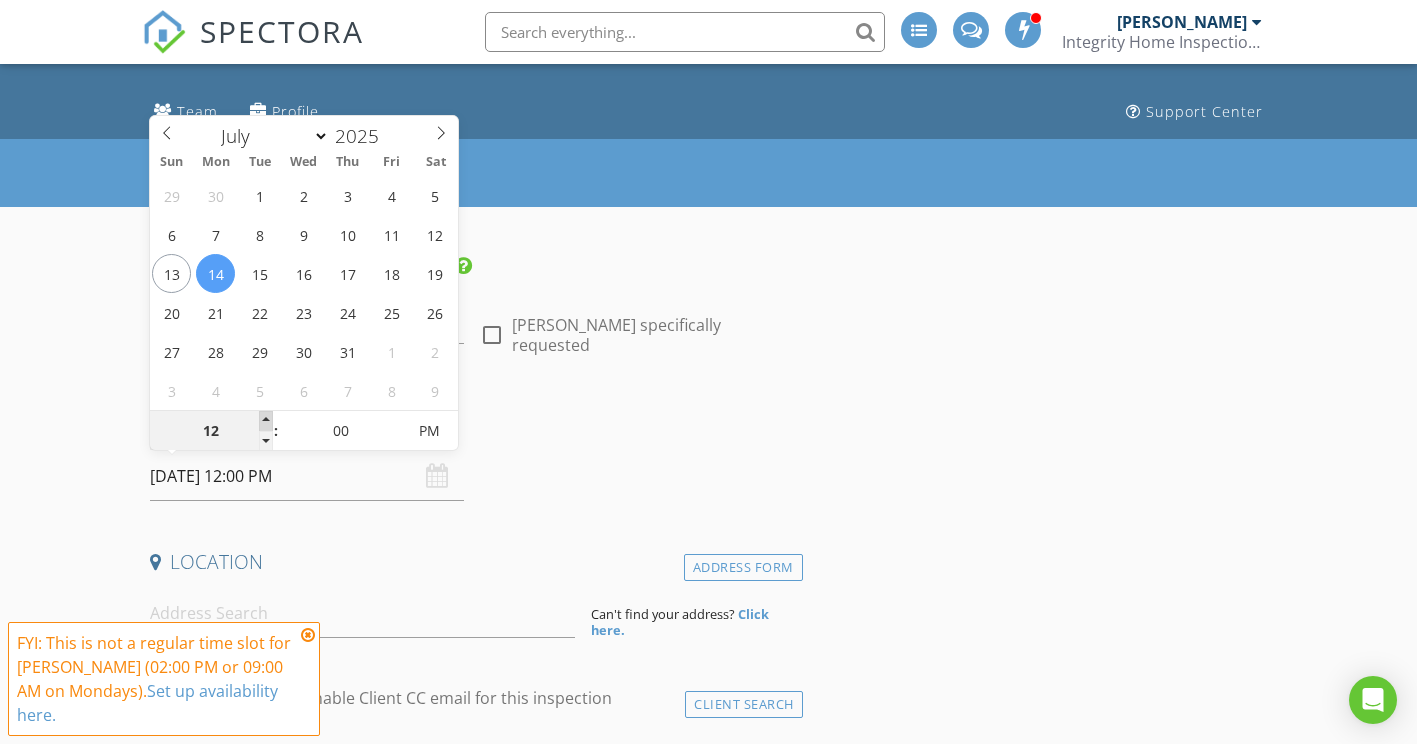 type on "01" 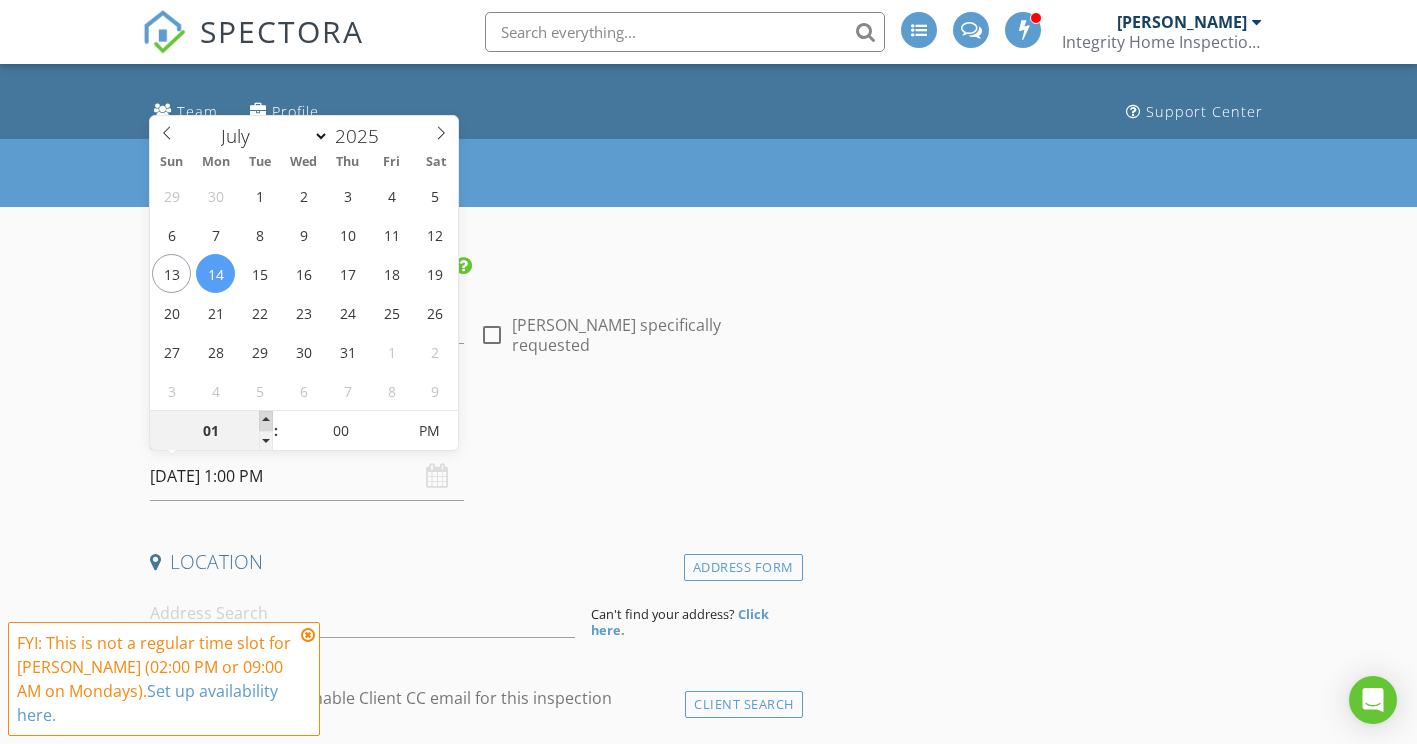 click at bounding box center (266, 421) 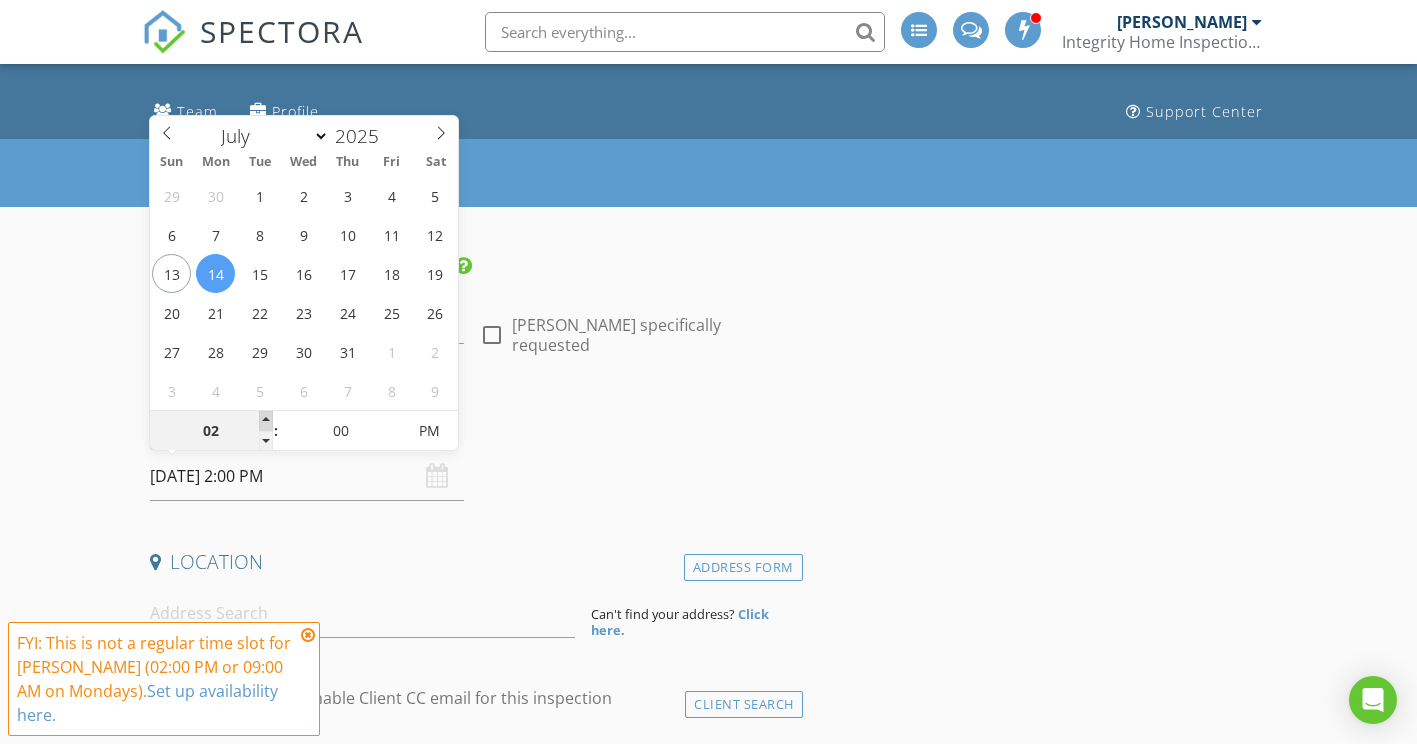 click at bounding box center [266, 421] 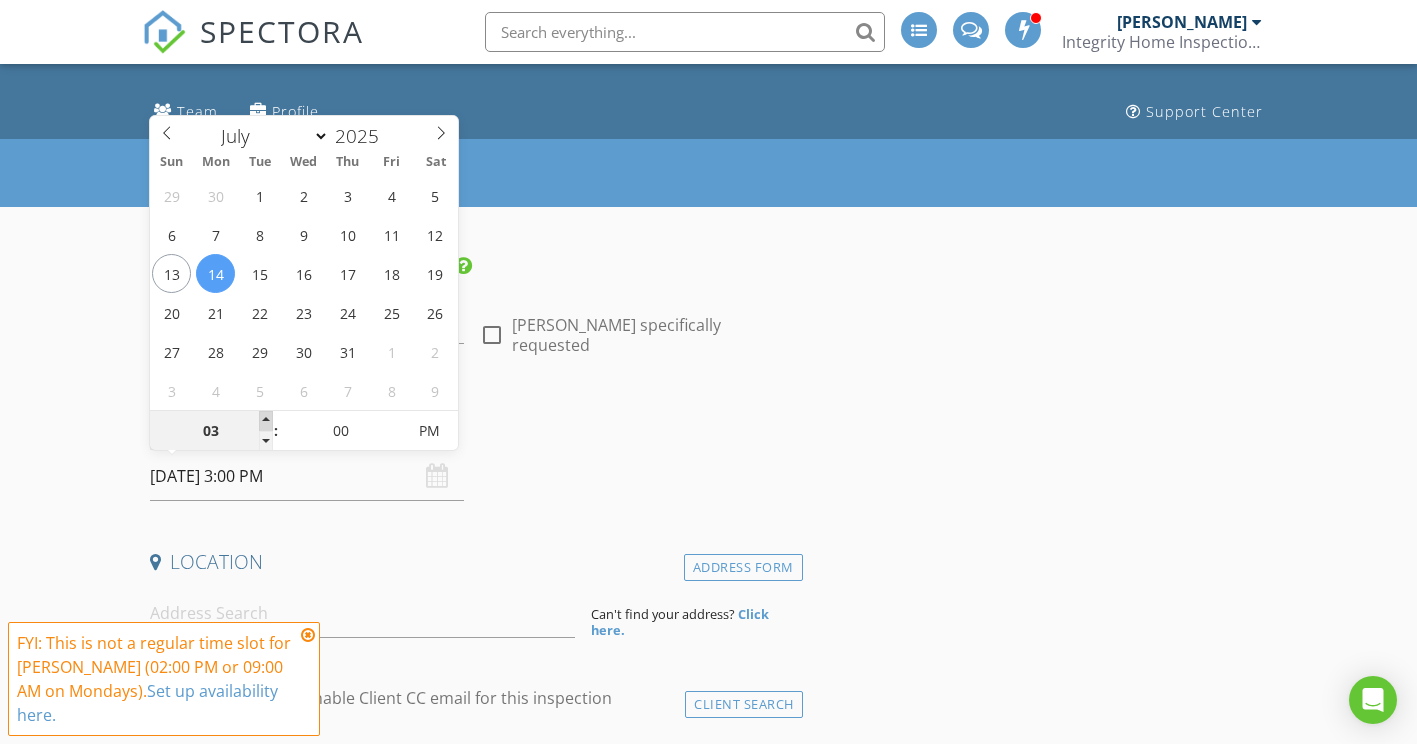 click at bounding box center (266, 421) 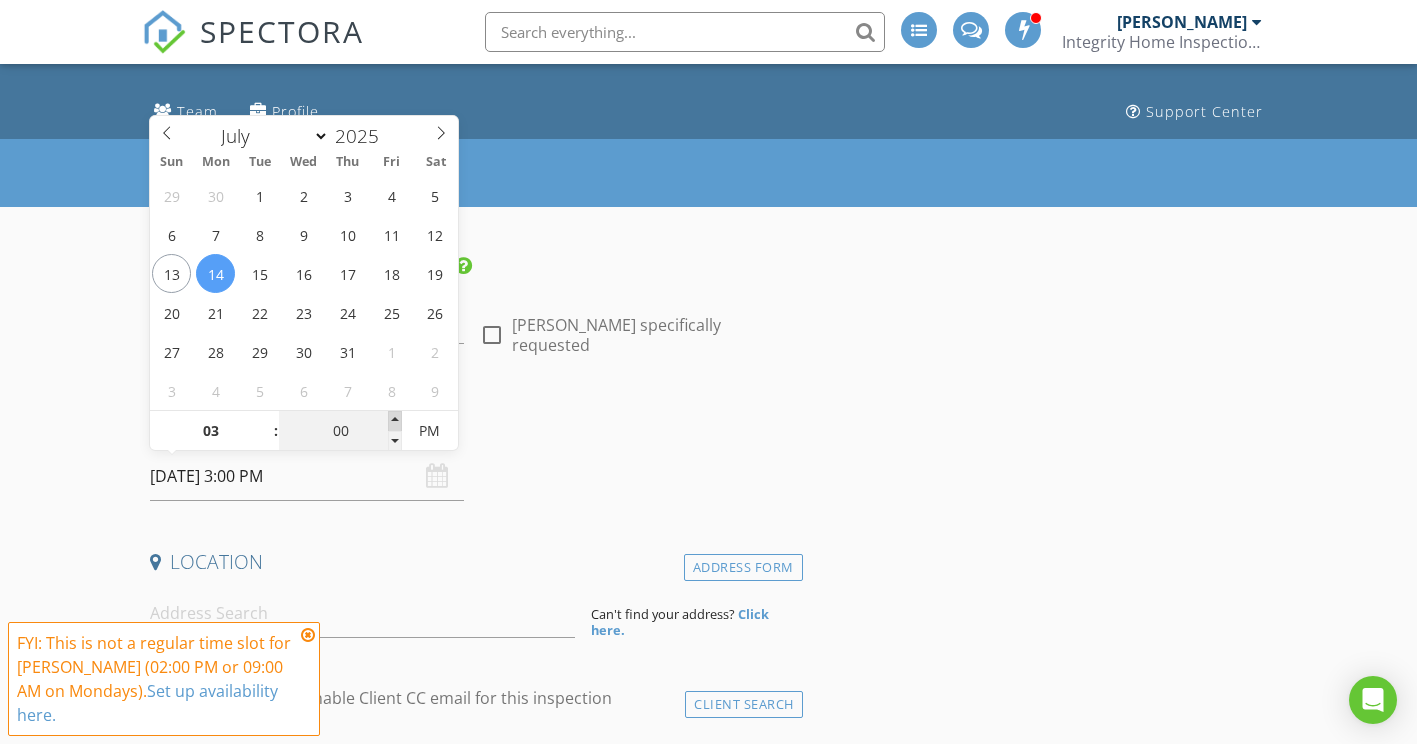 type on "05" 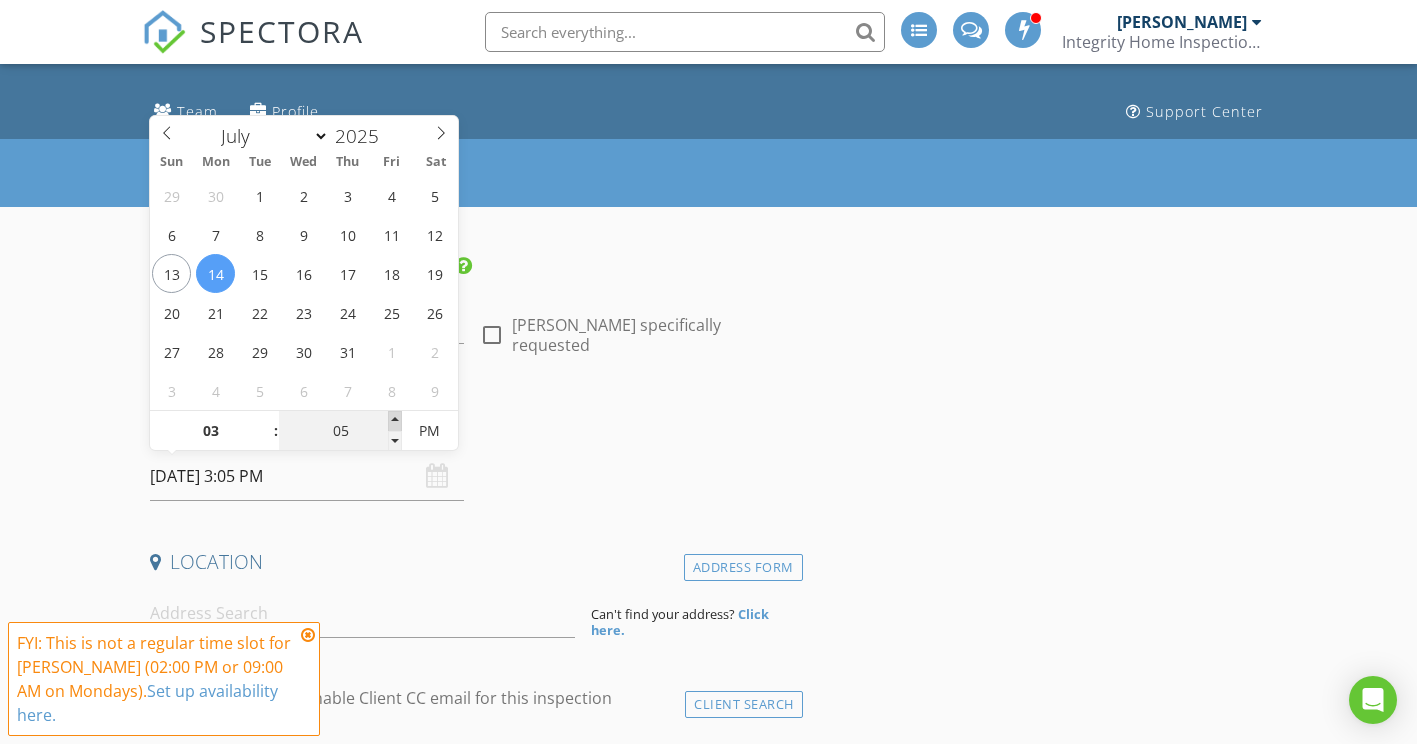 click at bounding box center [395, 421] 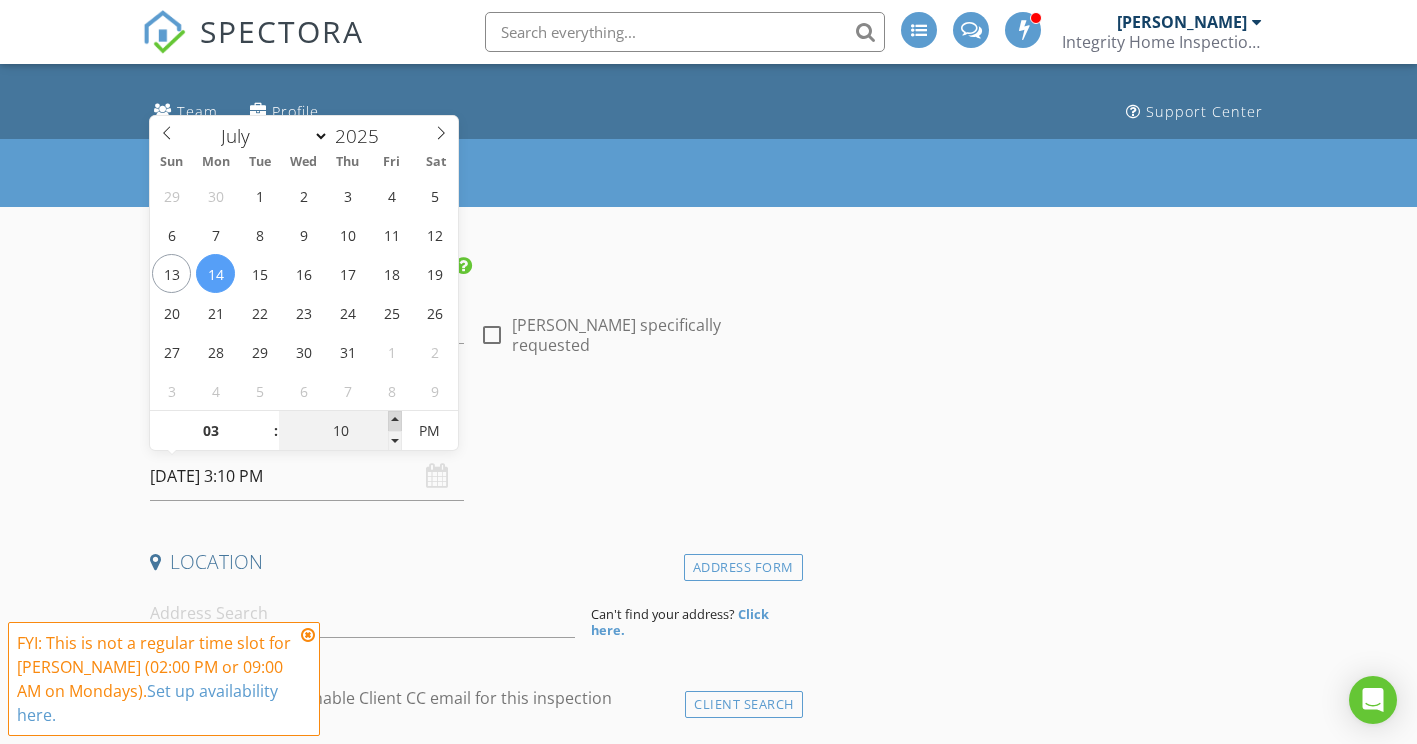 click at bounding box center [395, 421] 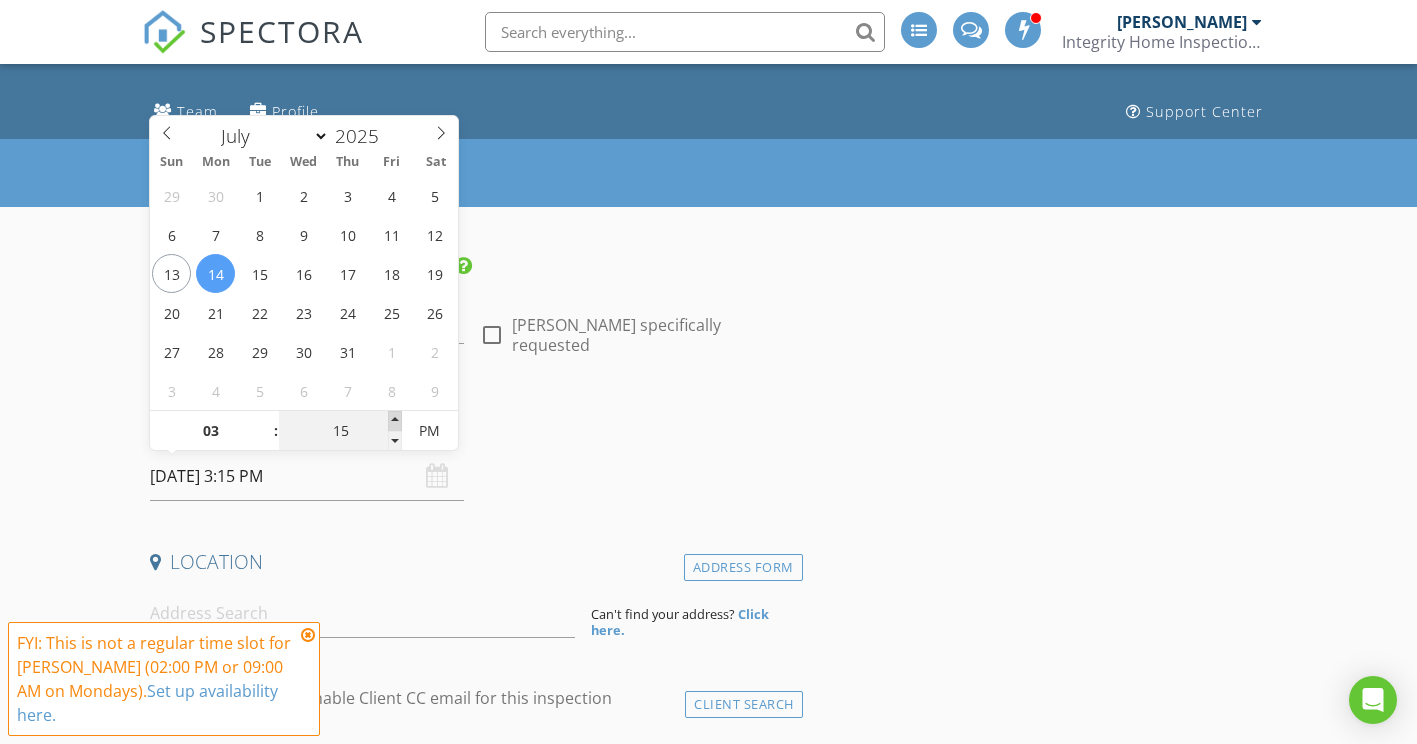 click at bounding box center [395, 421] 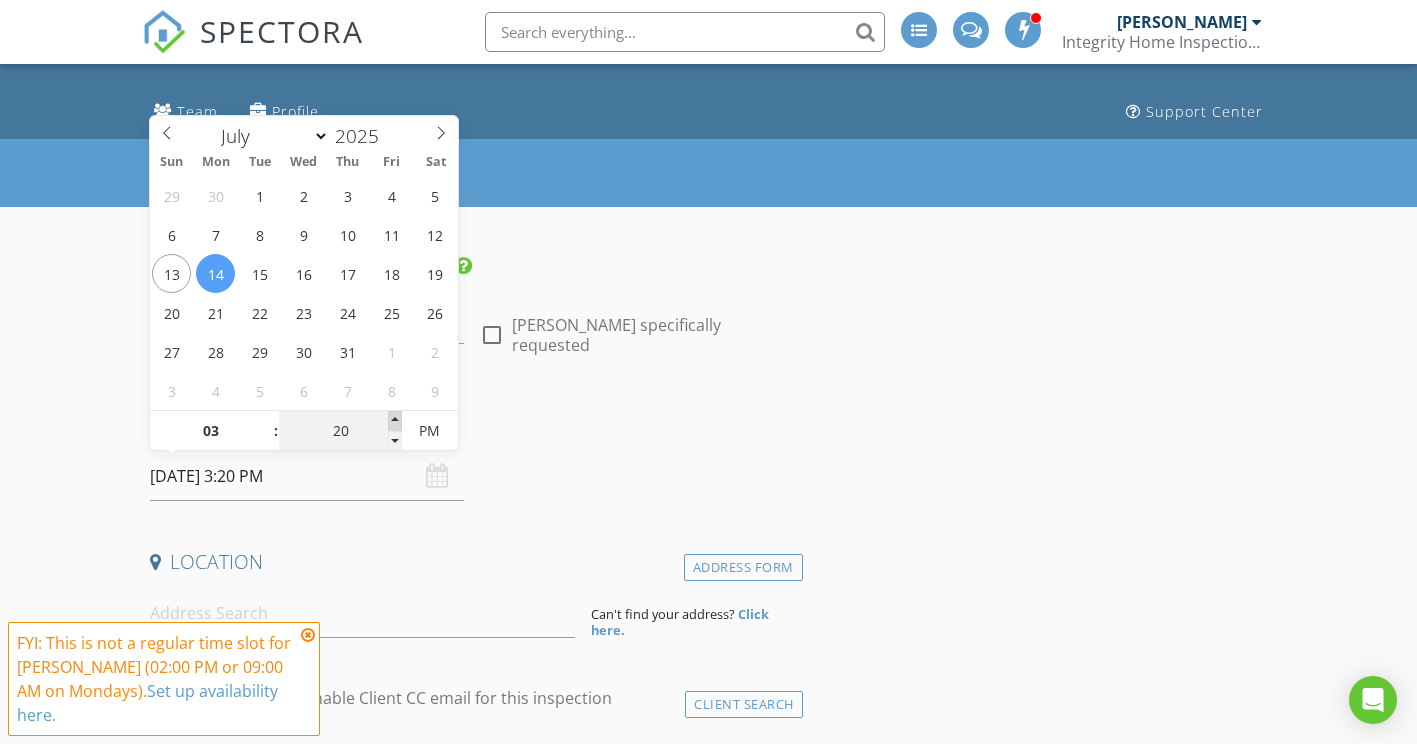 click at bounding box center [395, 421] 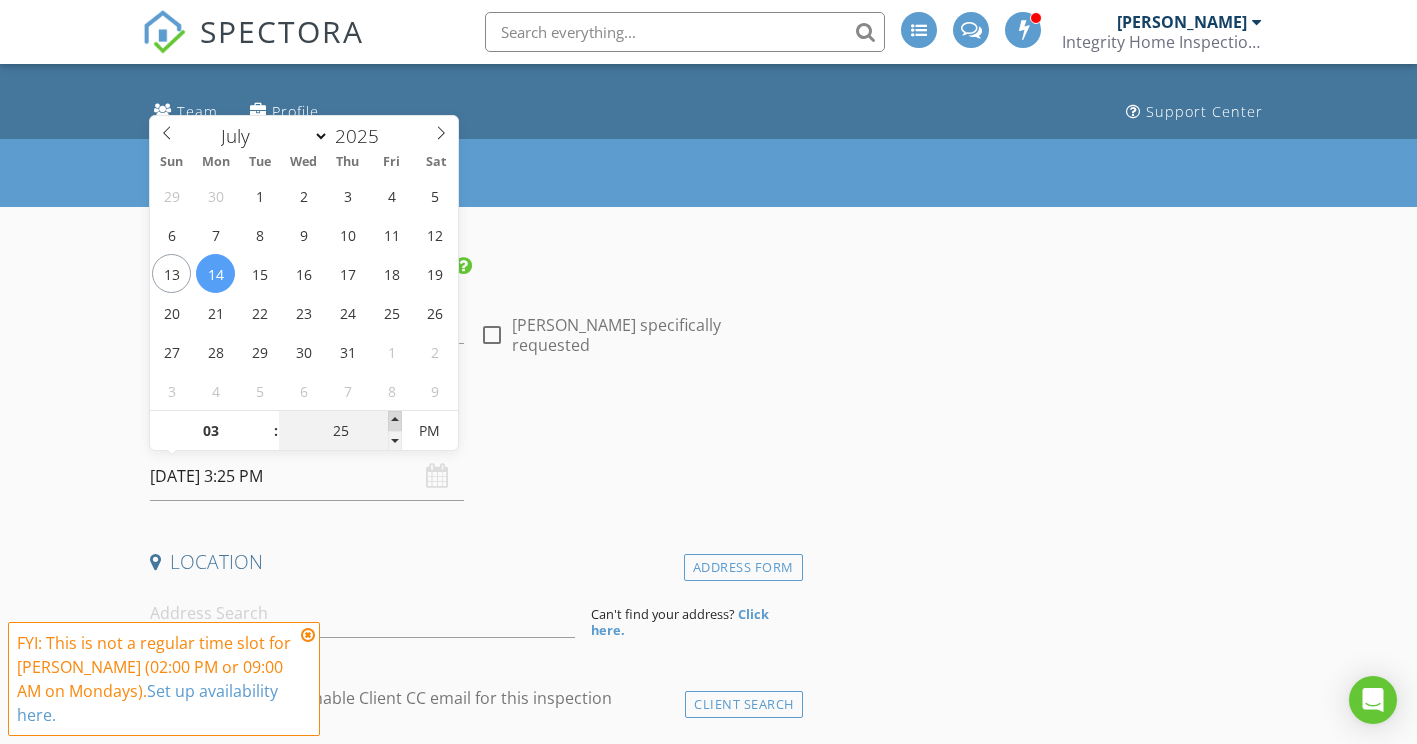 click at bounding box center (395, 421) 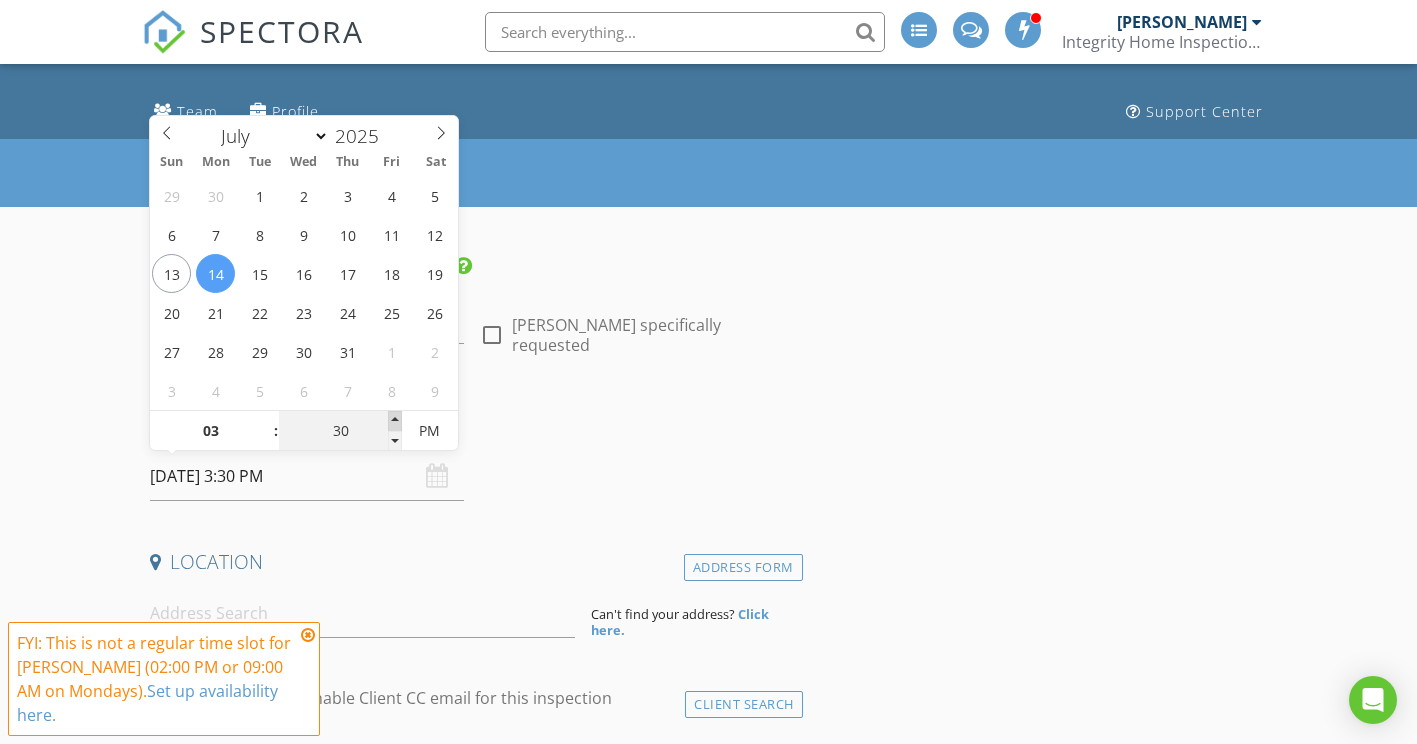 click at bounding box center (395, 421) 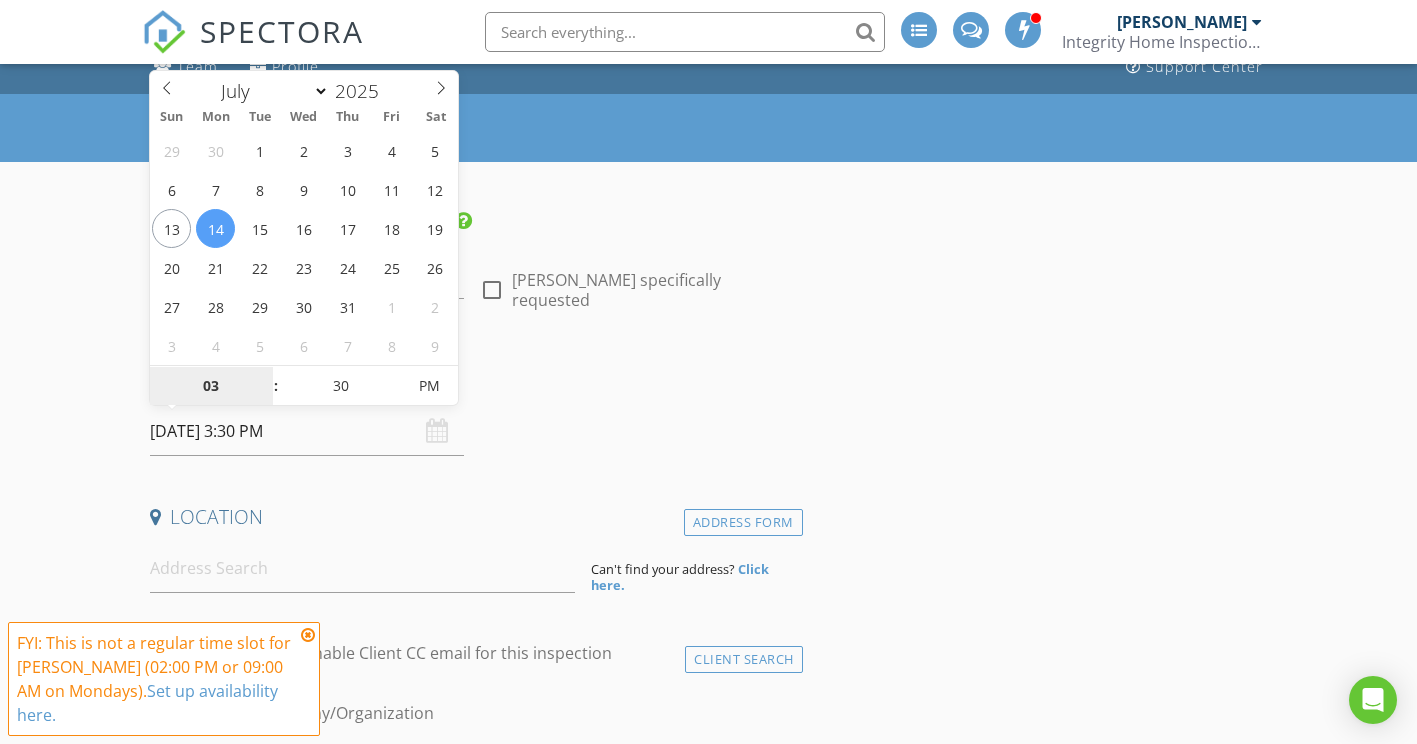 scroll, scrollTop: 300, scrollLeft: 0, axis: vertical 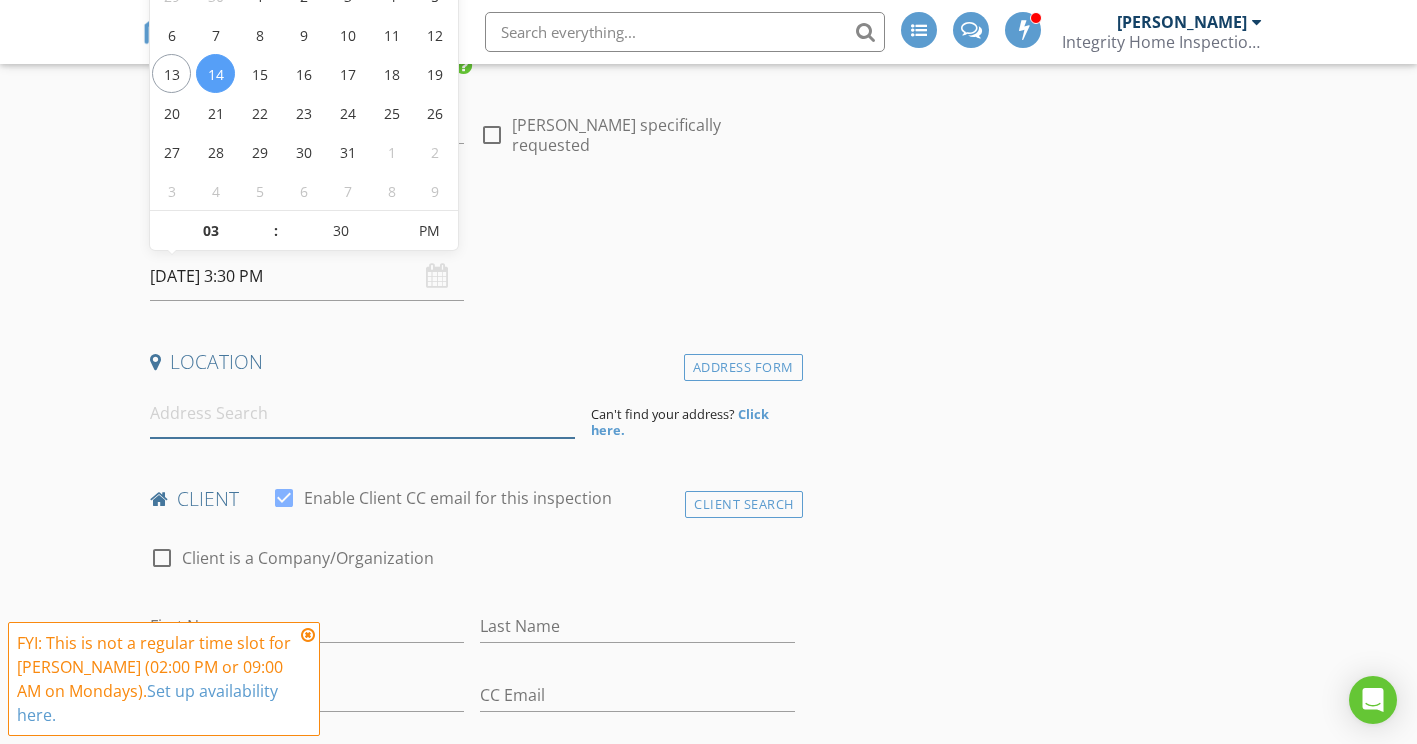 click at bounding box center (362, 413) 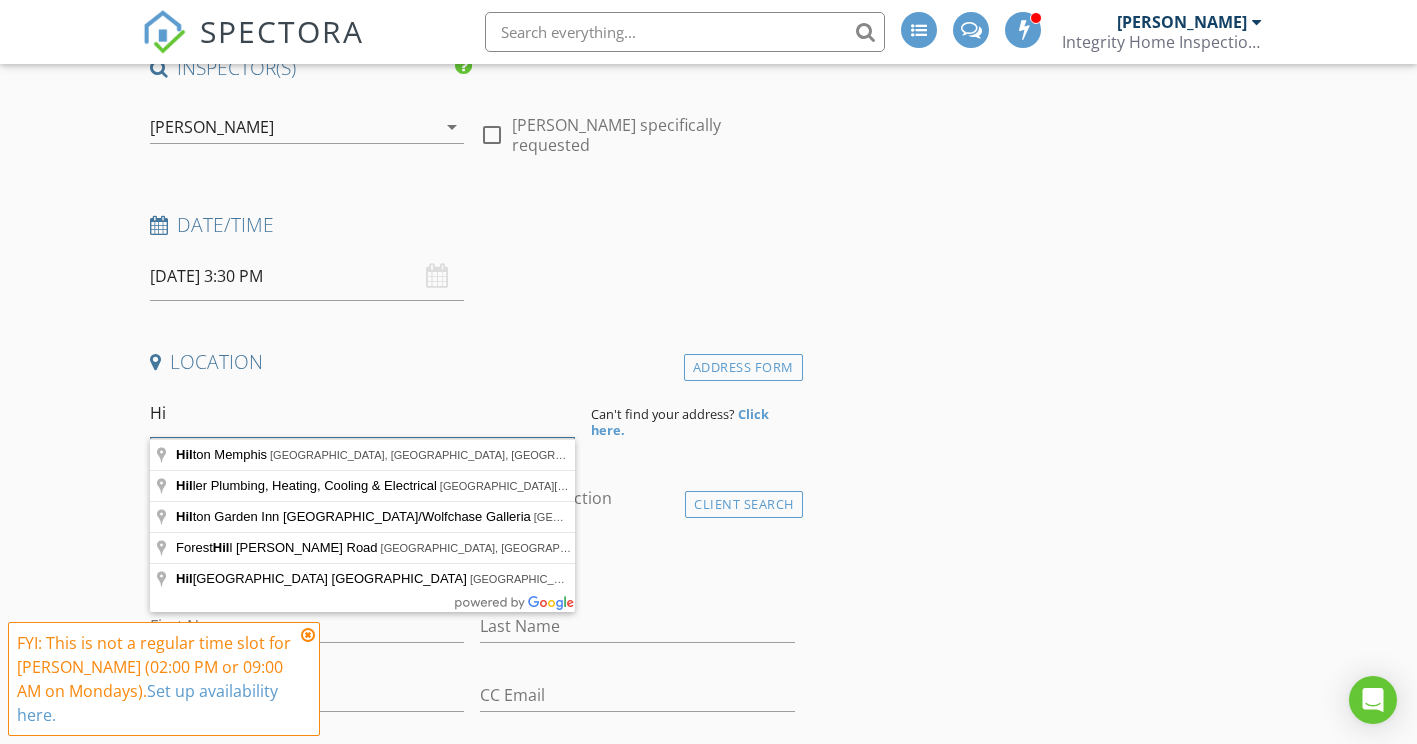 type on "H" 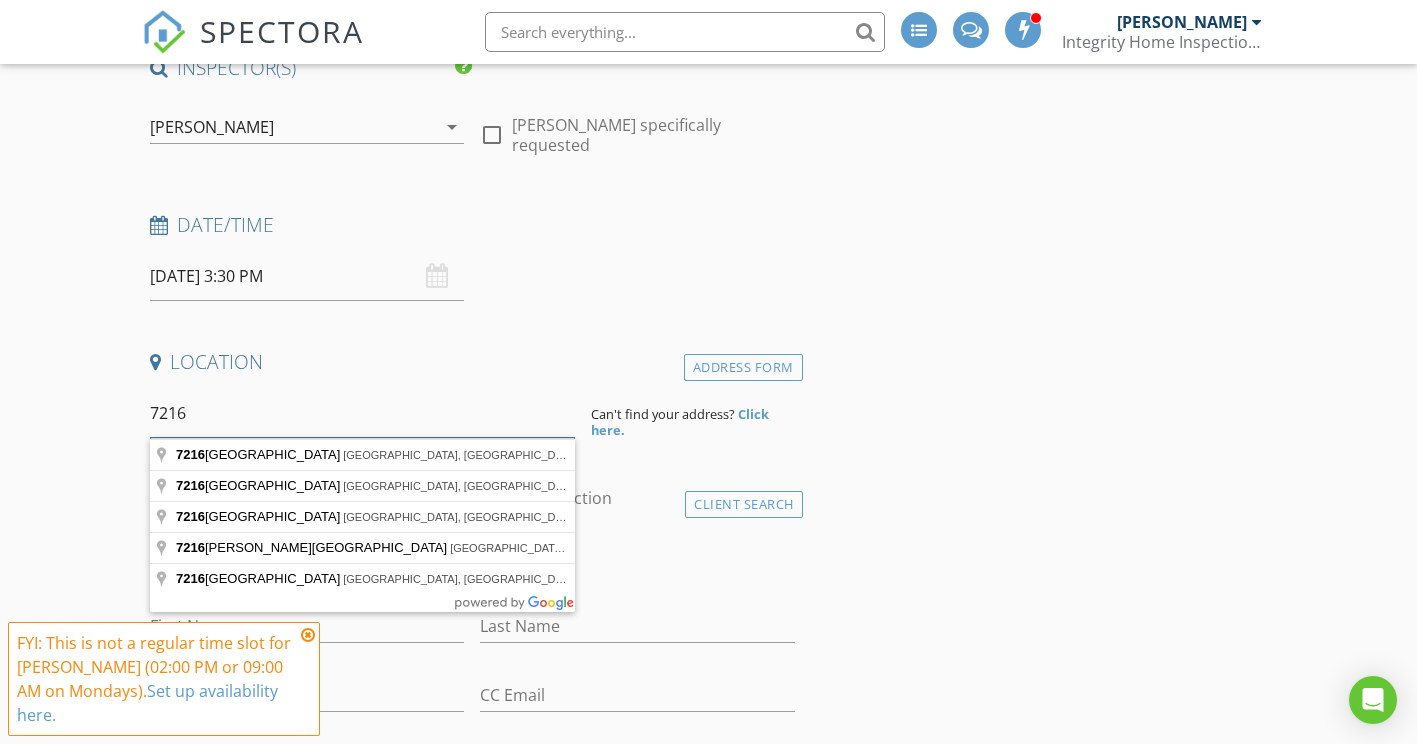 type on "7216" 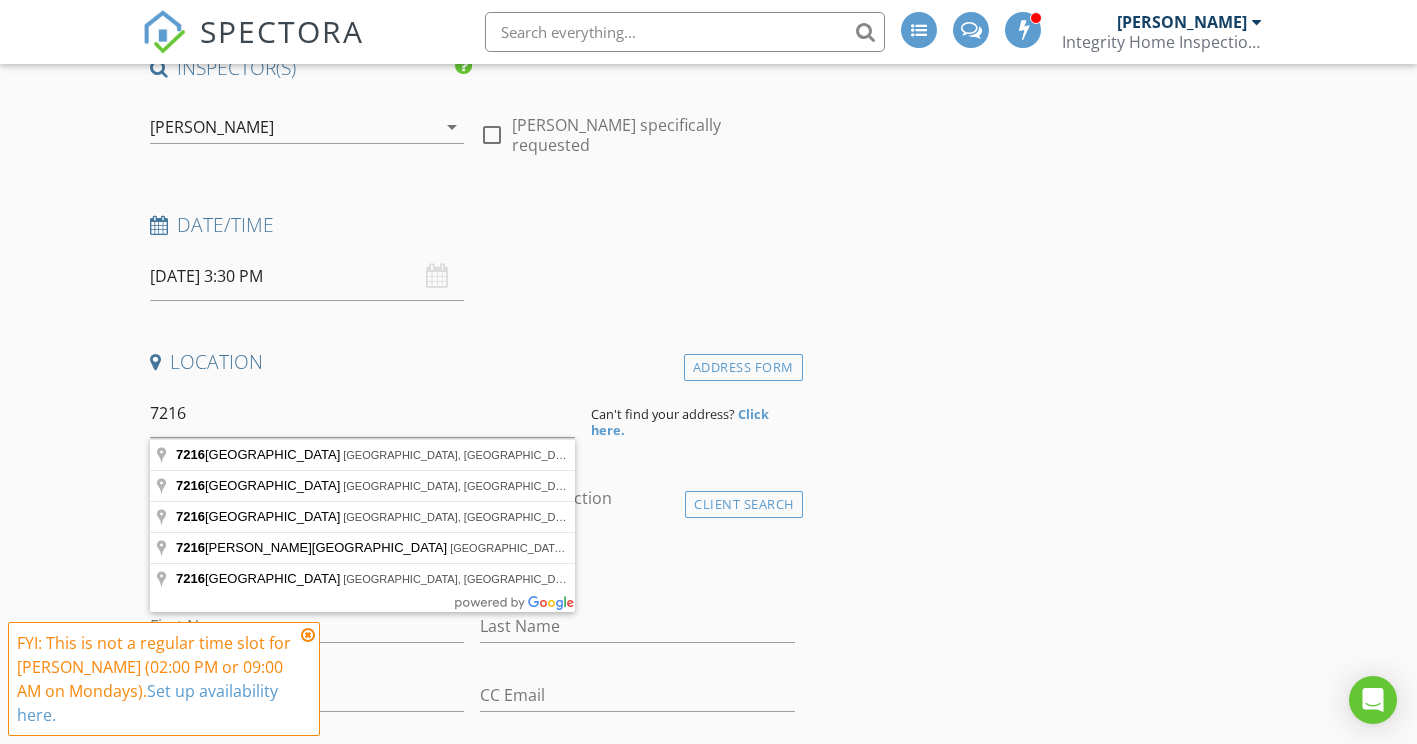click on "Date/Time
07/14/2025 3:30 PM" at bounding box center (472, 256) 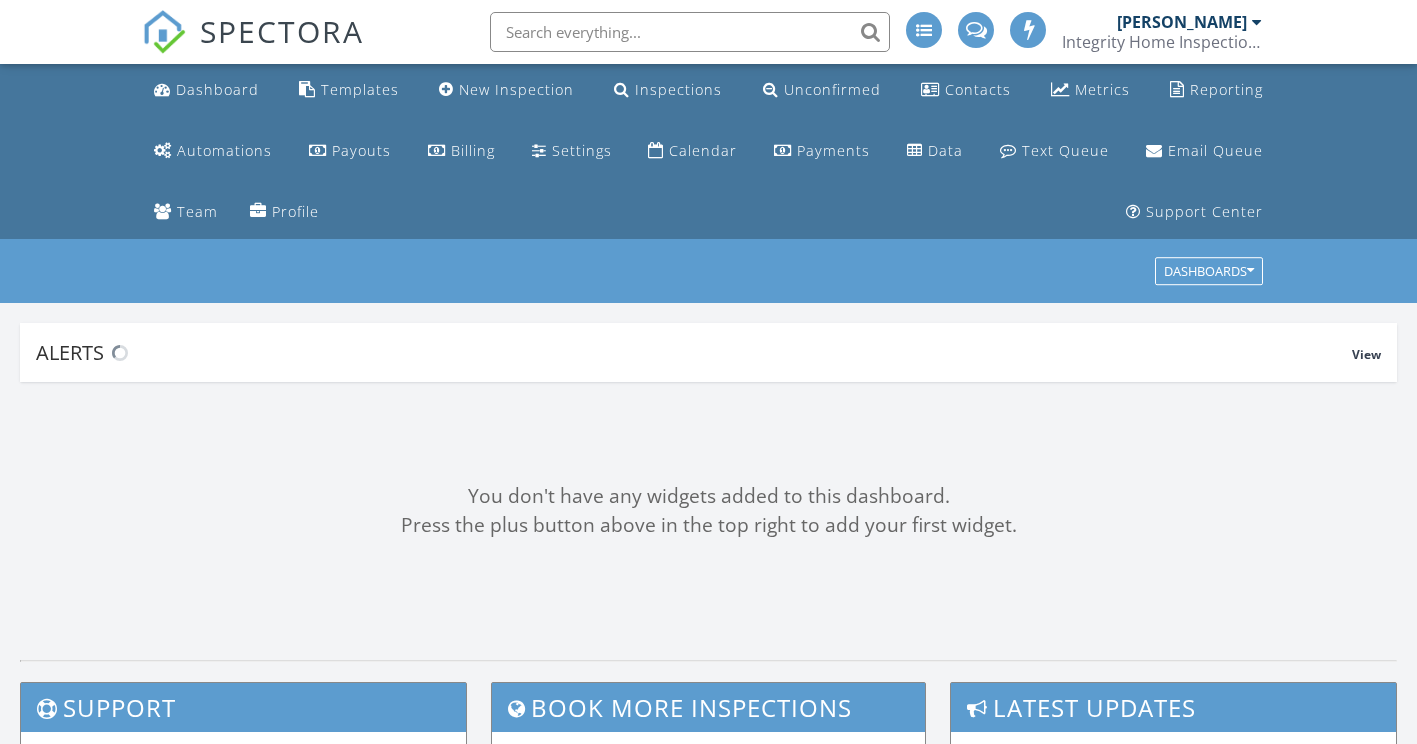 scroll, scrollTop: 1200, scrollLeft: 0, axis: vertical 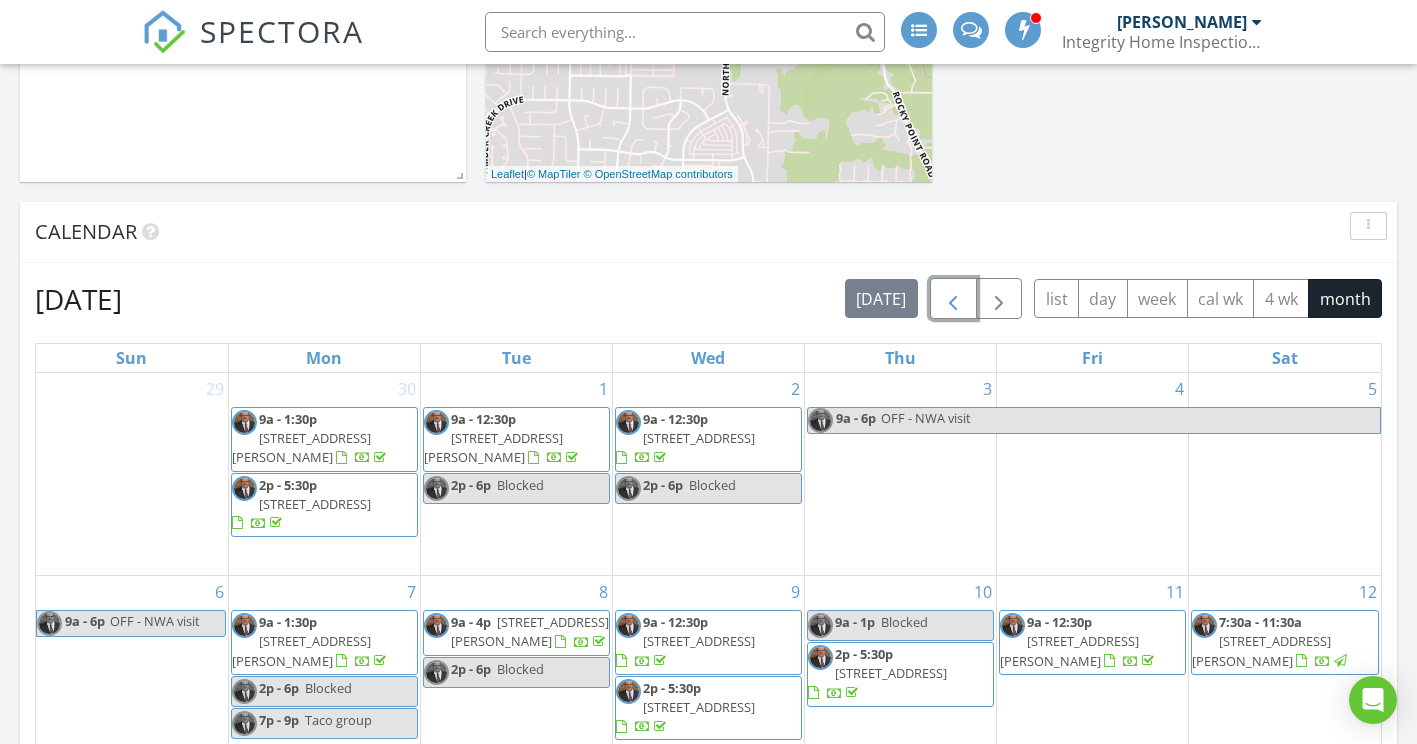 click at bounding box center (953, 298) 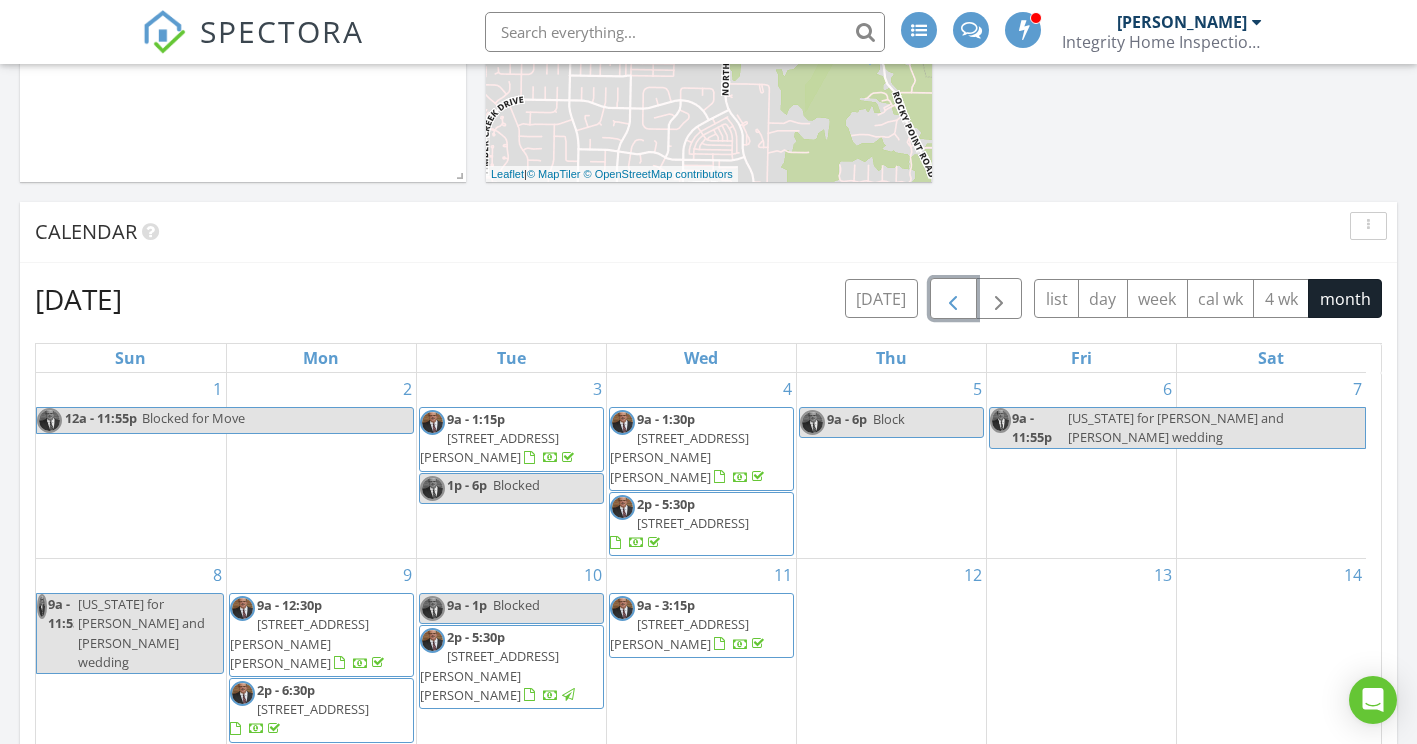 scroll, scrollTop: 63, scrollLeft: 0, axis: vertical 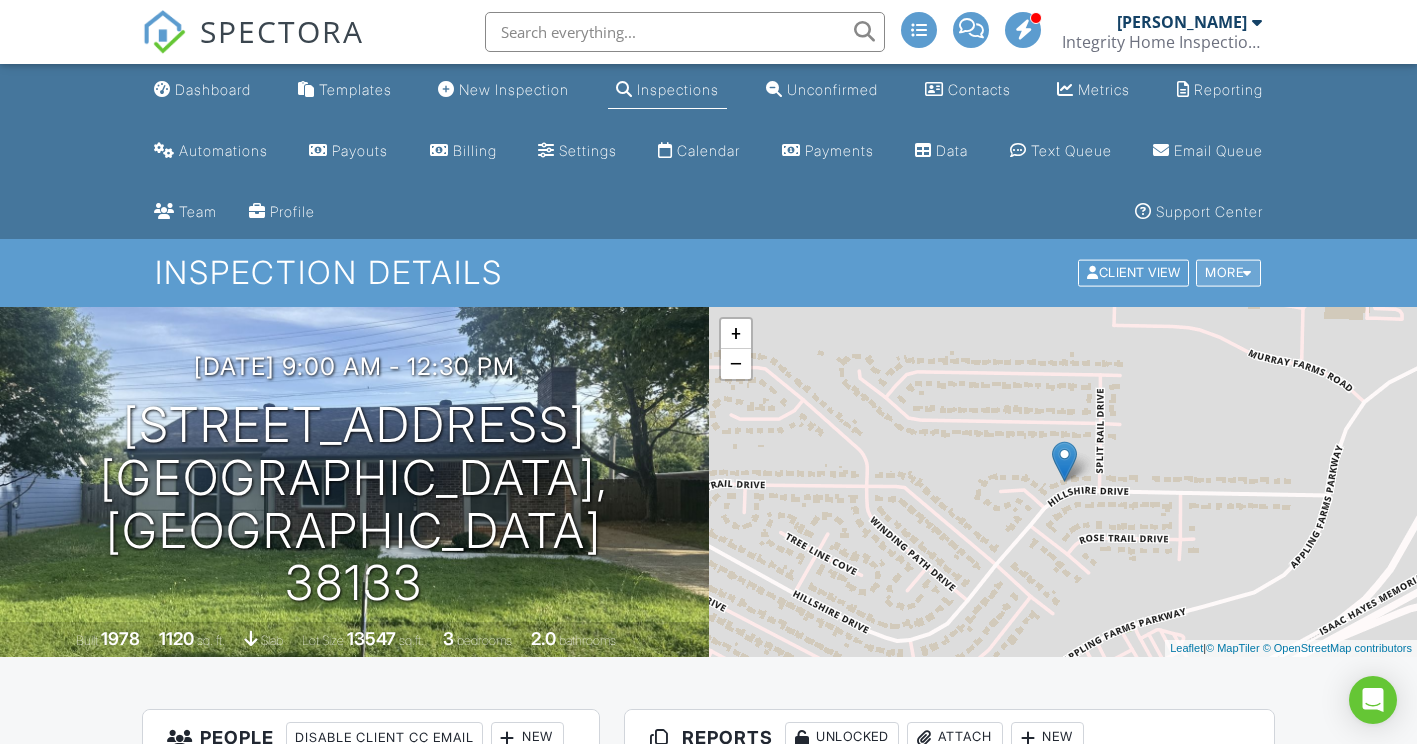 click on "More" at bounding box center [1228, 273] 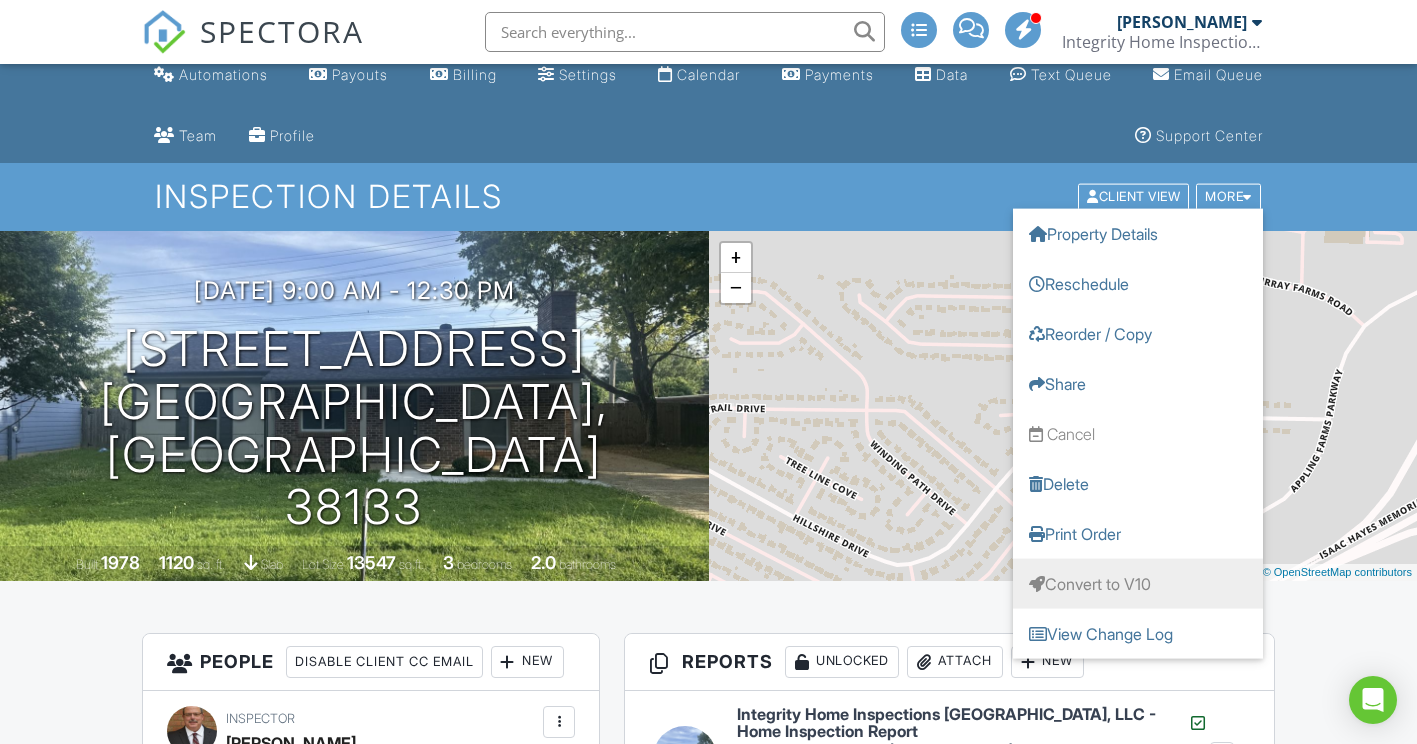 scroll, scrollTop: 100, scrollLeft: 0, axis: vertical 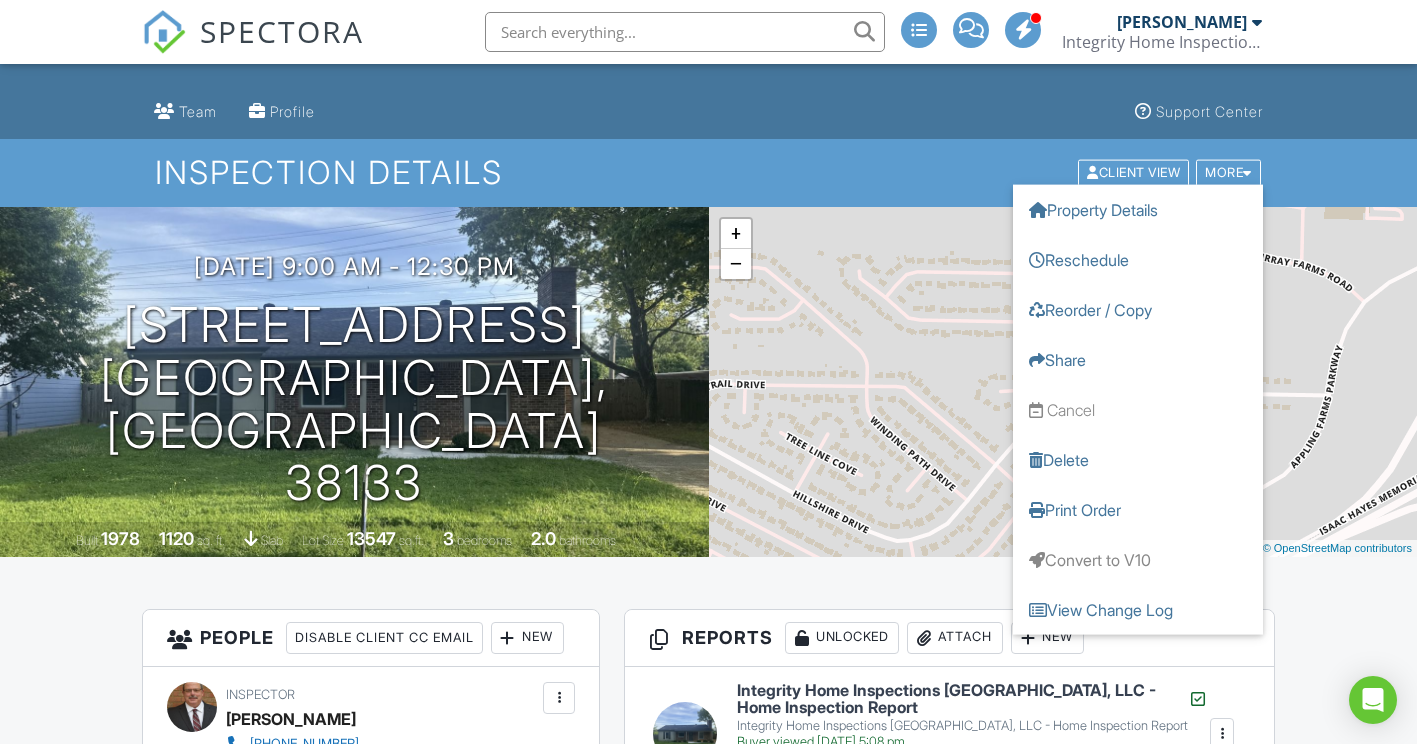 click on "Dashboard
Templates
New Inspection
Inspections
Unconfirmed
Contacts
Metrics
Reporting
Automations
Payouts
Billing
Settings
Calendar
Payments
Data
Text Queue
Email Queue
Team
Profile
Support Center
Inspection Details
Client View
More
Property Details
Reschedule
Reorder / Copy
Share
Cancel
Delete
Print Order
Convert to V10
View Change Log
06/26/2025  9:00 am
- 12:30 pm
7216 Hillshire Dr
Memphis, TN 38133
Built
1978
1120
sq. ft.
slab
Lot Size
13547
sq.ft.
3
bedrooms
2.0
bathrooms
+ − Leaflet  |  © MapTiler   © OpenStreetMap contributors
Turn on emails and texts" at bounding box center [708, 2353] 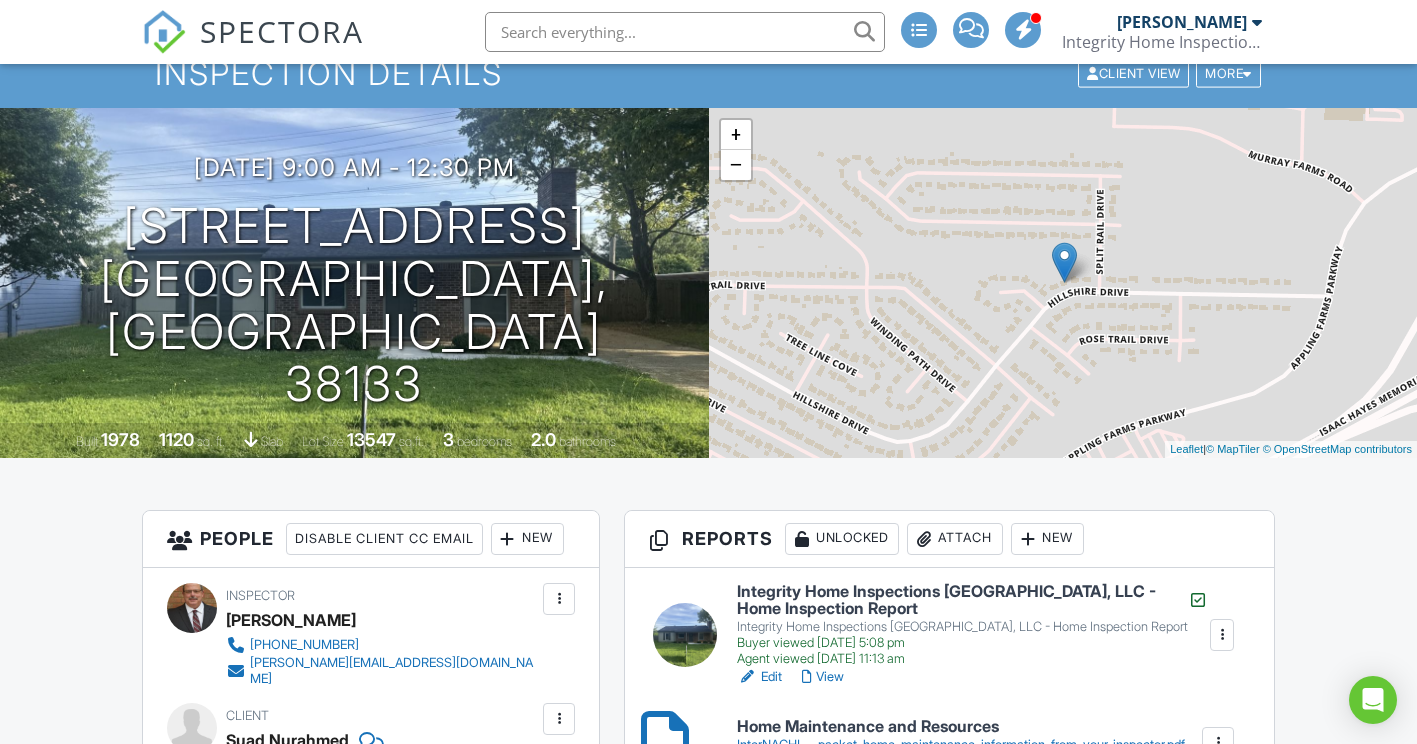 scroll, scrollTop: 200, scrollLeft: 0, axis: vertical 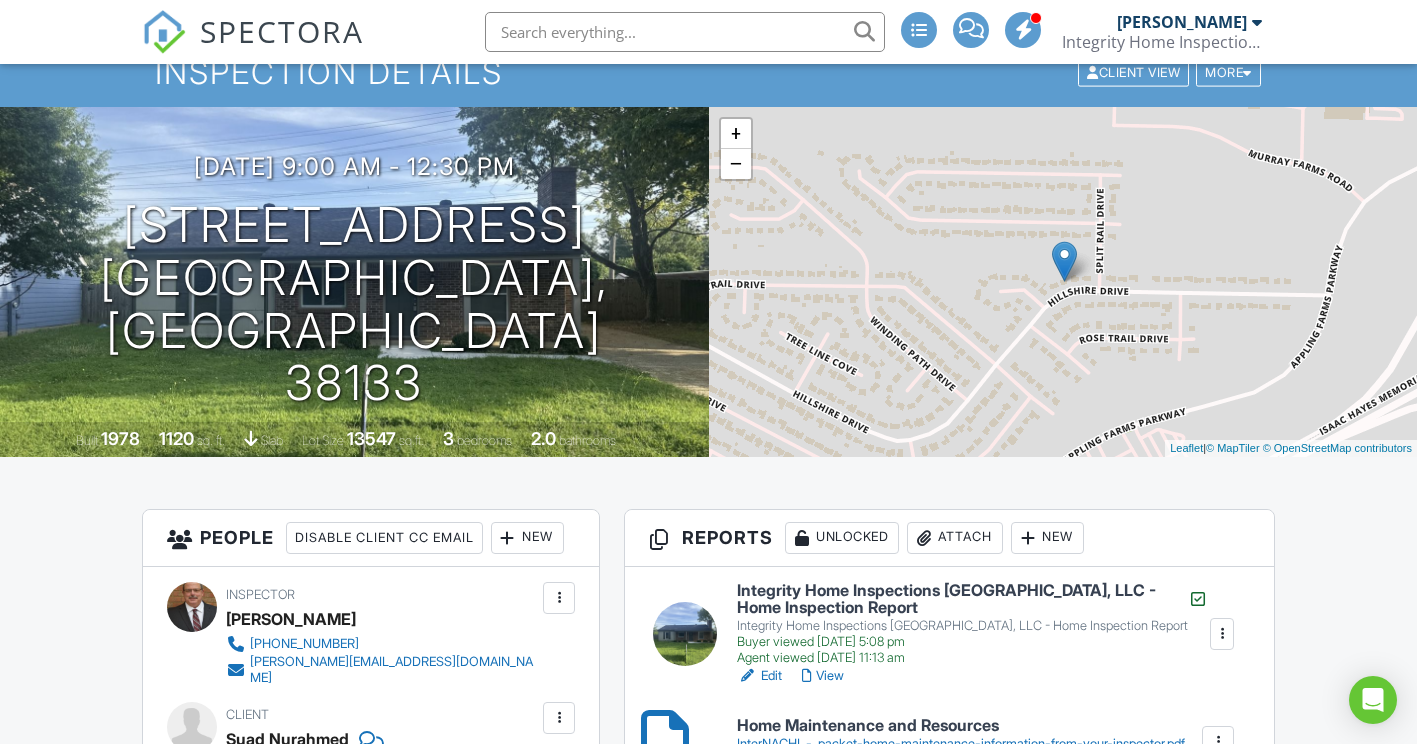click at bounding box center [1222, 634] 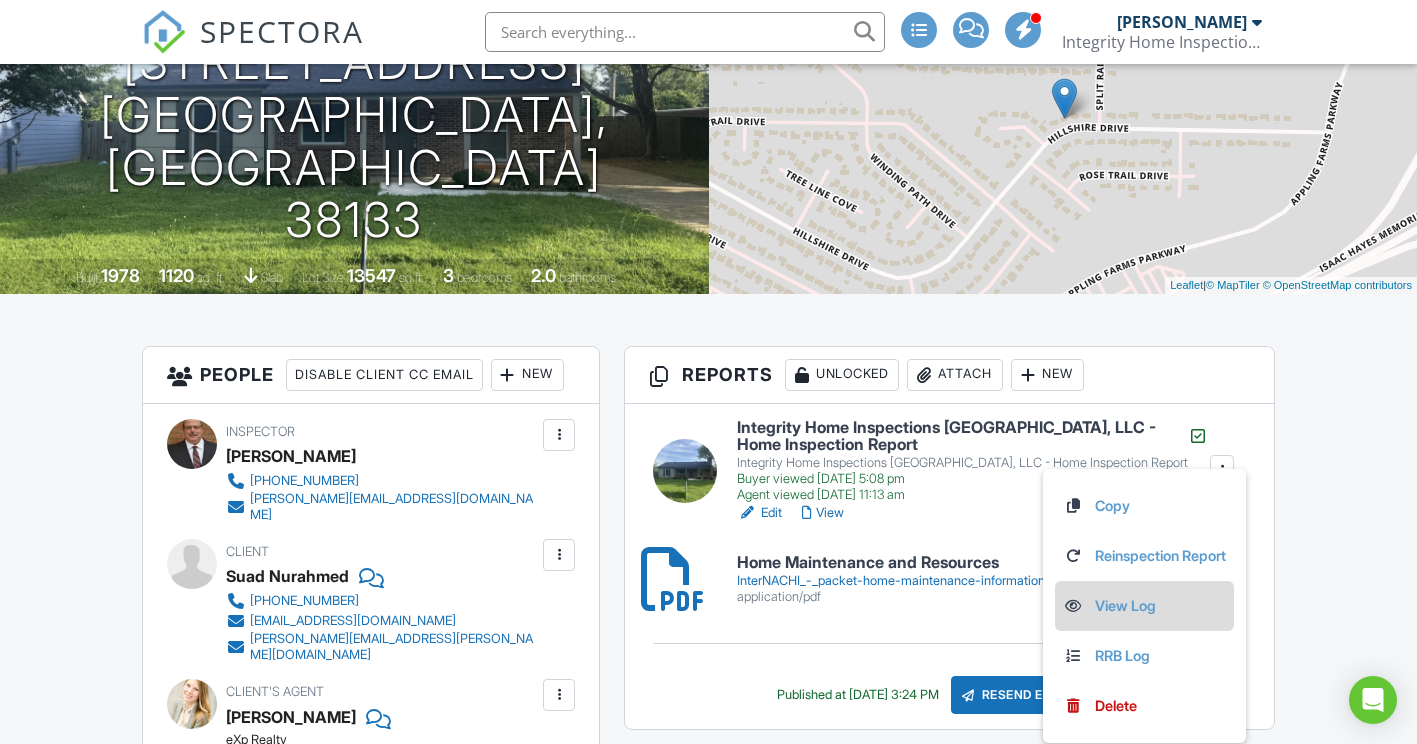 scroll, scrollTop: 400, scrollLeft: 0, axis: vertical 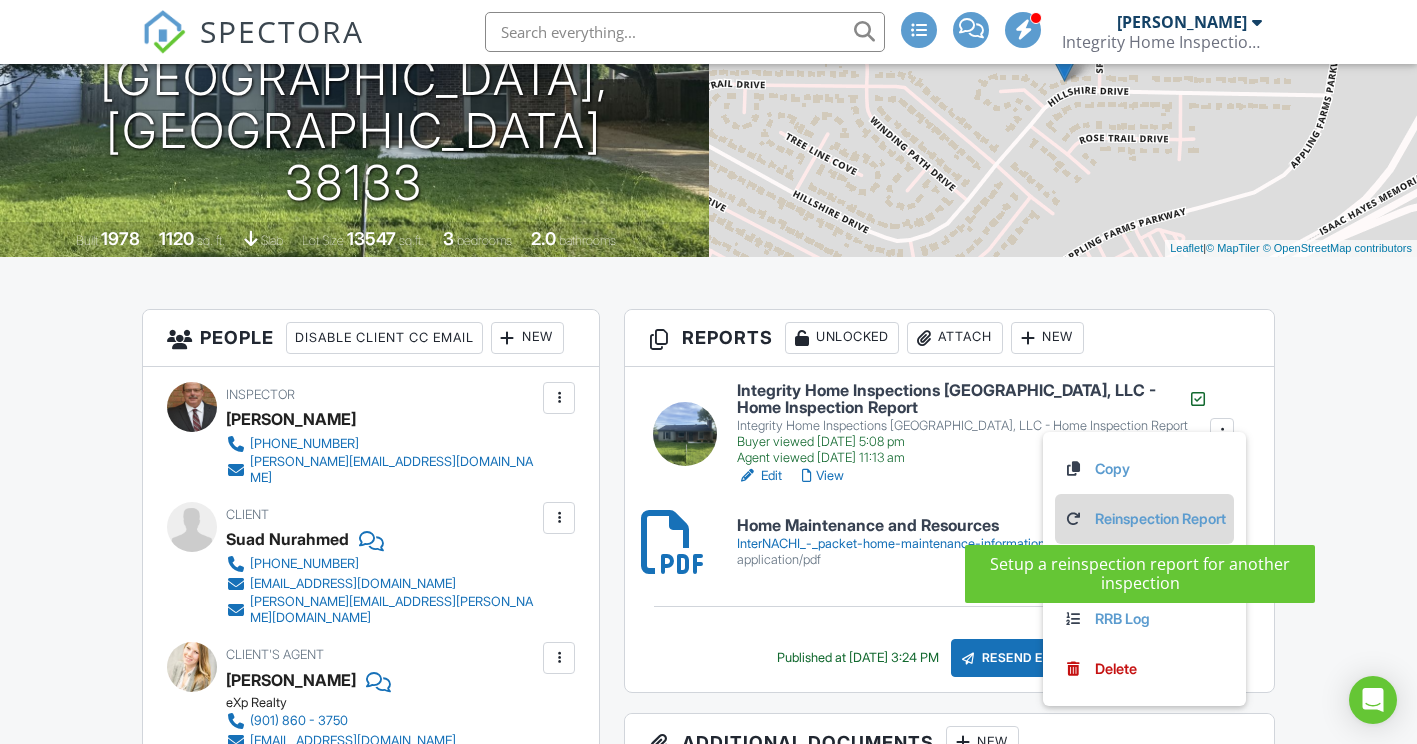 click on "Reinspection Report" at bounding box center [1144, 519] 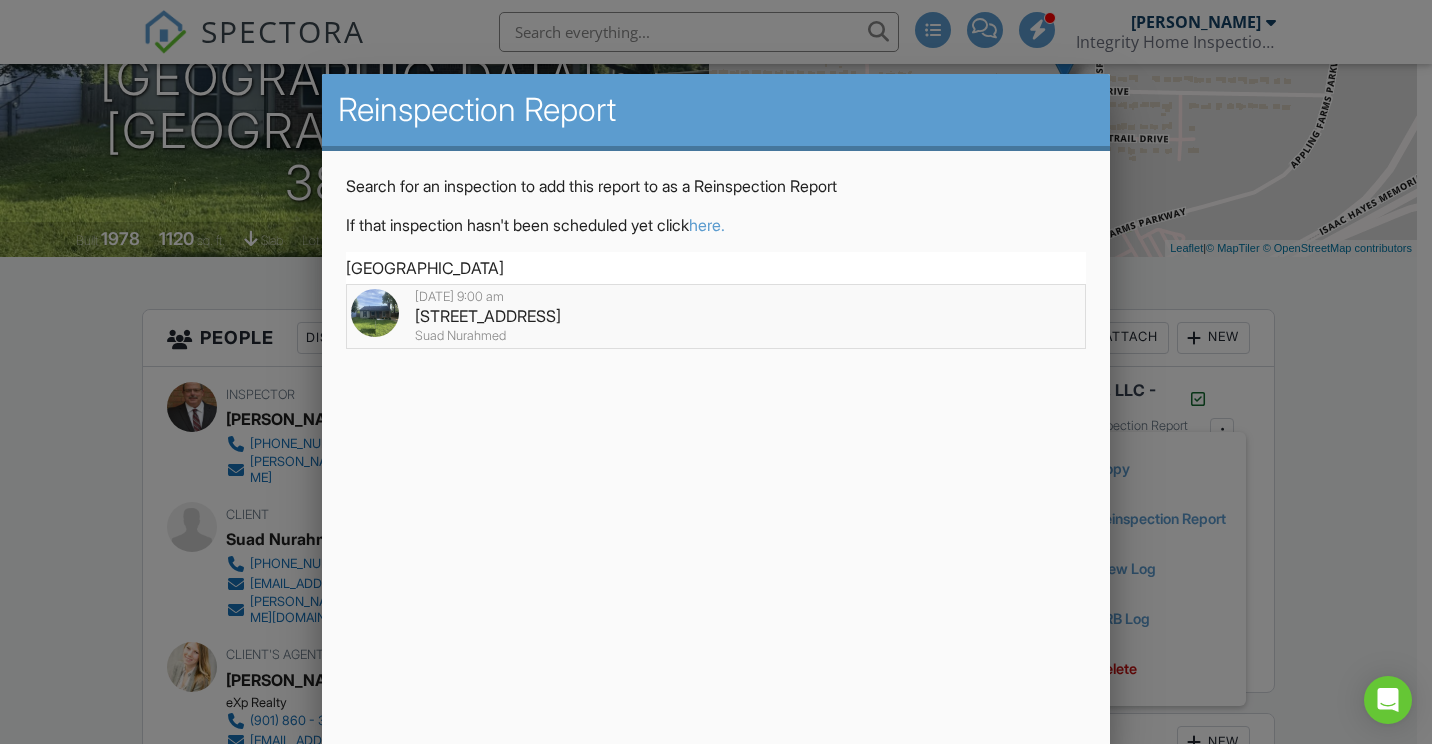 drag, startPoint x: 423, startPoint y: 286, endPoint x: 461, endPoint y: 326, distance: 55.17246 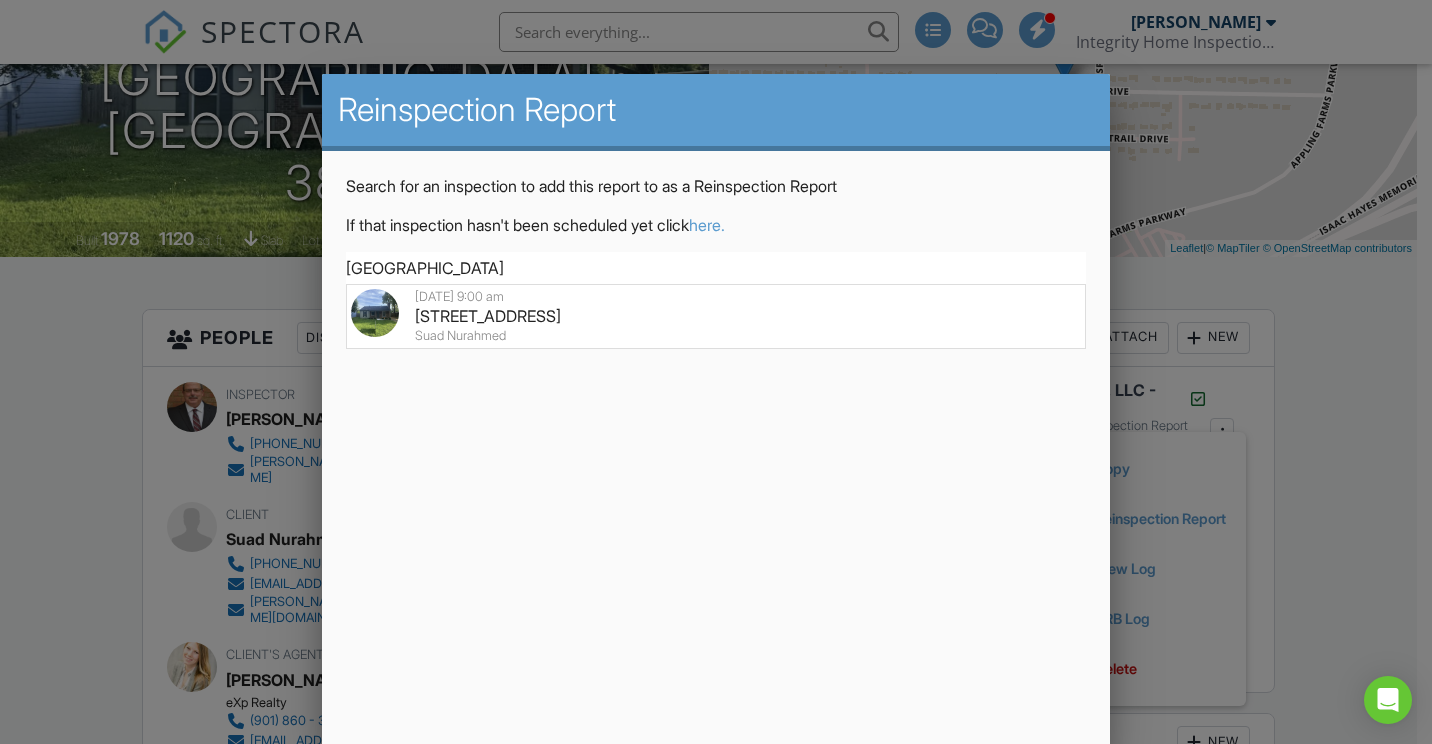 type on "7216 Hillshire Dr, Memphis, TN 38133" 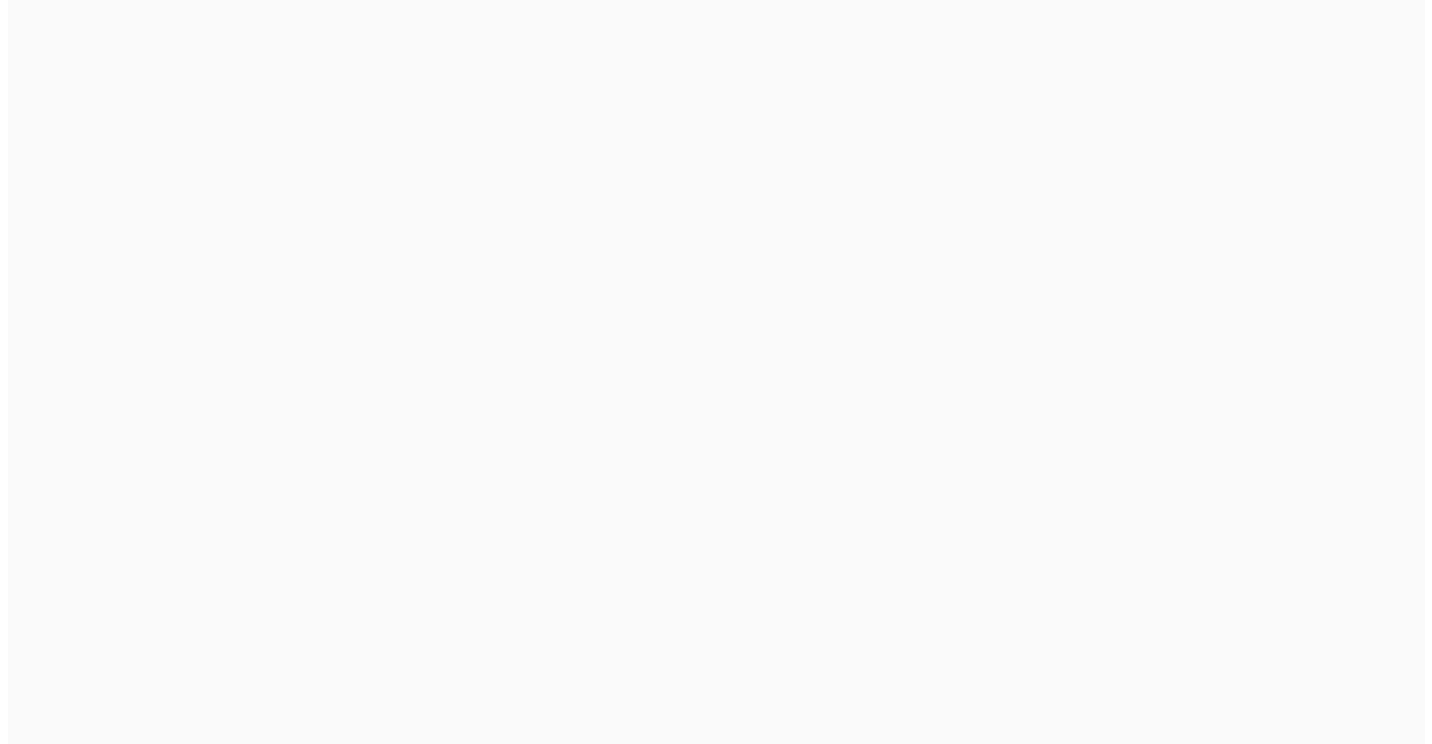 scroll, scrollTop: 0, scrollLeft: 0, axis: both 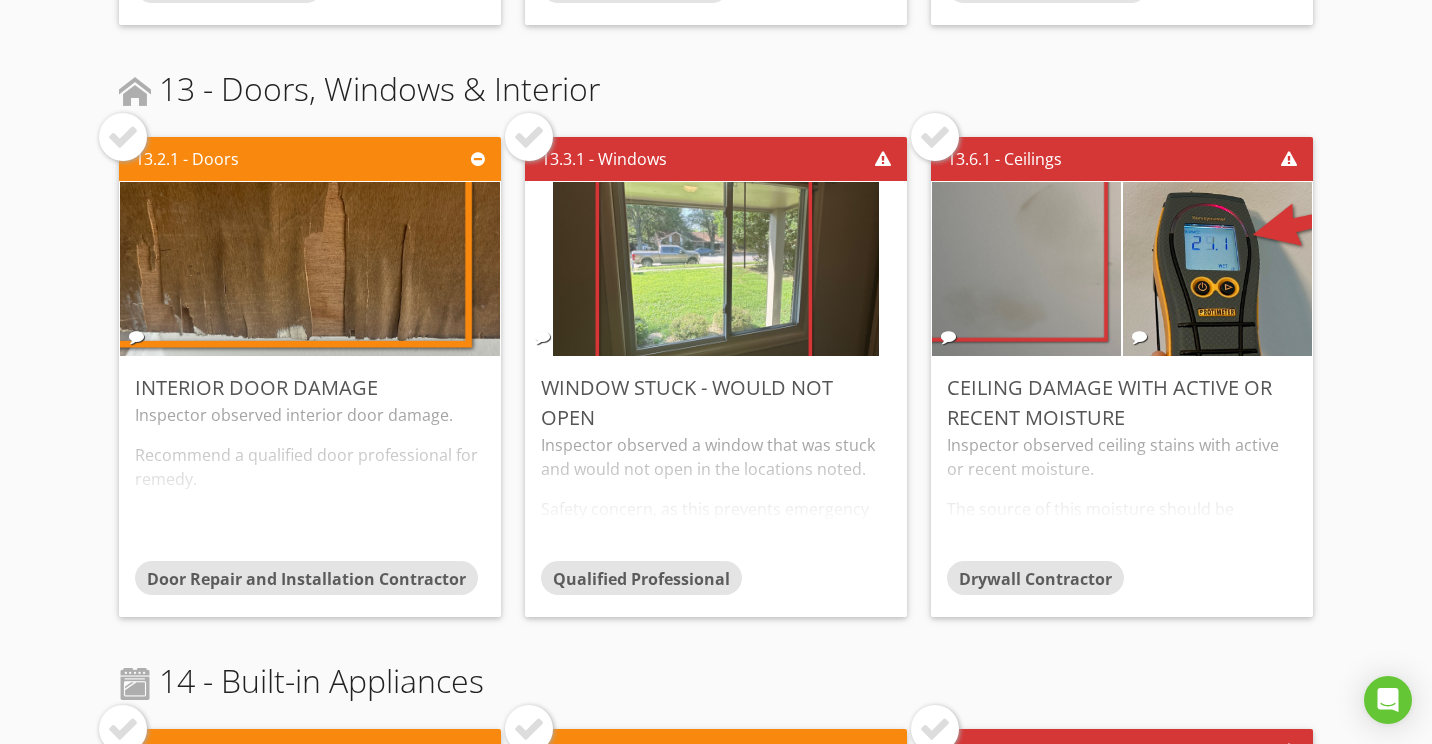 click at bounding box center (529, 137) 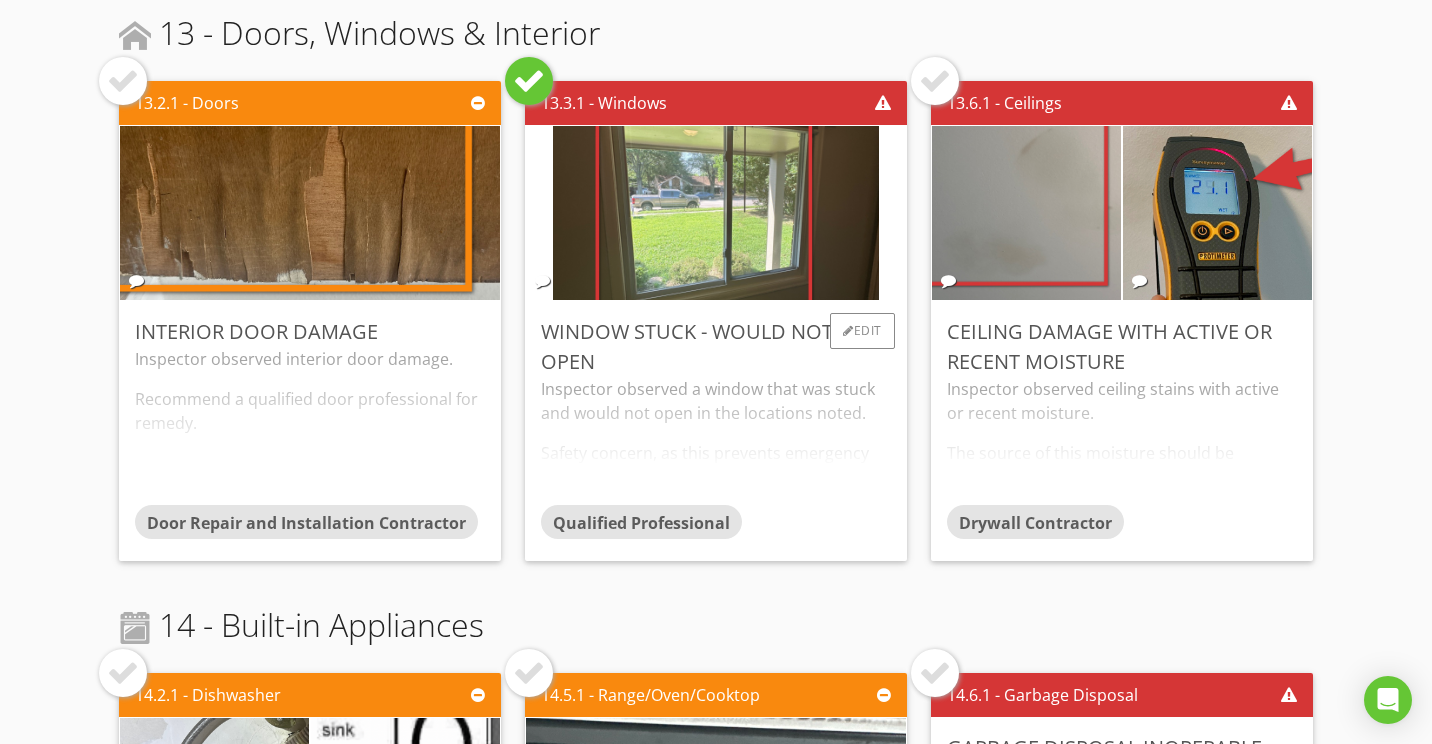 scroll, scrollTop: 3100, scrollLeft: 0, axis: vertical 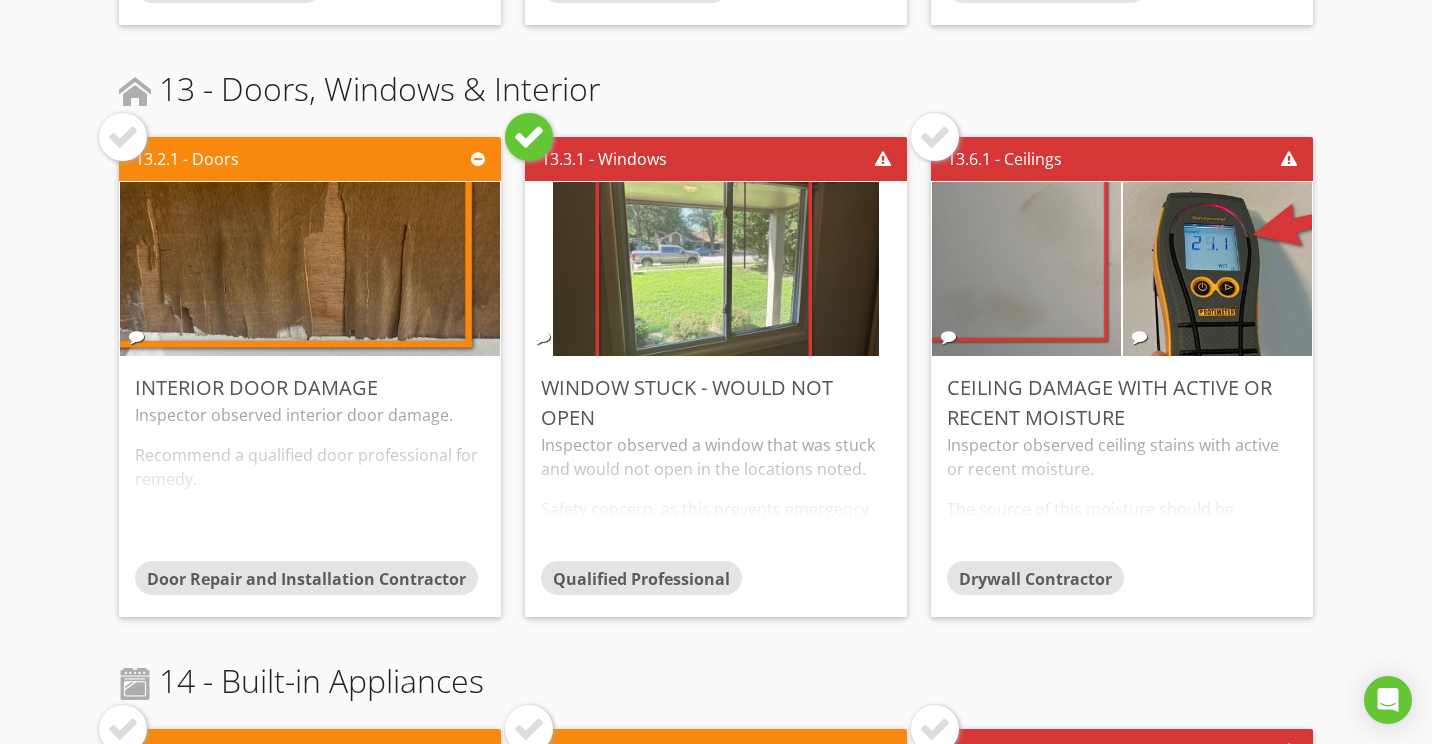 click at bounding box center [935, 137] 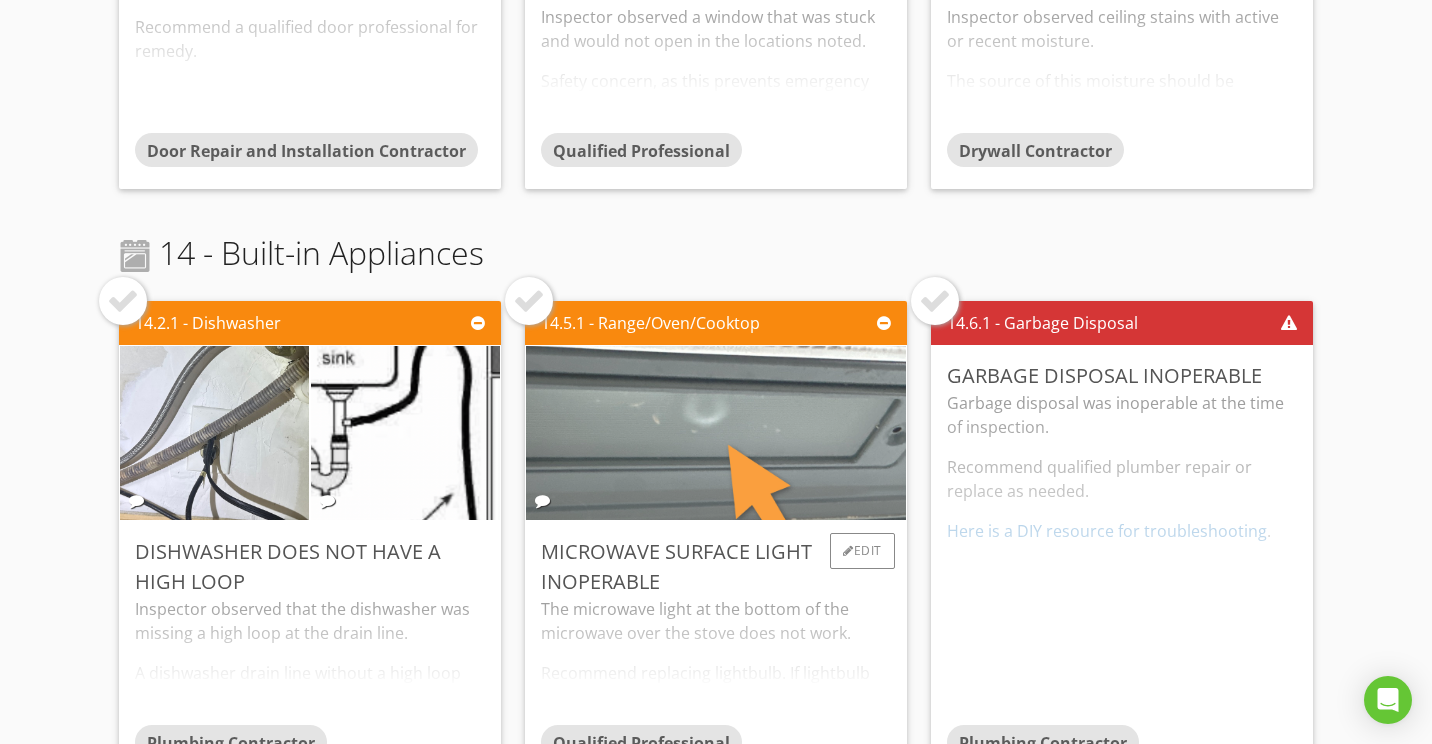 scroll, scrollTop: 3588, scrollLeft: 0, axis: vertical 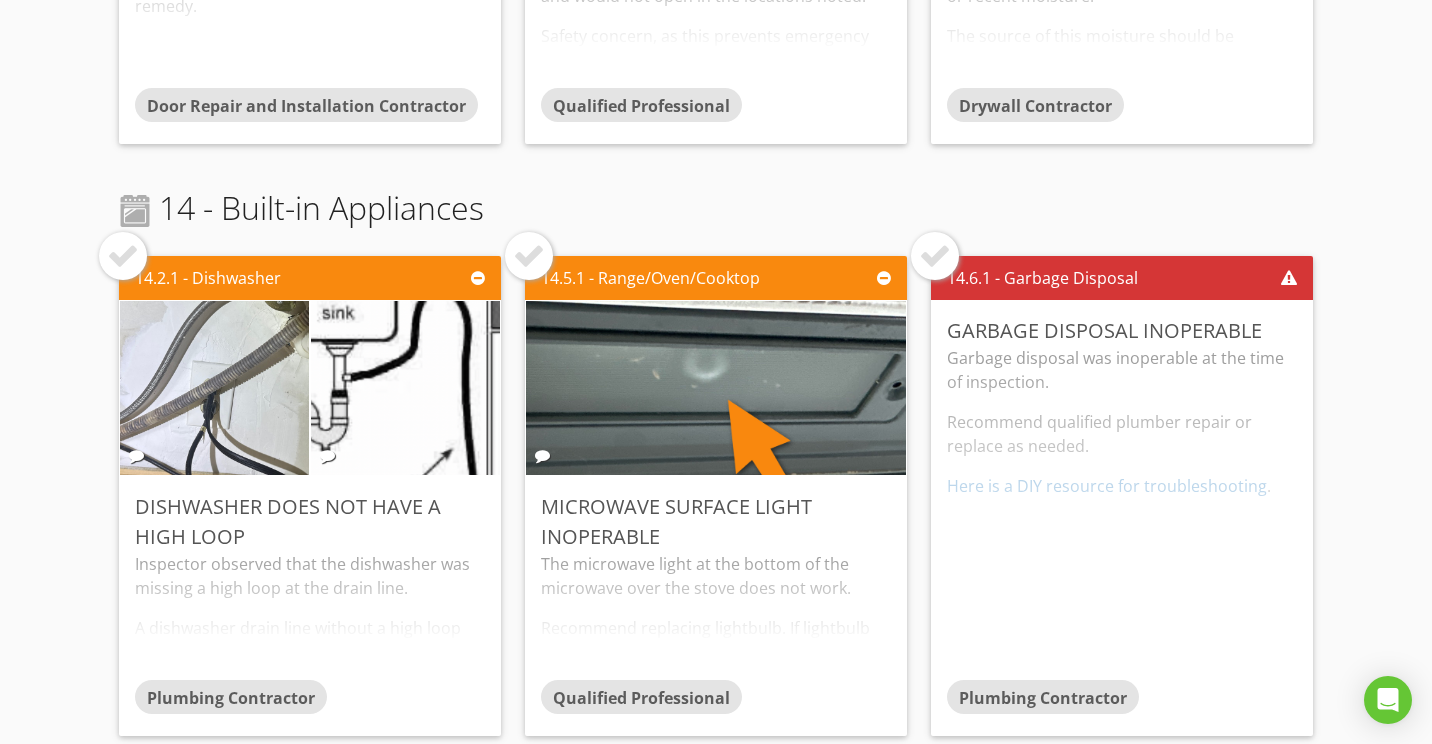 click at bounding box center (935, 256) 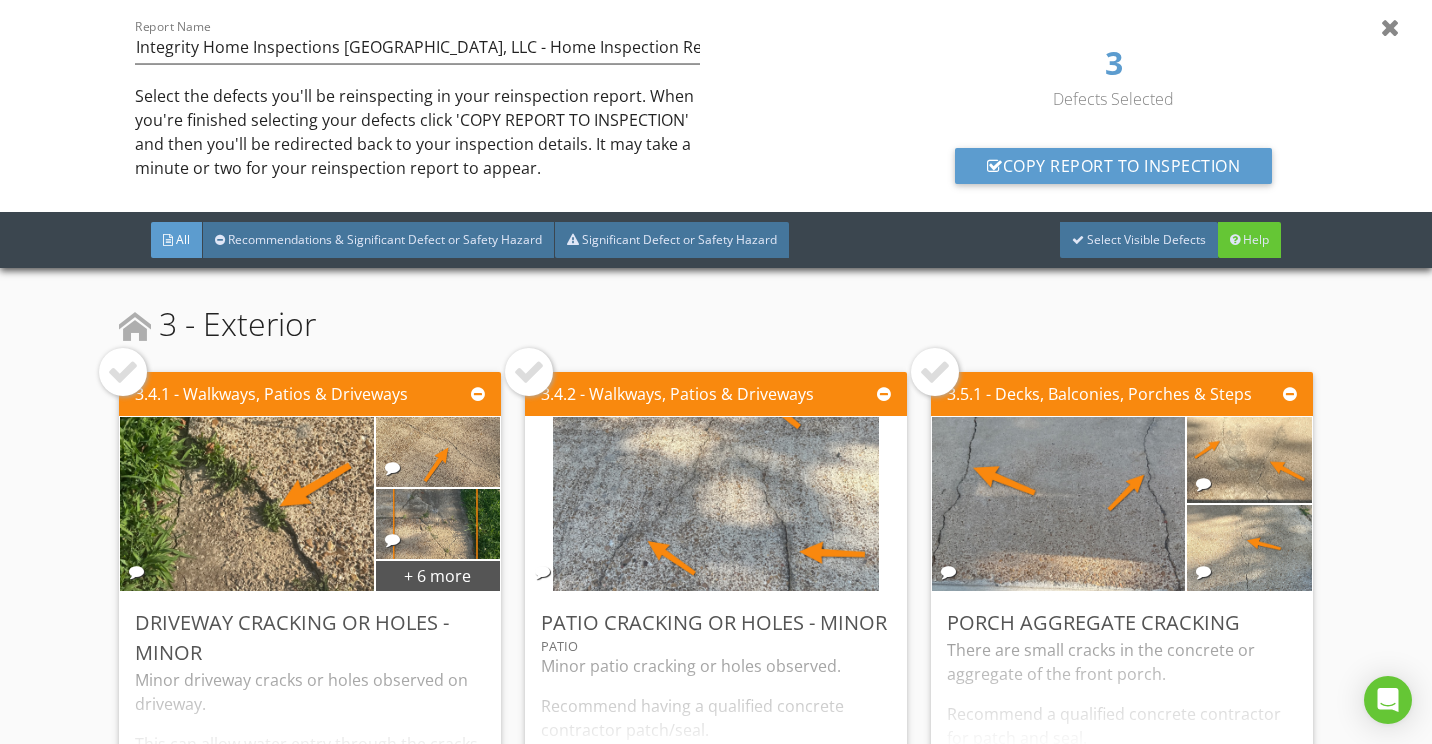 scroll, scrollTop: 0, scrollLeft: 0, axis: both 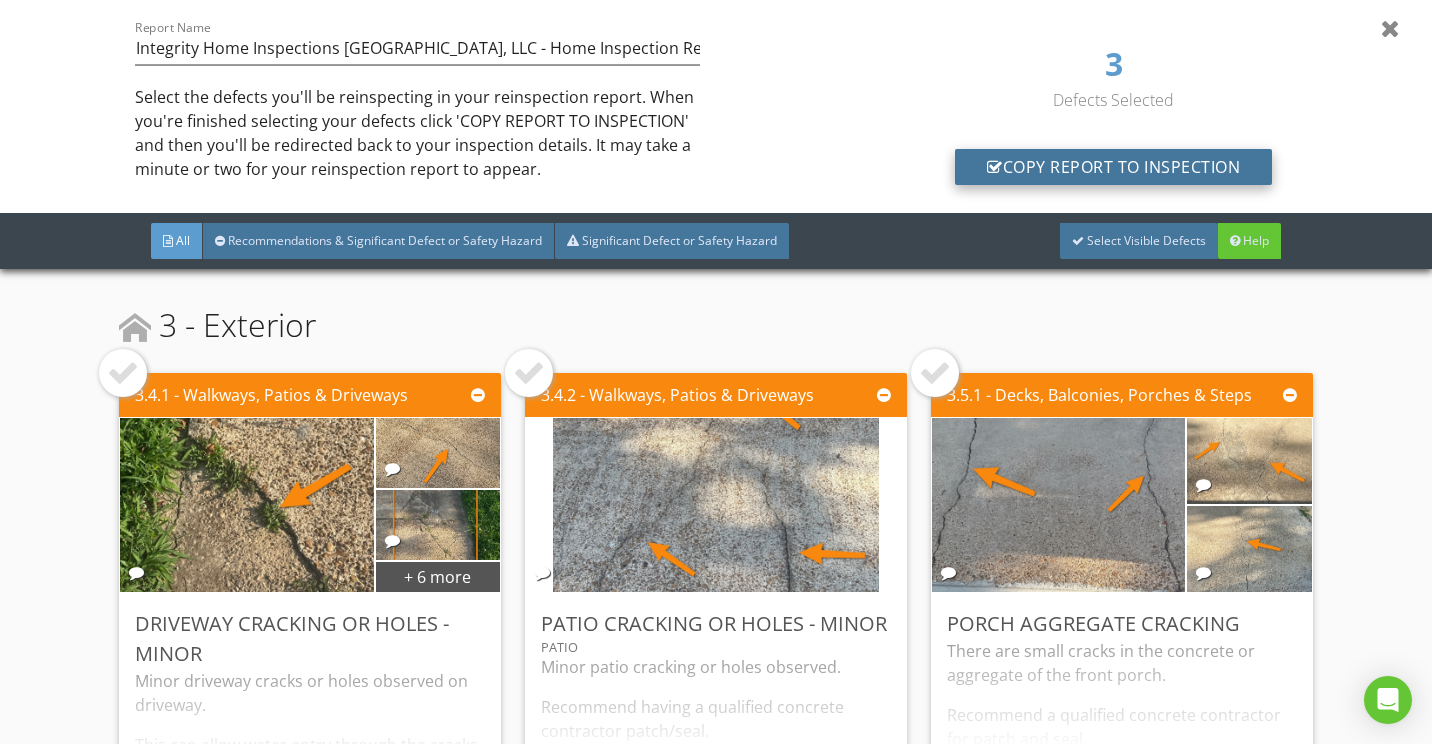 click on "Copy Report To Inspection" at bounding box center (1113, 167) 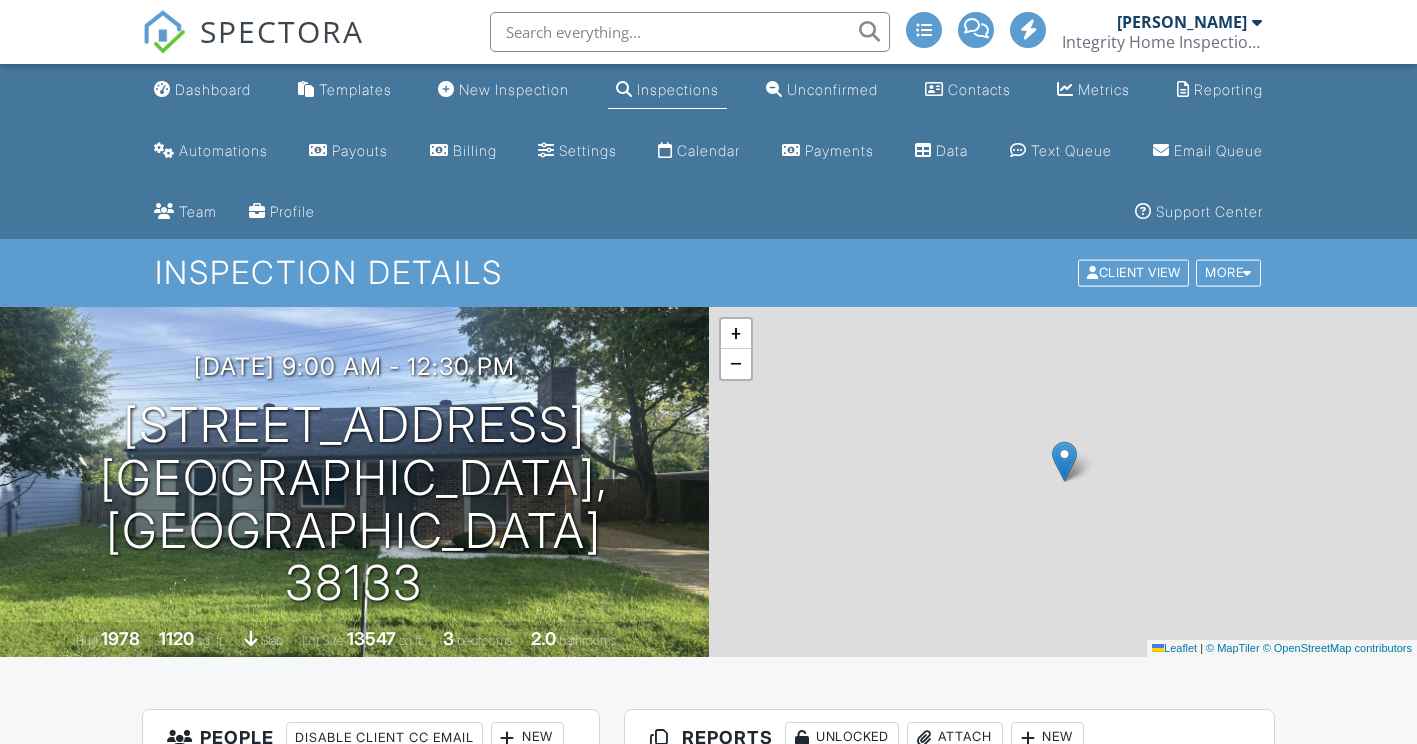 scroll, scrollTop: 0, scrollLeft: 0, axis: both 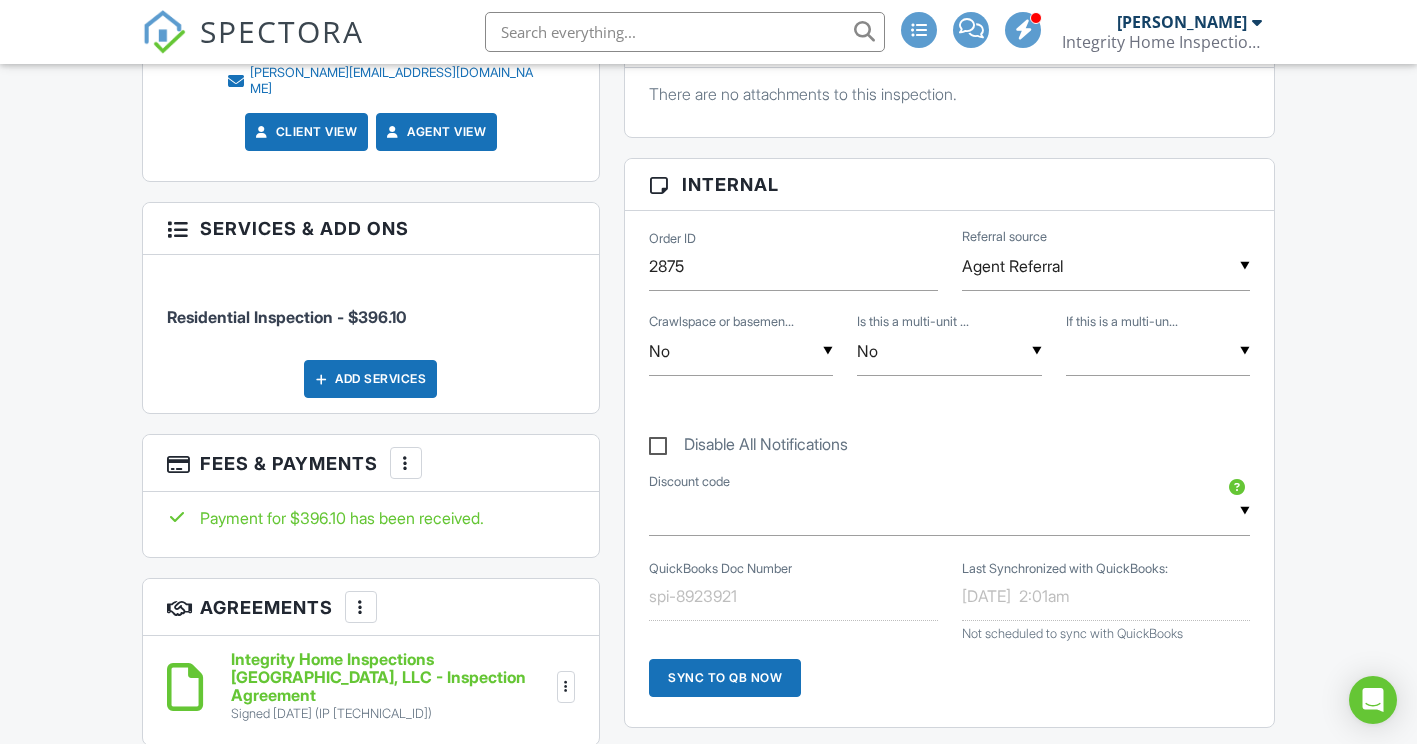 click on "Add Services" at bounding box center [370, 379] 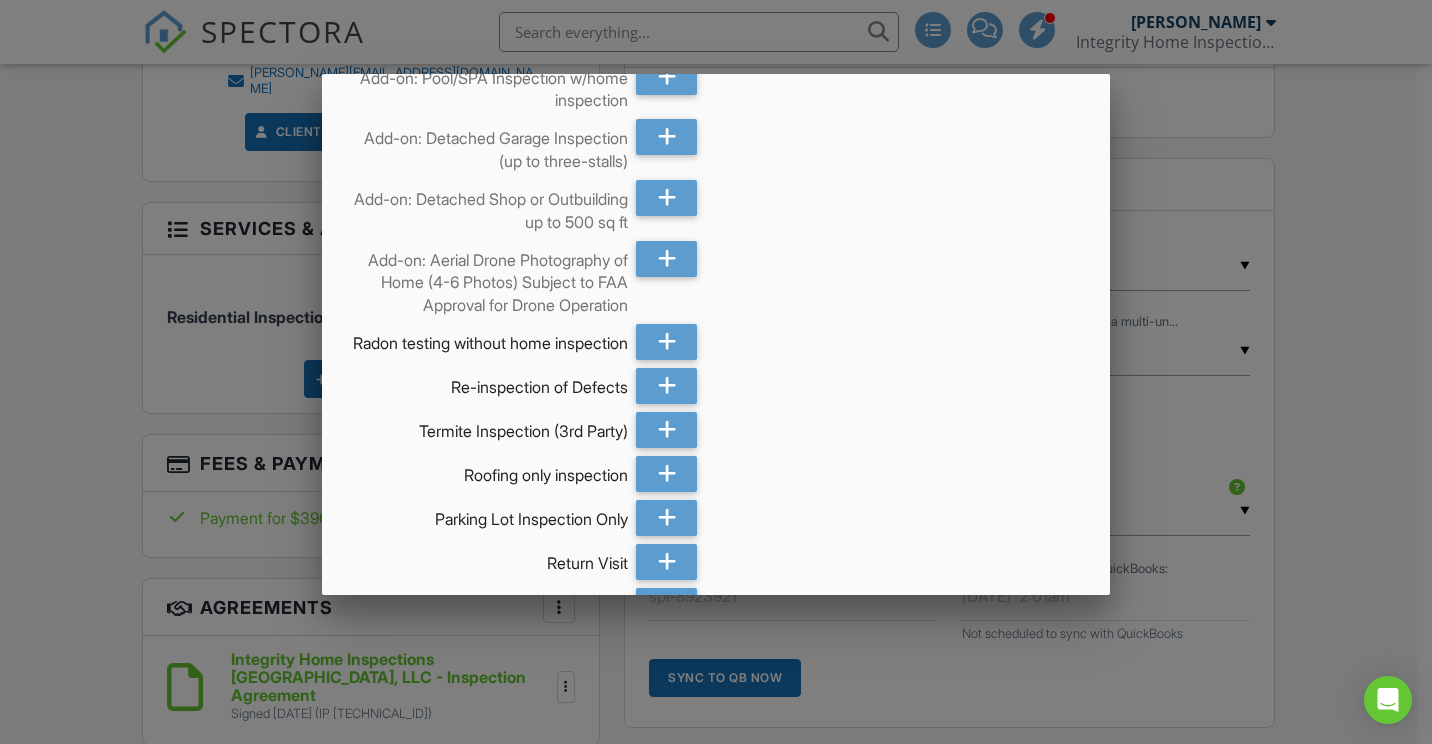scroll, scrollTop: 400, scrollLeft: 0, axis: vertical 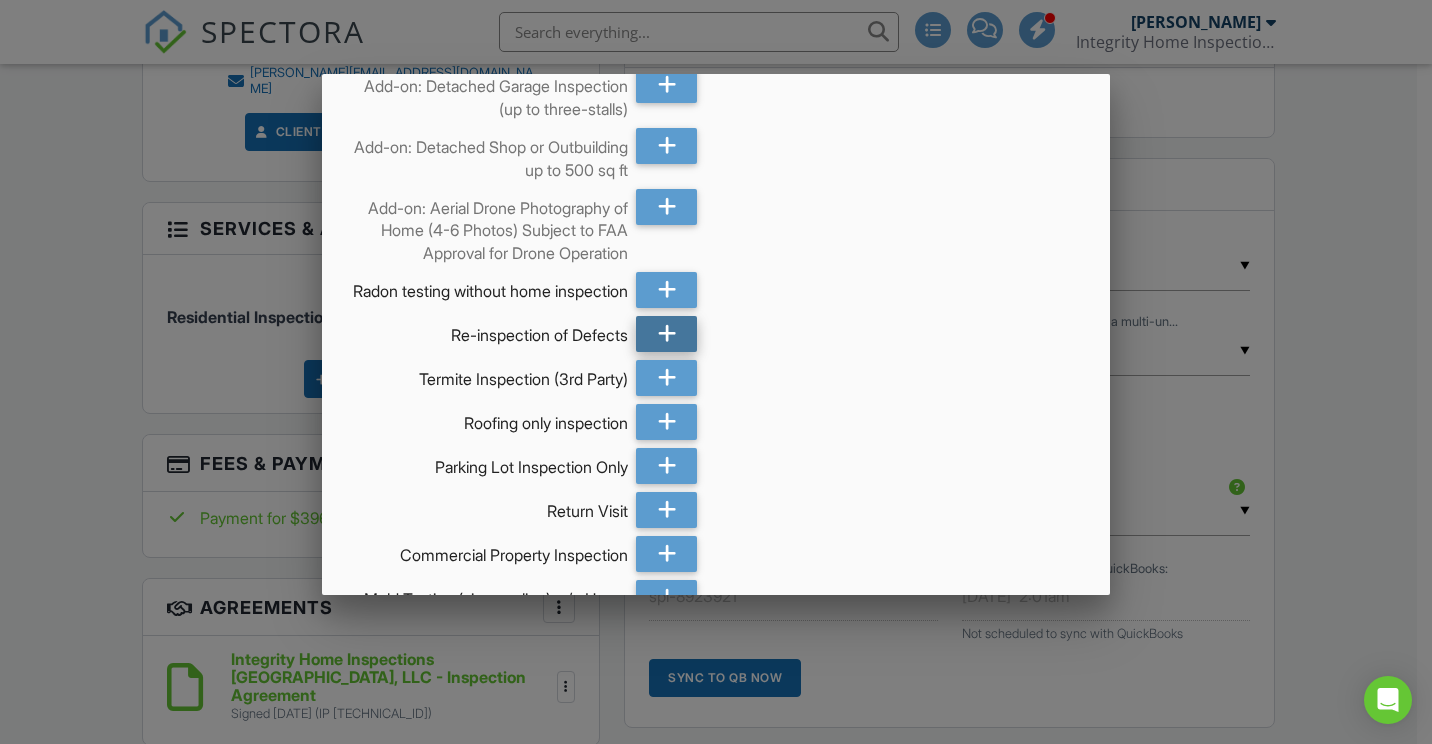 click at bounding box center [667, 334] 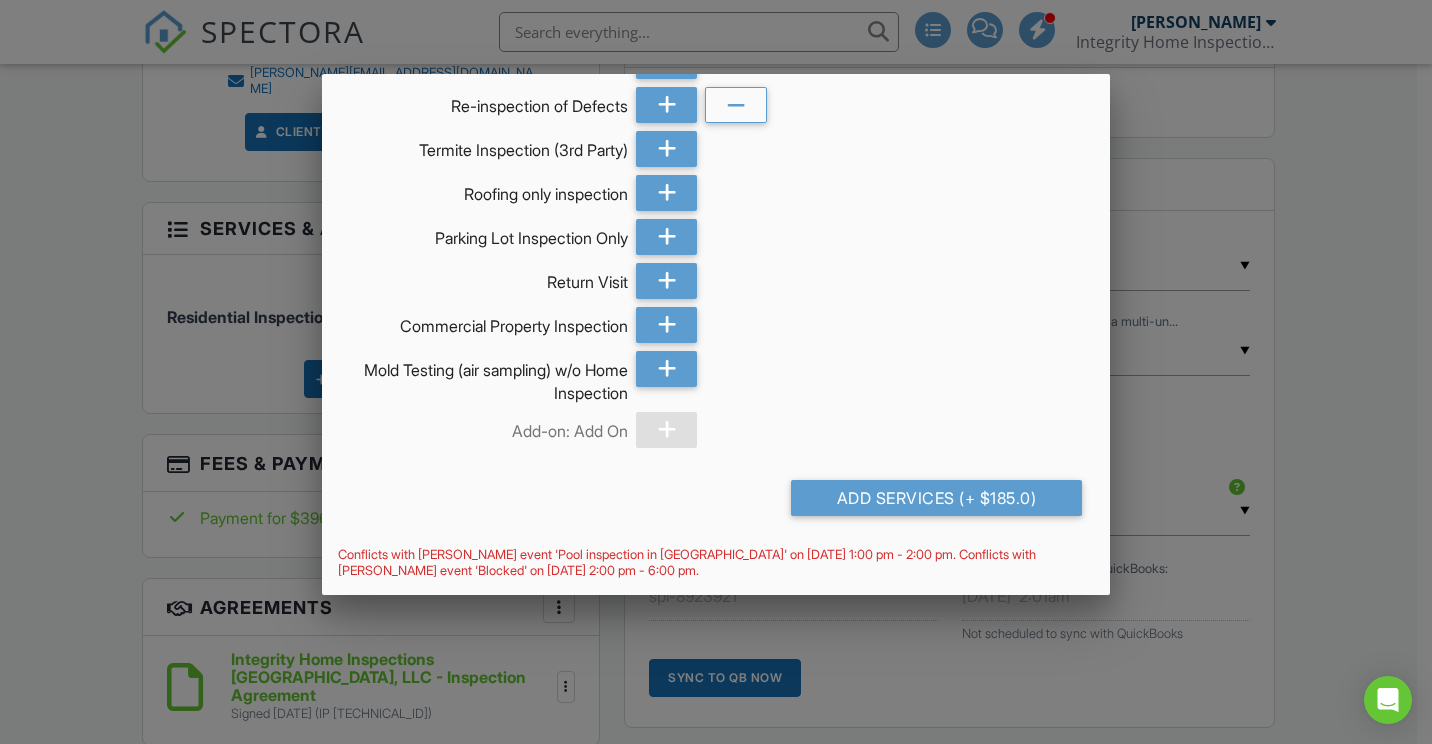 scroll, scrollTop: 690, scrollLeft: 0, axis: vertical 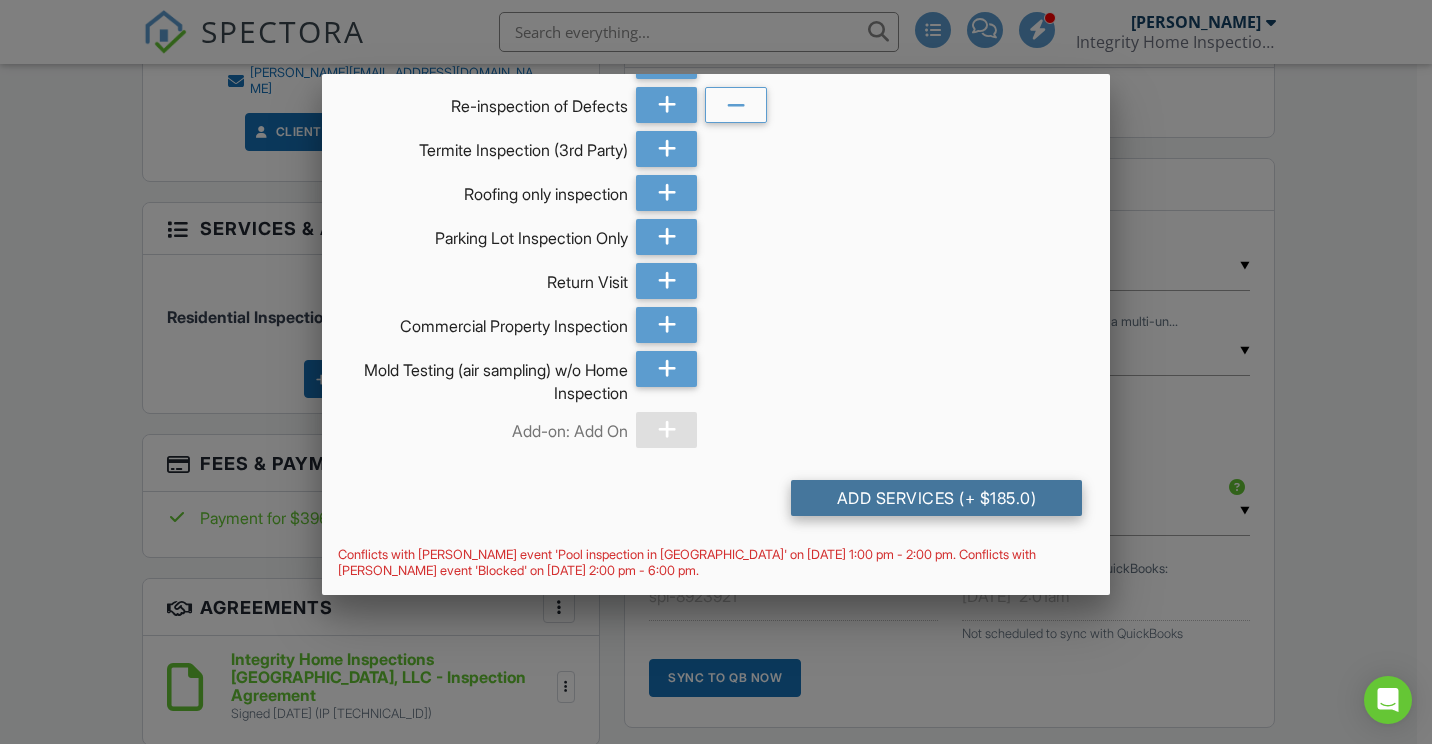 click on "Add Services
(+ $185.0)" at bounding box center [936, 498] 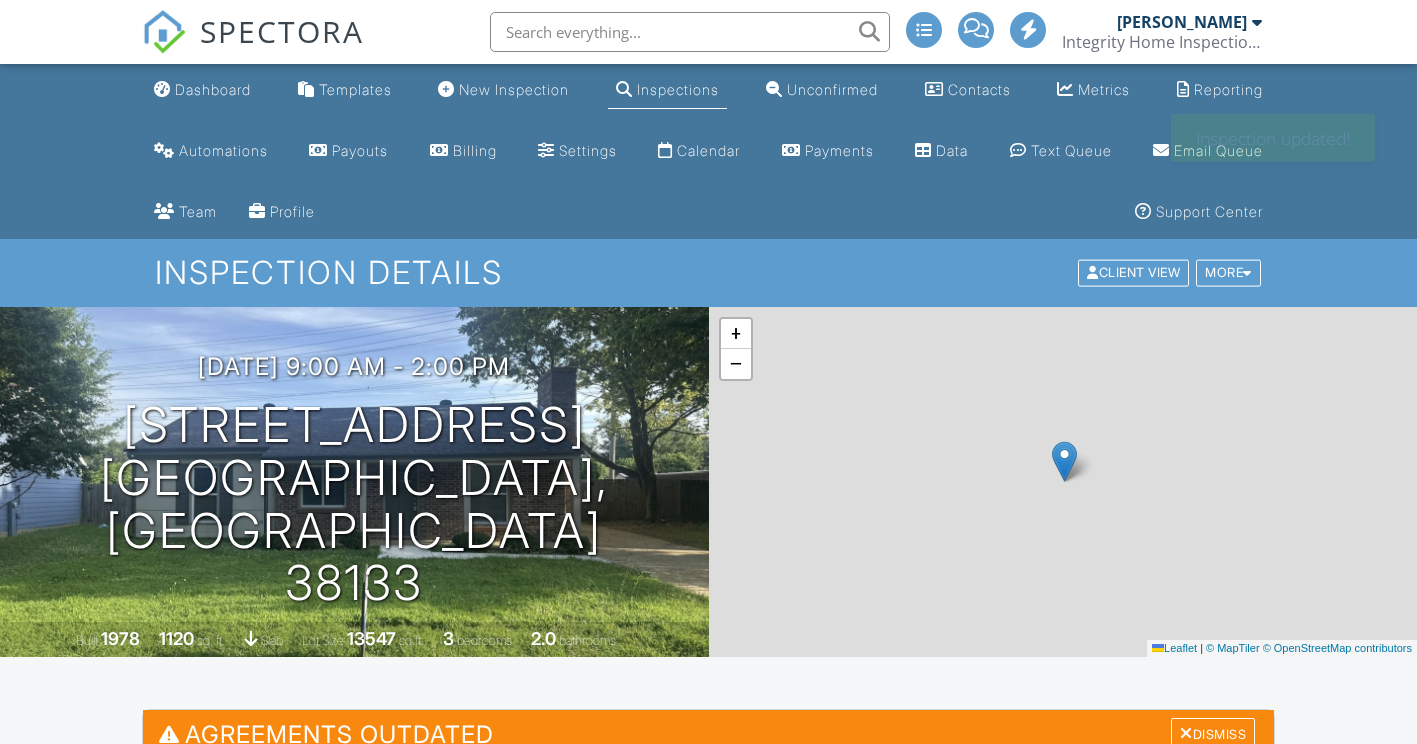 scroll, scrollTop: 500, scrollLeft: 0, axis: vertical 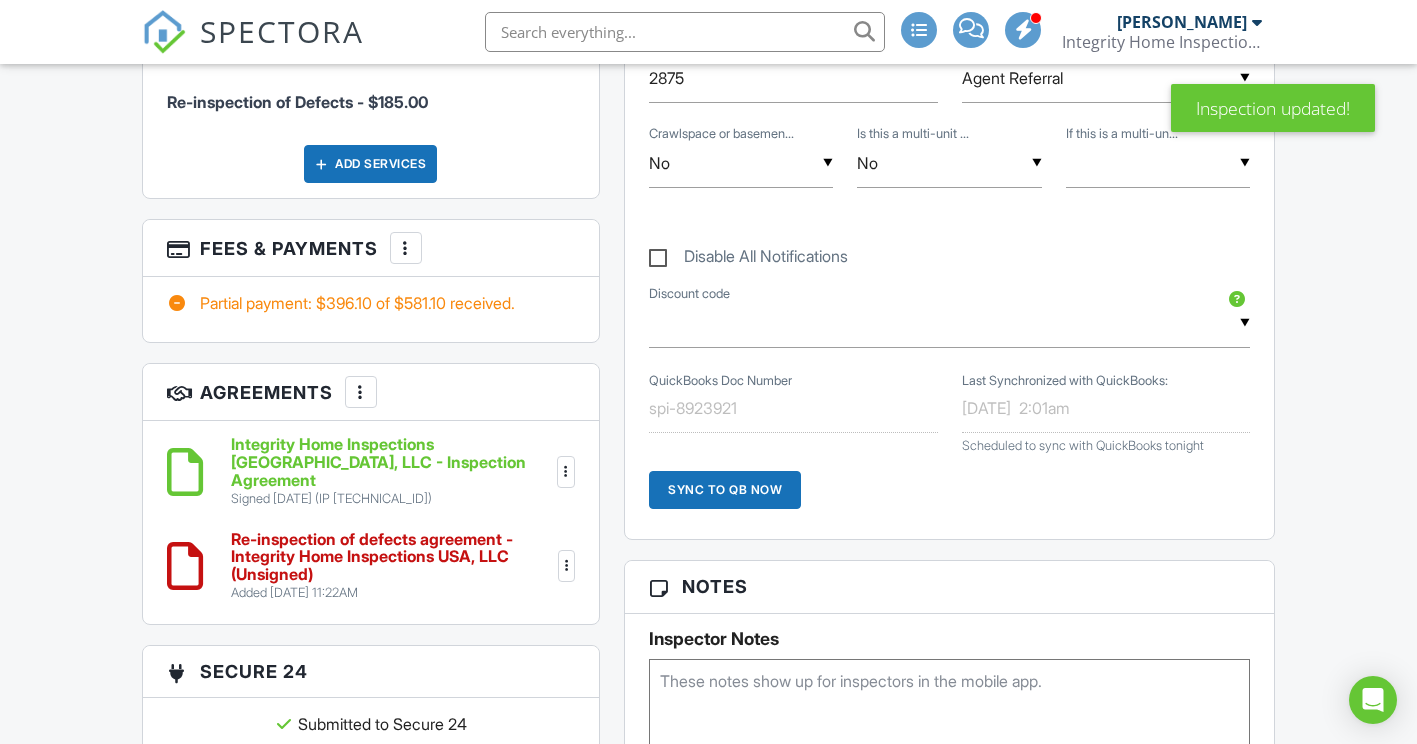 click on "More" at bounding box center [406, 248] 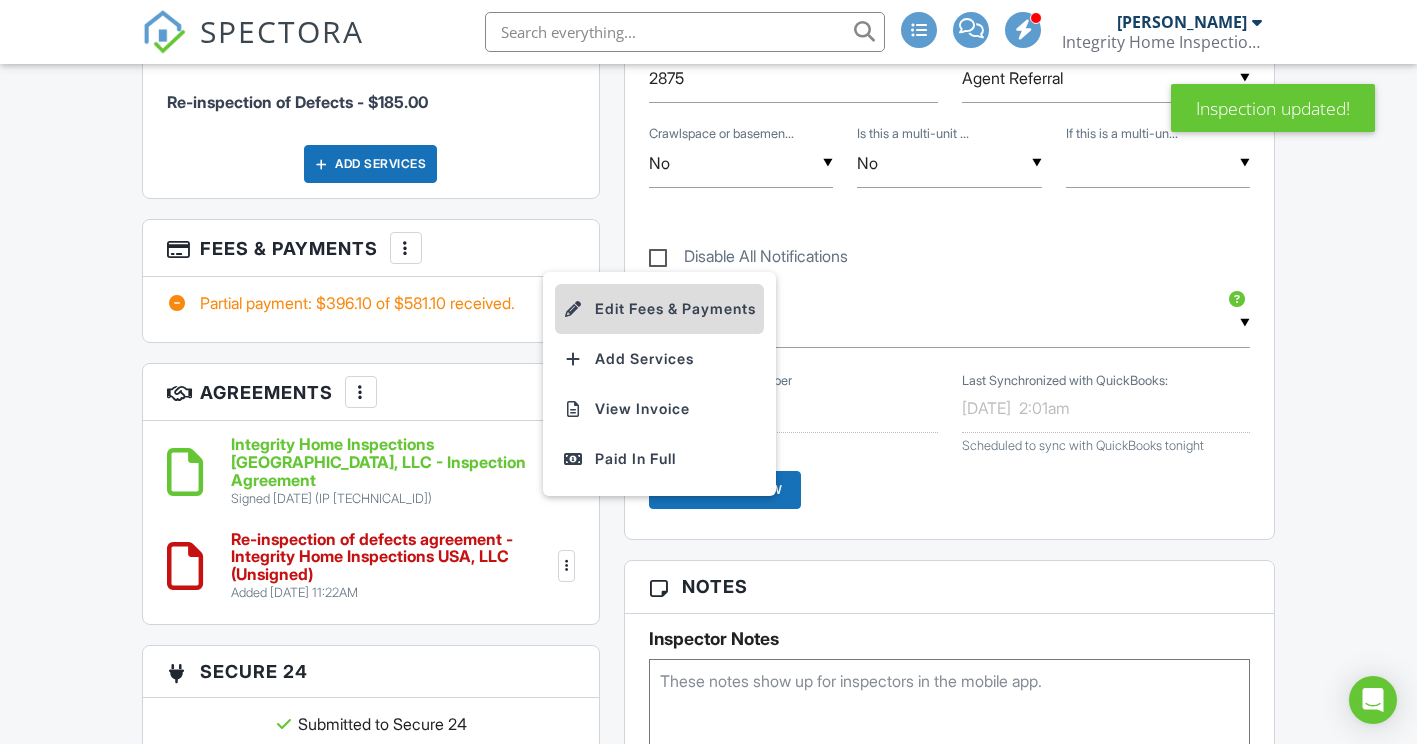 click on "Edit Fees & Payments" at bounding box center (659, 309) 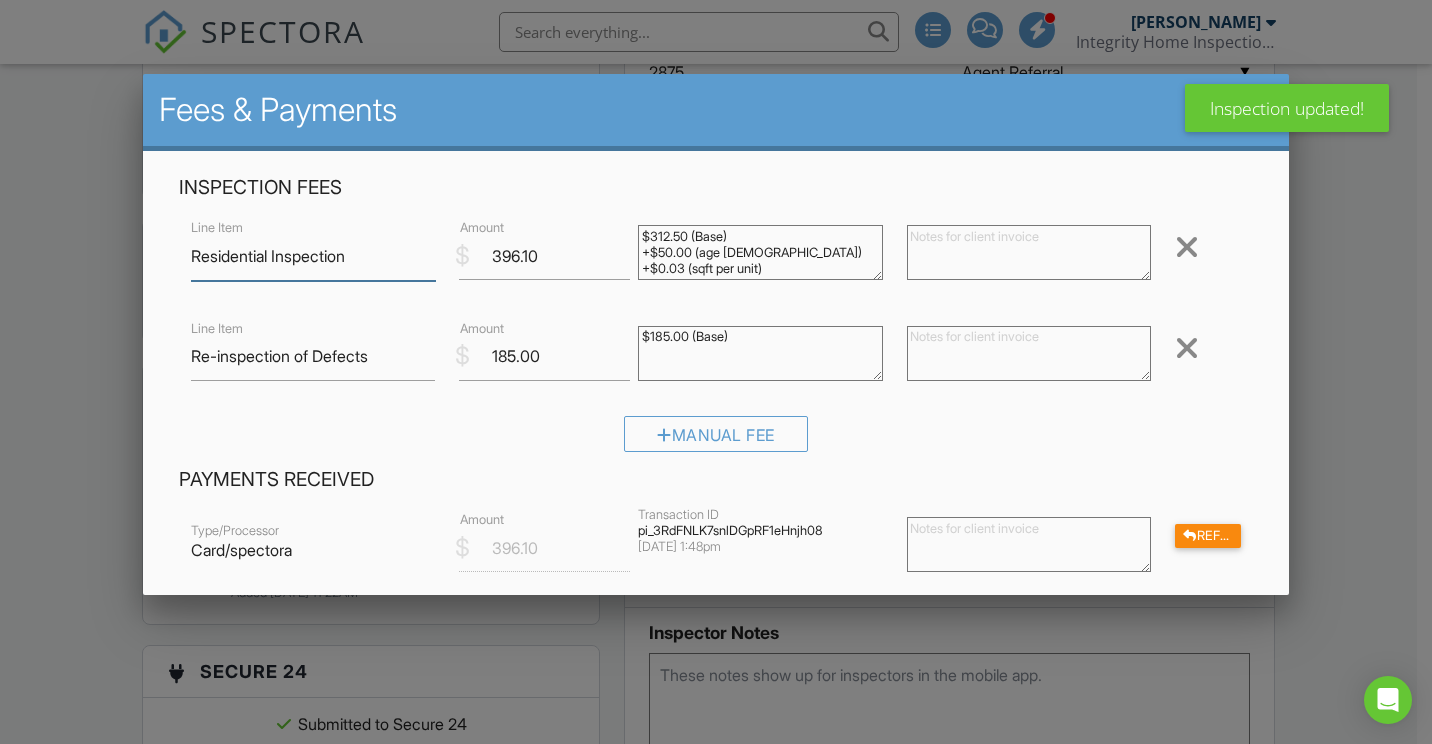 scroll, scrollTop: 1694, scrollLeft: 0, axis: vertical 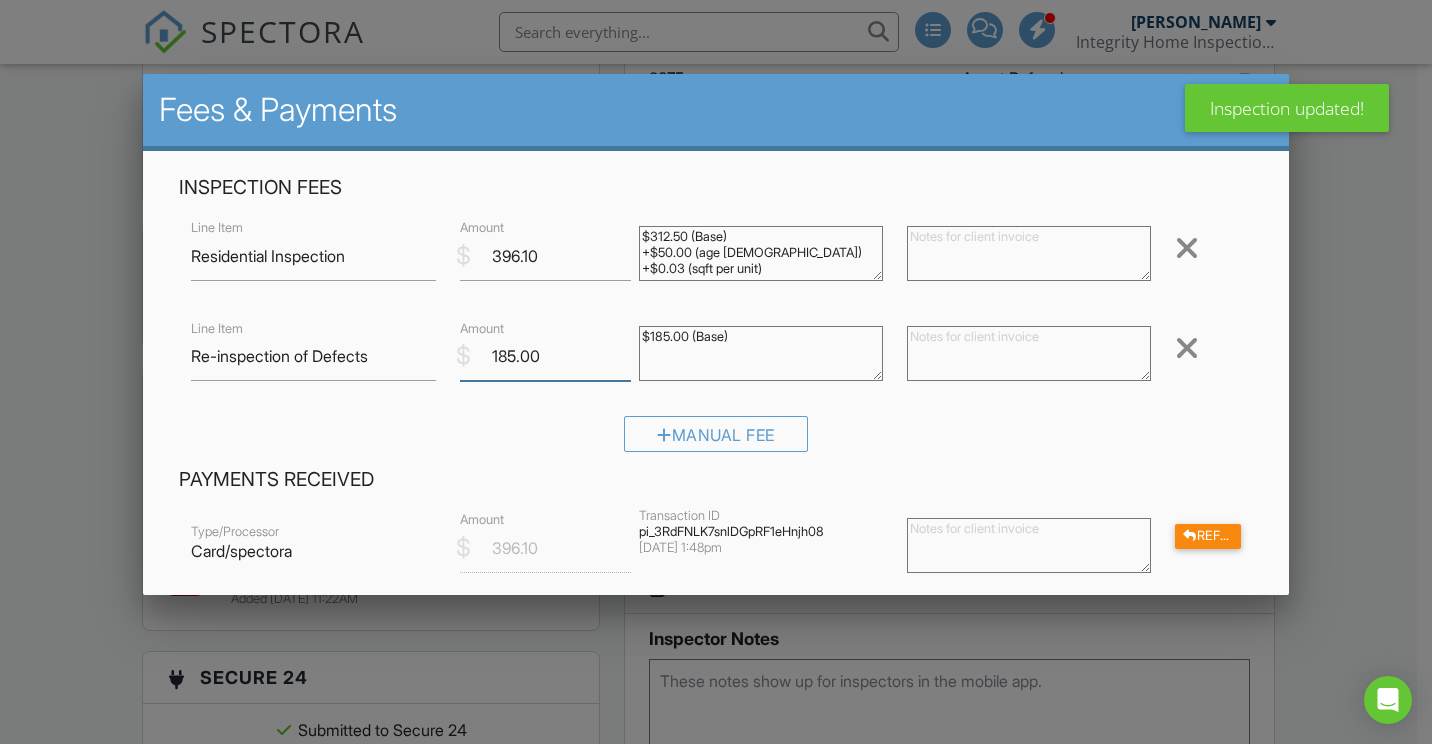click on "185.00" at bounding box center [545, 356] 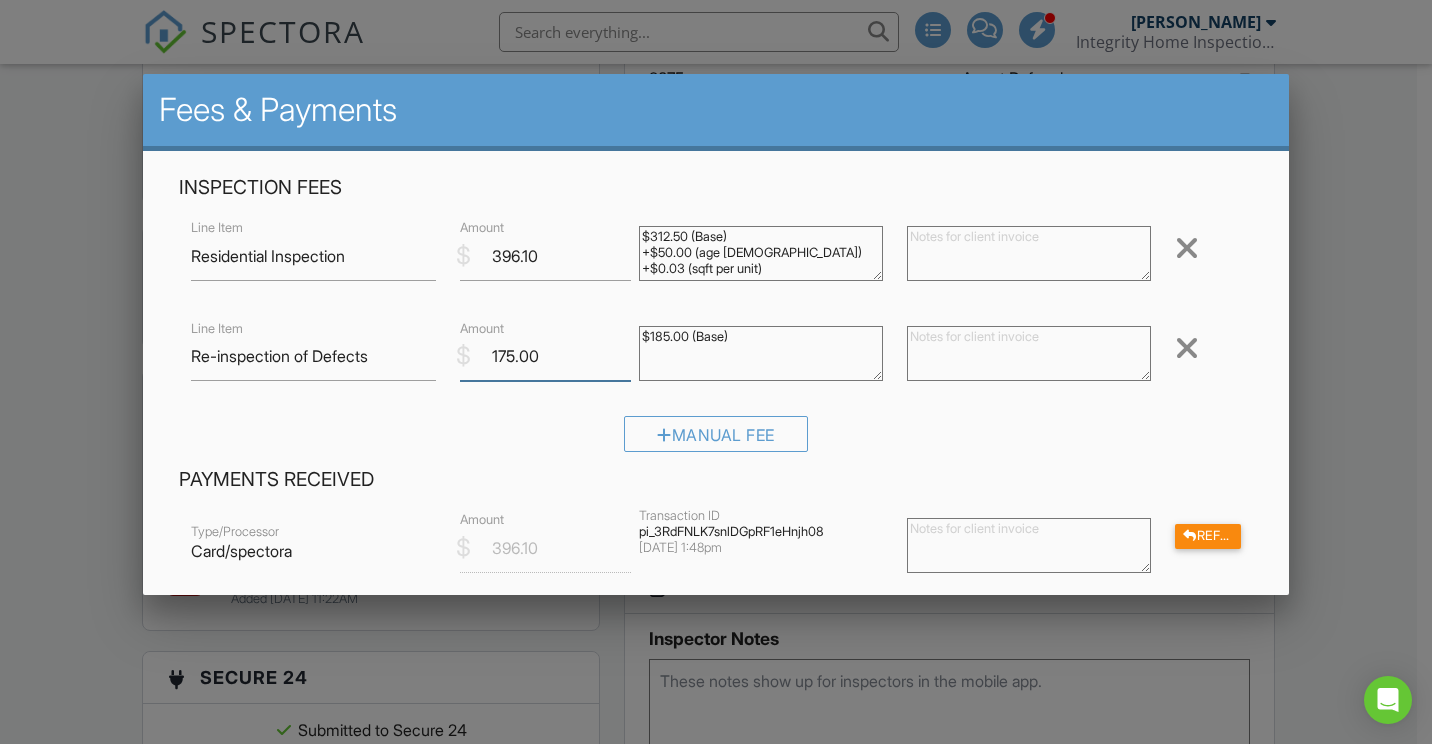 type on "175.00" 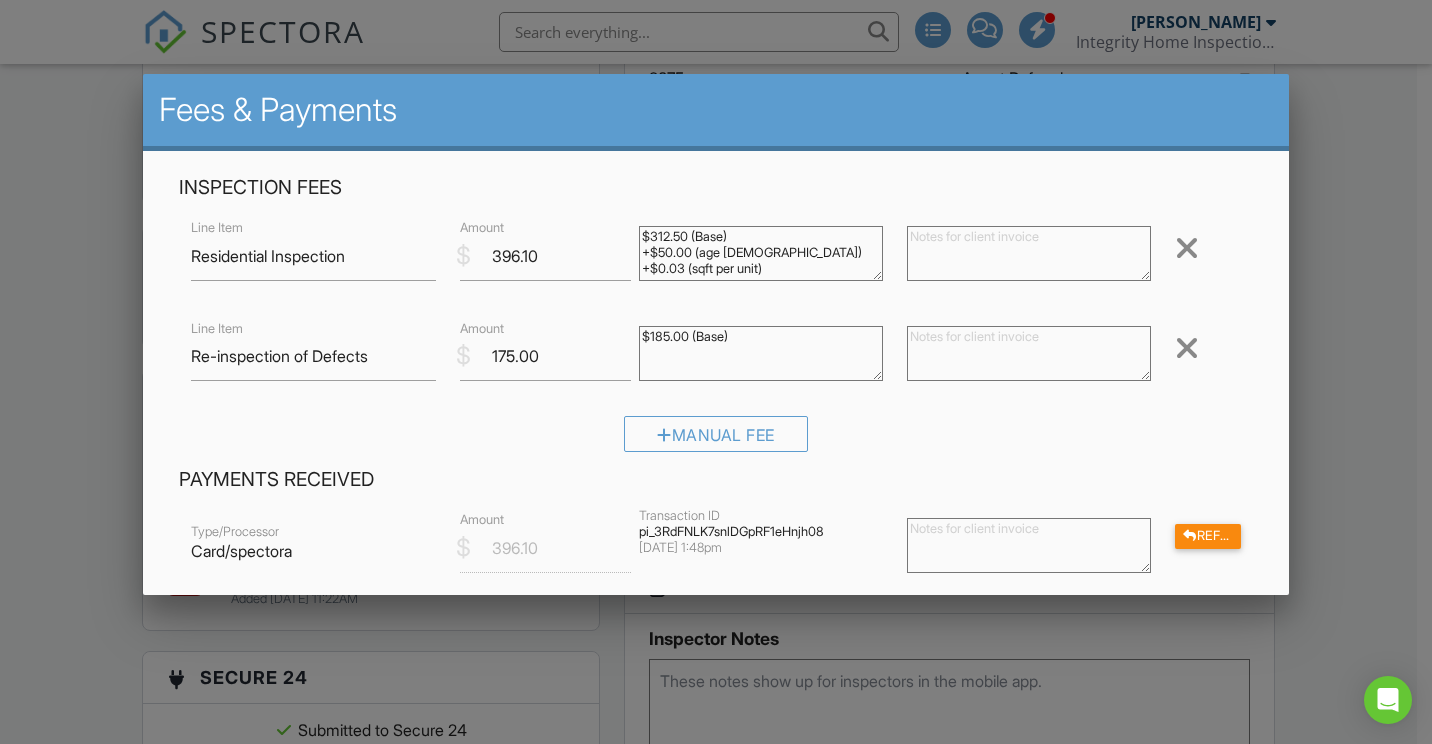 click on "$185.00 (Base)" at bounding box center [761, 353] 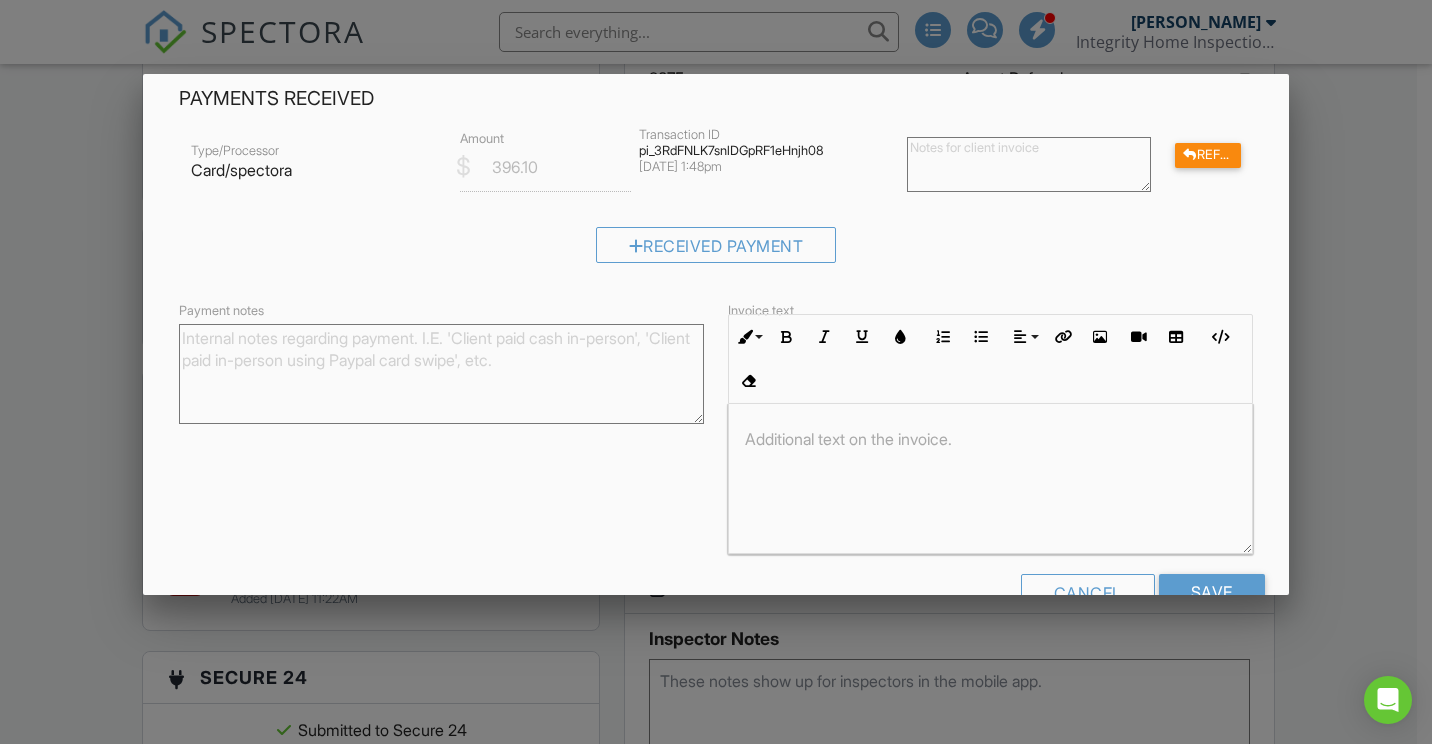 scroll, scrollTop: 400, scrollLeft: 0, axis: vertical 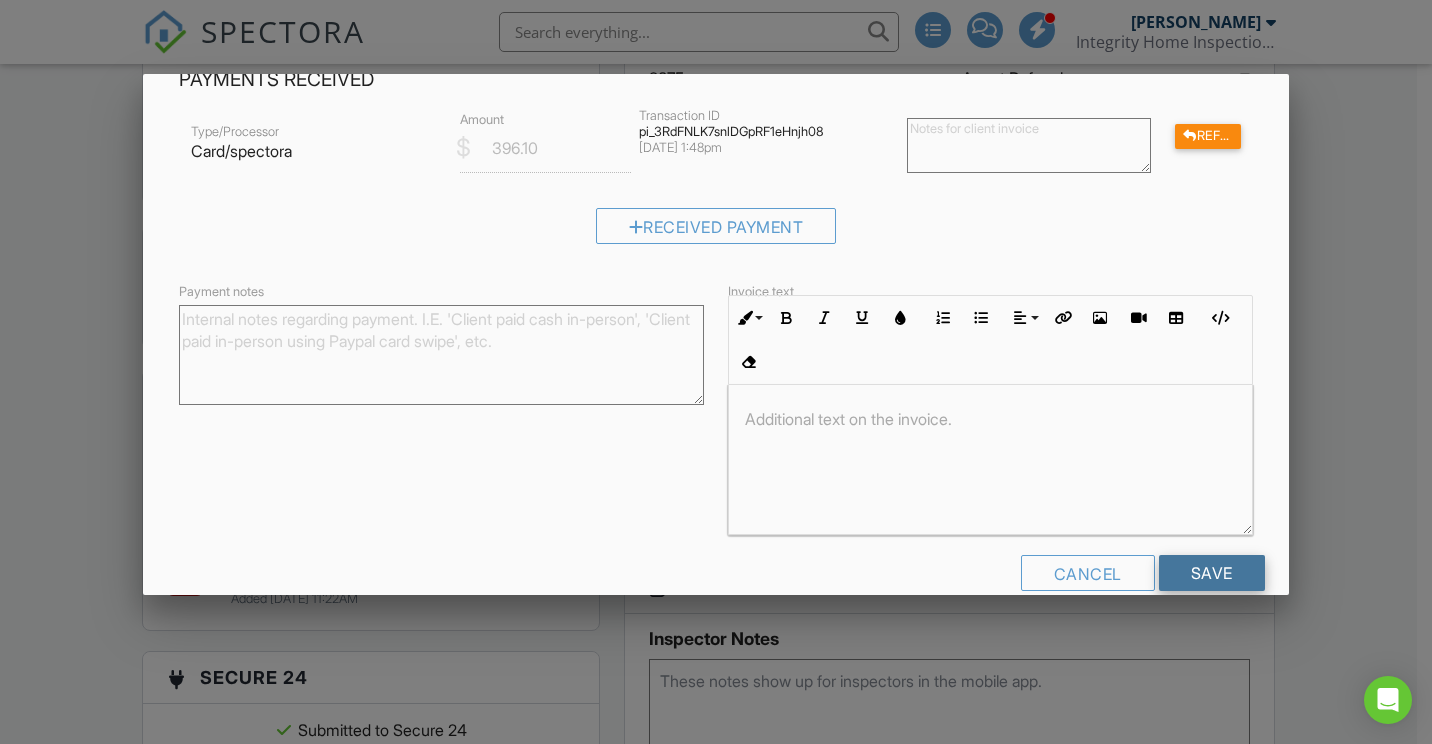 type on "$175.00 (Base)" 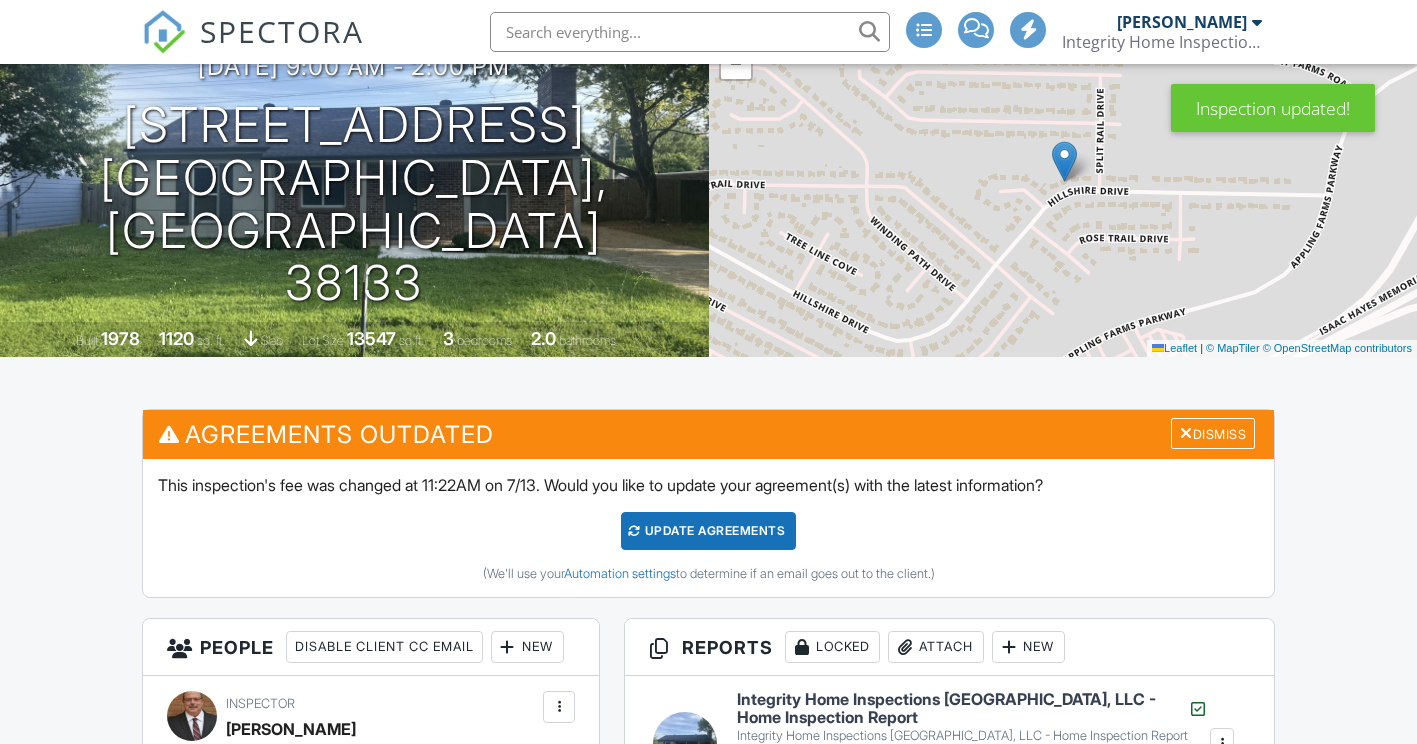 scroll, scrollTop: 400, scrollLeft: 0, axis: vertical 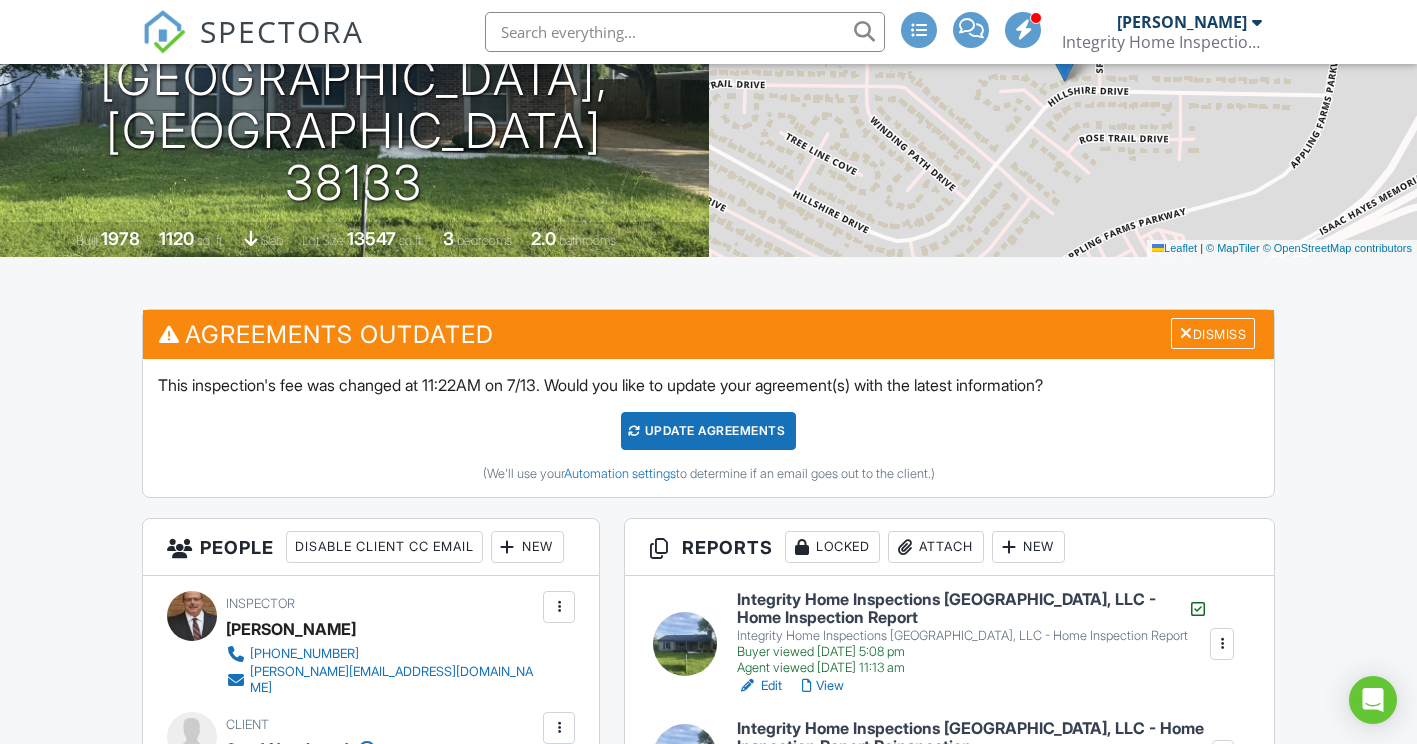 click on "Update Agreements" at bounding box center (708, 431) 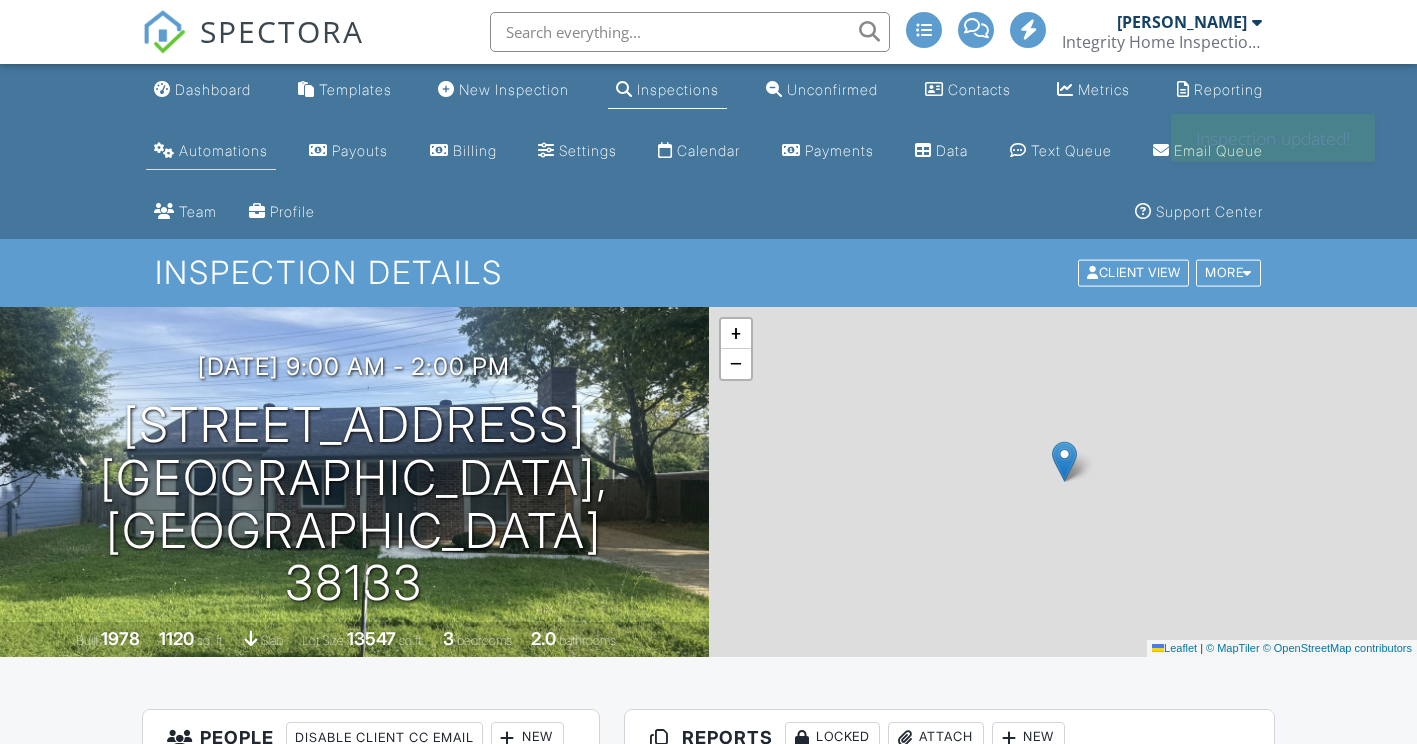 scroll, scrollTop: 0, scrollLeft: 0, axis: both 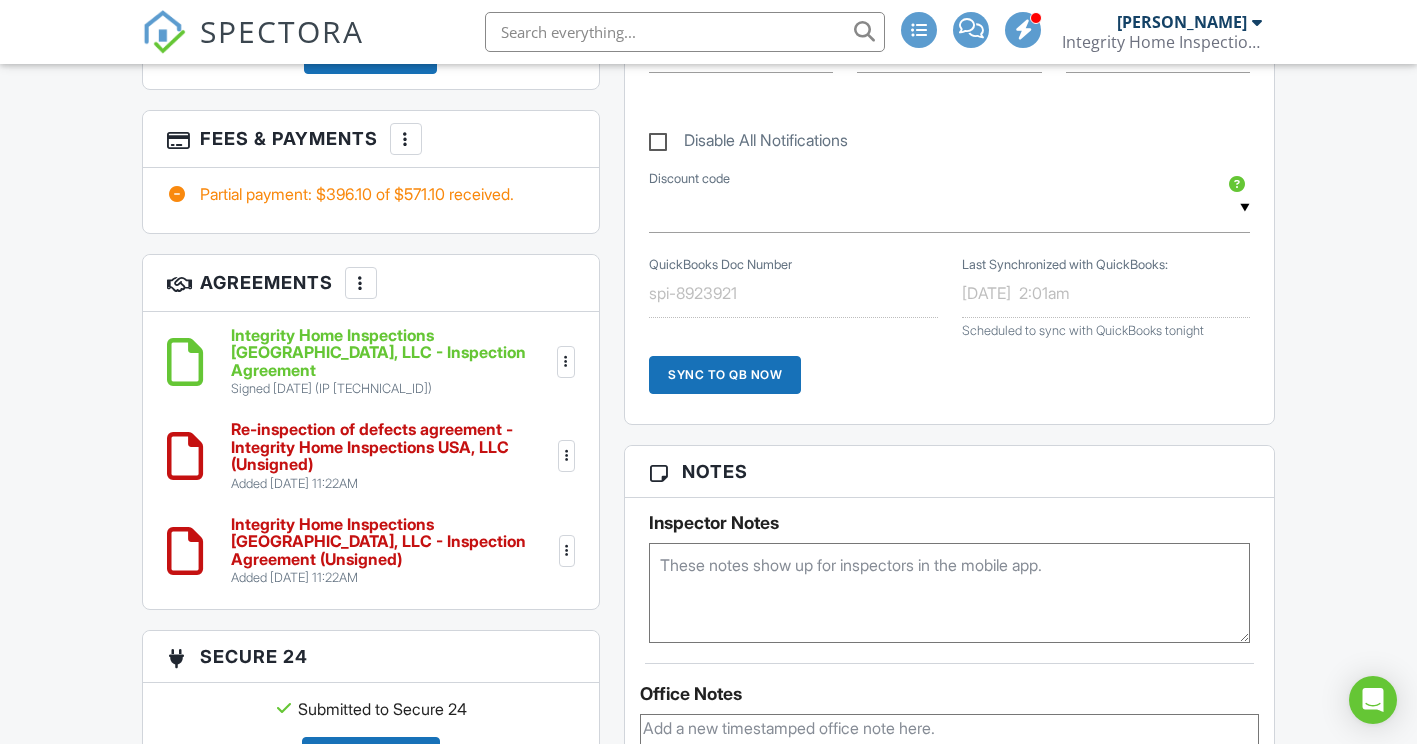 click at bounding box center [567, 551] 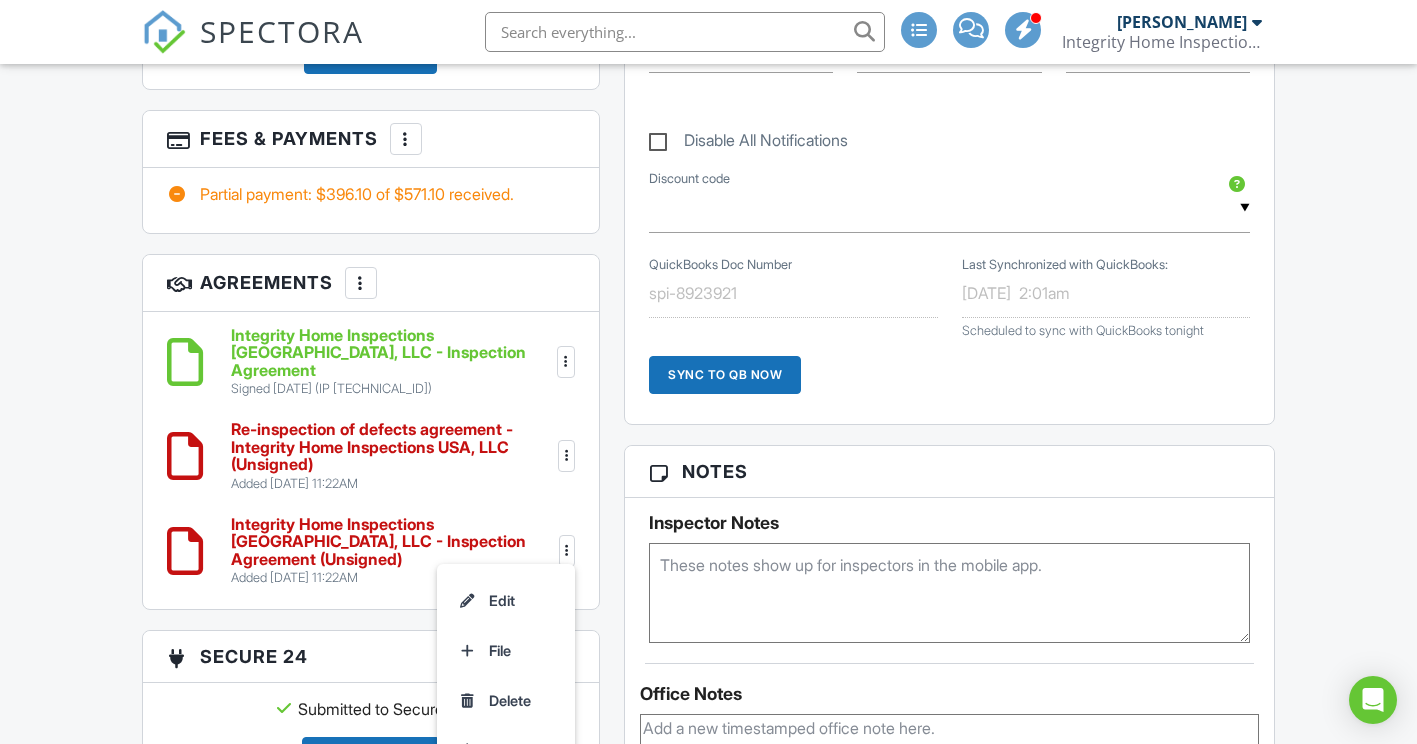 drag, startPoint x: 519, startPoint y: 652, endPoint x: 805, endPoint y: 75, distance: 643.99146 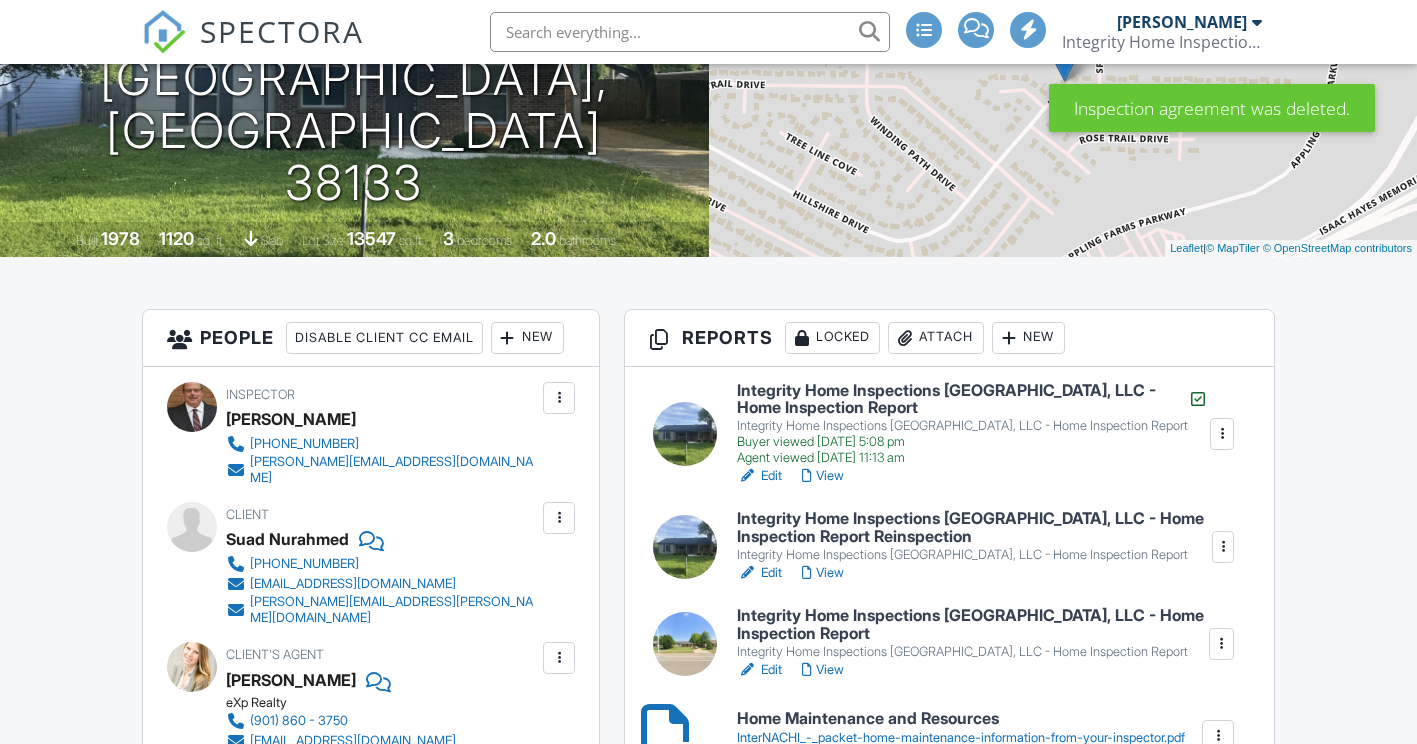 scroll, scrollTop: 0, scrollLeft: 0, axis: both 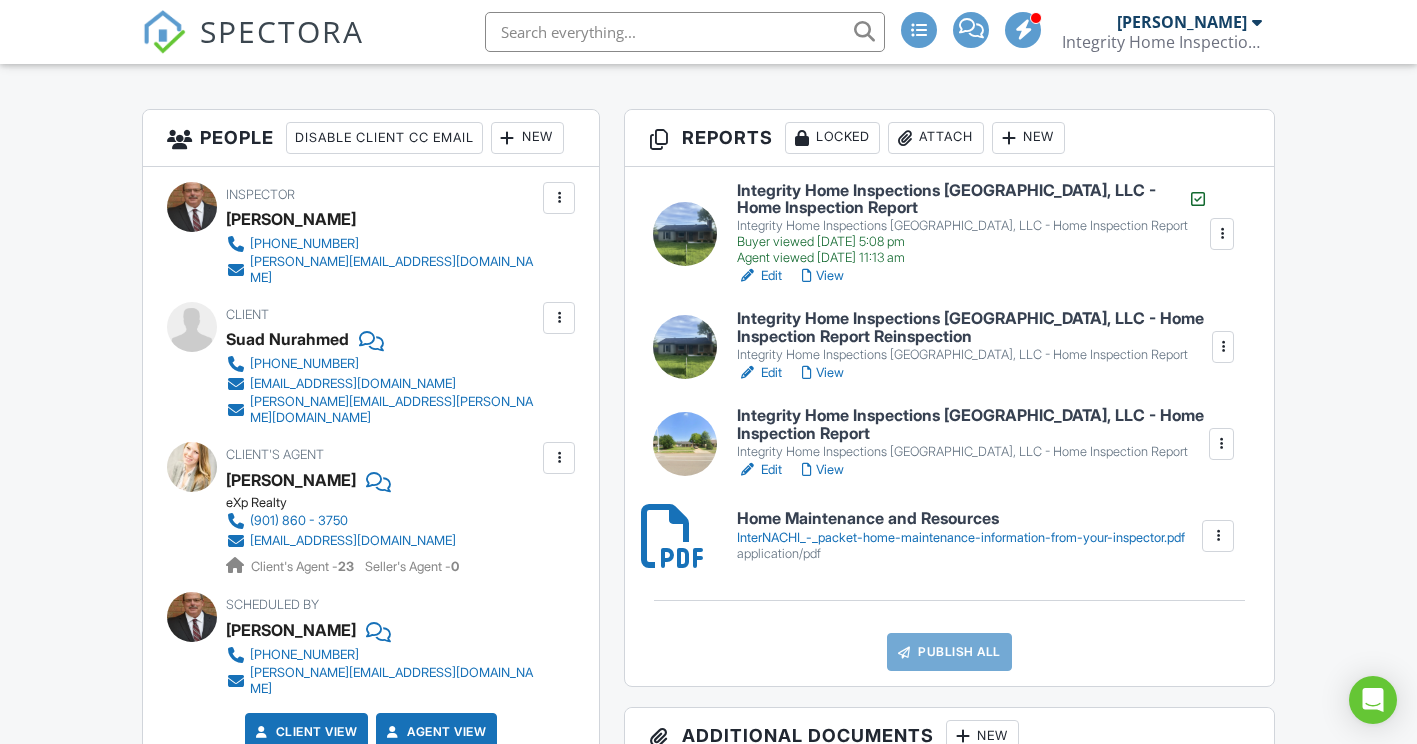 click at bounding box center [1222, 444] 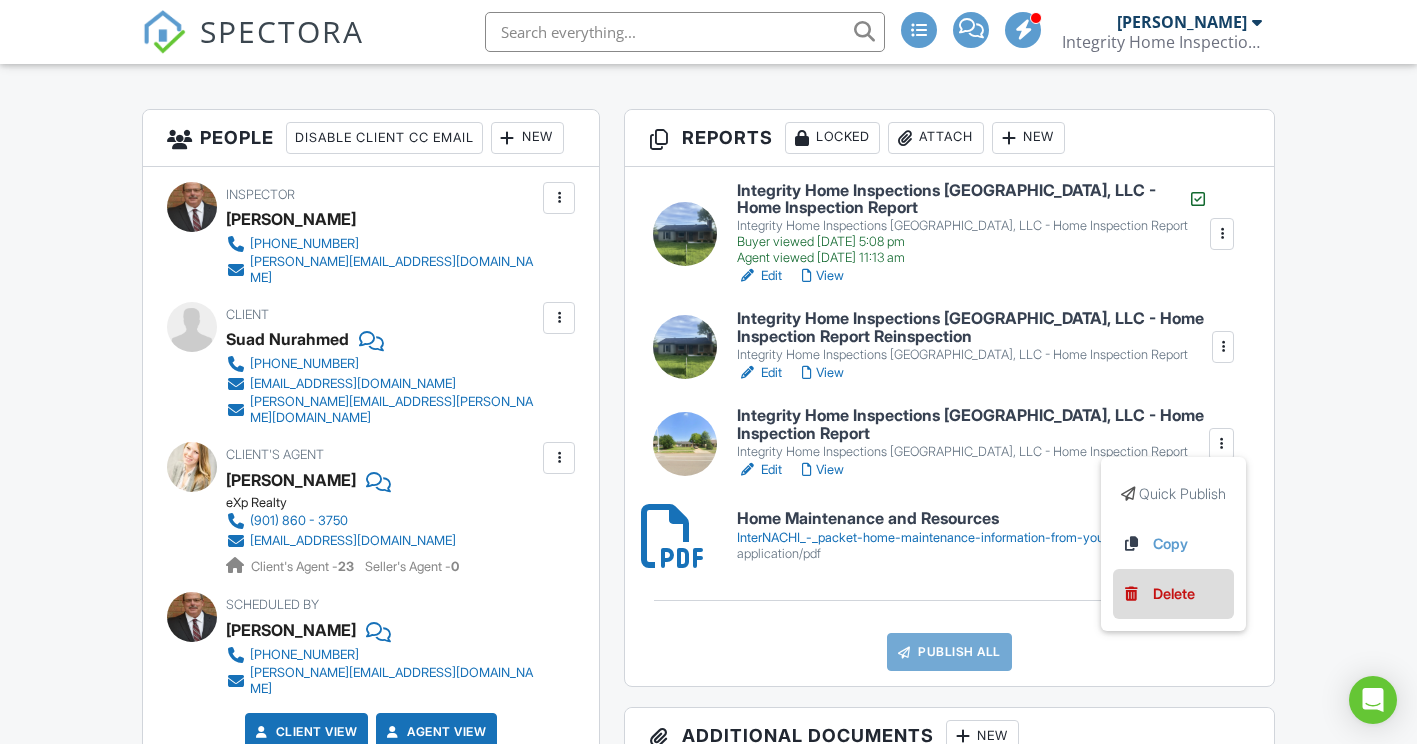 click on "Delete" at bounding box center [1174, 594] 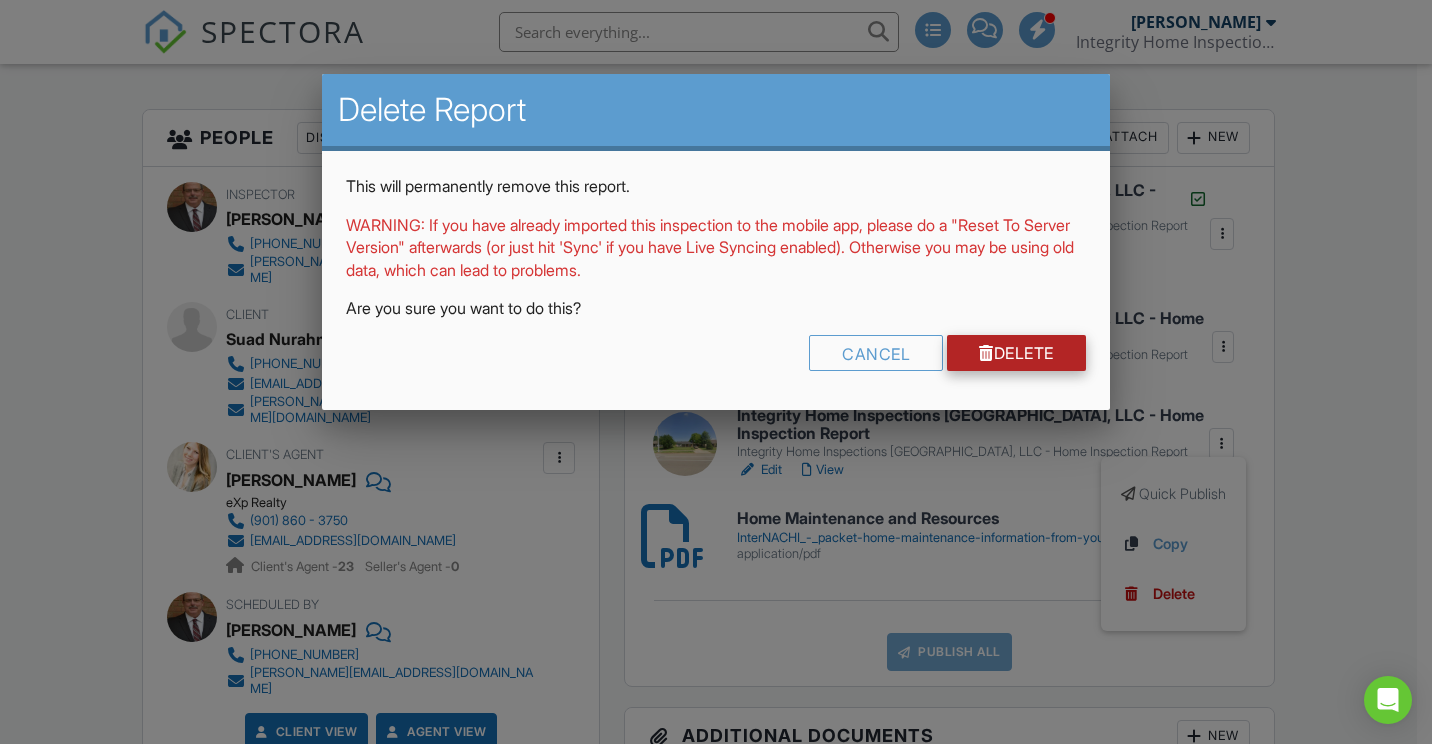 click on "Delete" at bounding box center (1016, 353) 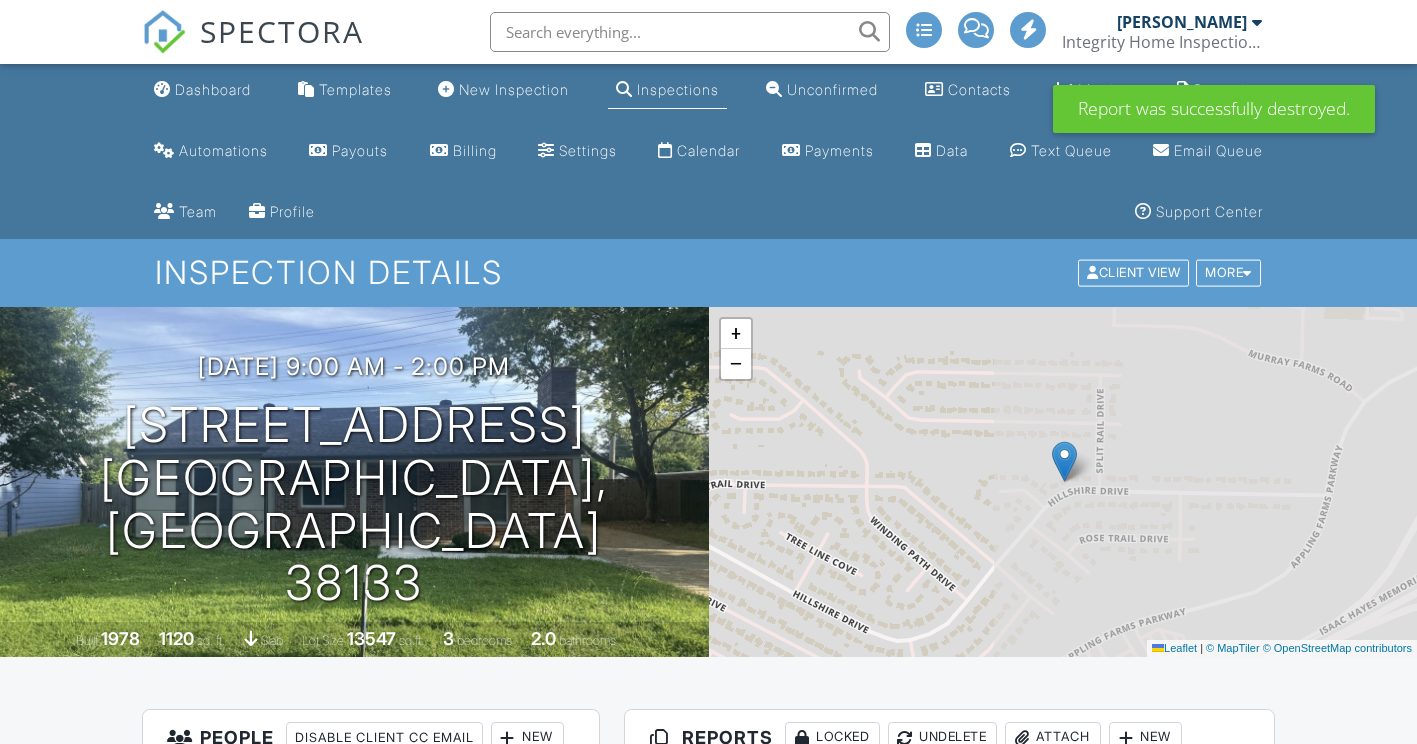 scroll, scrollTop: 0, scrollLeft: 0, axis: both 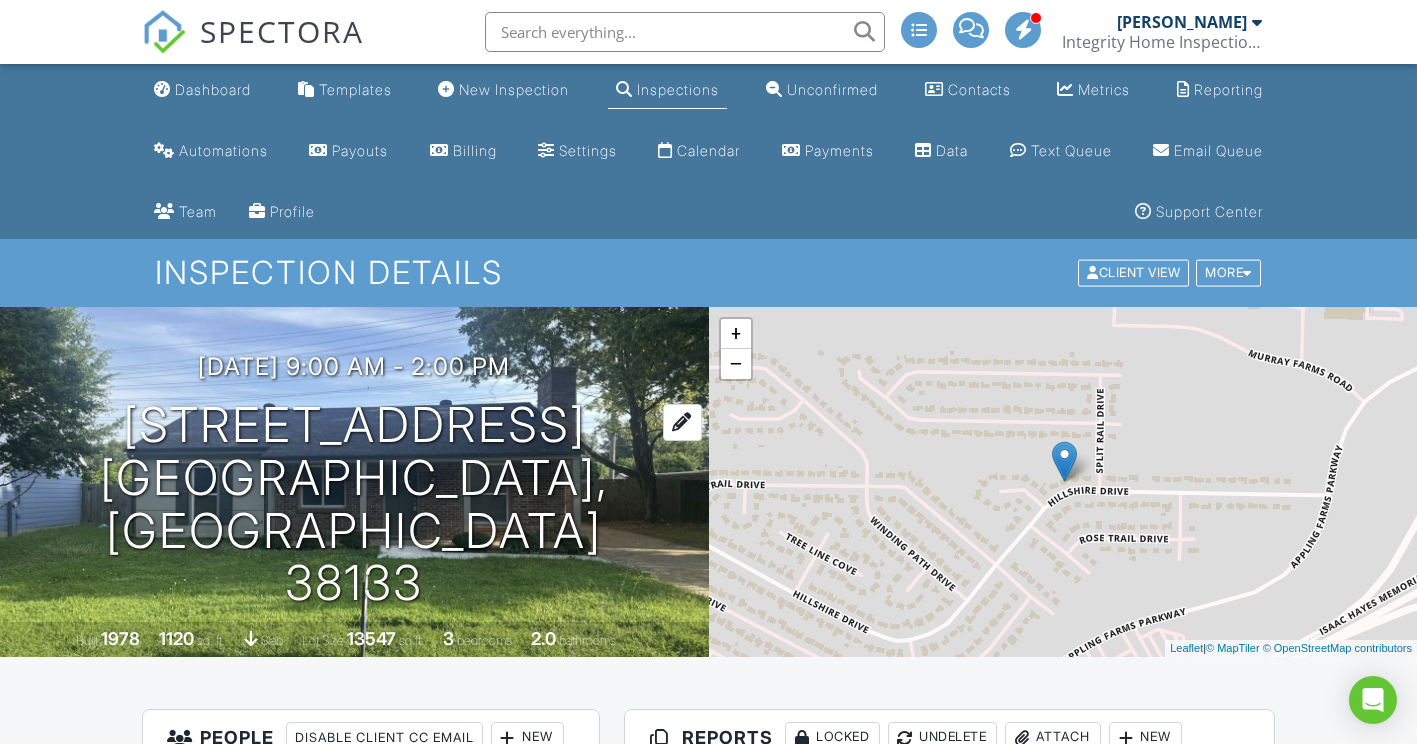click on "7216 Hillshire Dr
Memphis, TN 38133" at bounding box center (354, 504) 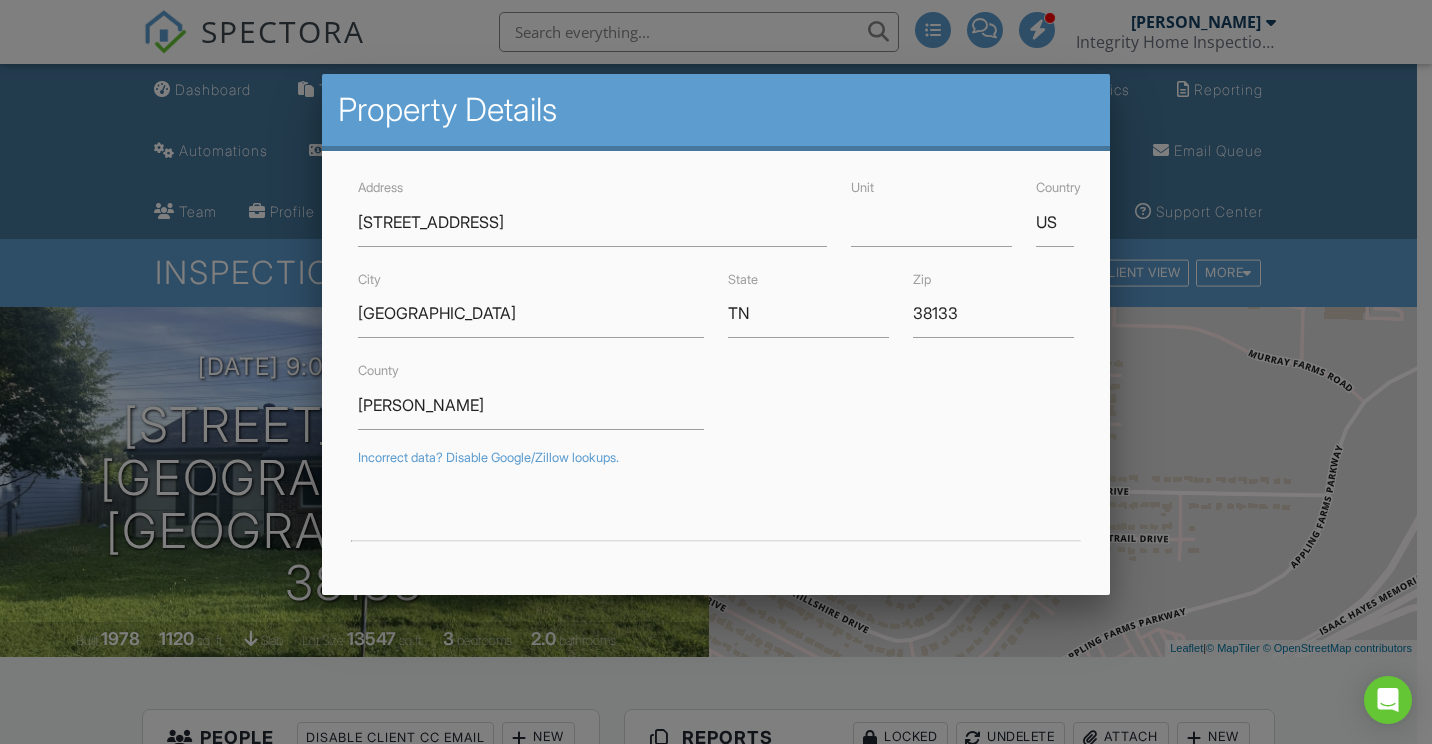 click at bounding box center (716, 365) 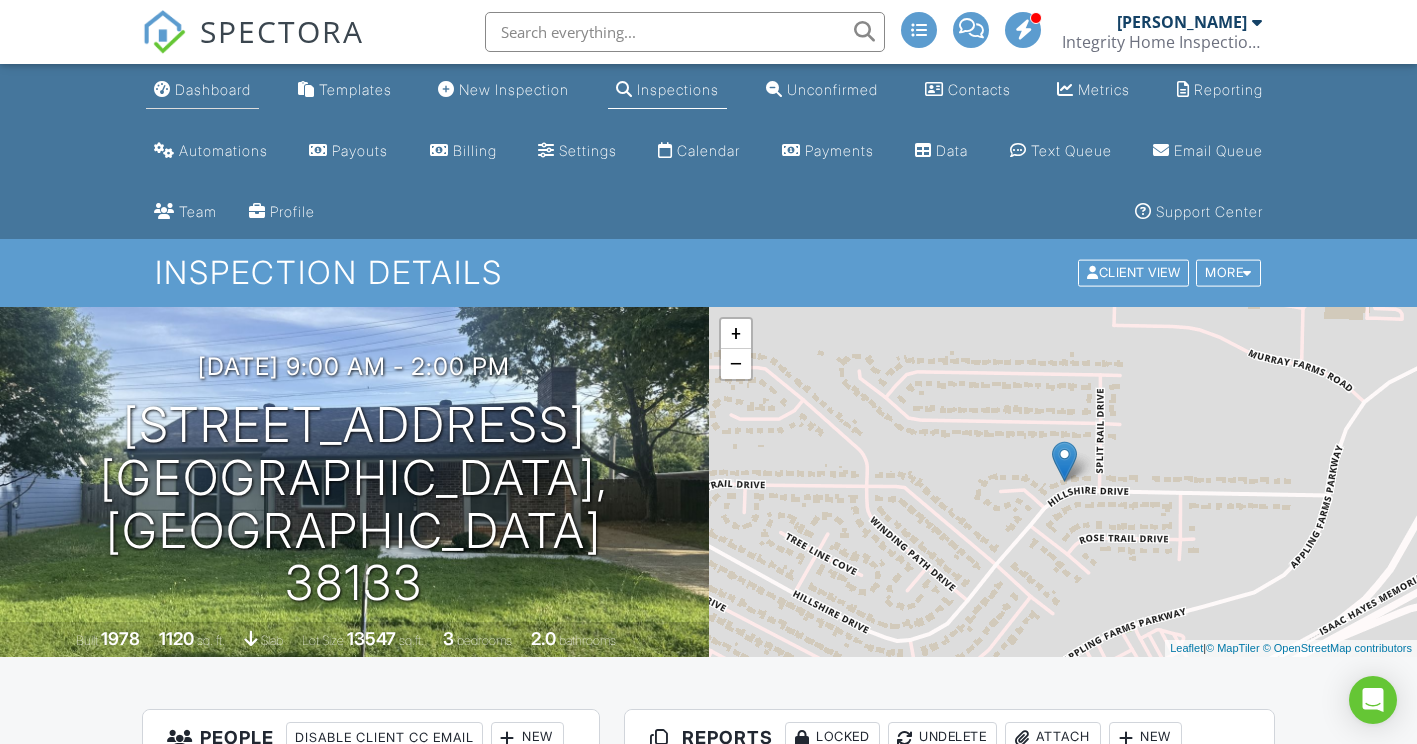 click on "Dashboard" at bounding box center (213, 89) 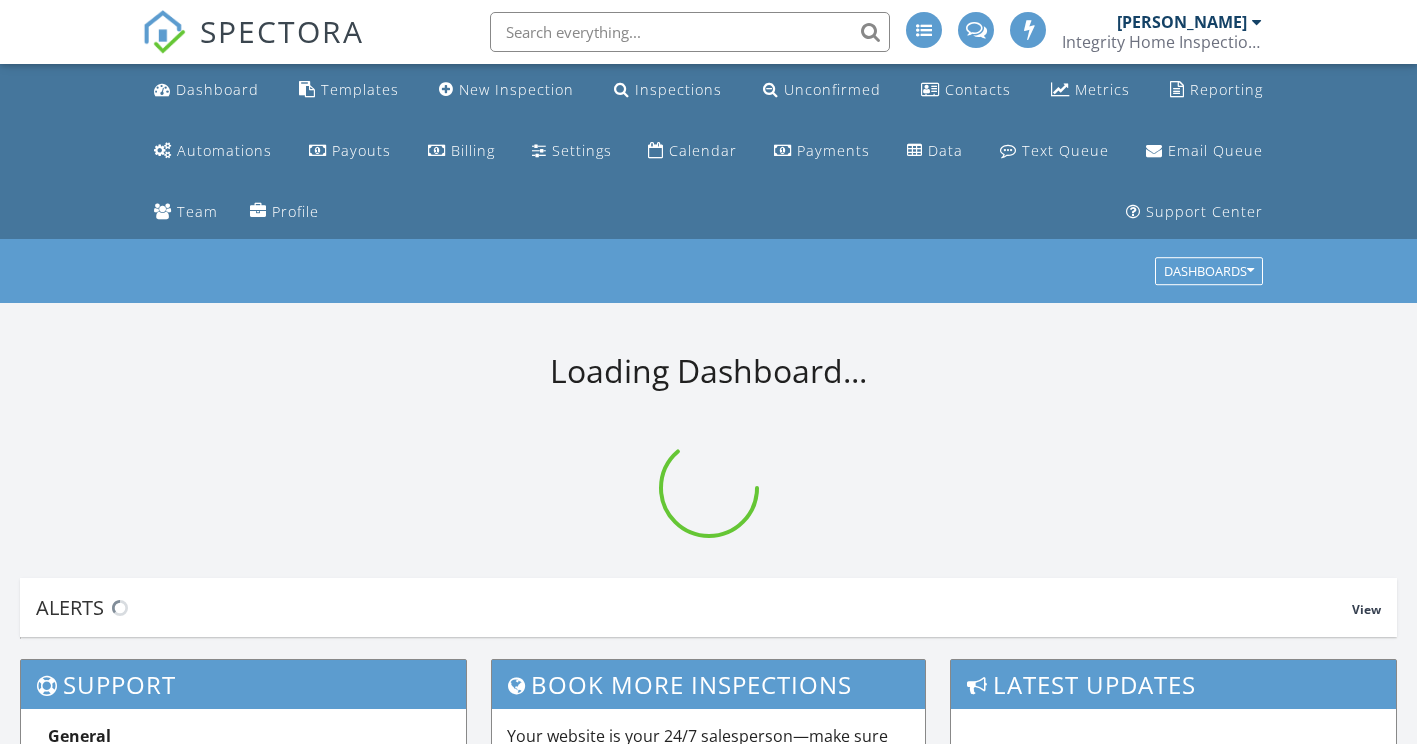 scroll, scrollTop: 0, scrollLeft: 0, axis: both 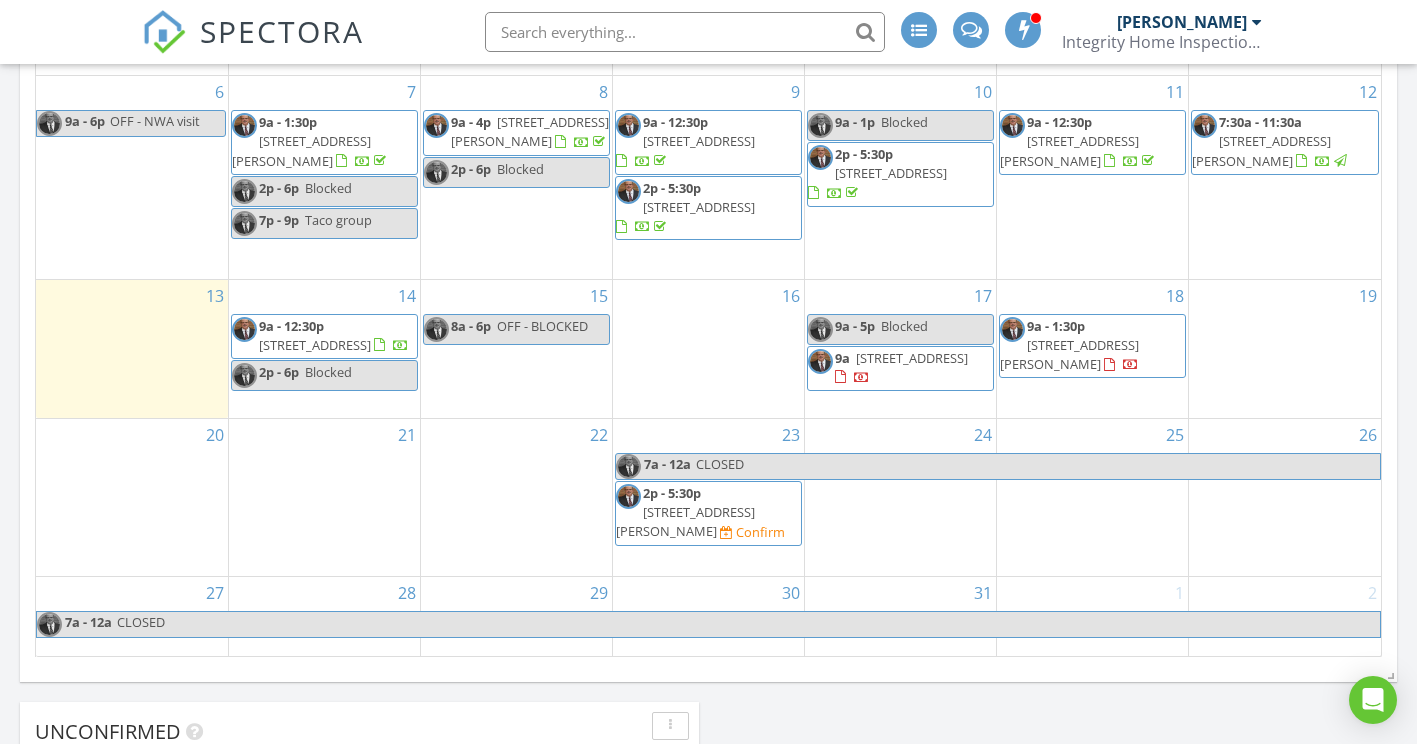 click on "14
9a - 12:30p
[STREET_ADDRESS]
2p - 6p
Blocked" at bounding box center (324, 349) 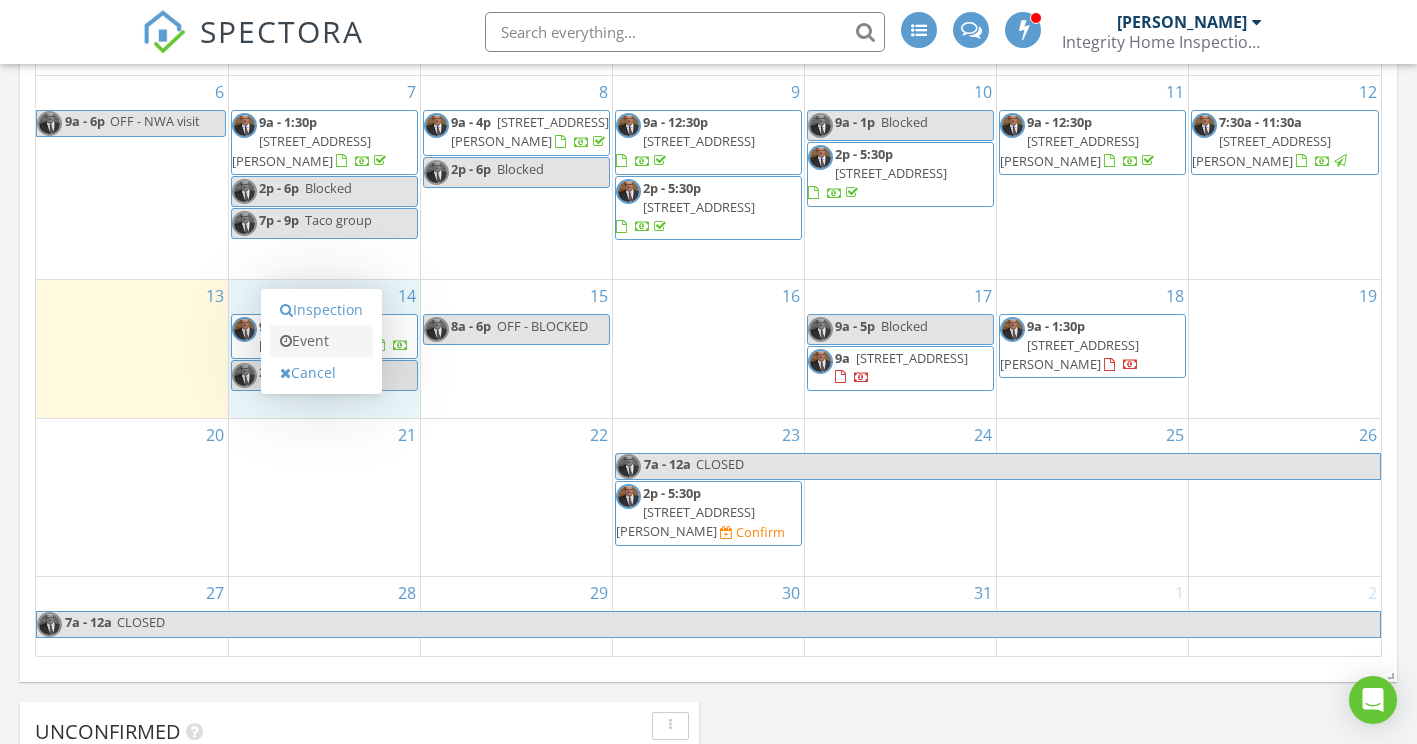click on "Event" at bounding box center [321, 341] 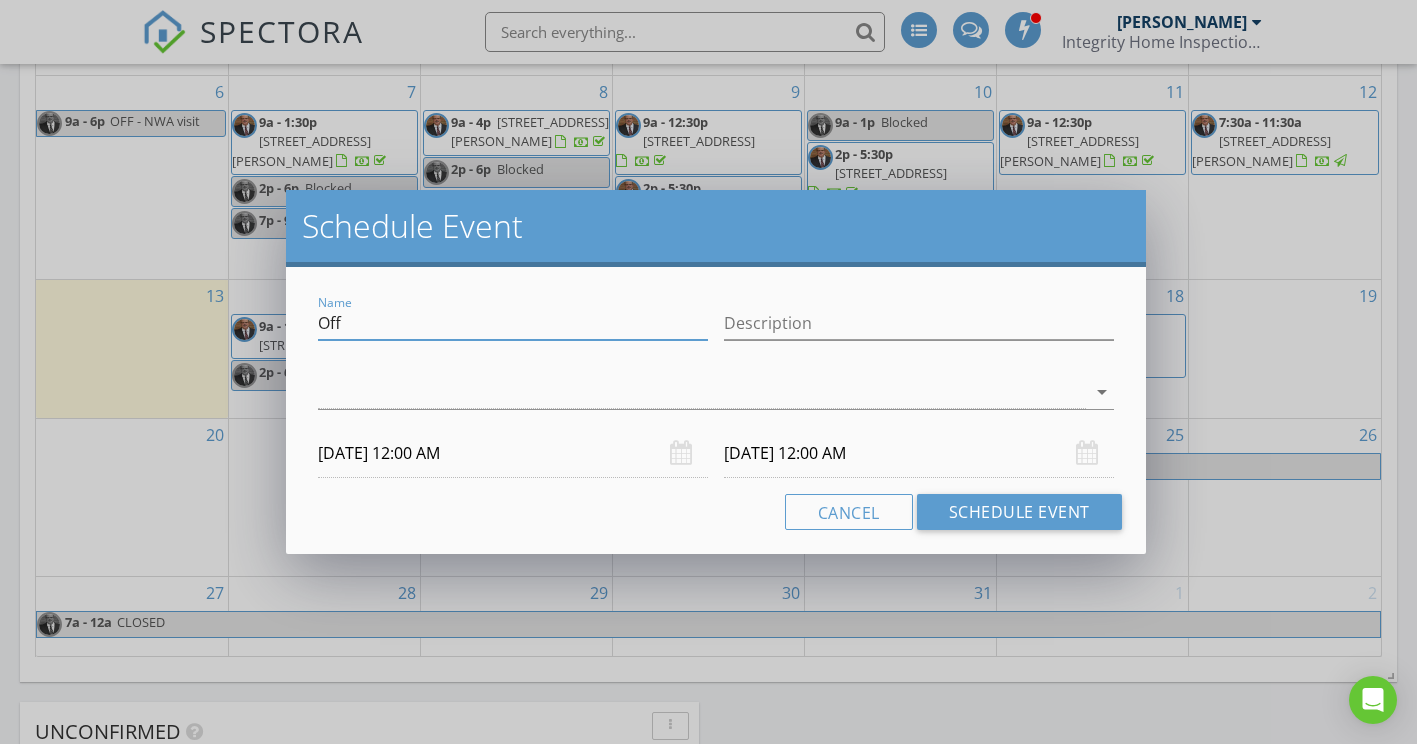 click on "Off" at bounding box center [513, 323] 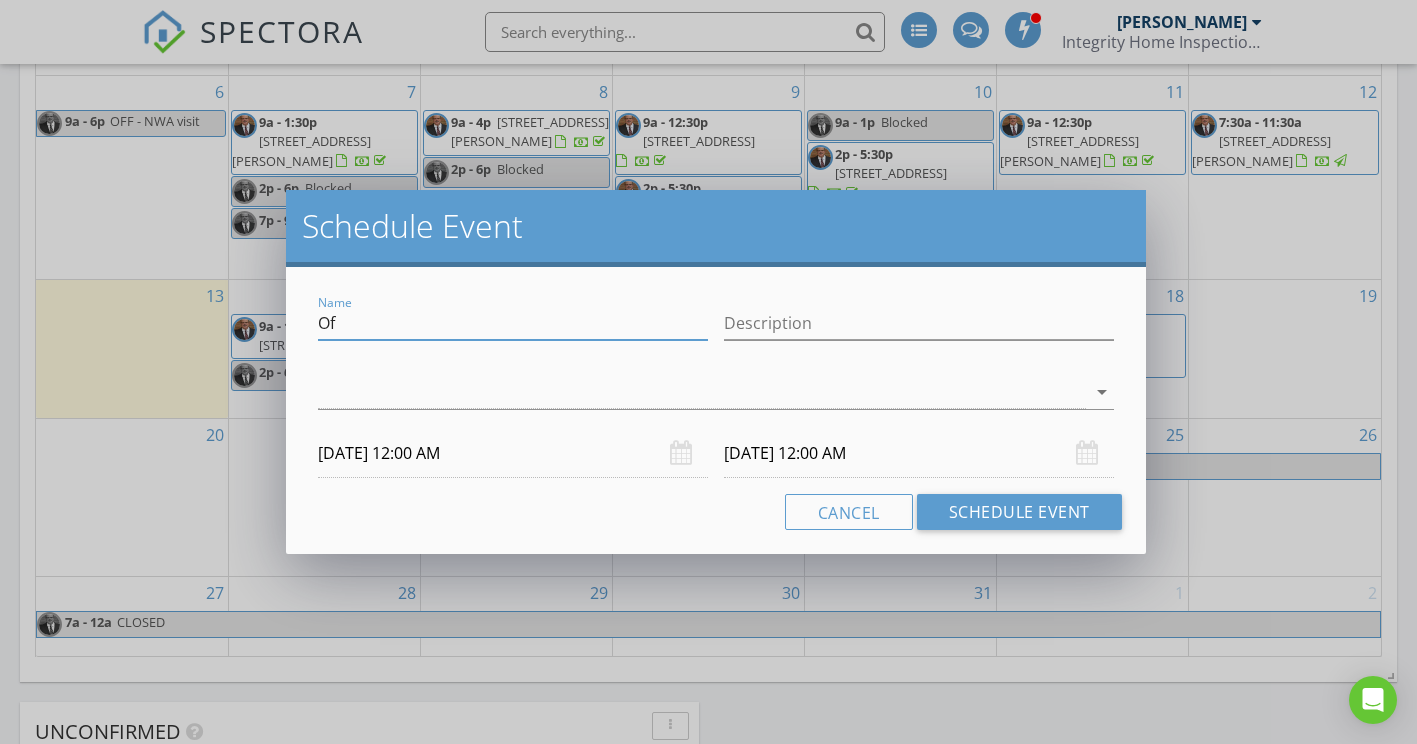 type on "O" 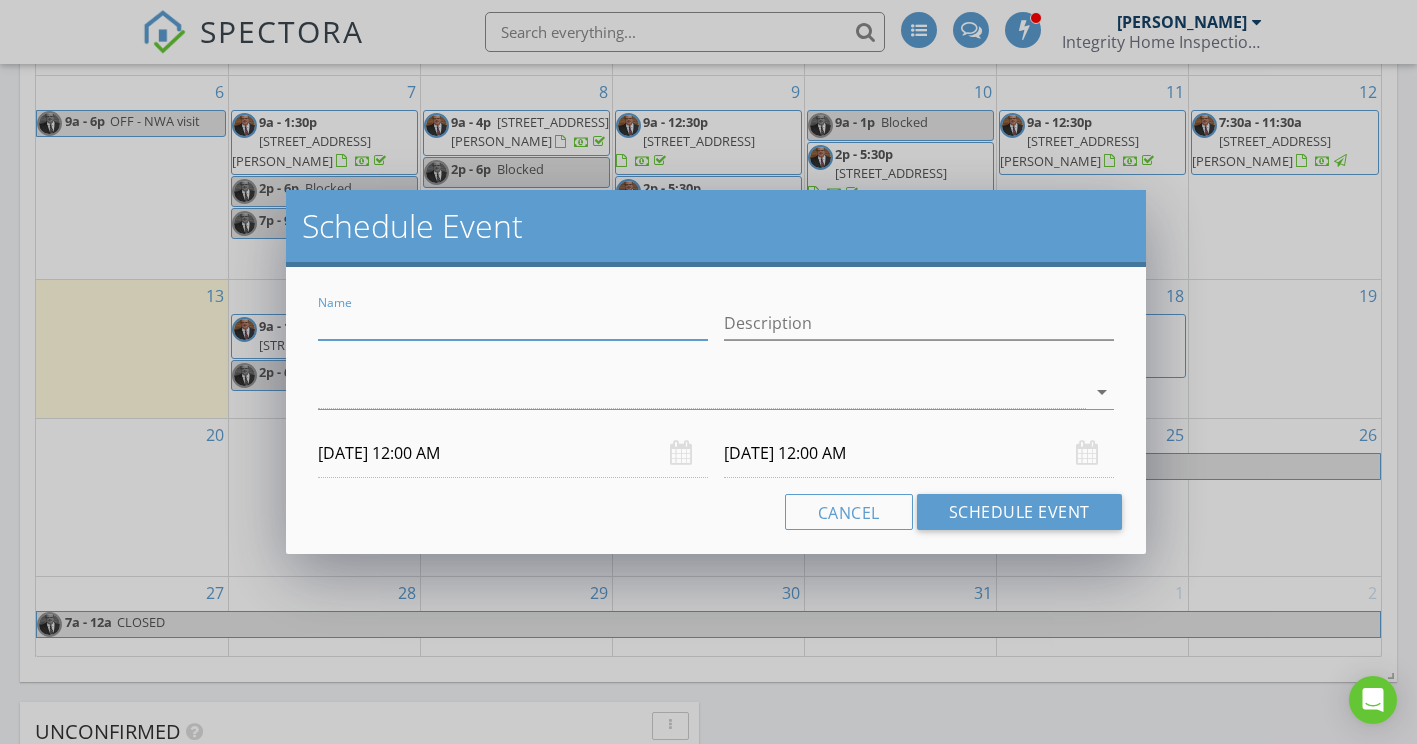 paste on "7216 Hillshire Dr" 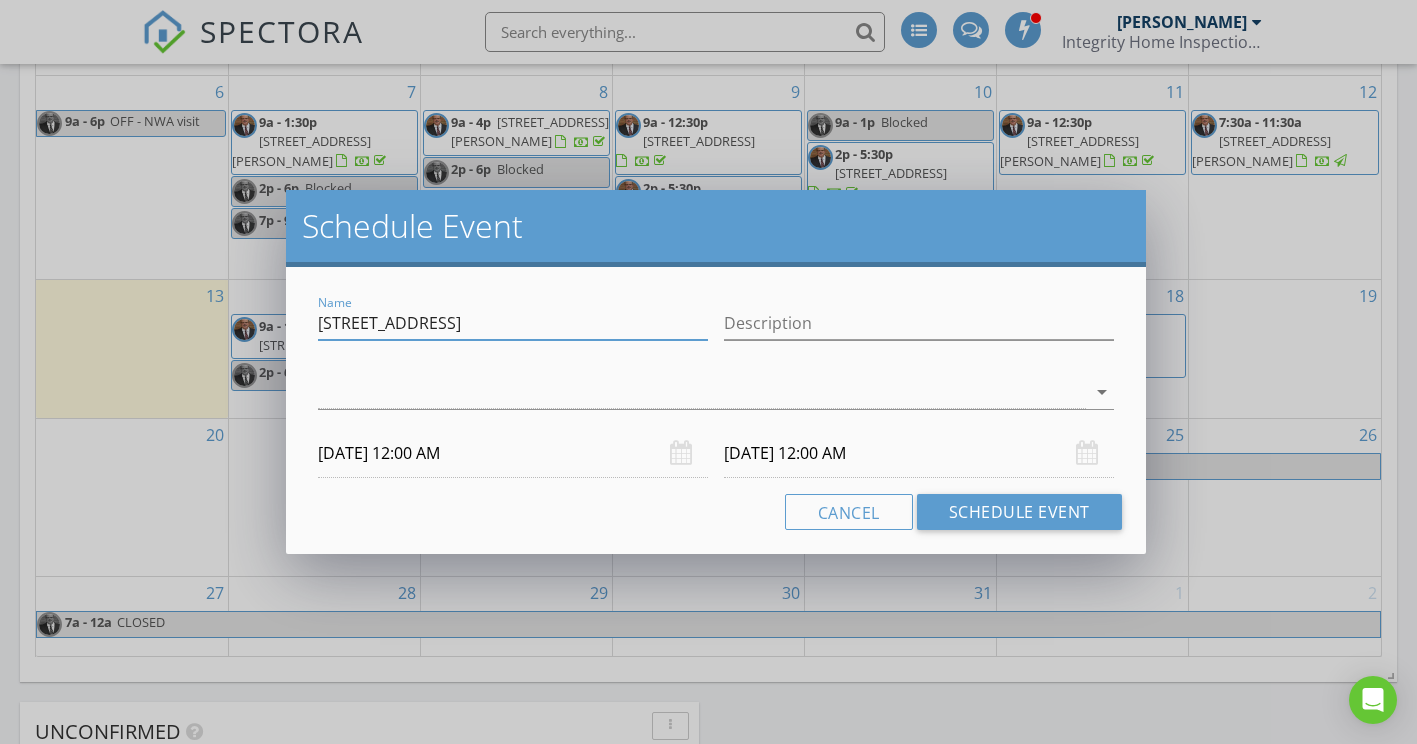 drag, startPoint x: 584, startPoint y: 321, endPoint x: 304, endPoint y: 309, distance: 280.25702 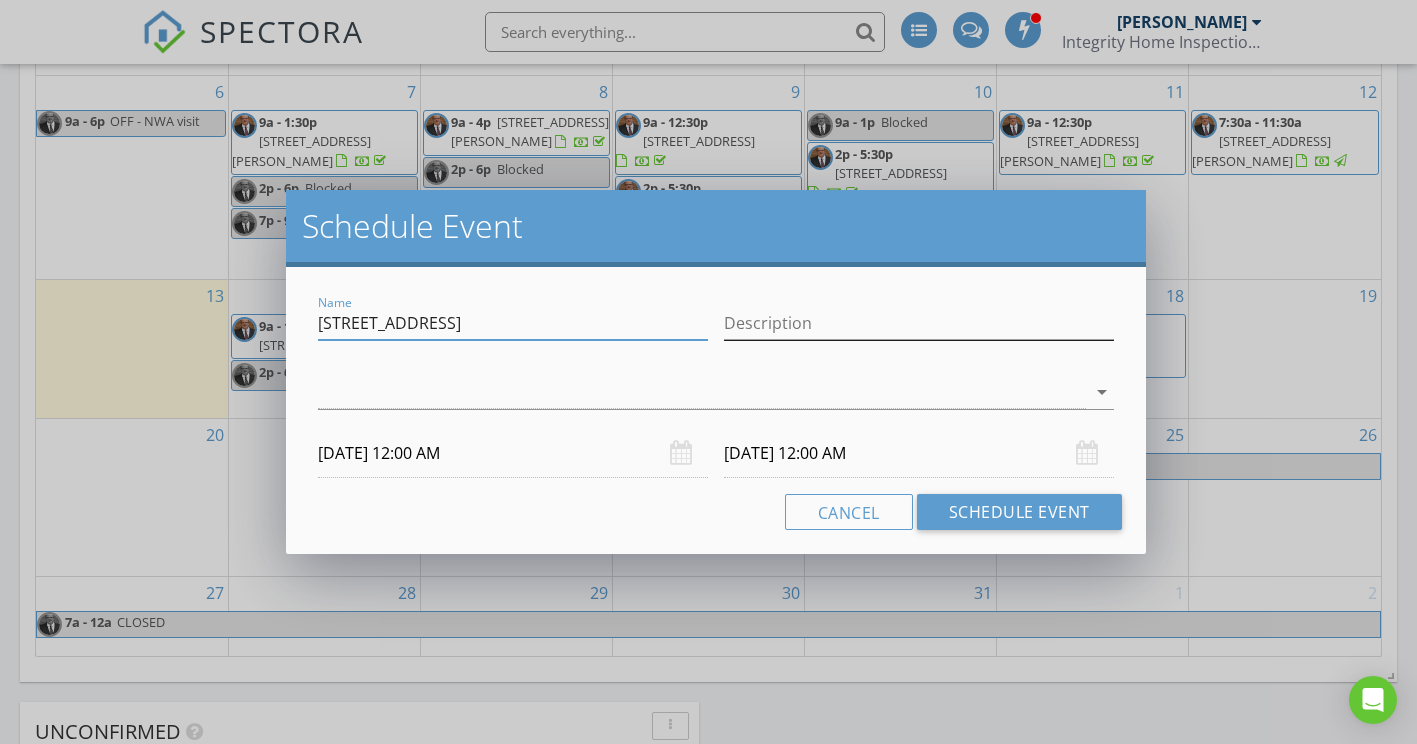 type on "[STREET_ADDRESS]" 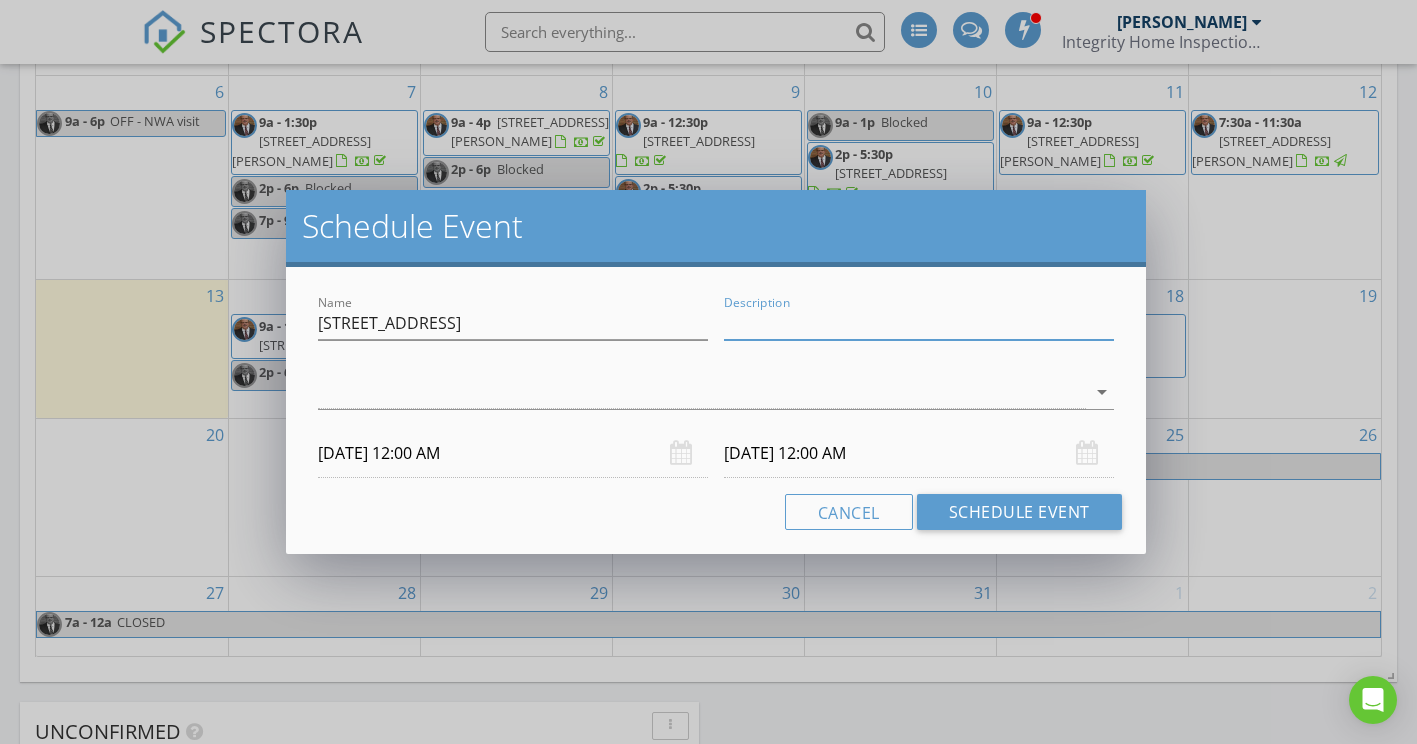 click on "Description" at bounding box center (919, 323) 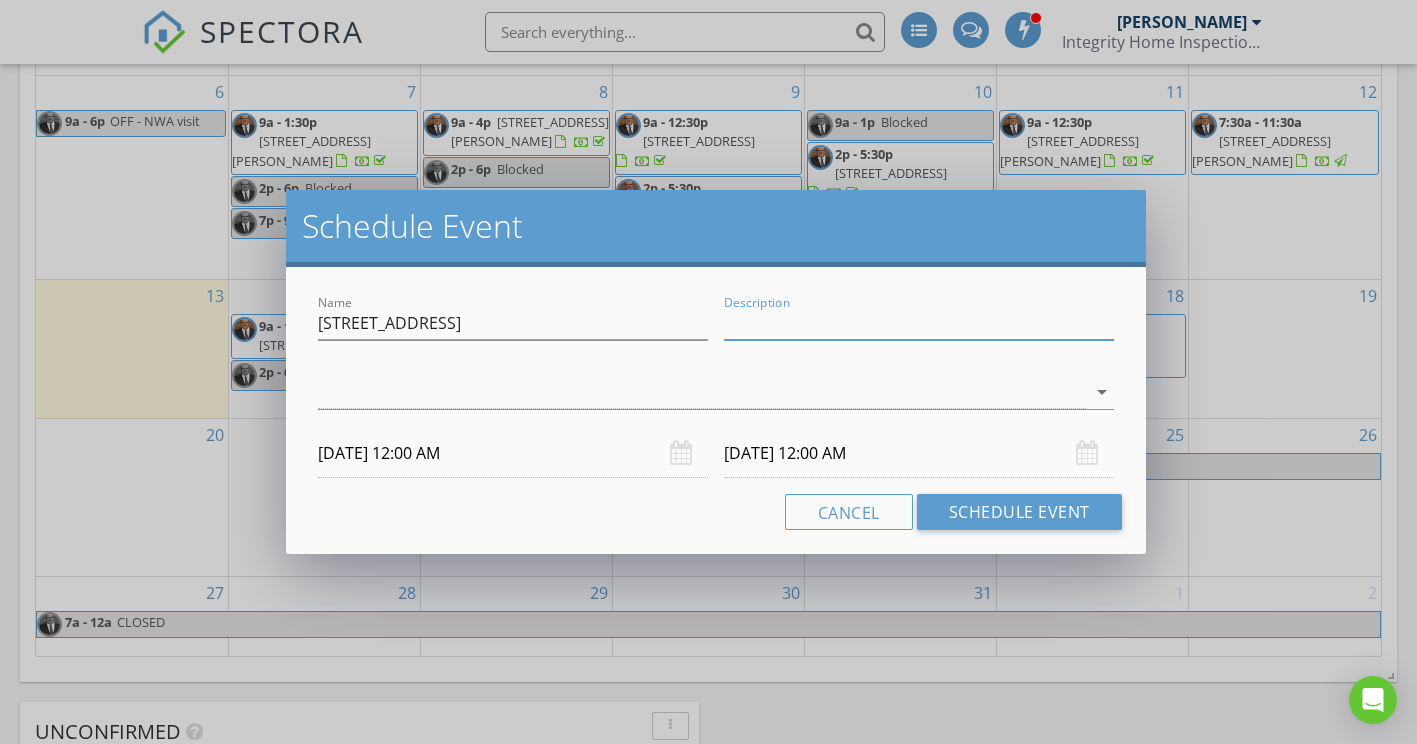 paste on "[STREET_ADDRESS]" 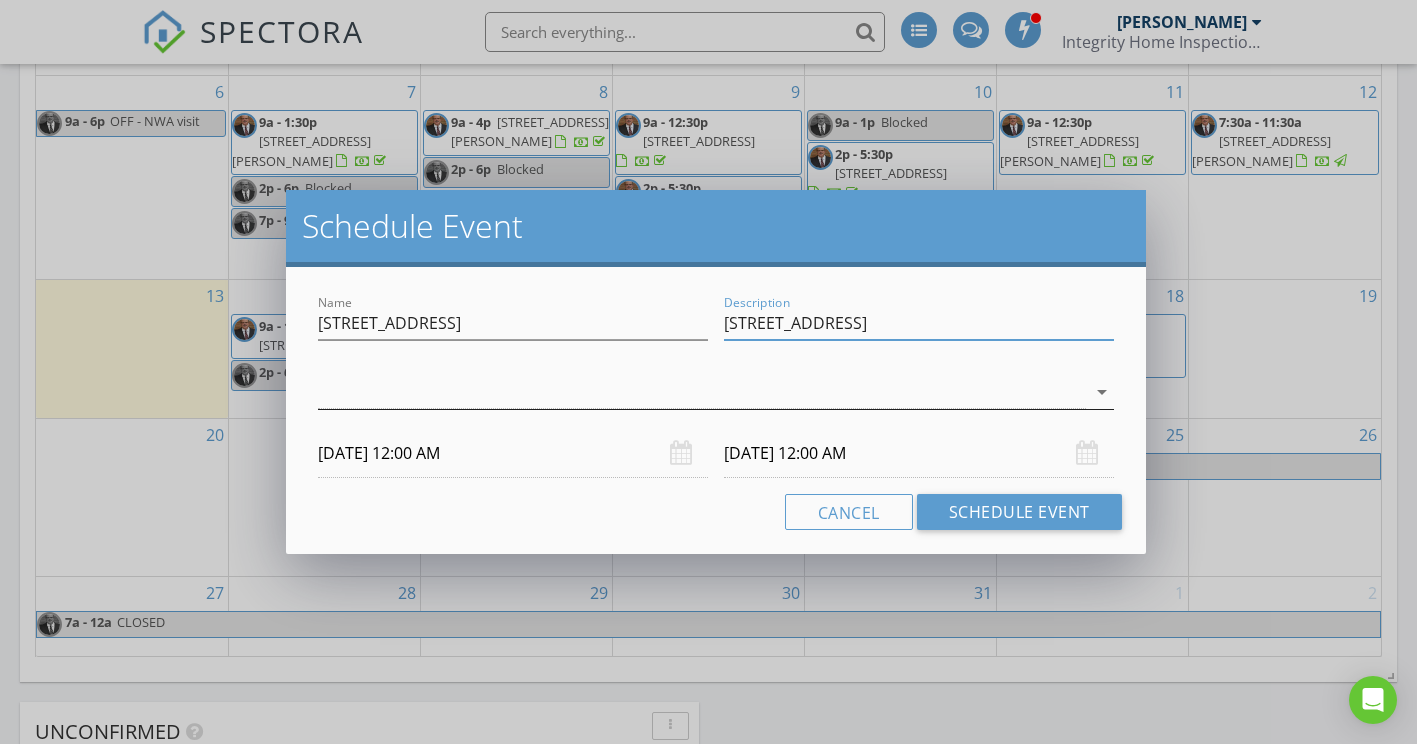 type on "[STREET_ADDRESS]" 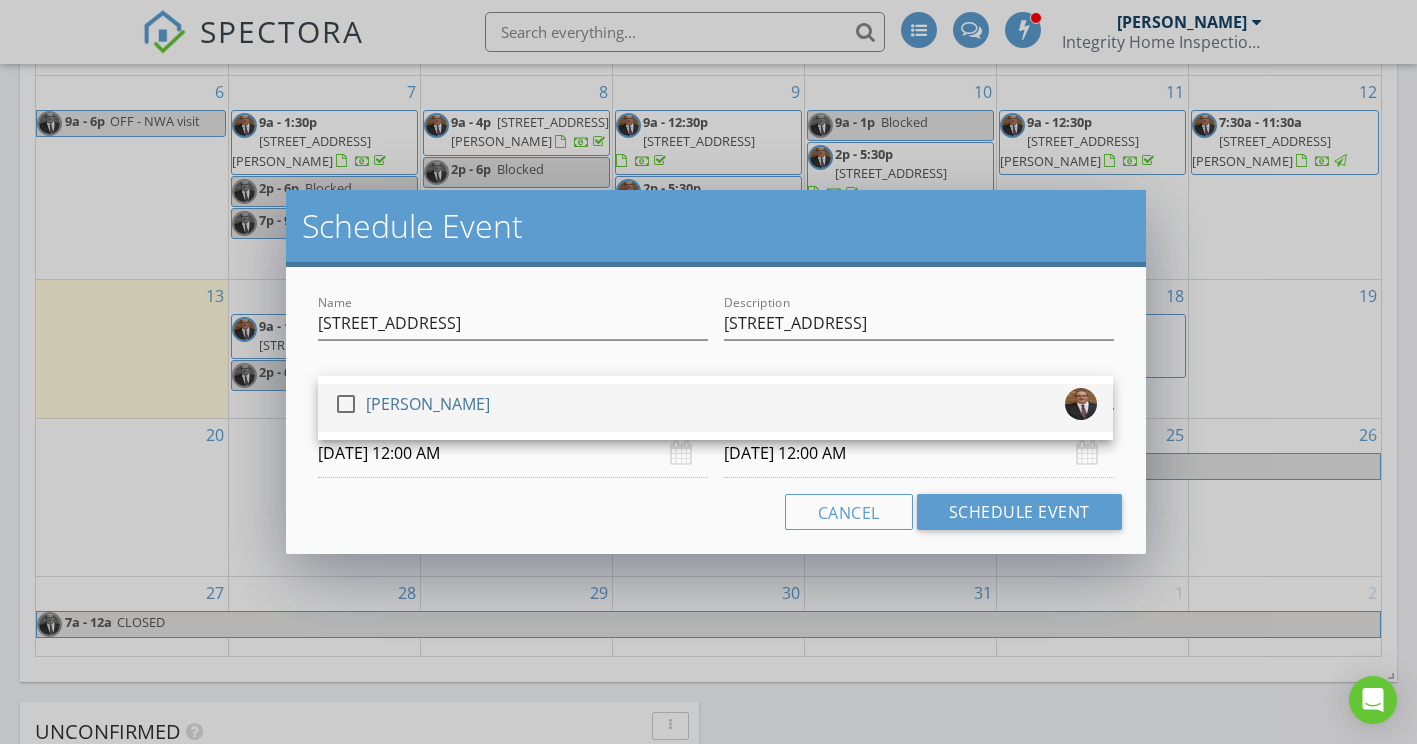 click on "[PERSON_NAME]" at bounding box center (428, 404) 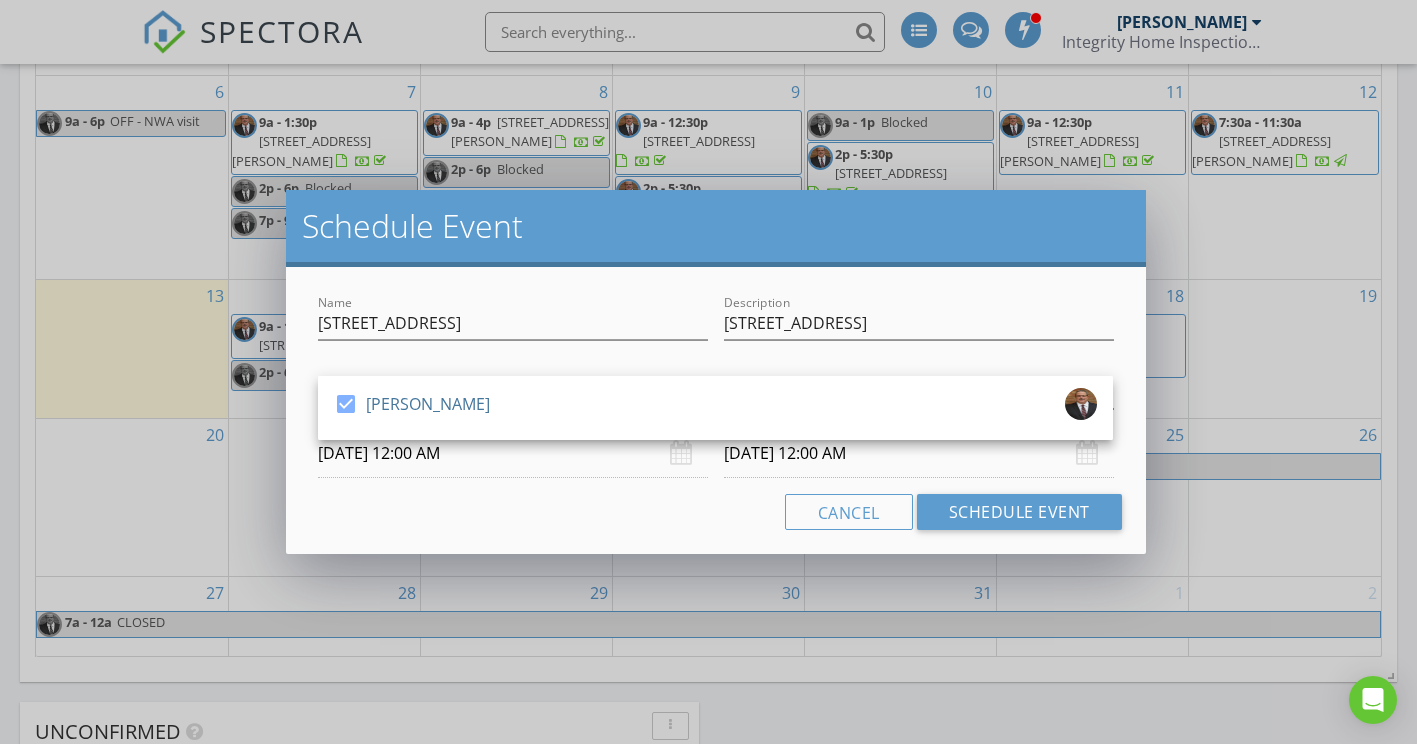 click on "07/14/2025 12:00 AM" at bounding box center (513, 453) 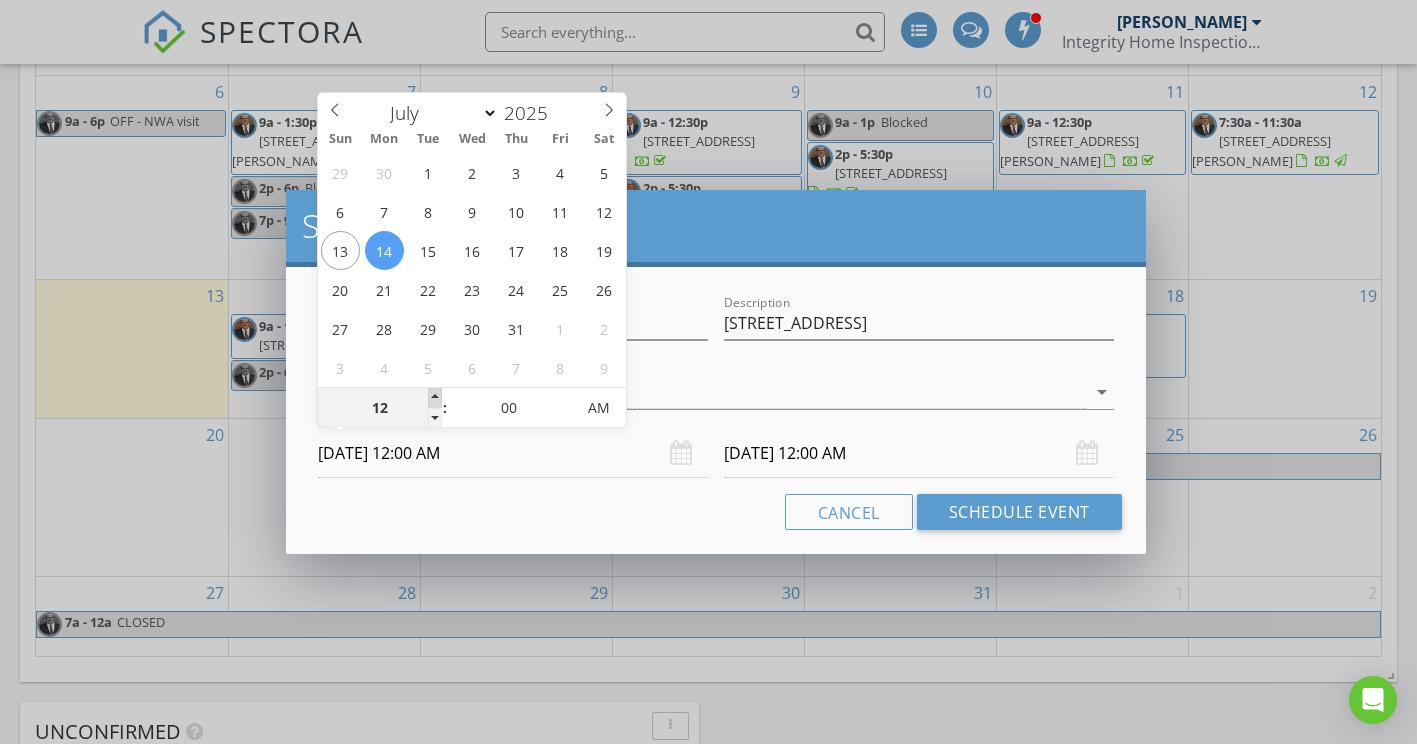 type on "01" 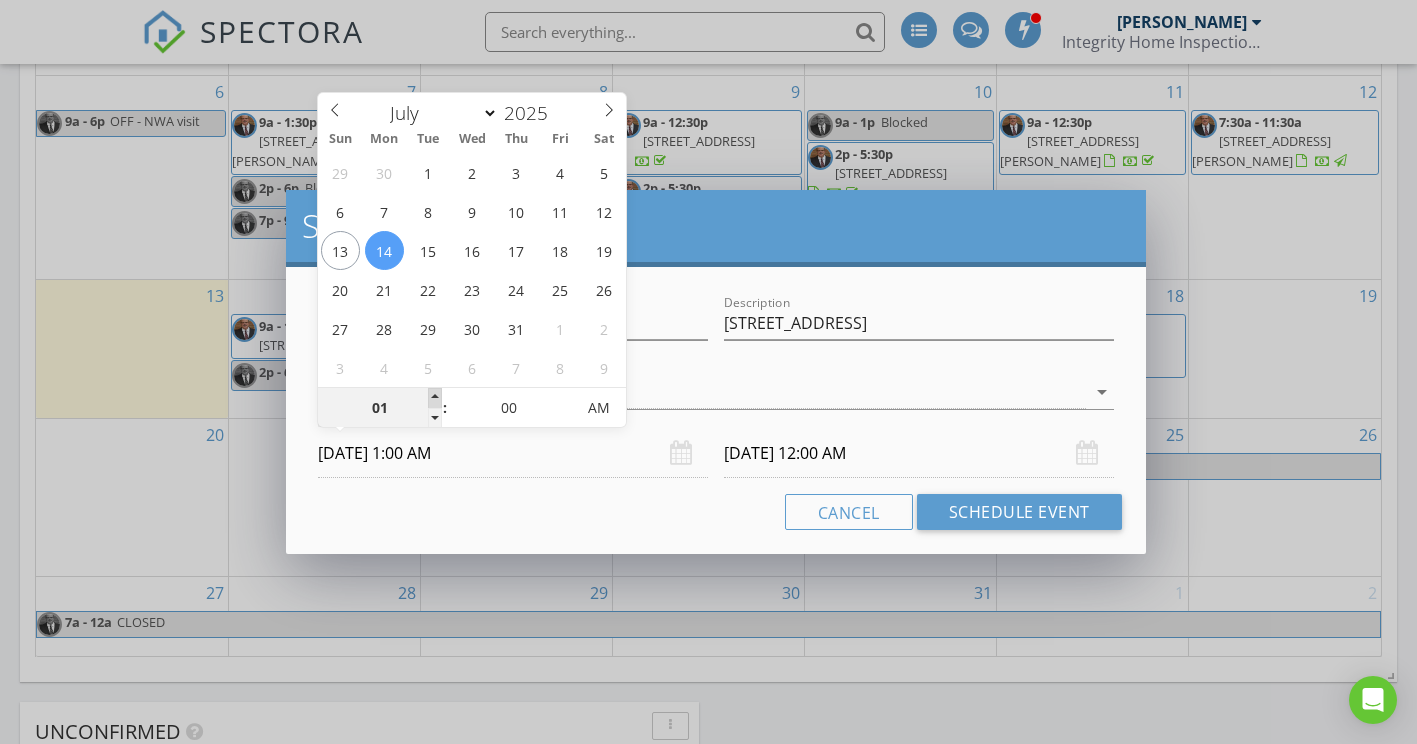 click at bounding box center (435, 398) 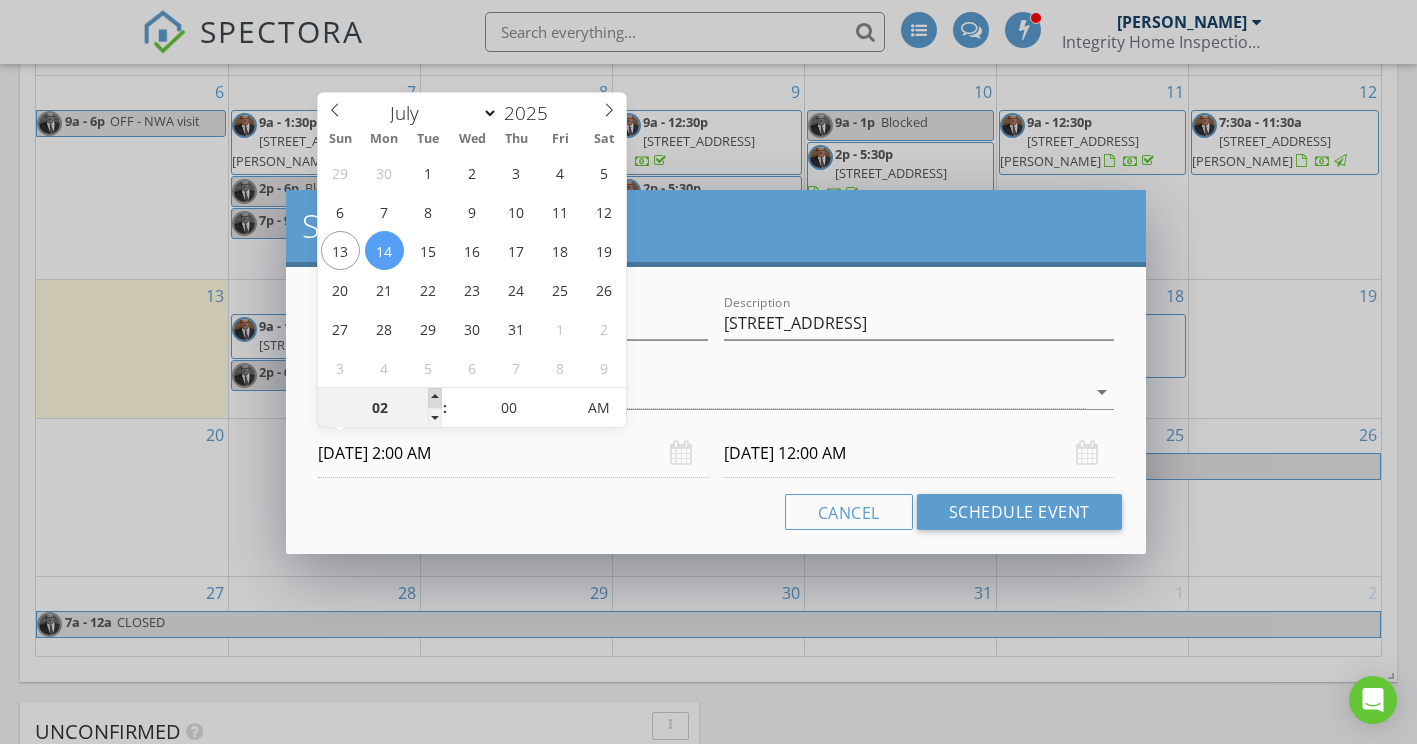 click at bounding box center (435, 398) 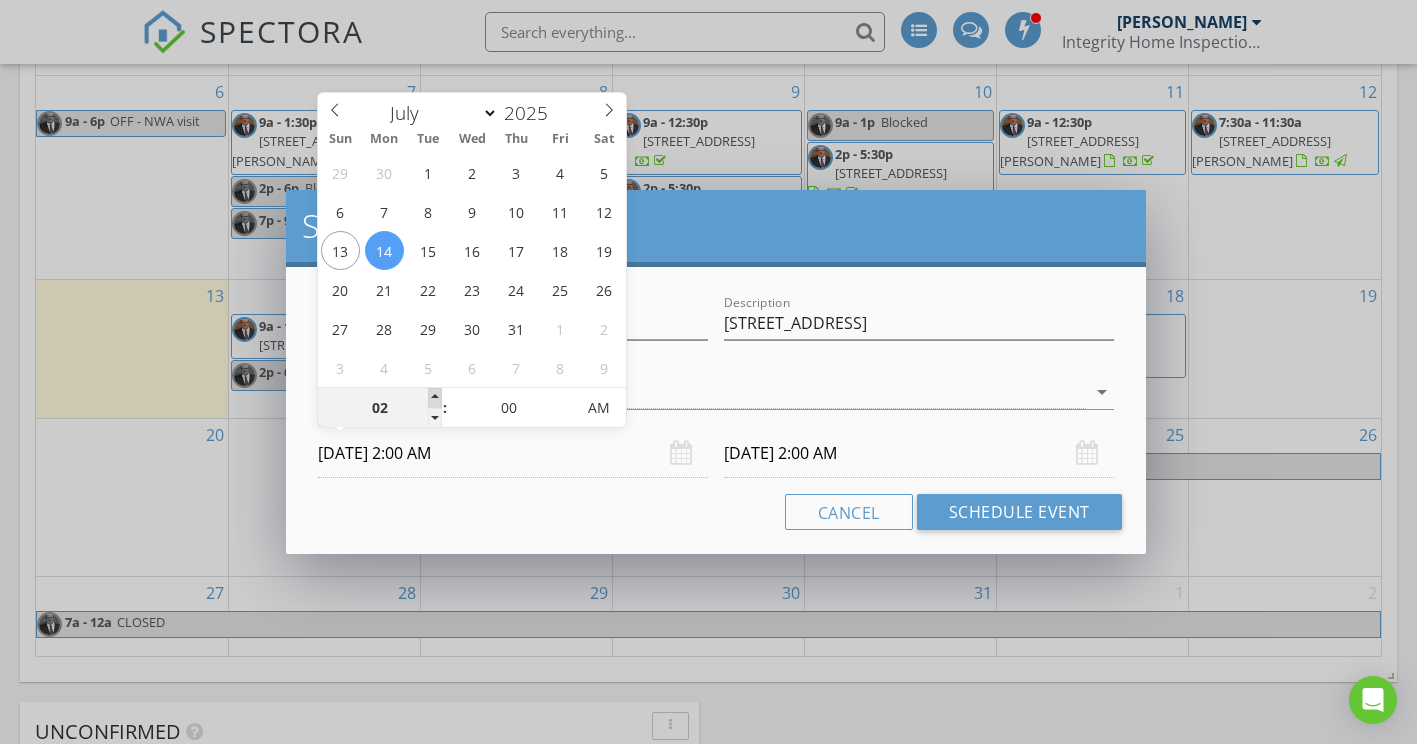 type on "03" 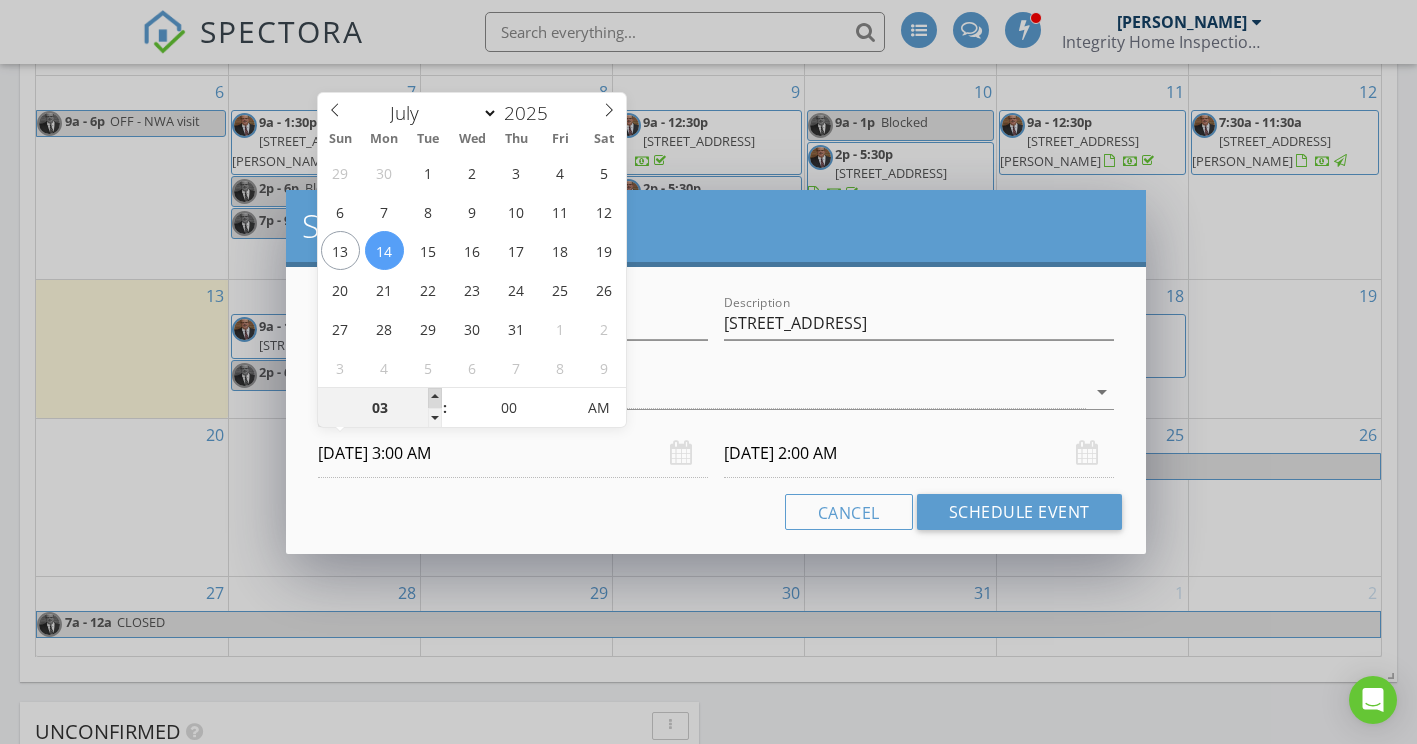 click at bounding box center (435, 398) 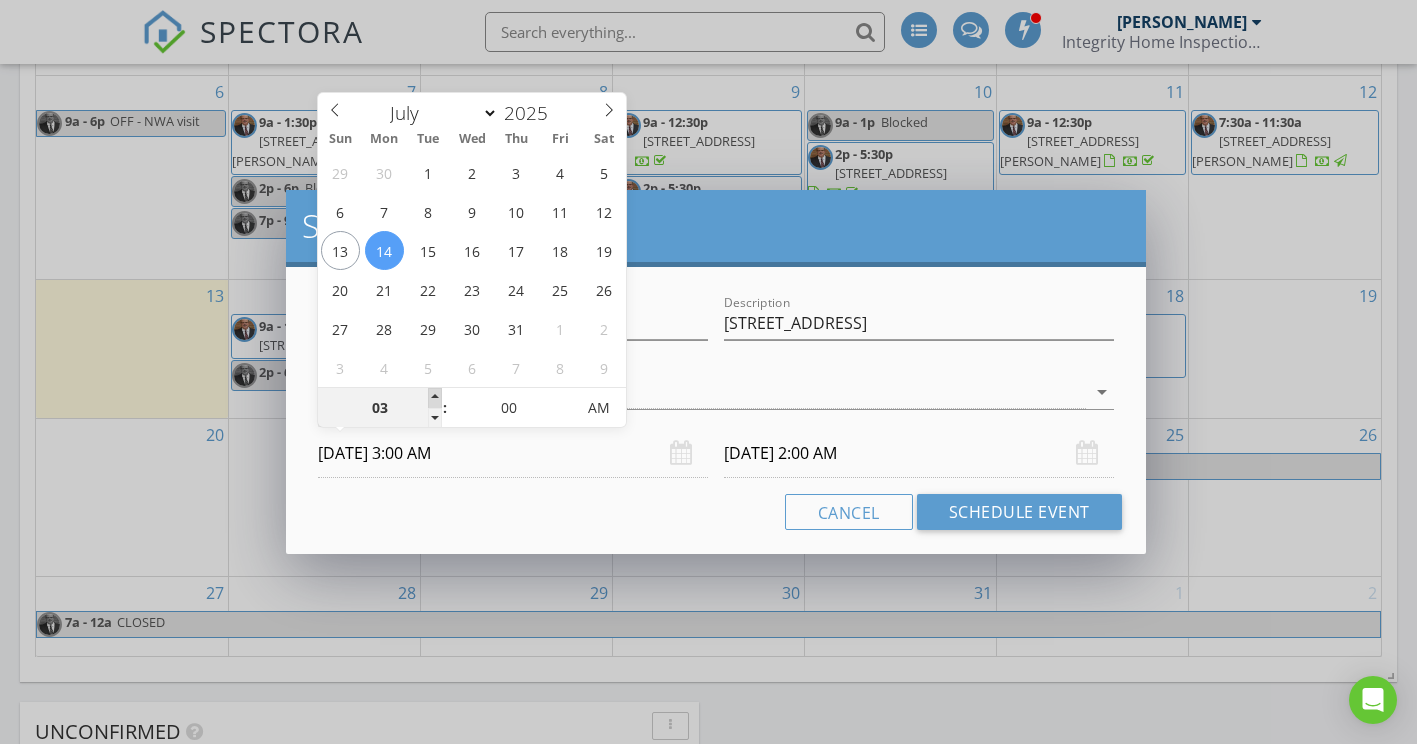 type on "07/15/2025 3:00 AM" 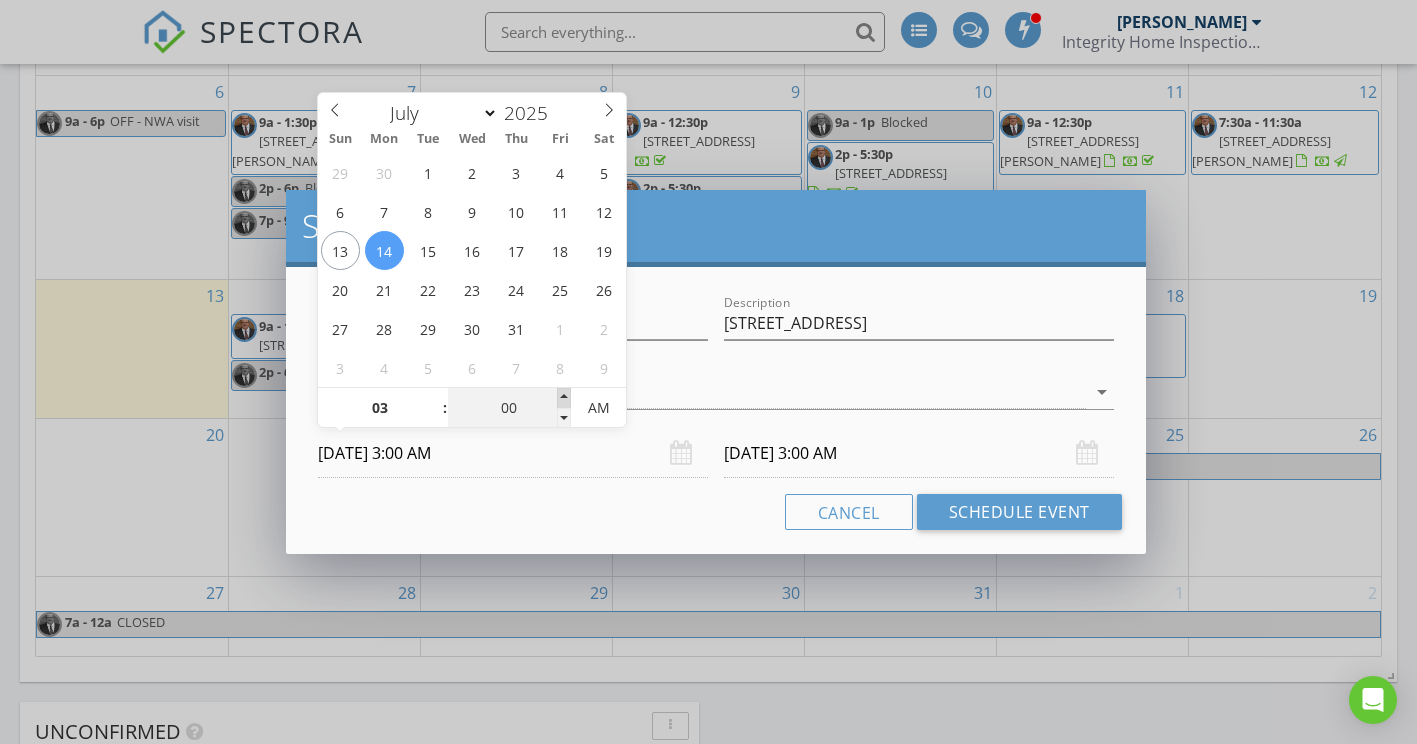 type on "05" 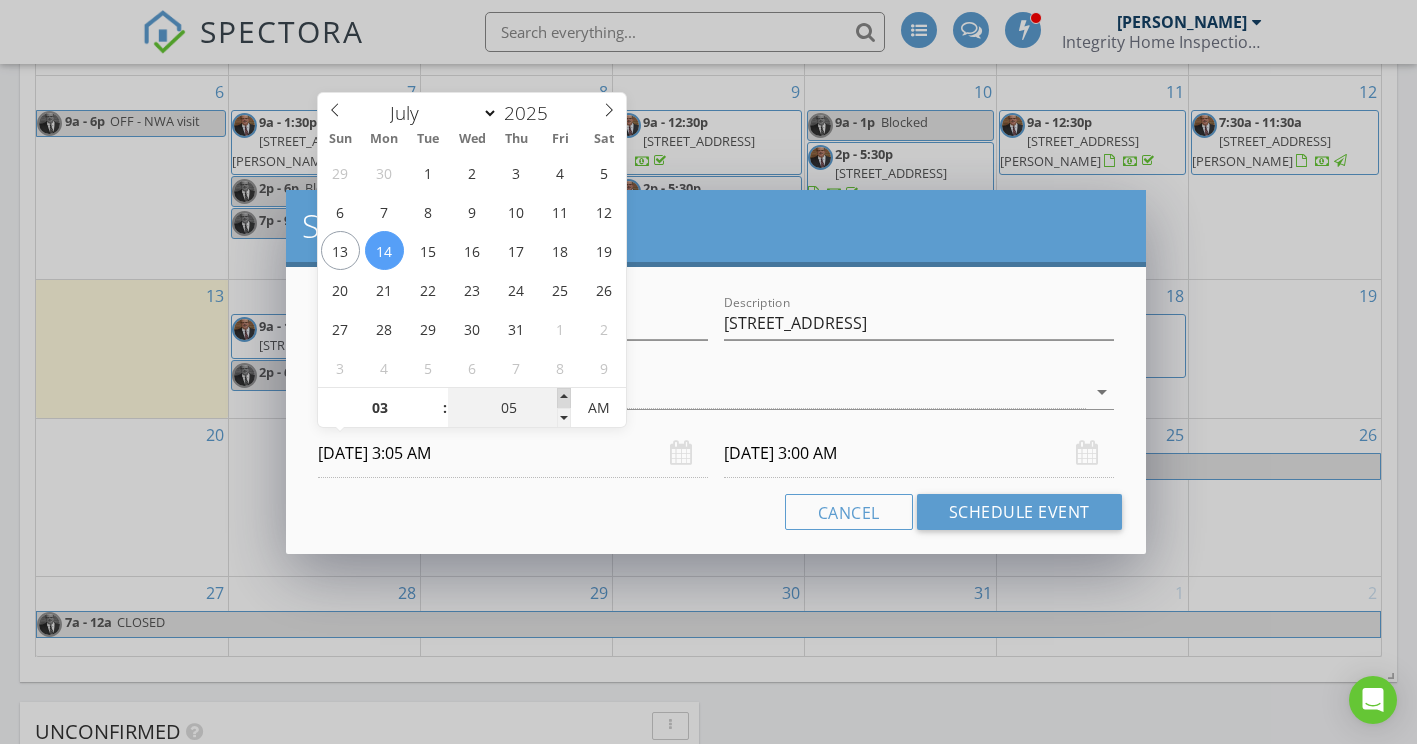click at bounding box center (564, 398) 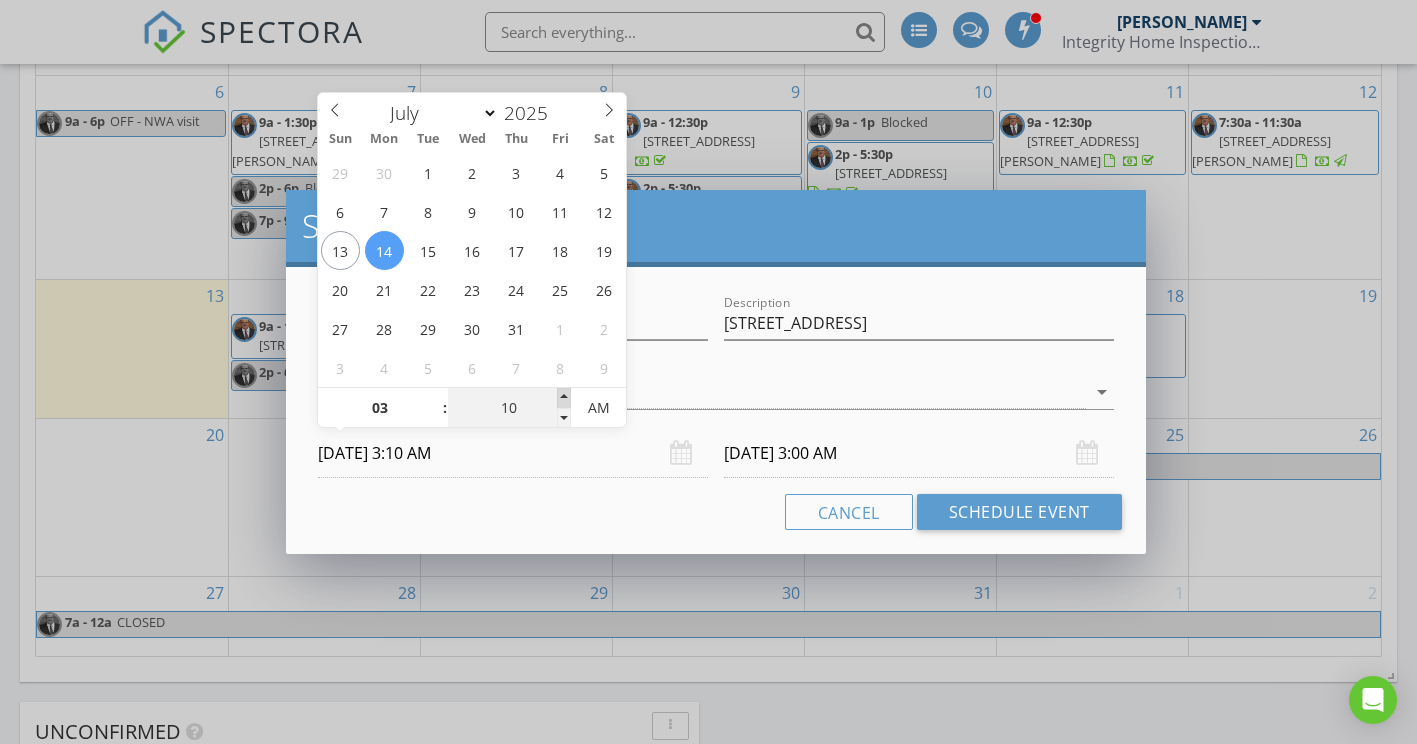 click at bounding box center [564, 398] 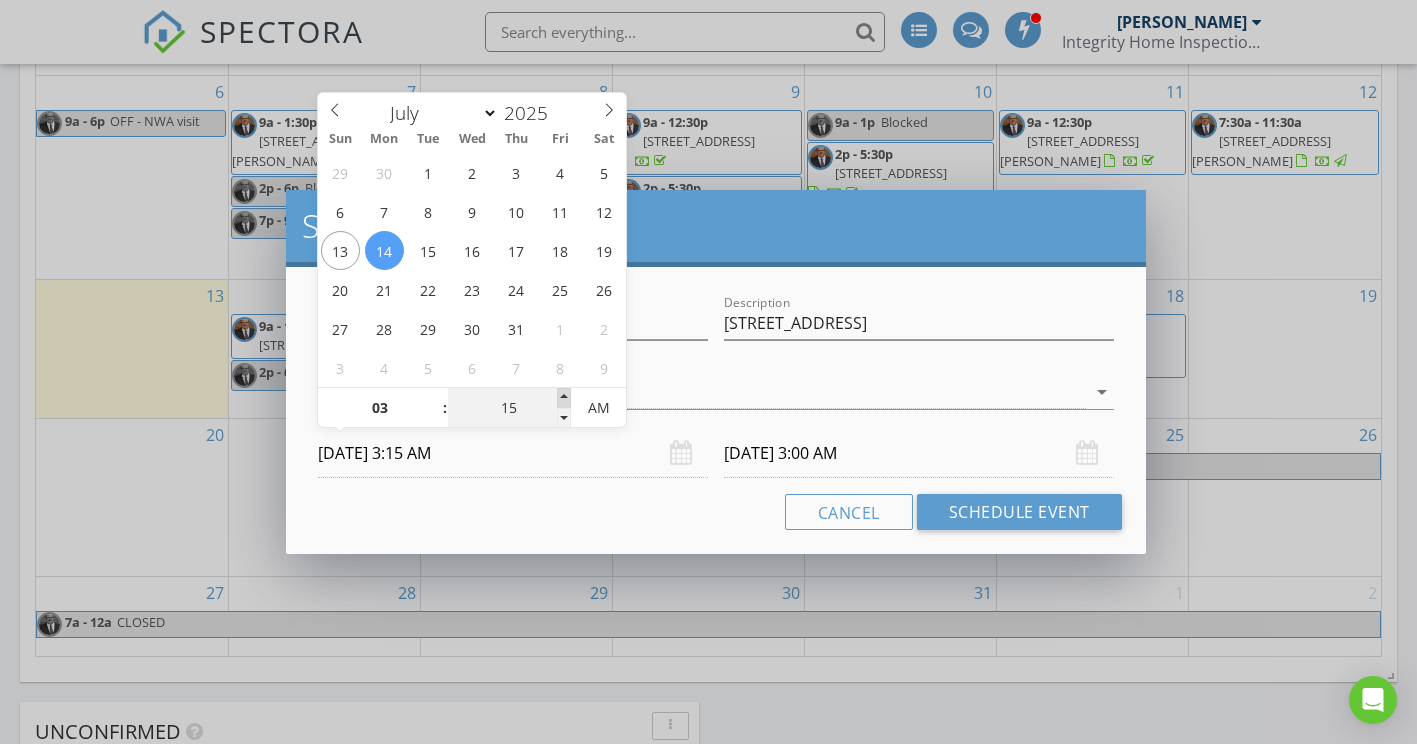click at bounding box center [564, 398] 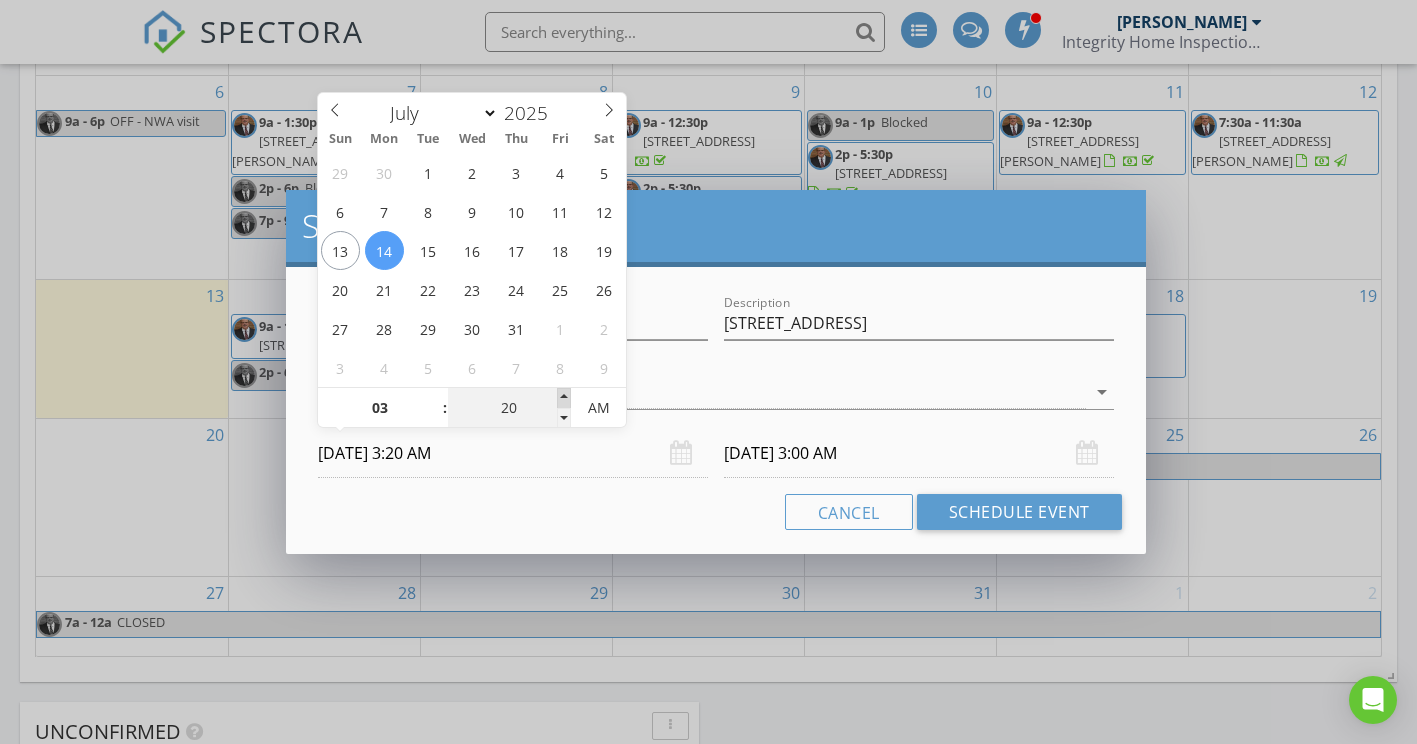 click at bounding box center [564, 398] 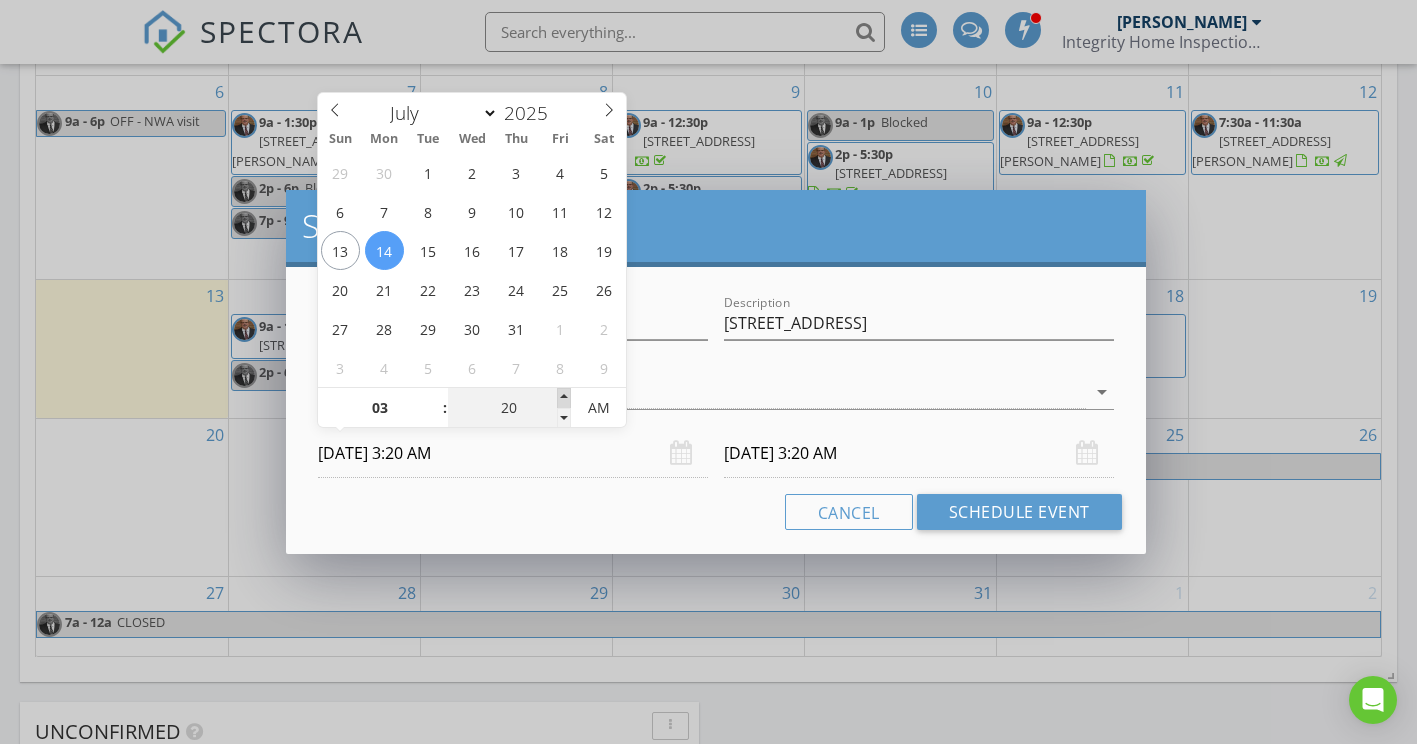 type on "25" 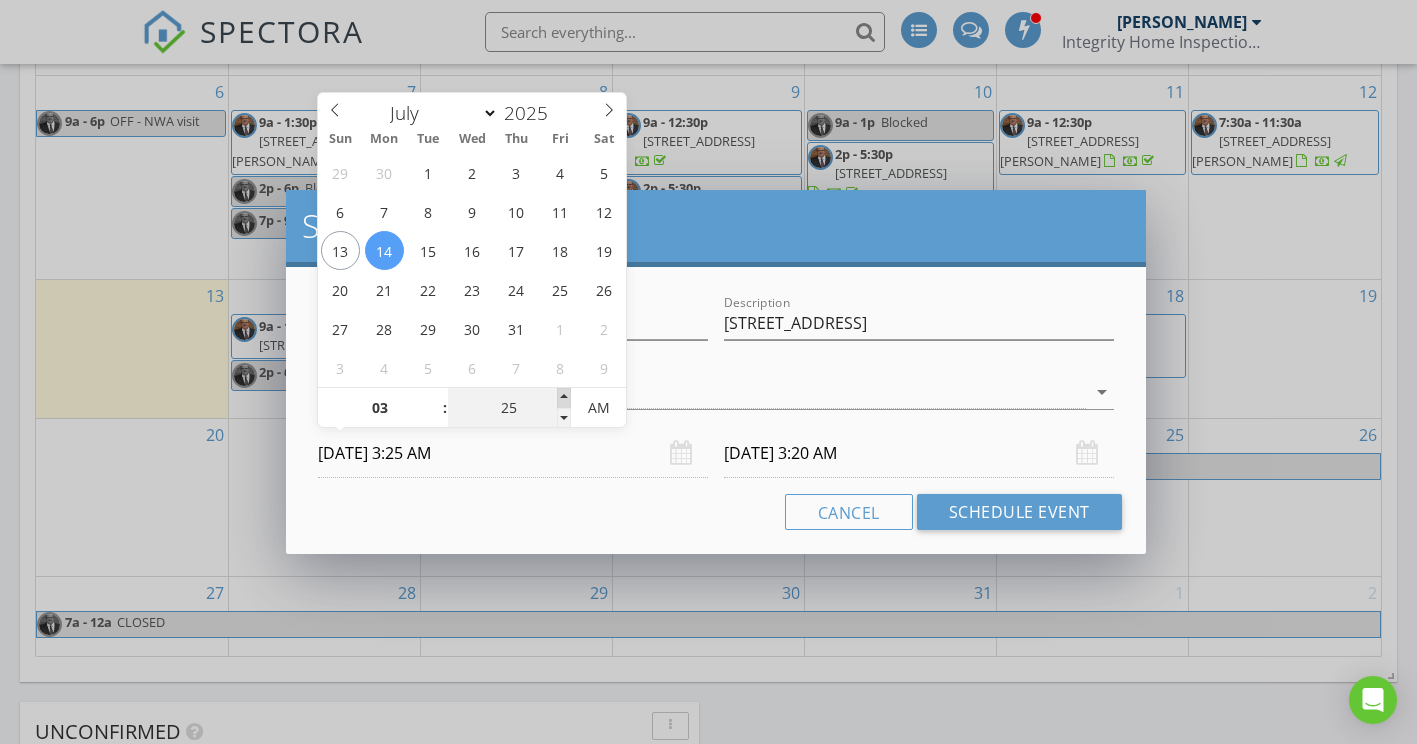 click at bounding box center [564, 398] 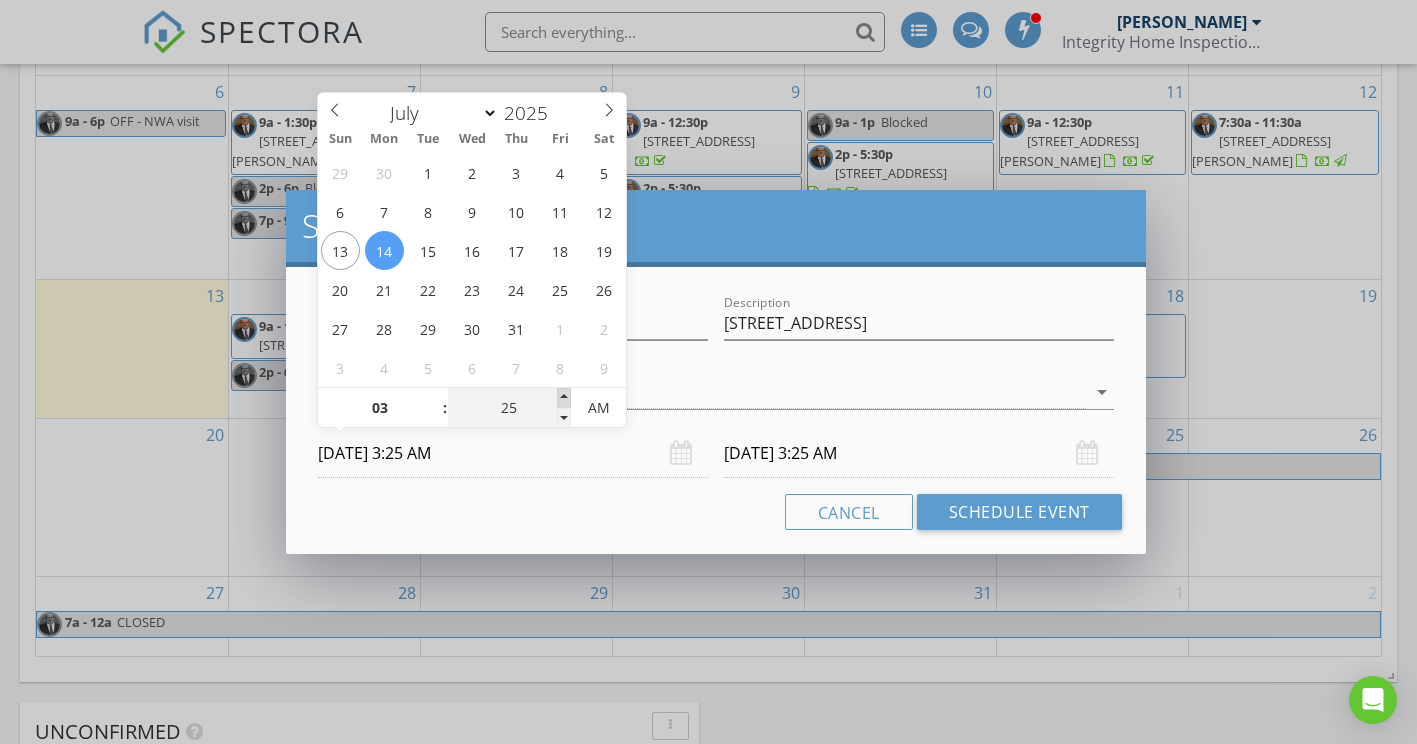 type on "30" 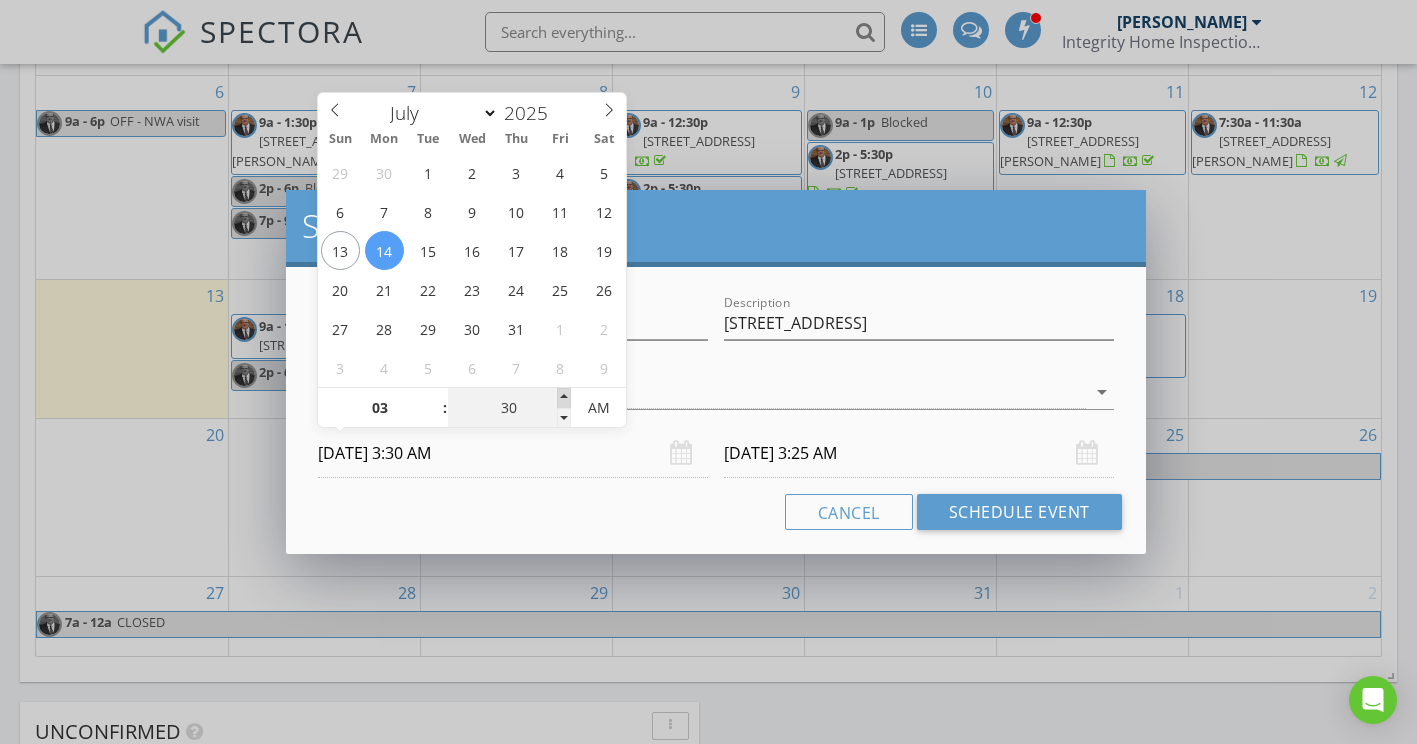 click at bounding box center [564, 398] 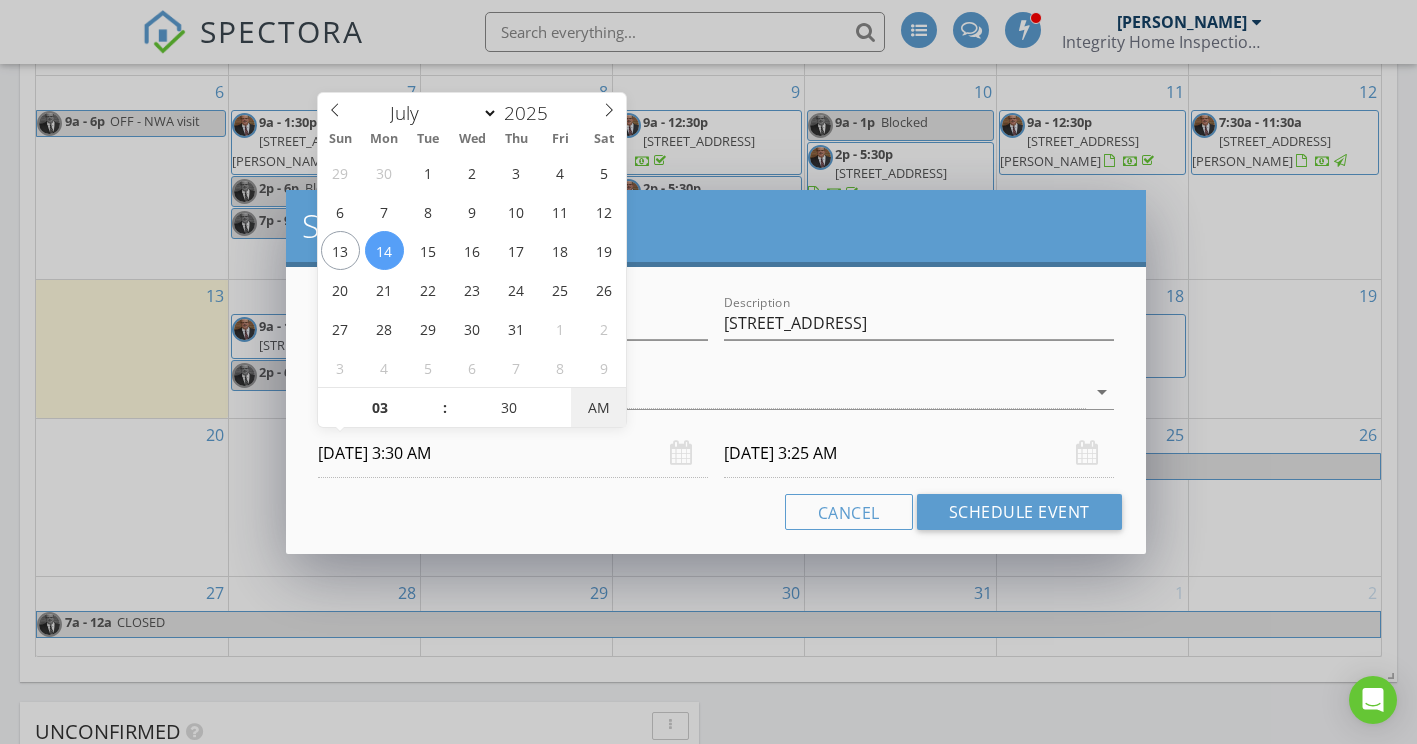 type on "07/15/2025 3:30 AM" 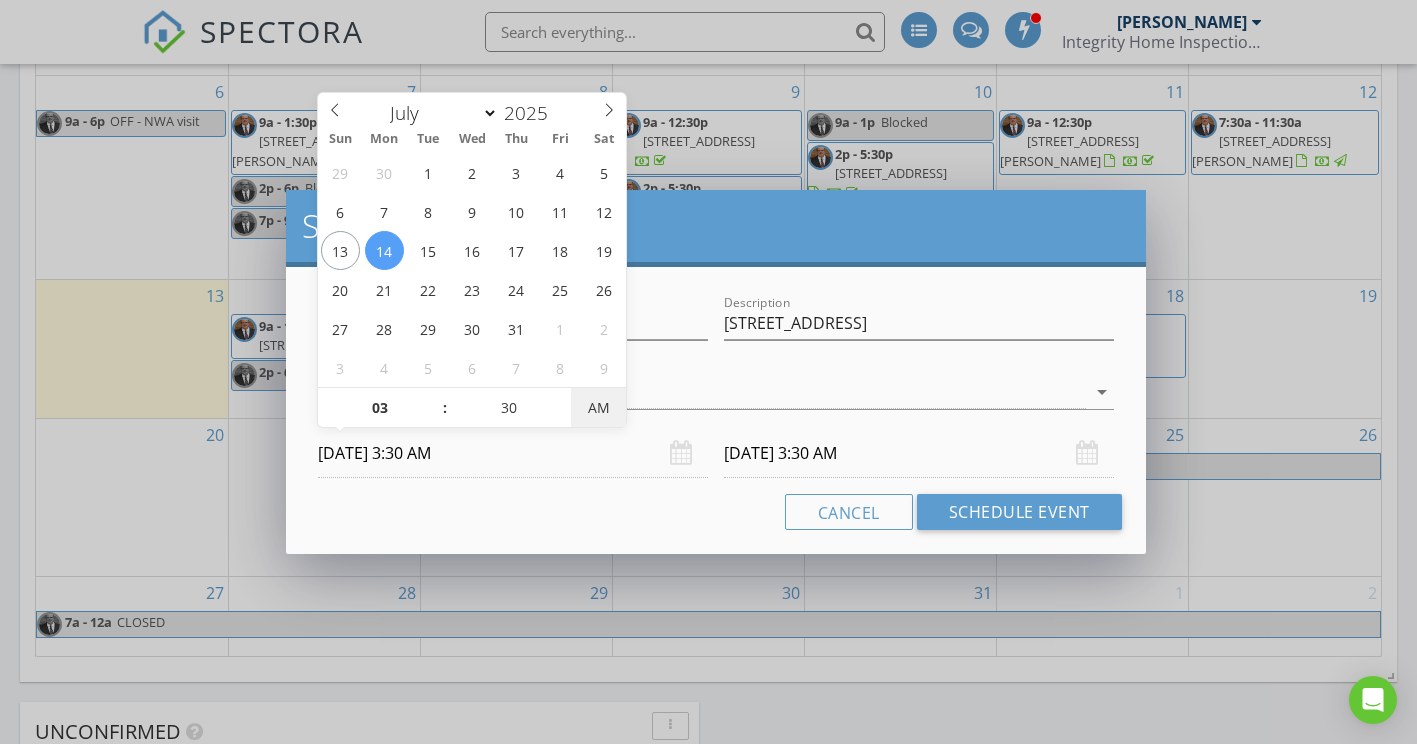 type on "07/14/2025 3:30 PM" 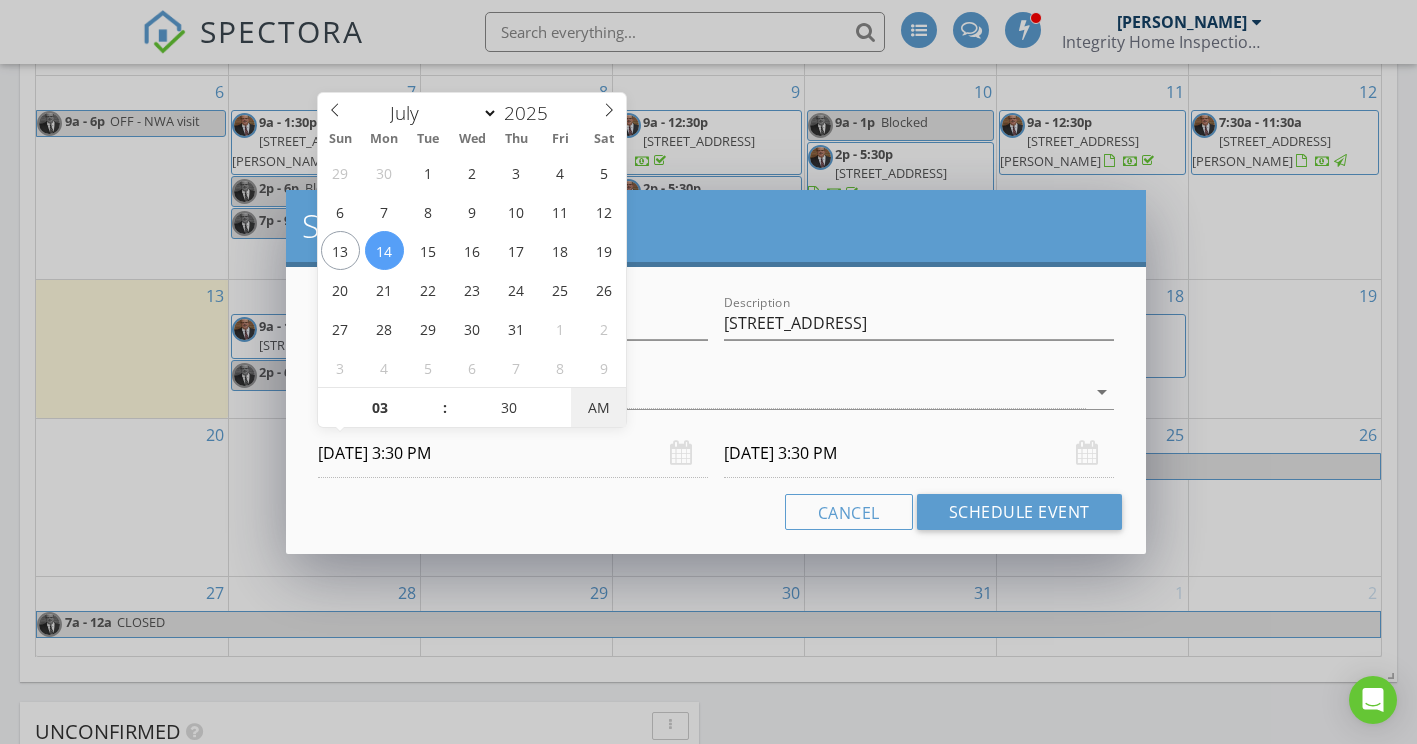 click on "AM" at bounding box center (598, 408) 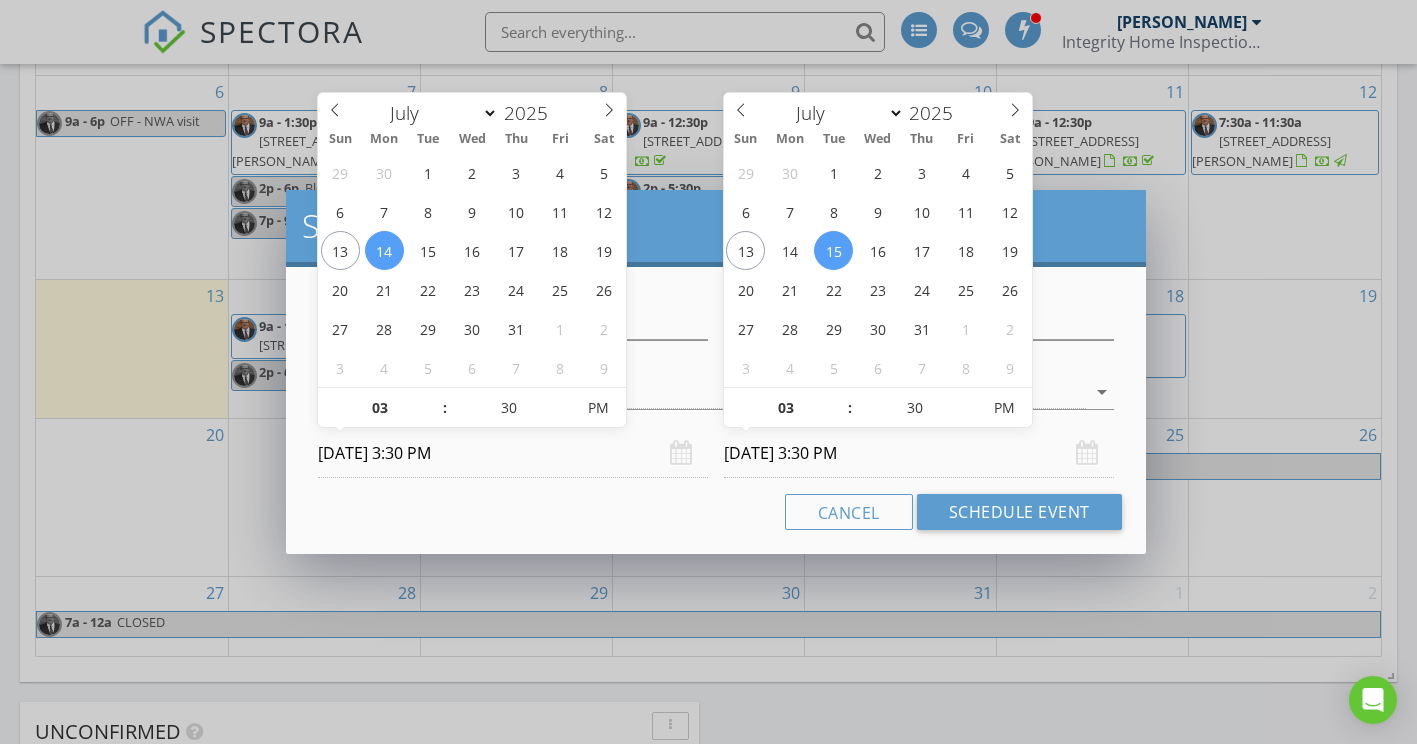 click on "07/15/2025 3:30 PM" at bounding box center [919, 453] 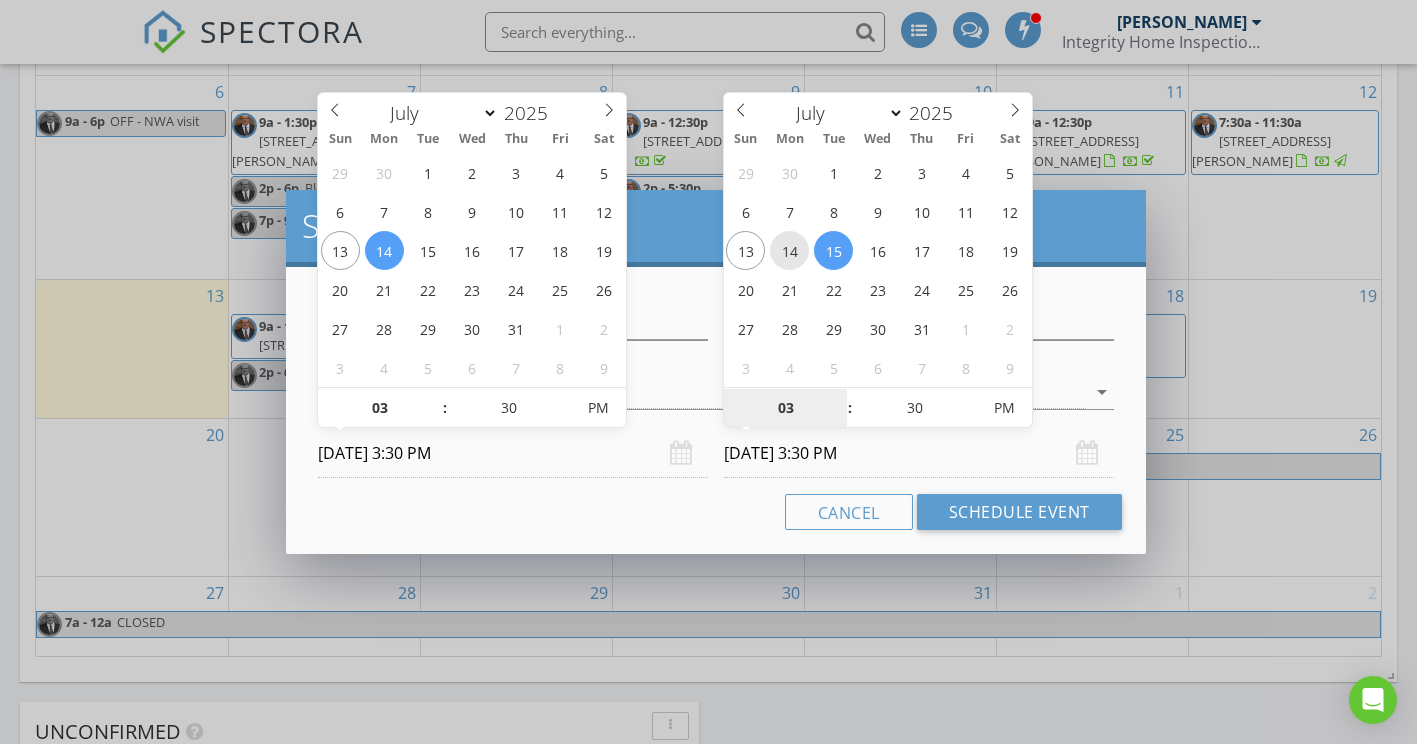 type on "07/14/2025 3:30 PM" 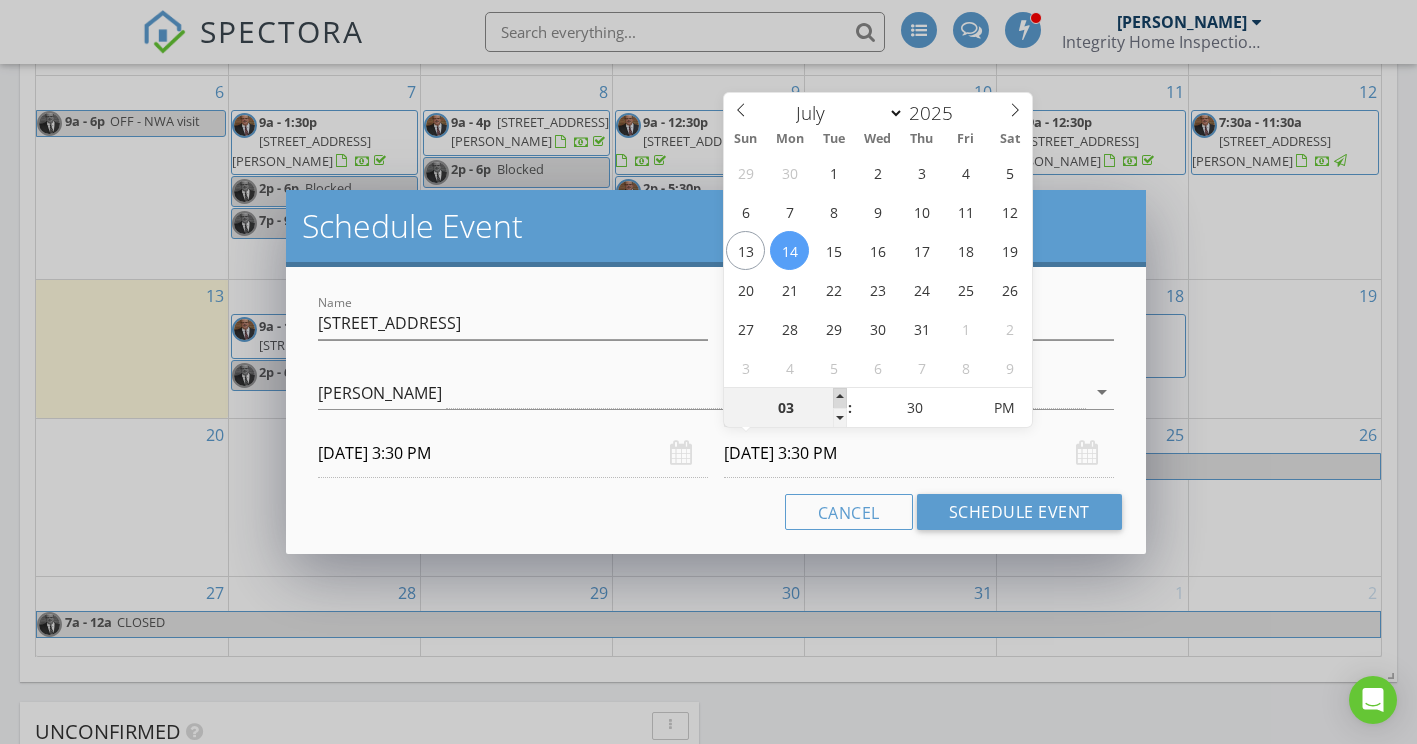 type on "04" 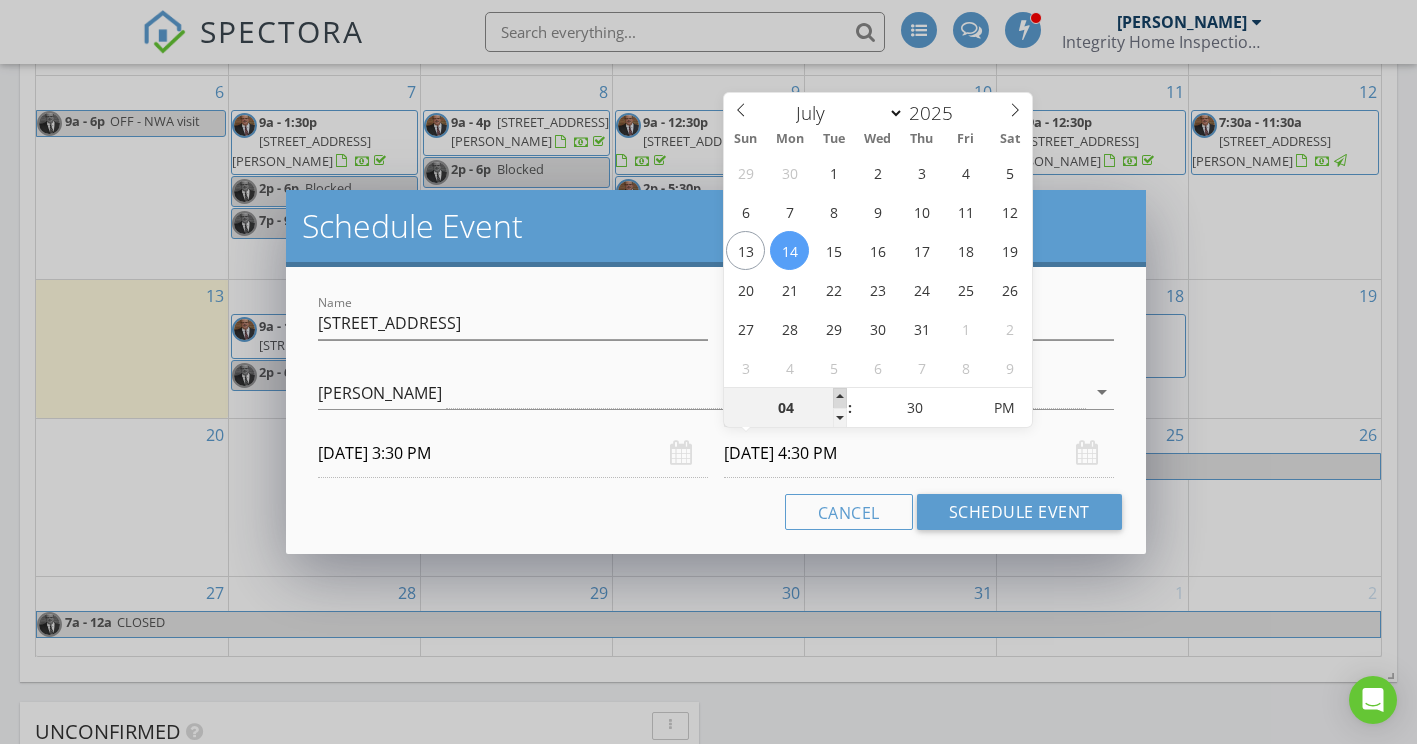 click at bounding box center (840, 398) 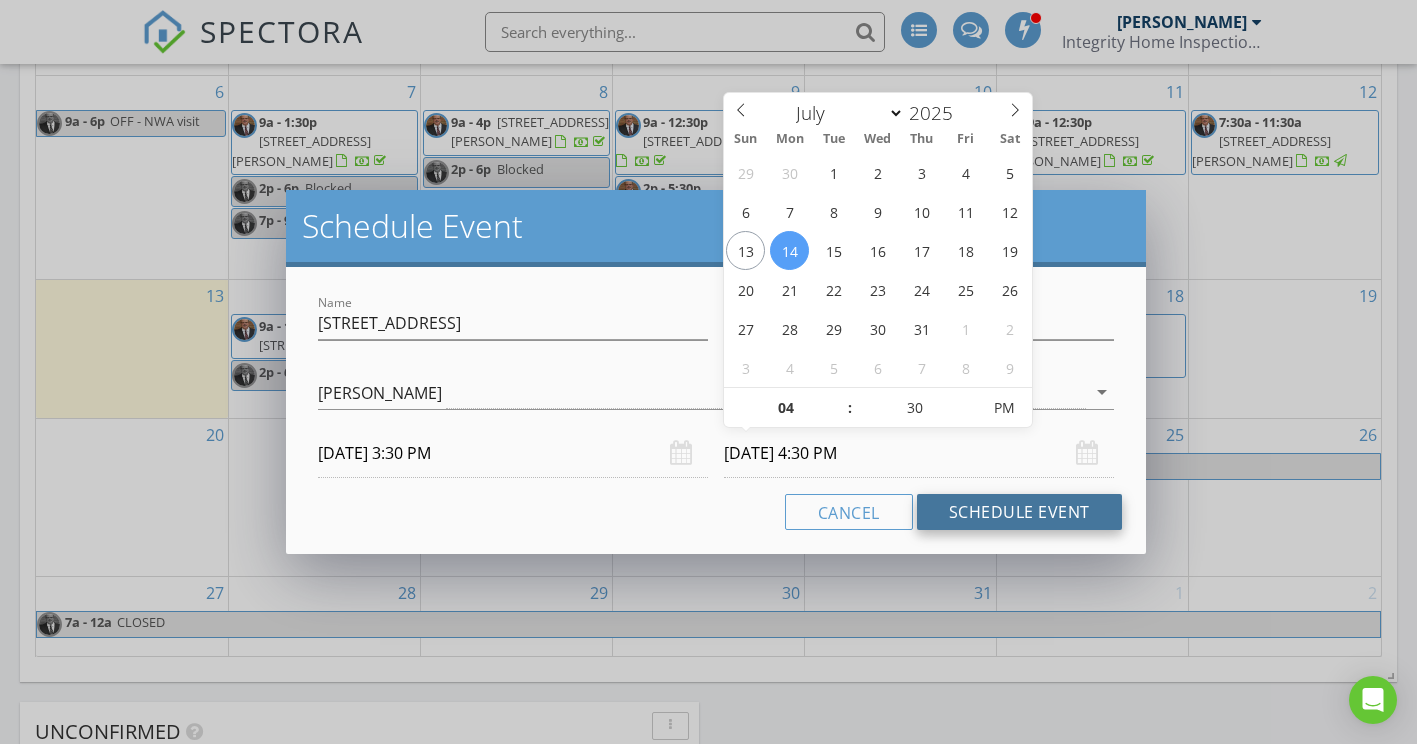 click on "Schedule Event" at bounding box center [1019, 512] 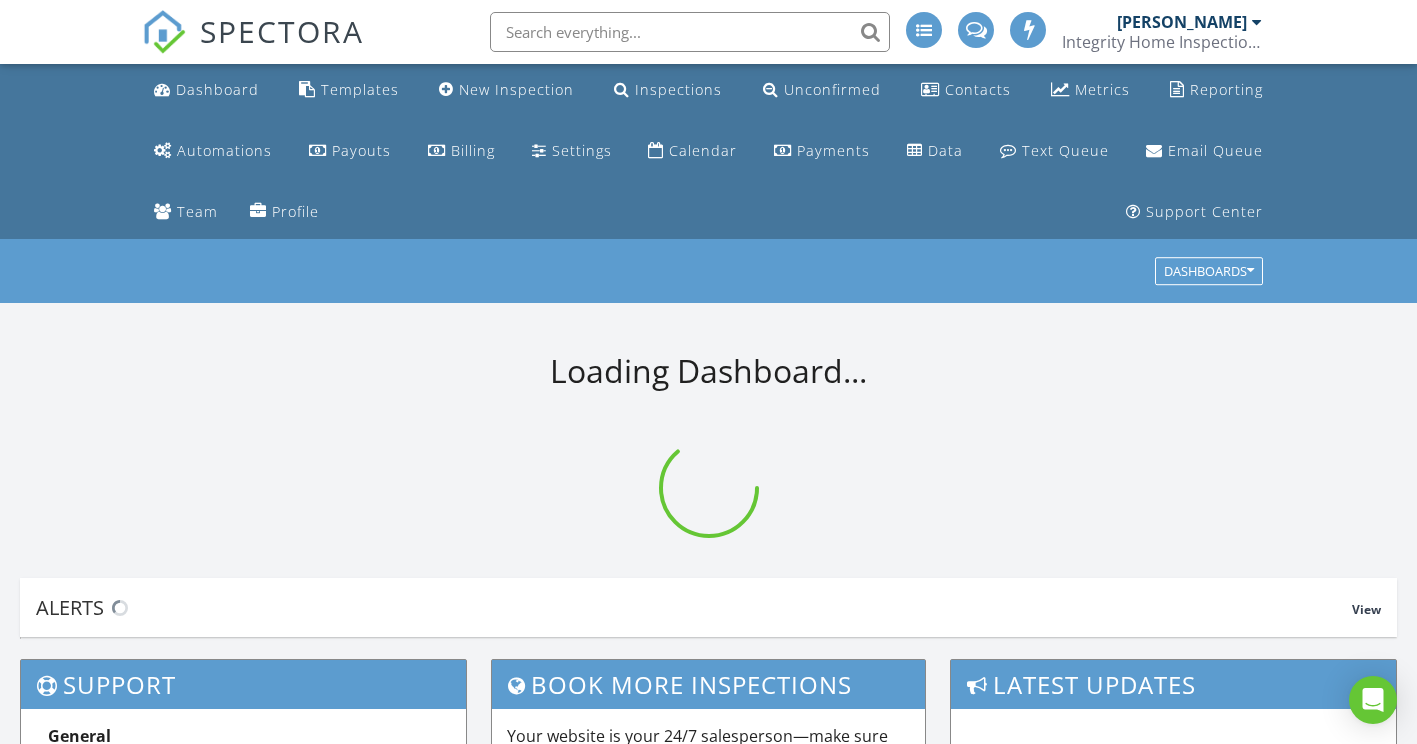 scroll, scrollTop: 0, scrollLeft: 0, axis: both 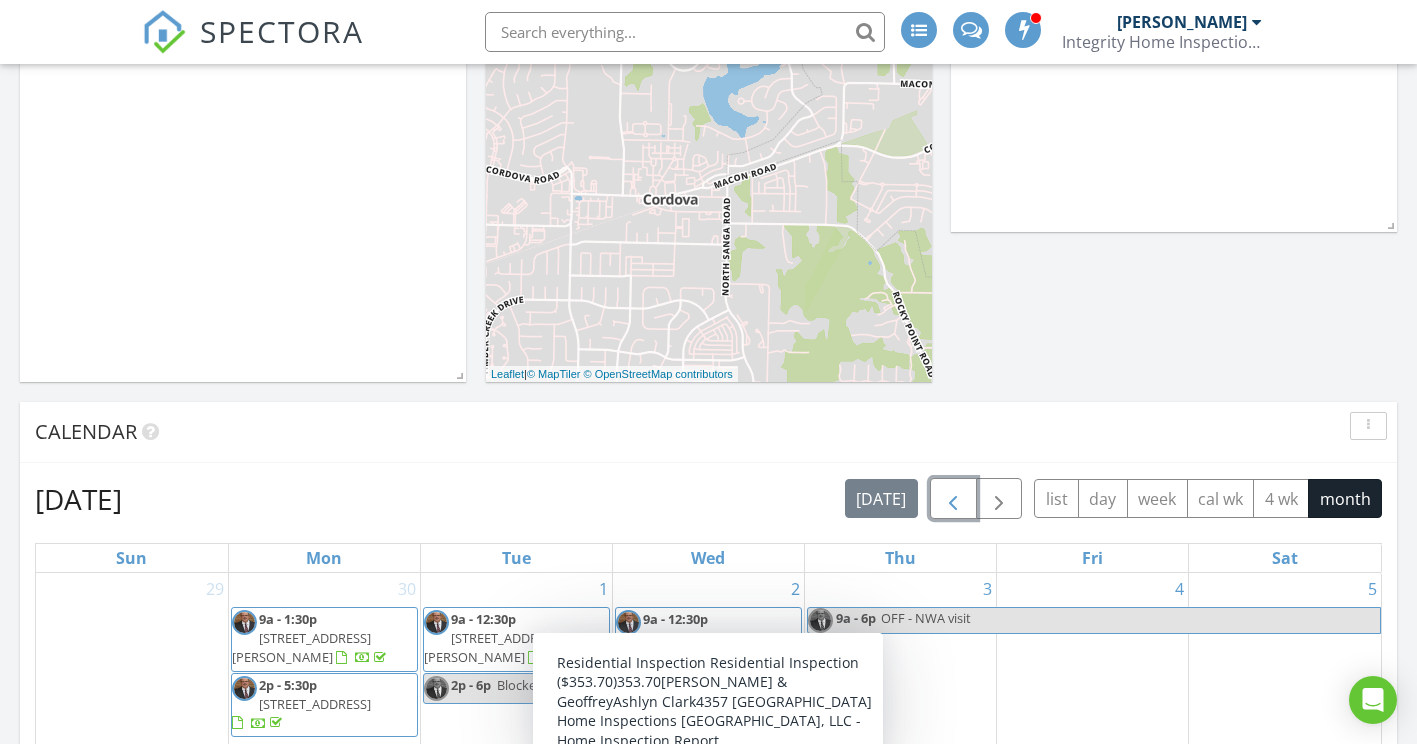 click at bounding box center (953, 500) 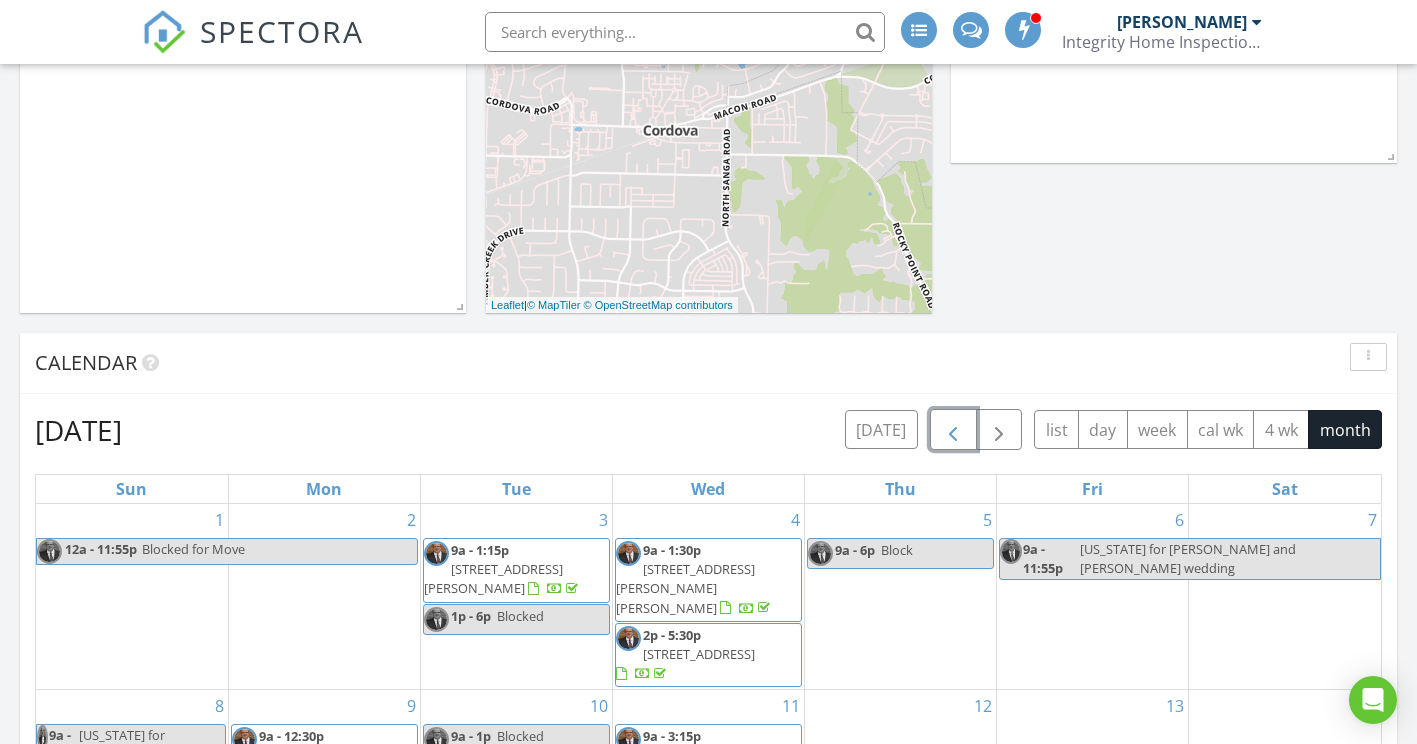 scroll, scrollTop: 1000, scrollLeft: 0, axis: vertical 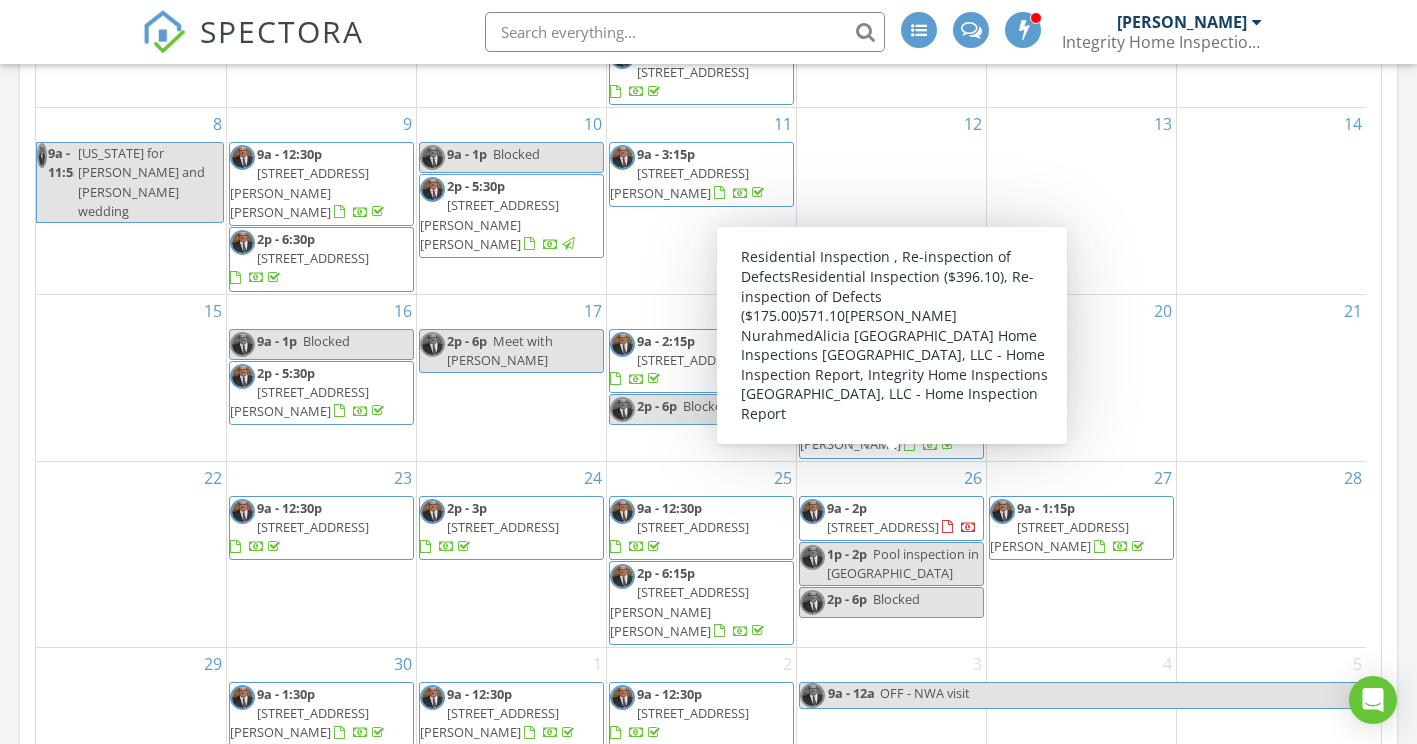 click on "9a - 2p
[STREET_ADDRESS]" at bounding box center [891, 518] 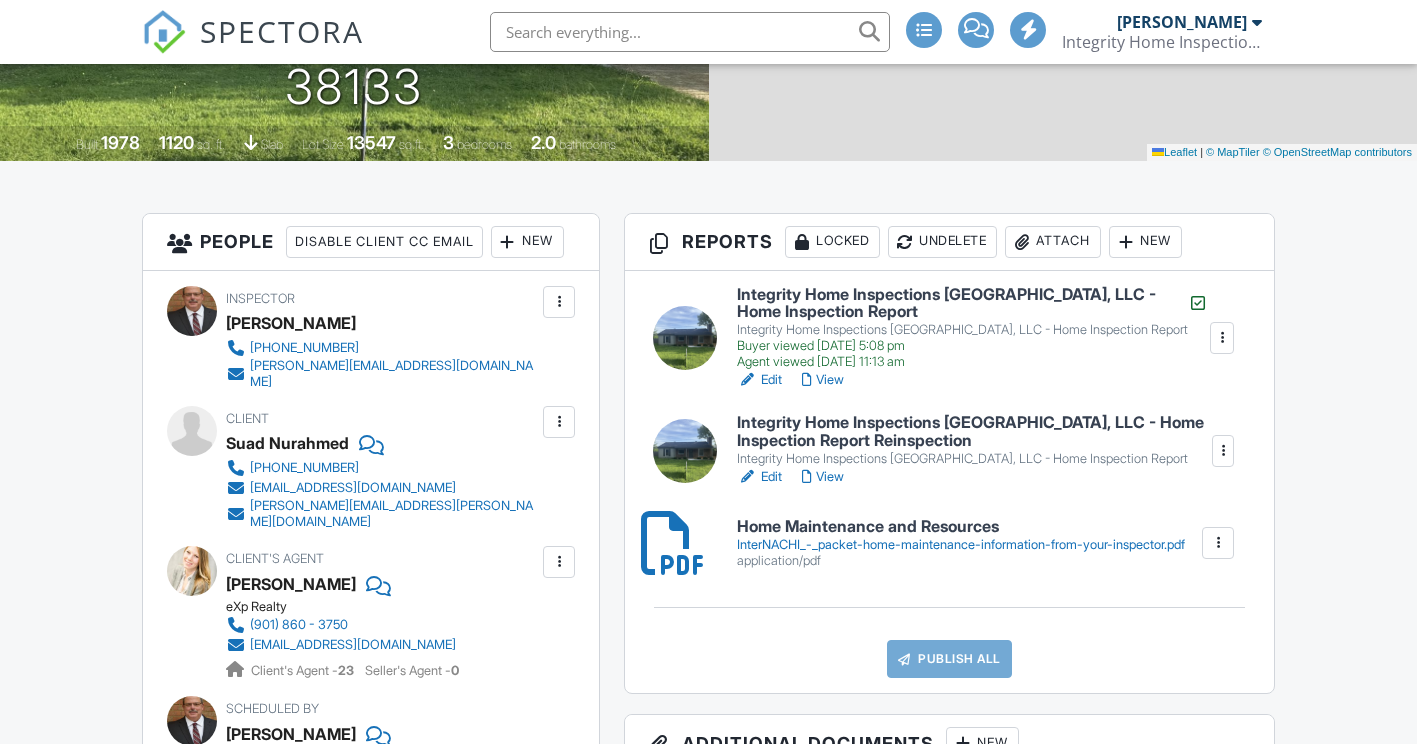 scroll, scrollTop: 500, scrollLeft: 0, axis: vertical 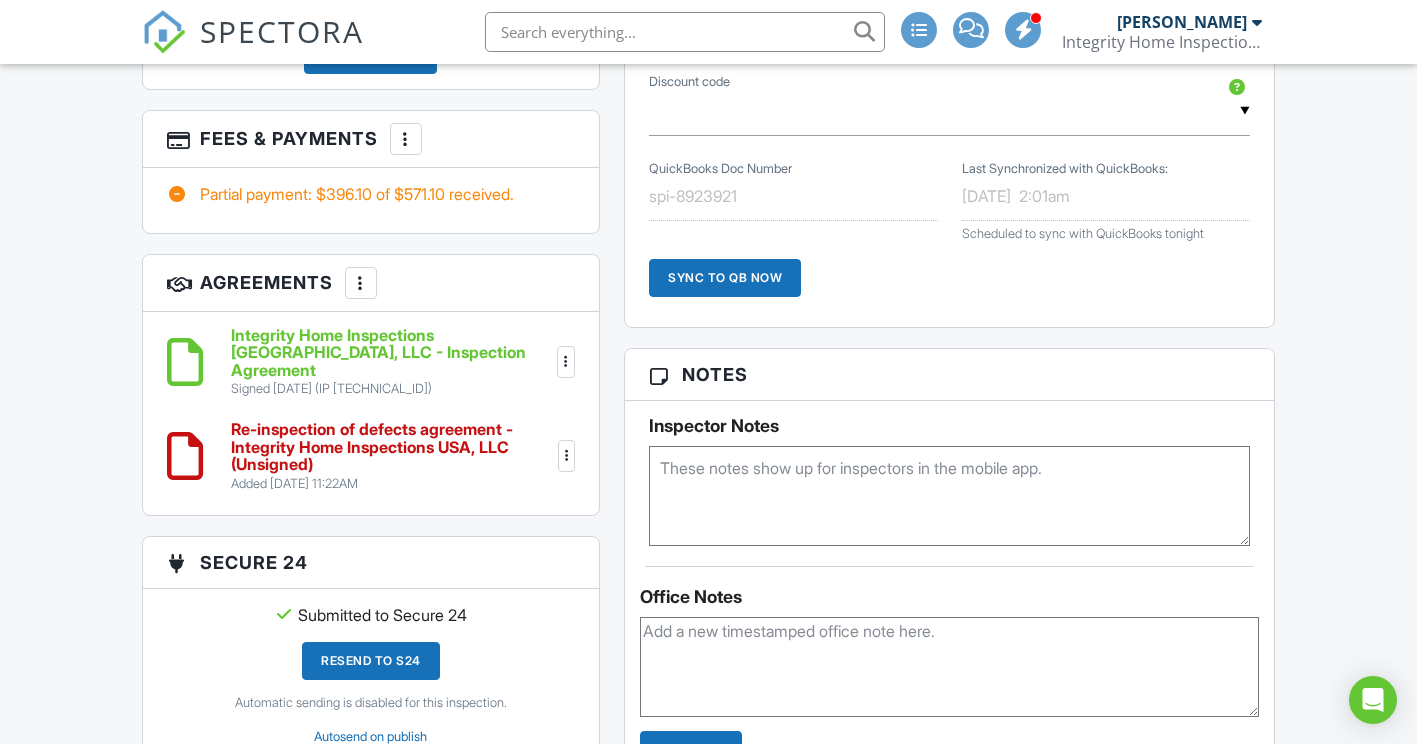 click on "Re-inspection of defects agreement - Integrity Home Inspections USA, LLC
(Unsigned)" at bounding box center (392, 447) 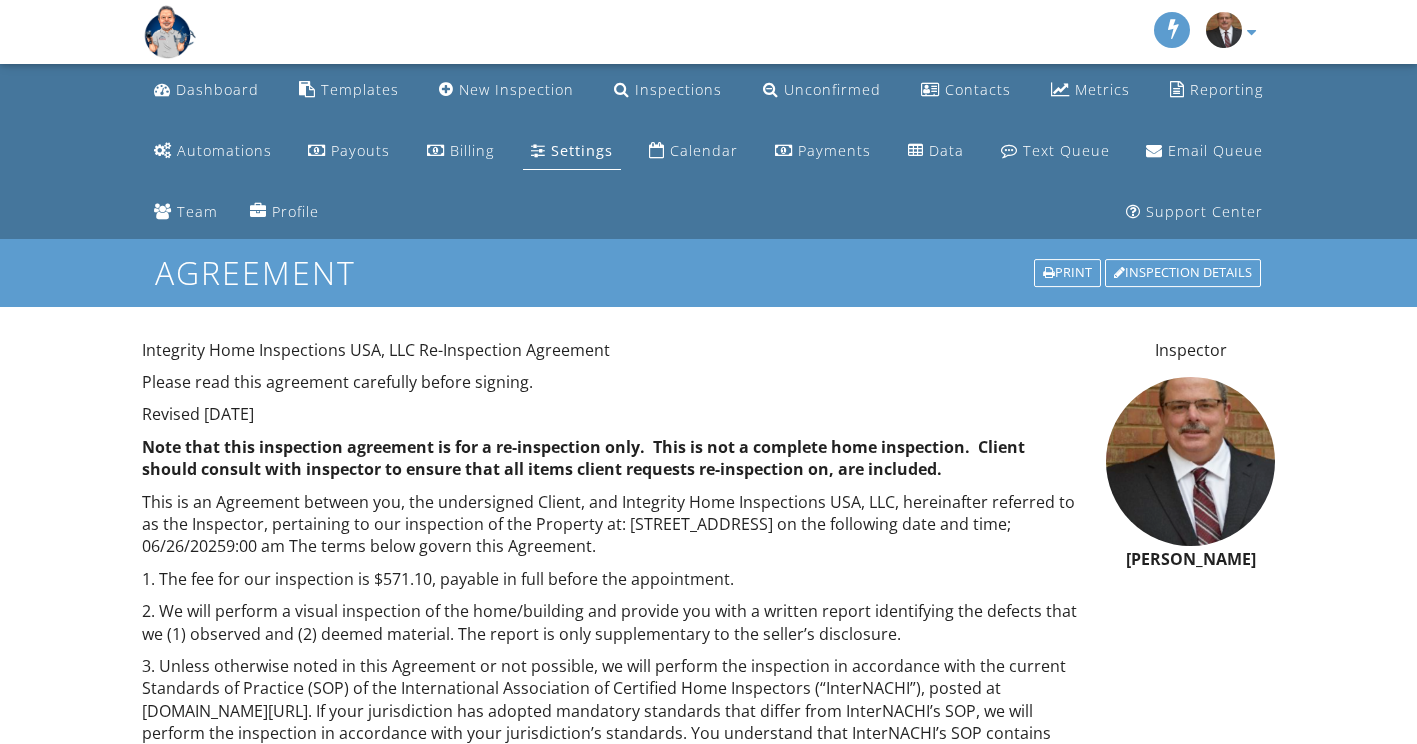 scroll, scrollTop: 0, scrollLeft: 0, axis: both 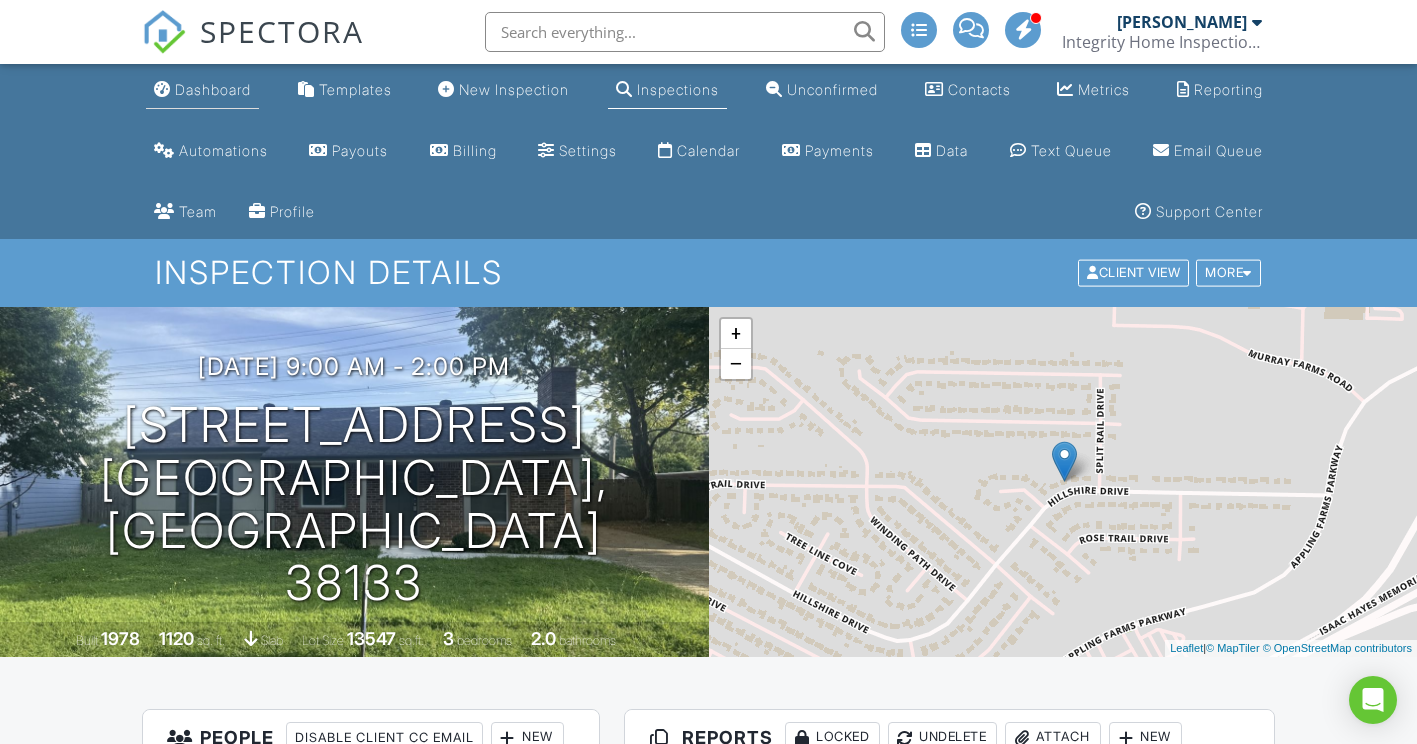 click on "Dashboard" at bounding box center (213, 89) 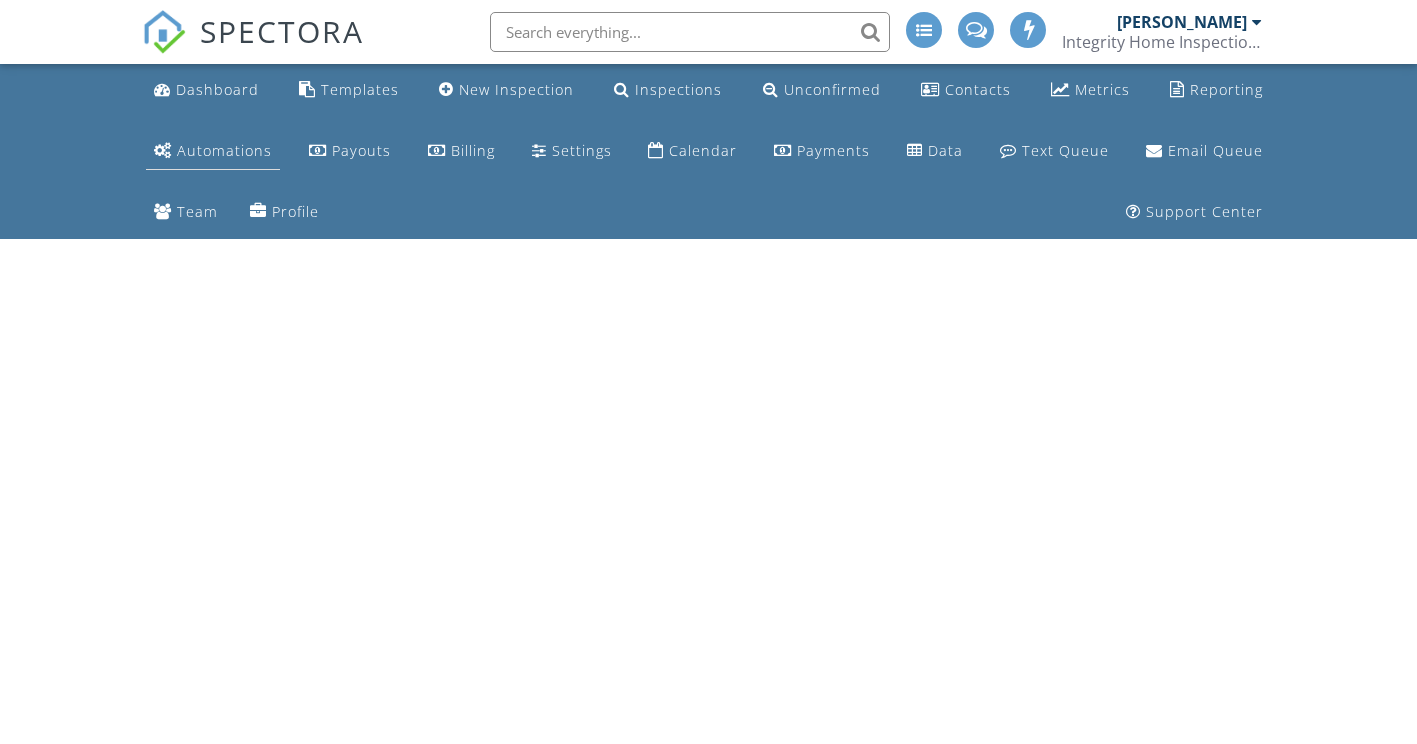 scroll, scrollTop: 0, scrollLeft: 0, axis: both 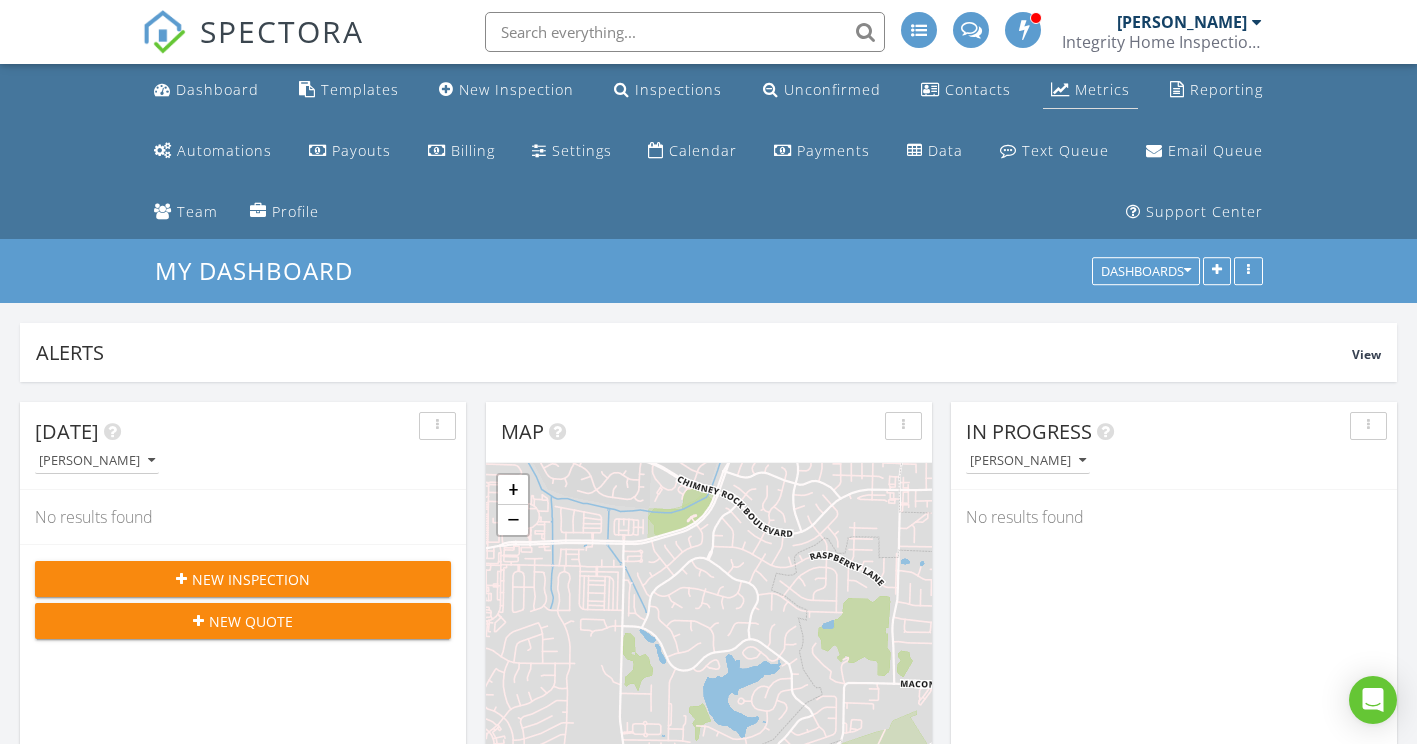 click on "Metrics" at bounding box center [1090, 90] 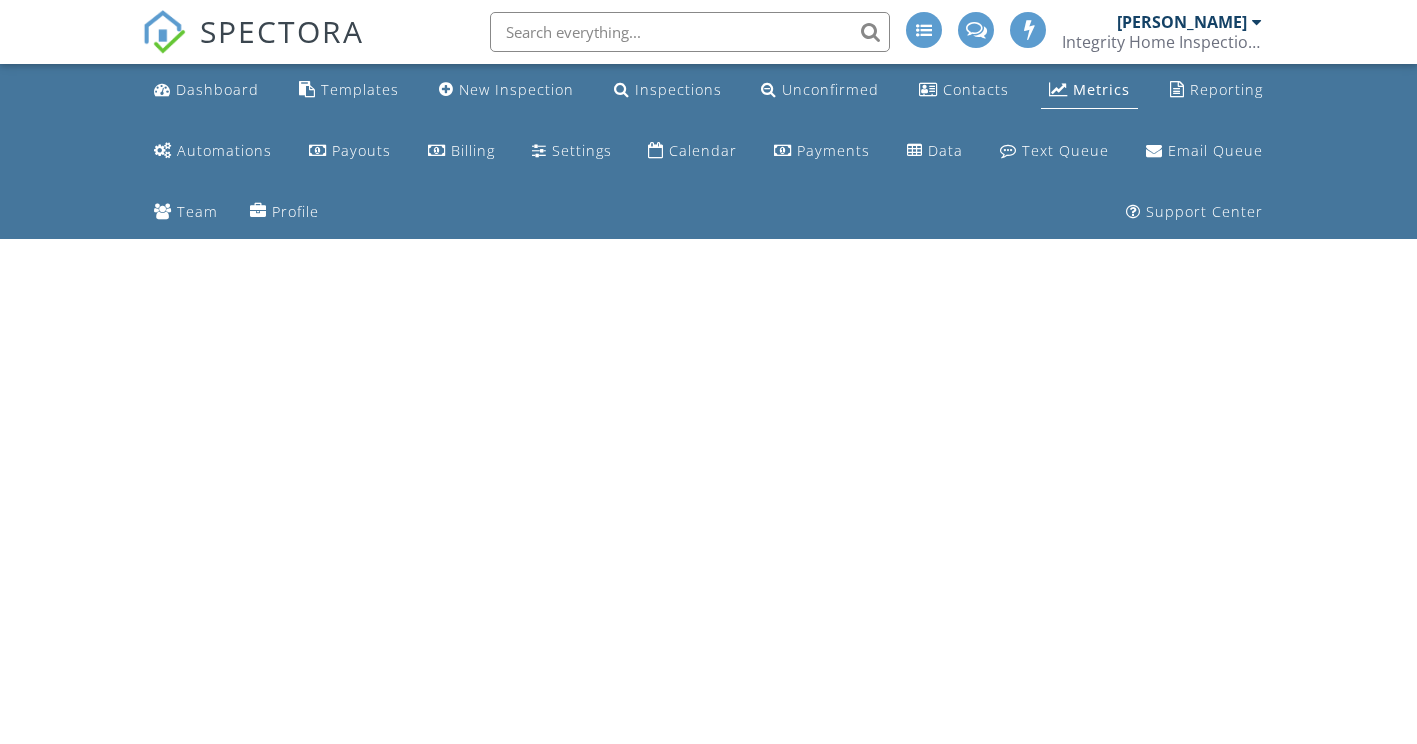 scroll, scrollTop: 0, scrollLeft: 0, axis: both 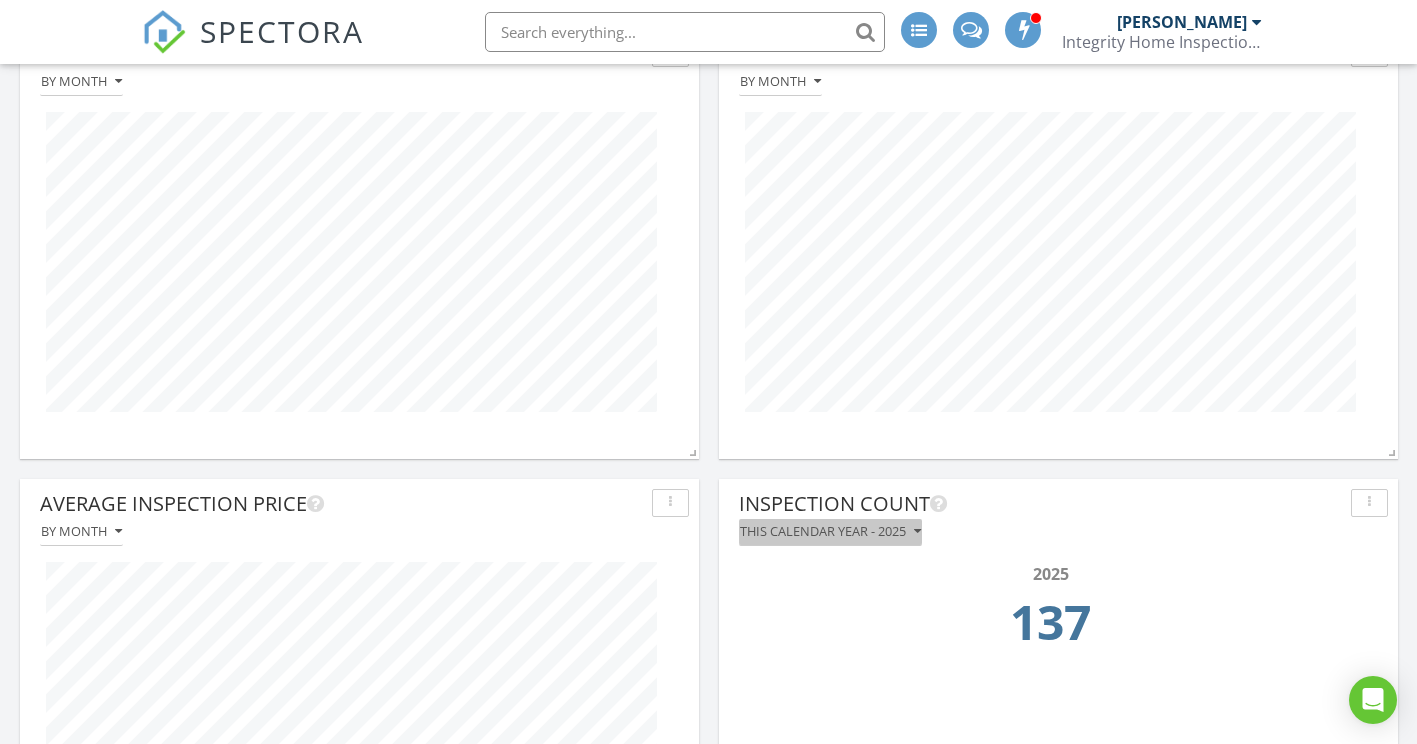 click at bounding box center [917, 532] 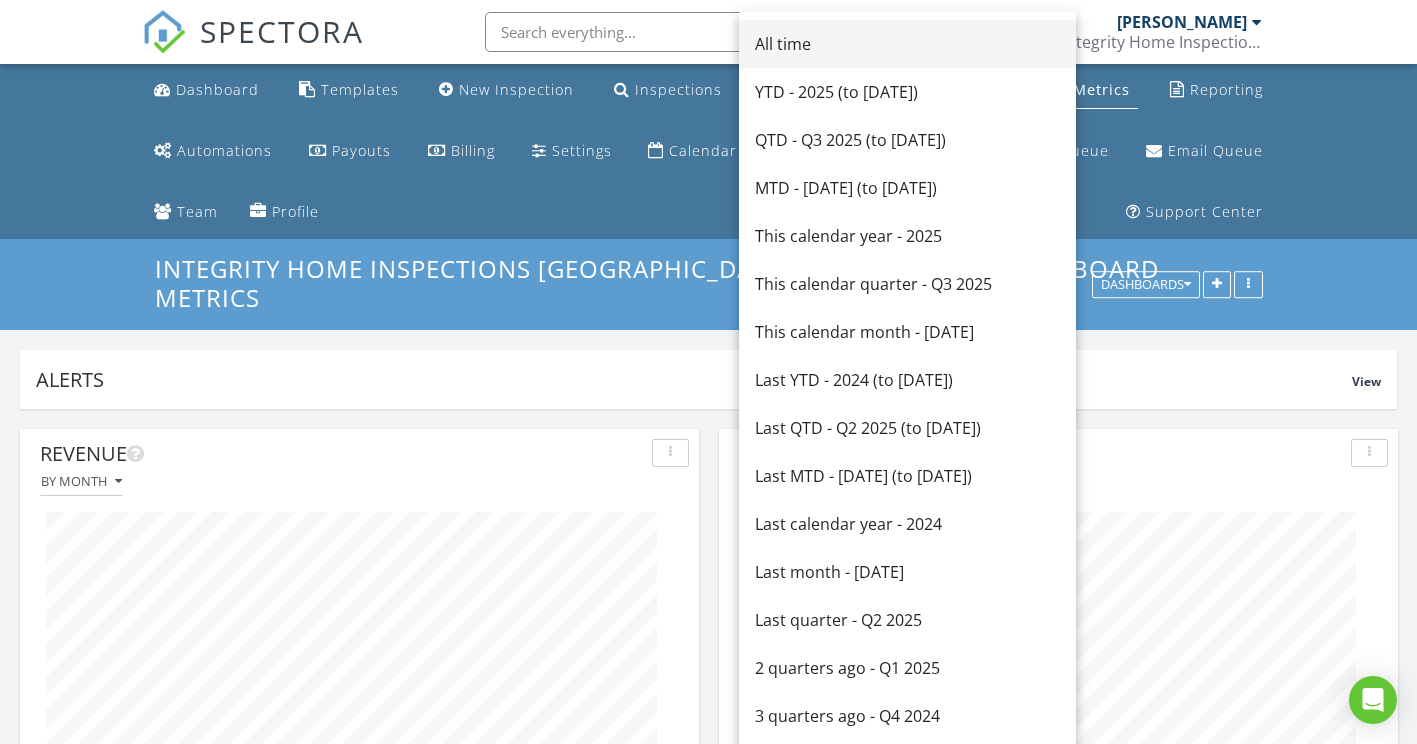 click on "All time" at bounding box center (907, 44) 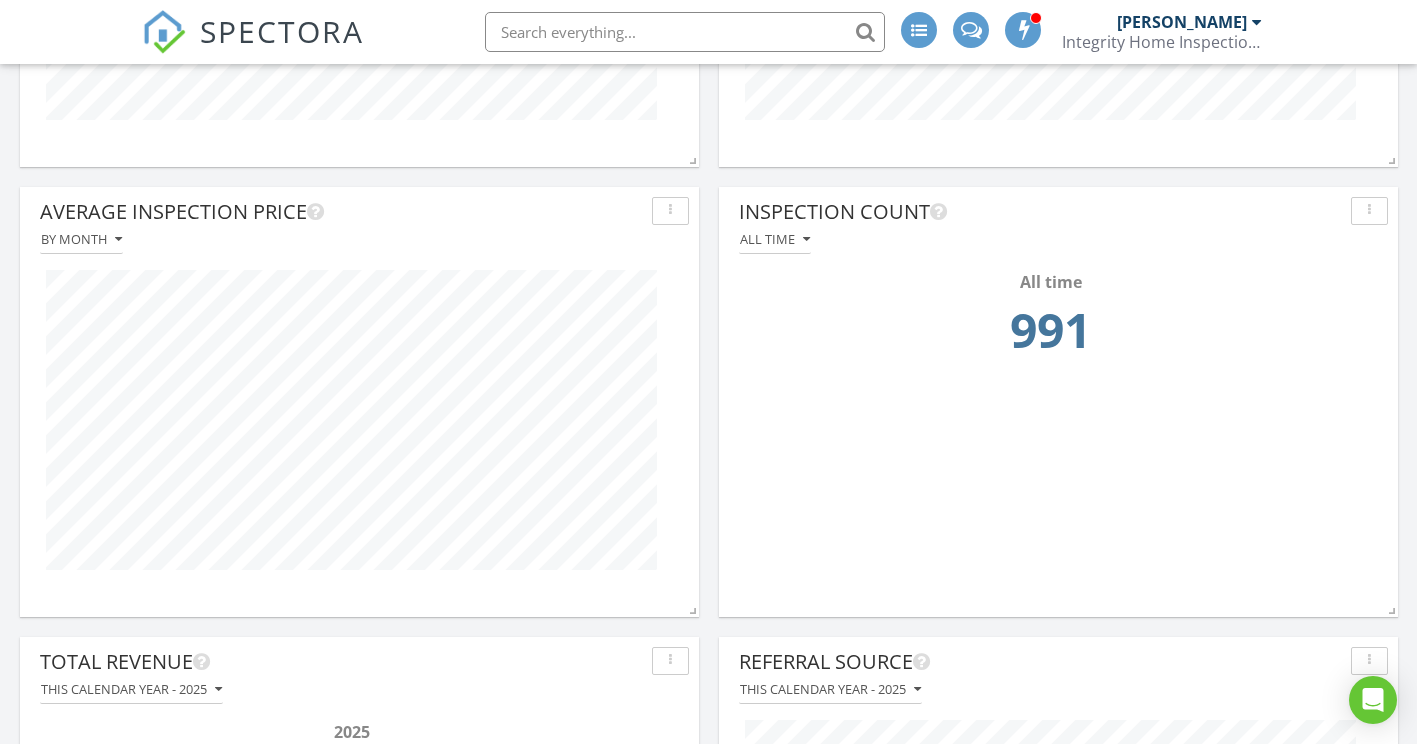 scroll, scrollTop: 700, scrollLeft: 0, axis: vertical 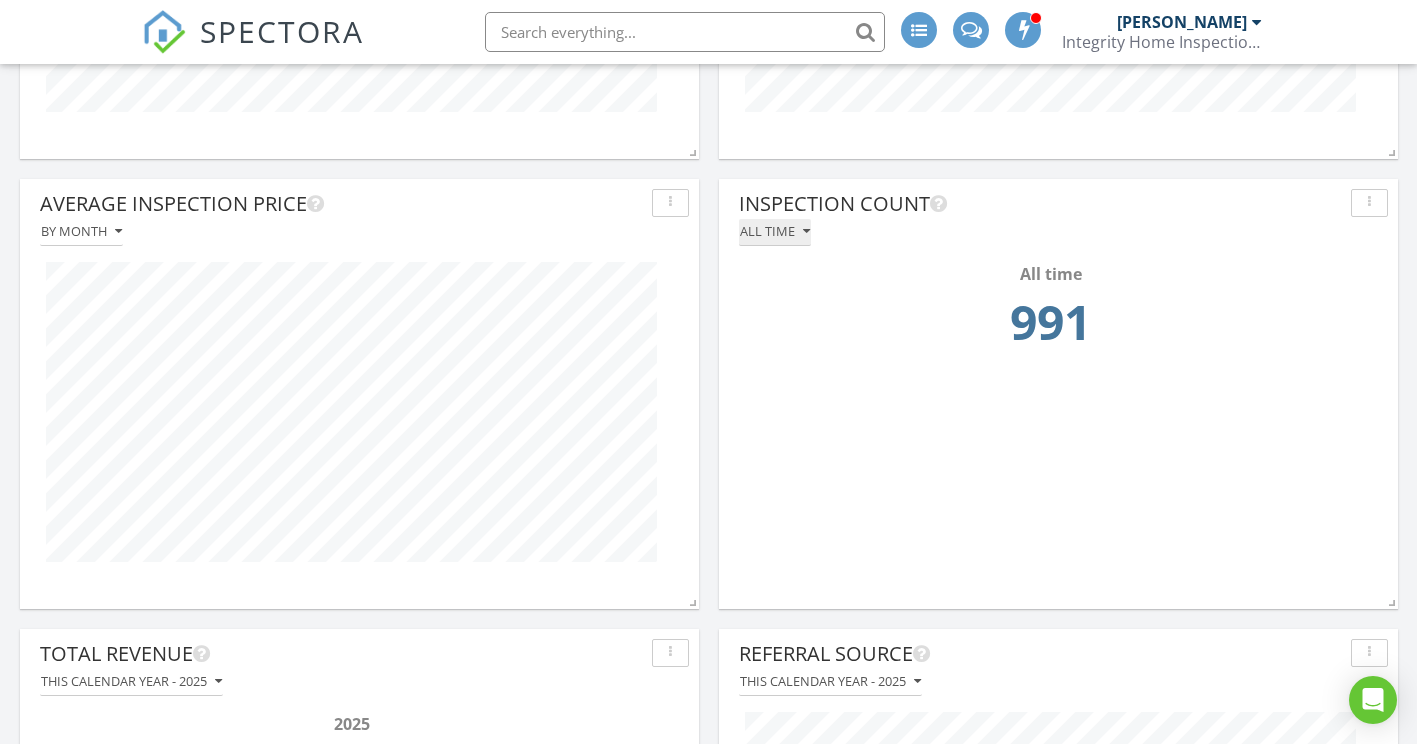 click on "All time" at bounding box center (775, 232) 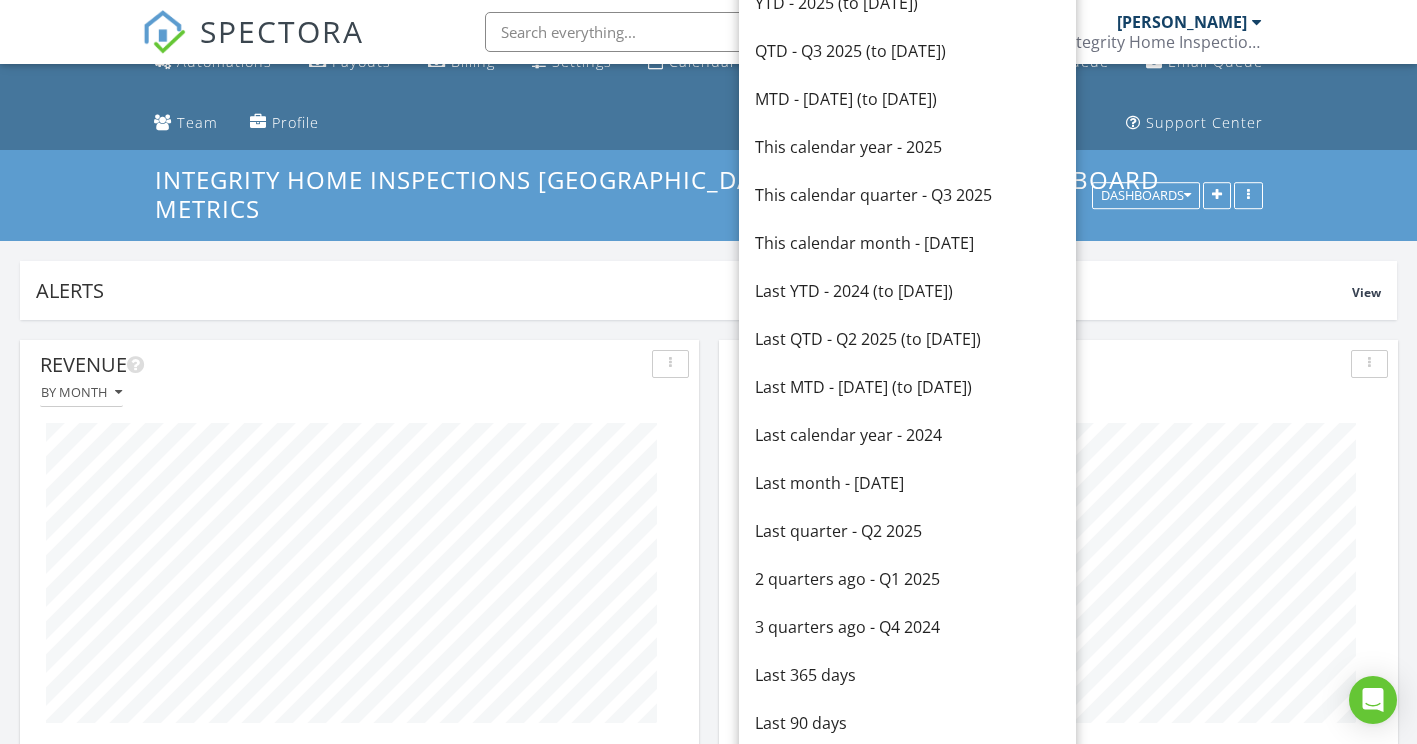 scroll, scrollTop: 0, scrollLeft: 0, axis: both 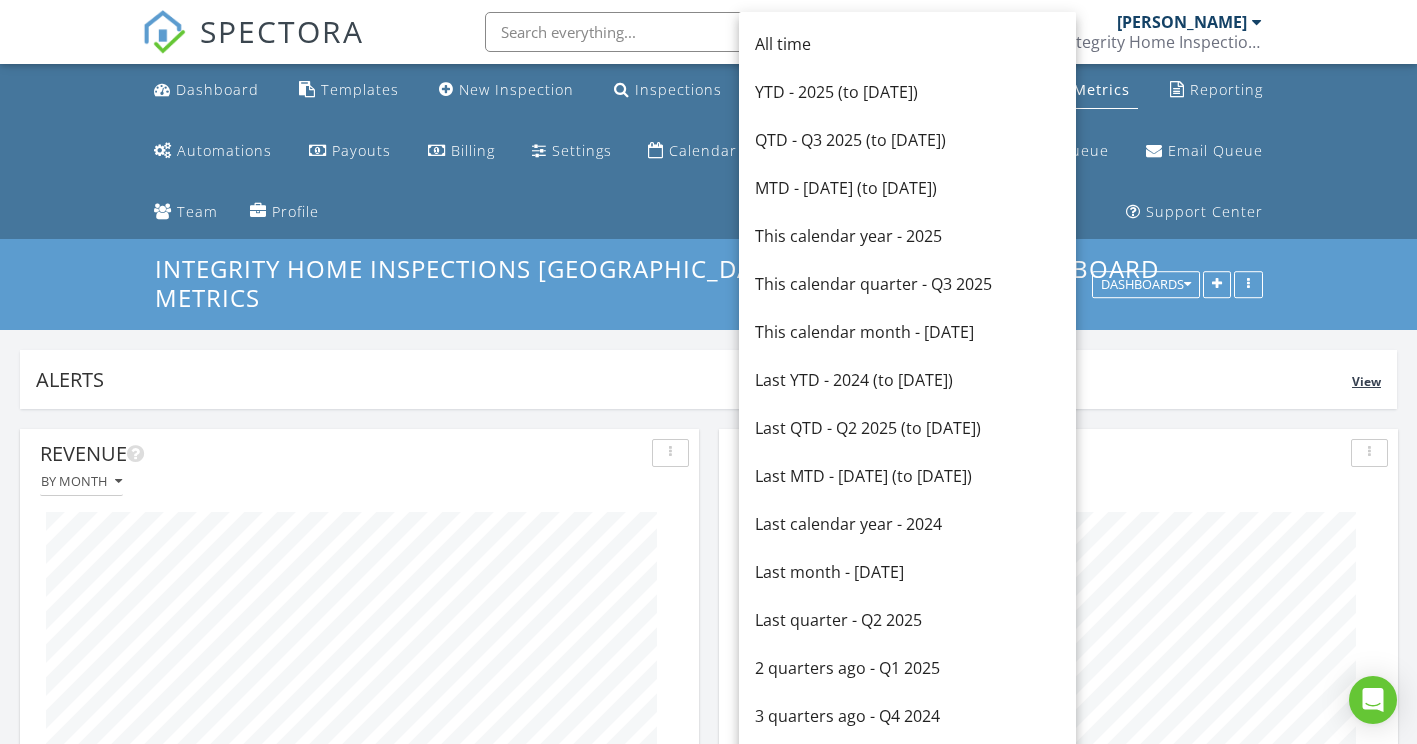 click on "Alerts" at bounding box center [694, 379] 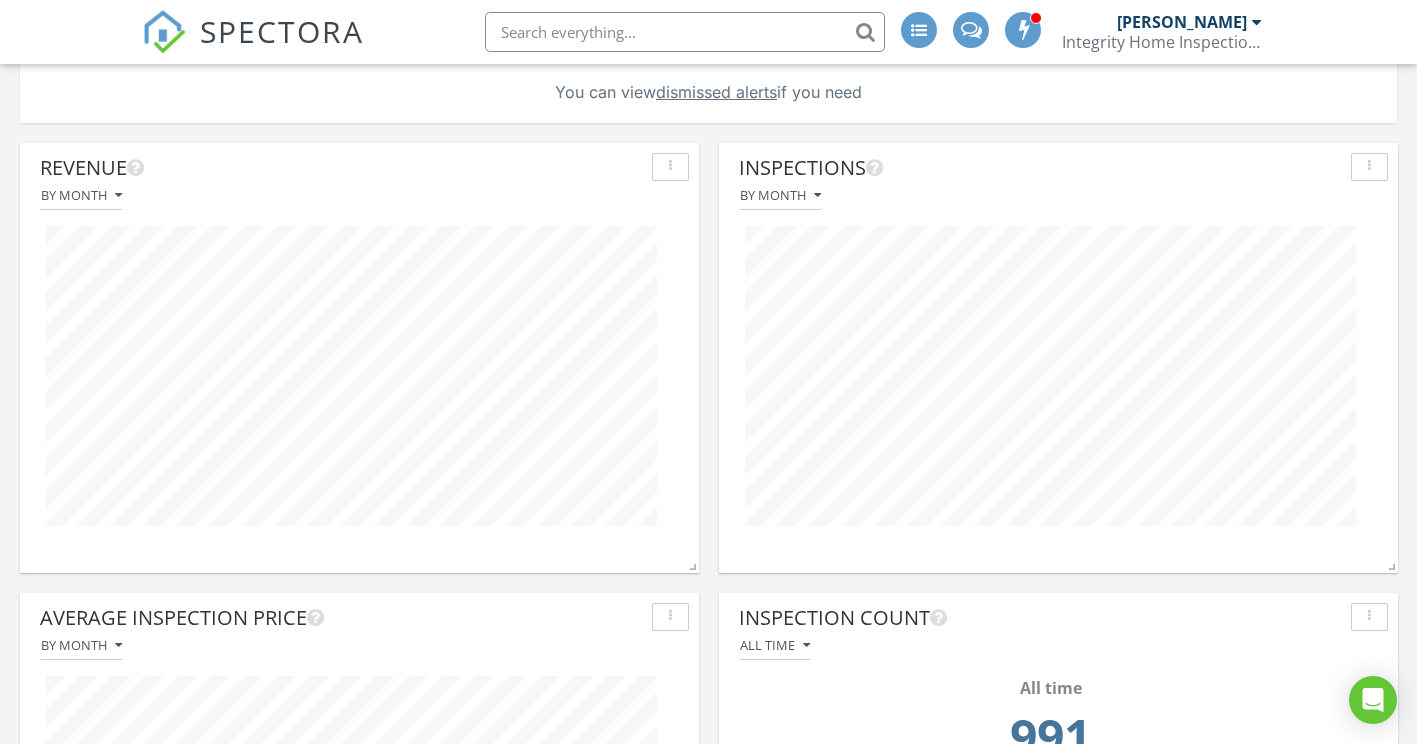 scroll, scrollTop: 600, scrollLeft: 0, axis: vertical 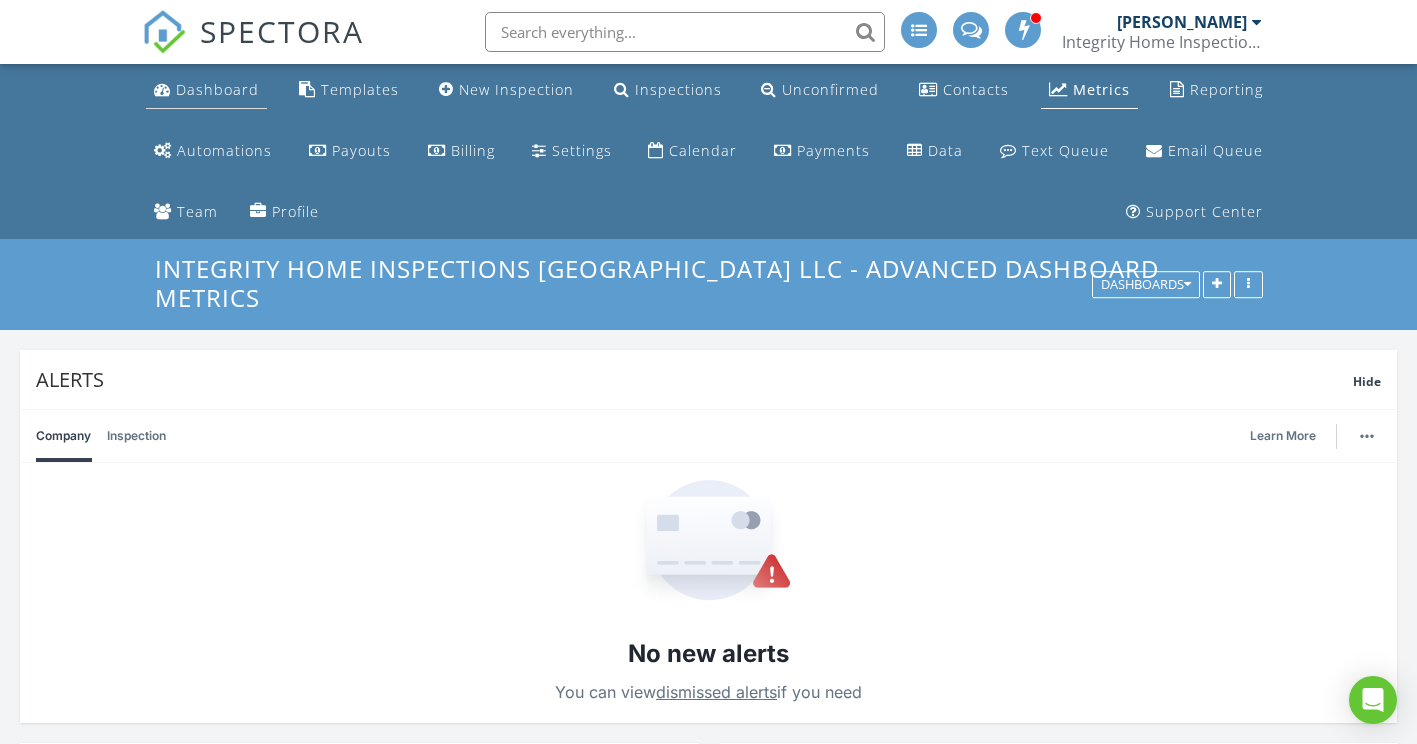 click on "Dashboard" at bounding box center (217, 89) 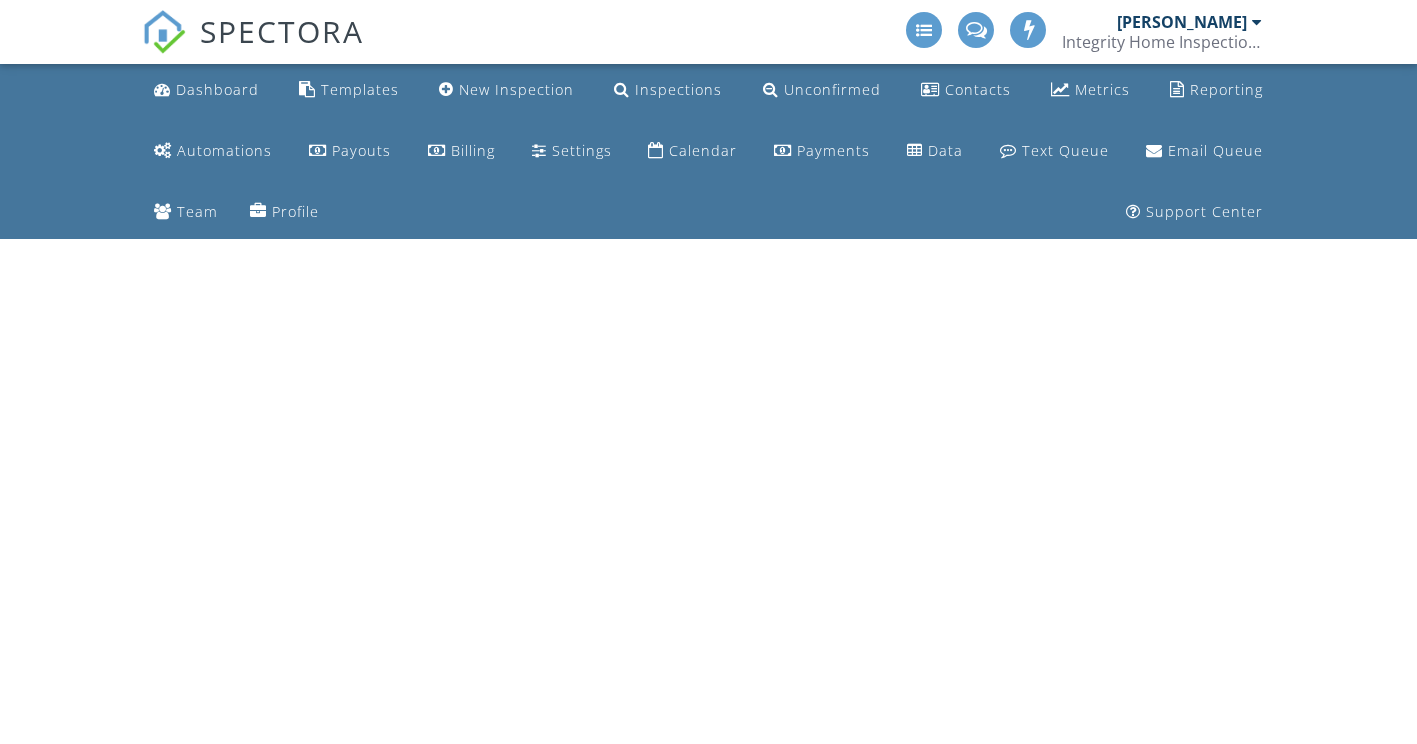 scroll, scrollTop: 0, scrollLeft: 0, axis: both 